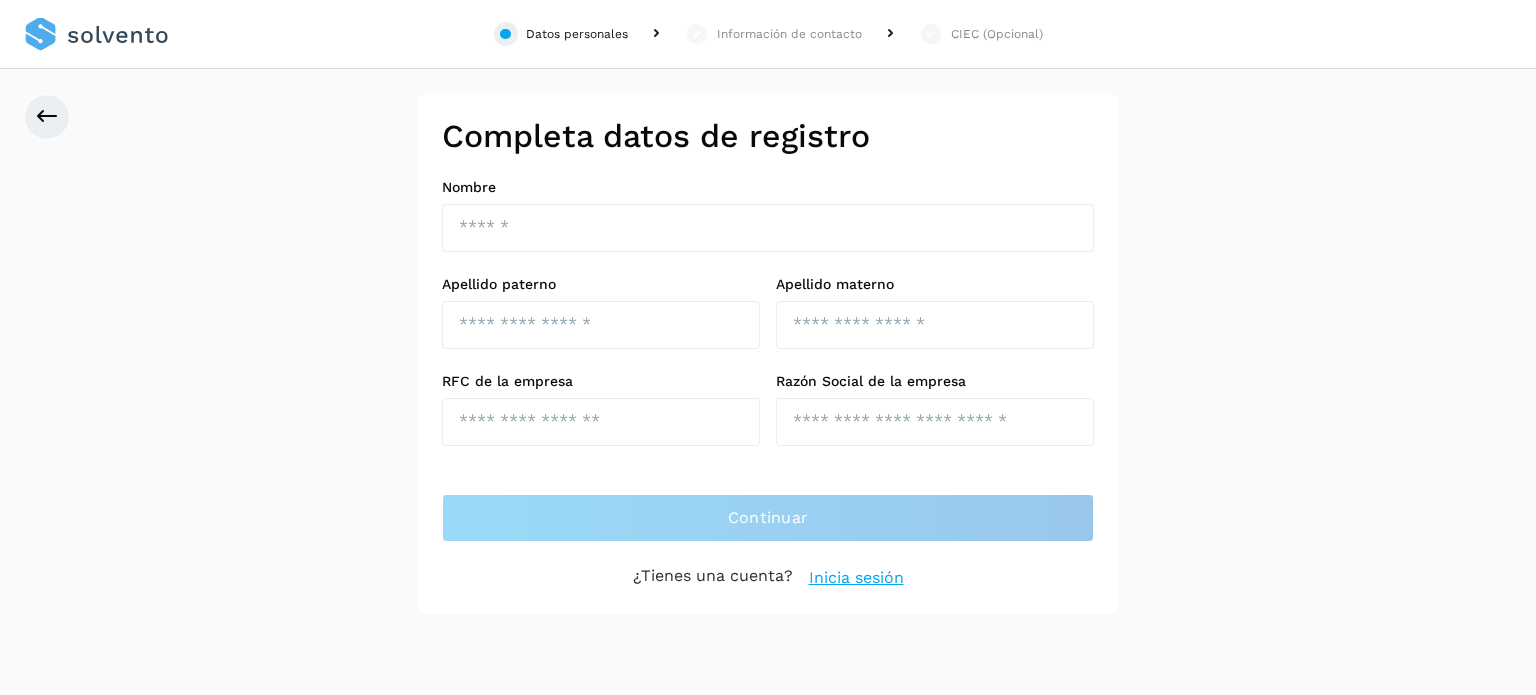 scroll, scrollTop: 0, scrollLeft: 0, axis: both 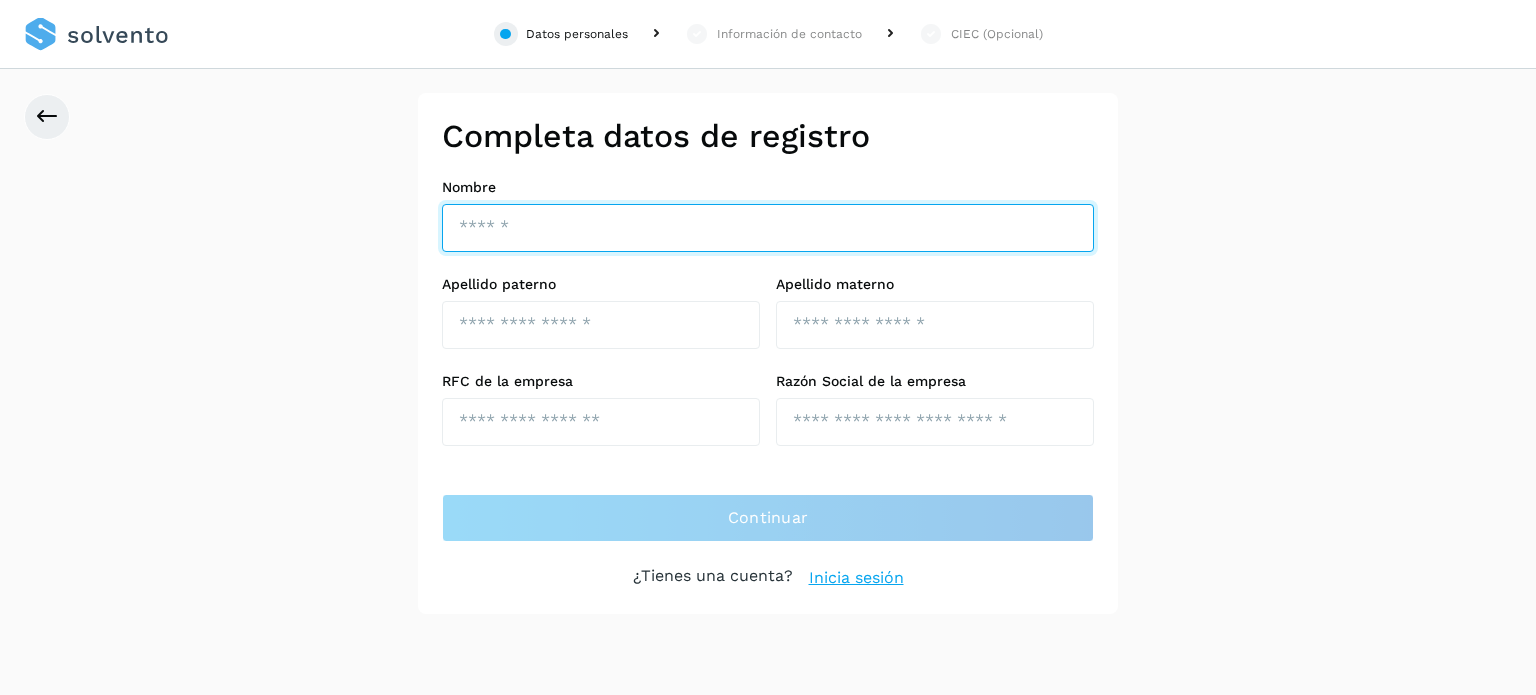click at bounding box center [768, 228] 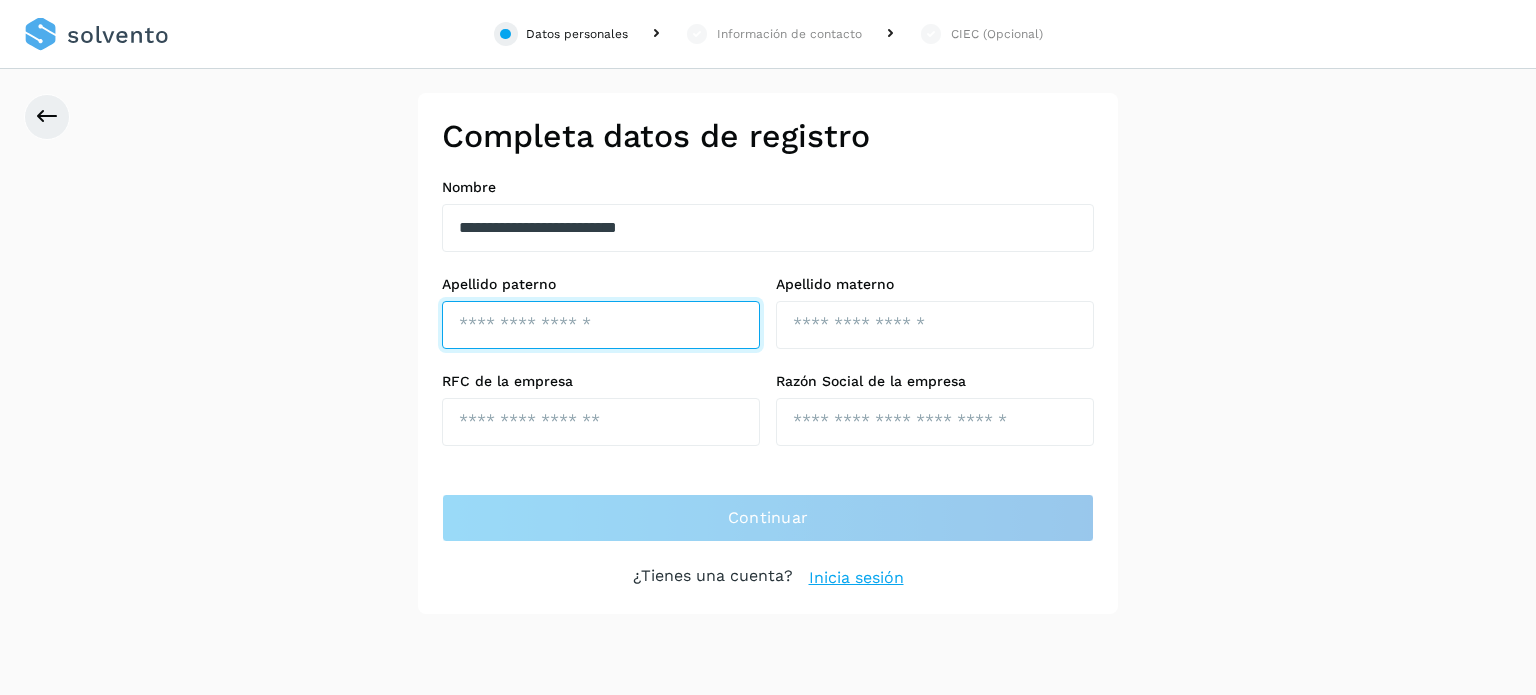 click at bounding box center [601, 325] 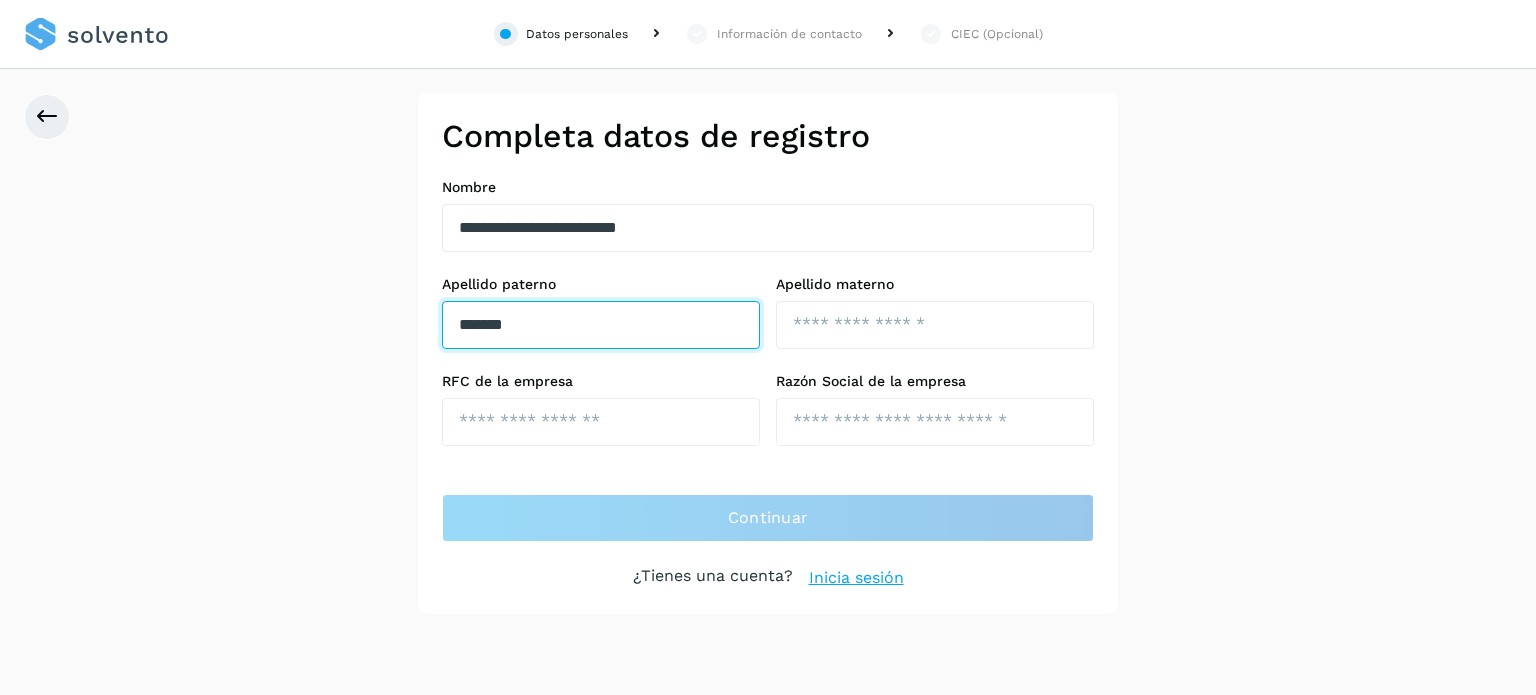 type on "*******" 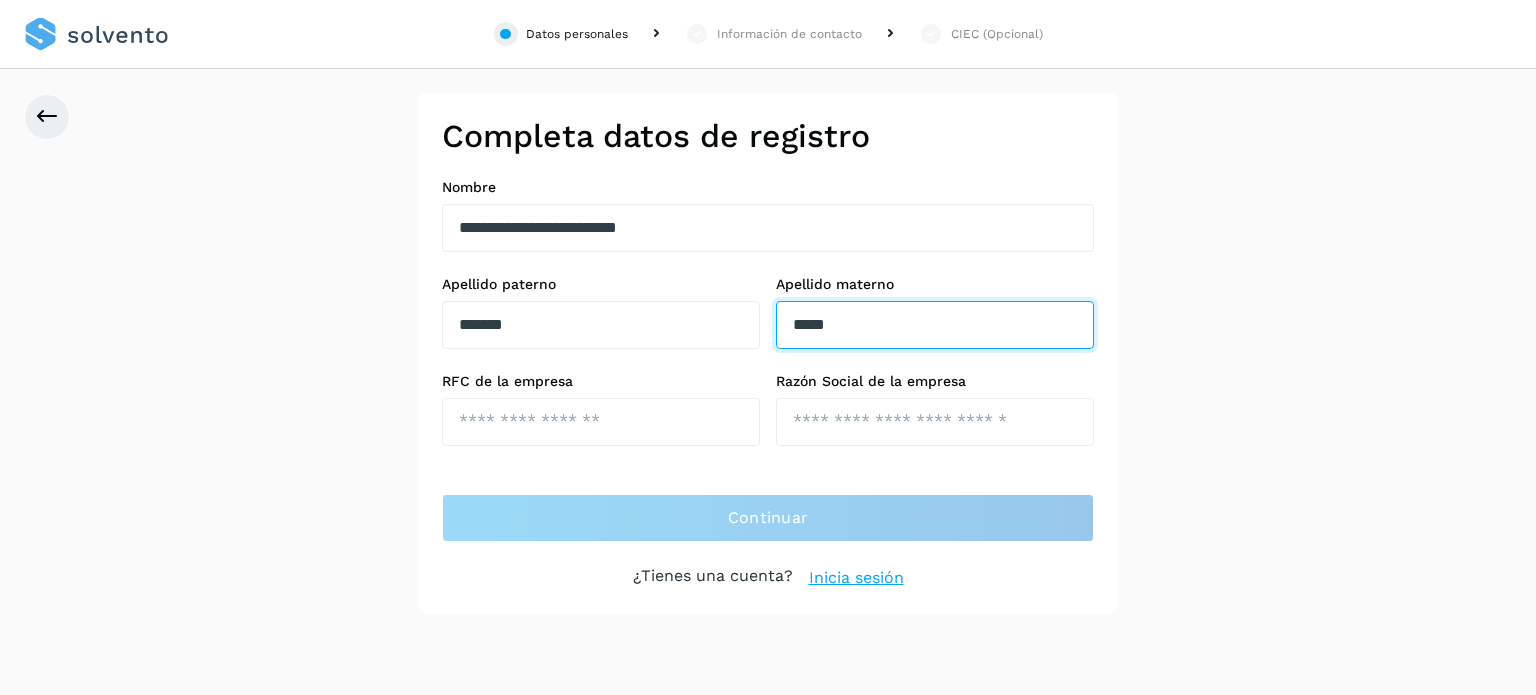 type on "*****" 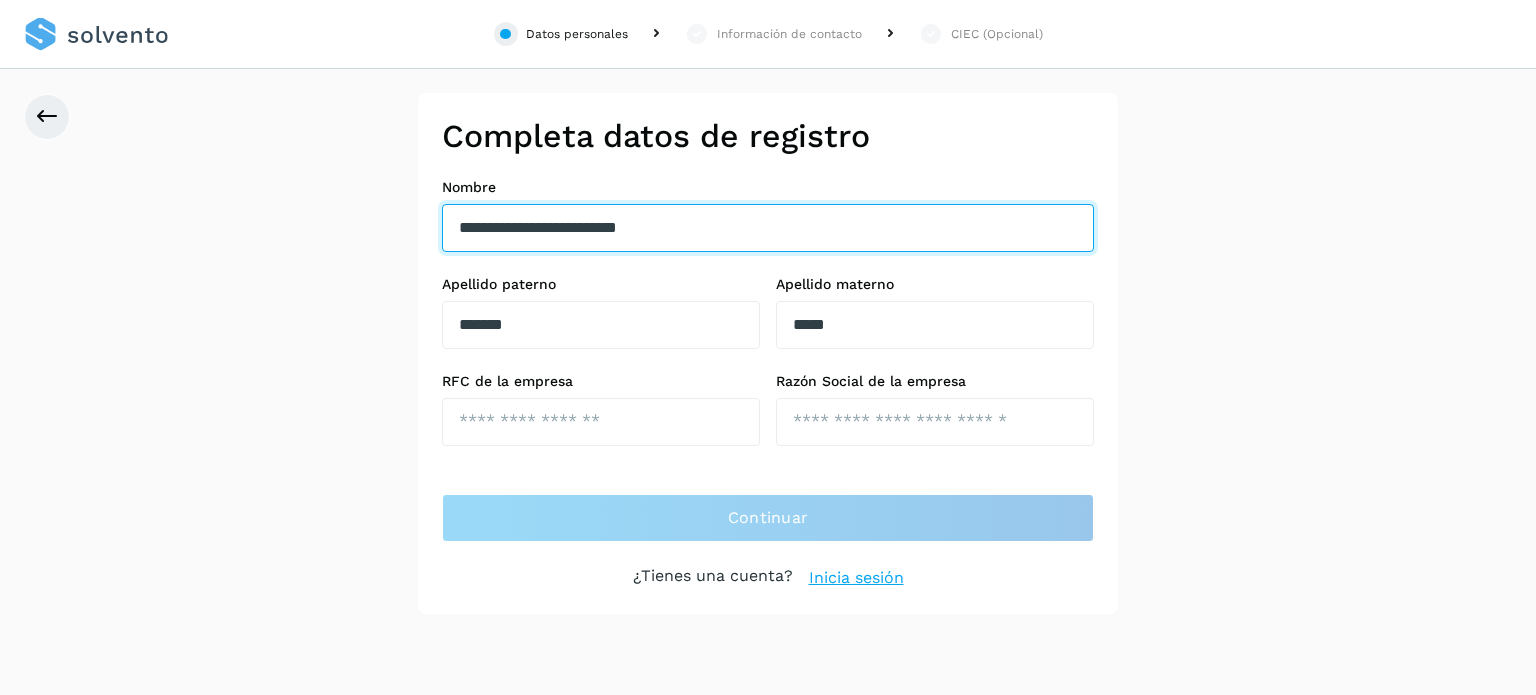 drag, startPoint x: 717, startPoint y: 237, endPoint x: 343, endPoint y: 190, distance: 376.94165 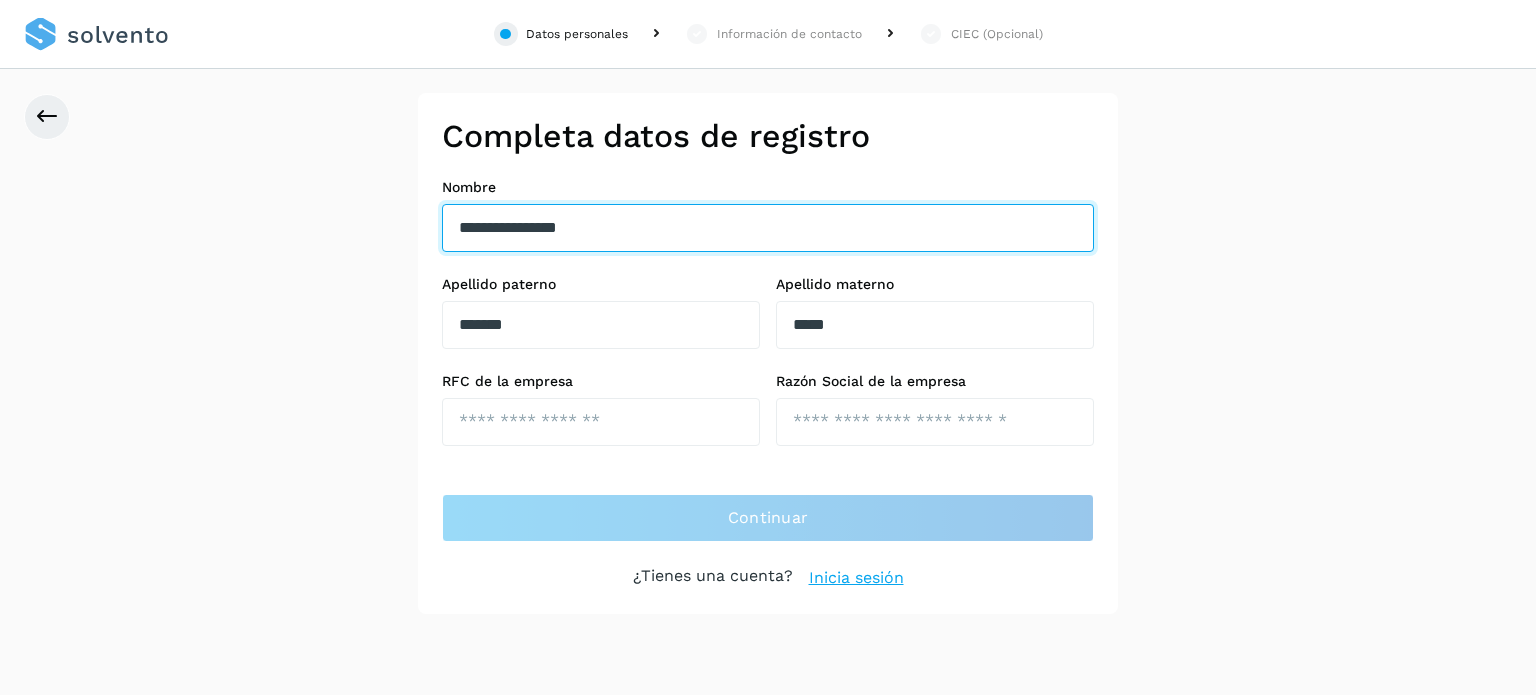 type on "**********" 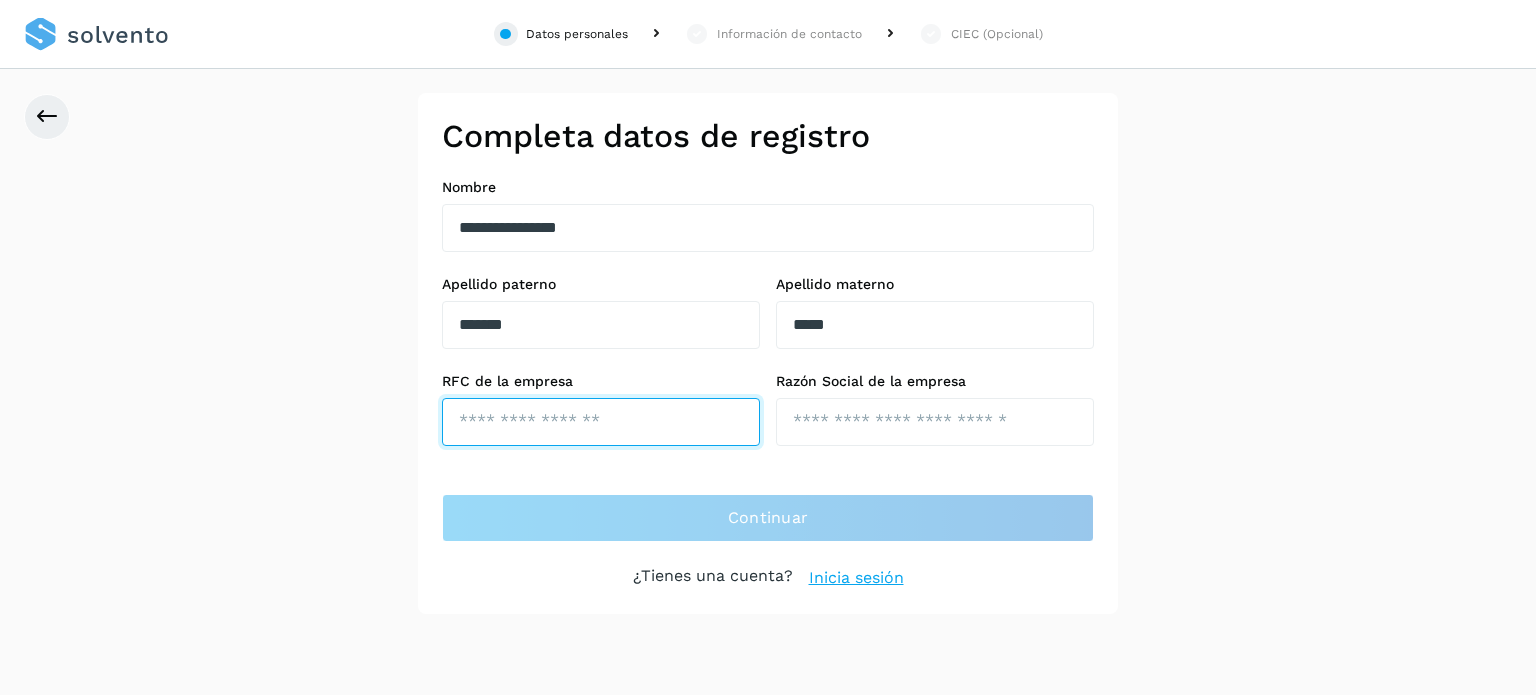 click at bounding box center (601, 422) 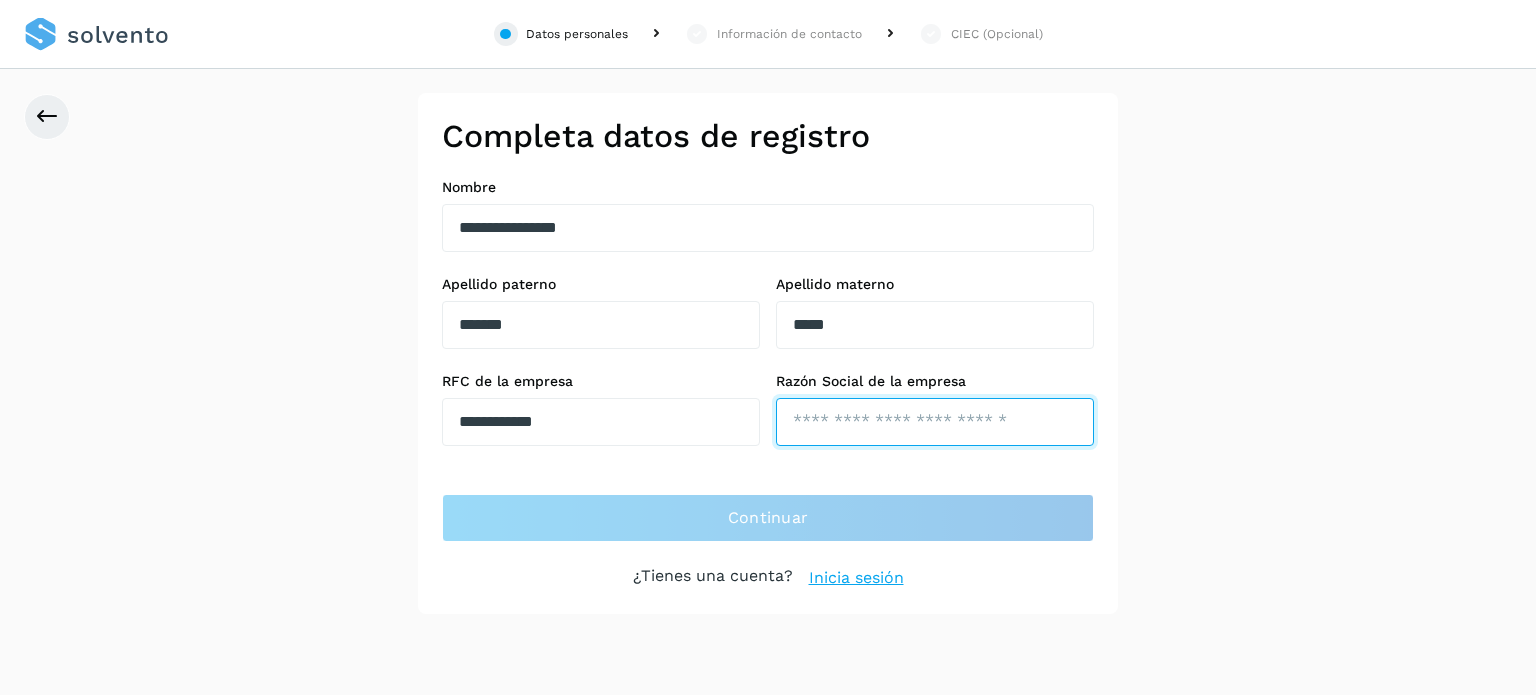 click at bounding box center (935, 422) 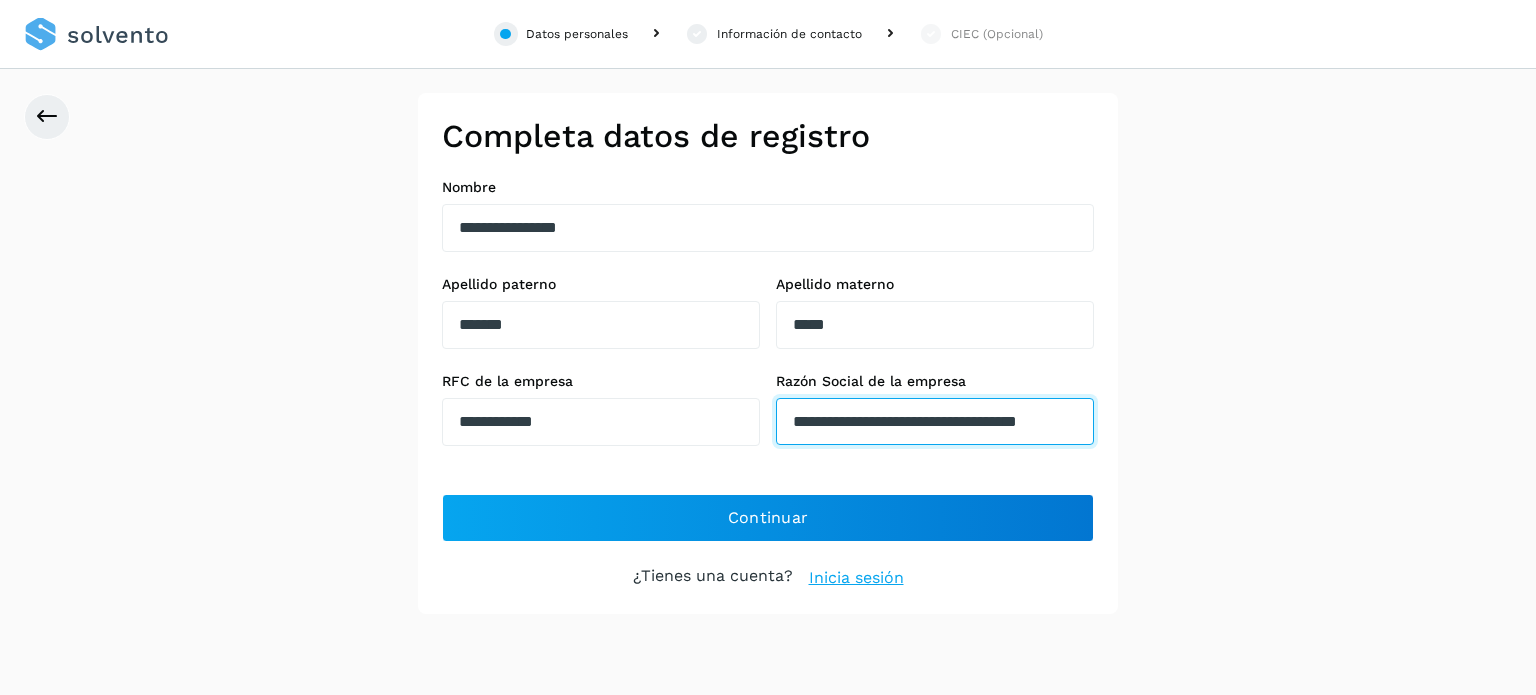 scroll, scrollTop: 0, scrollLeft: 43, axis: horizontal 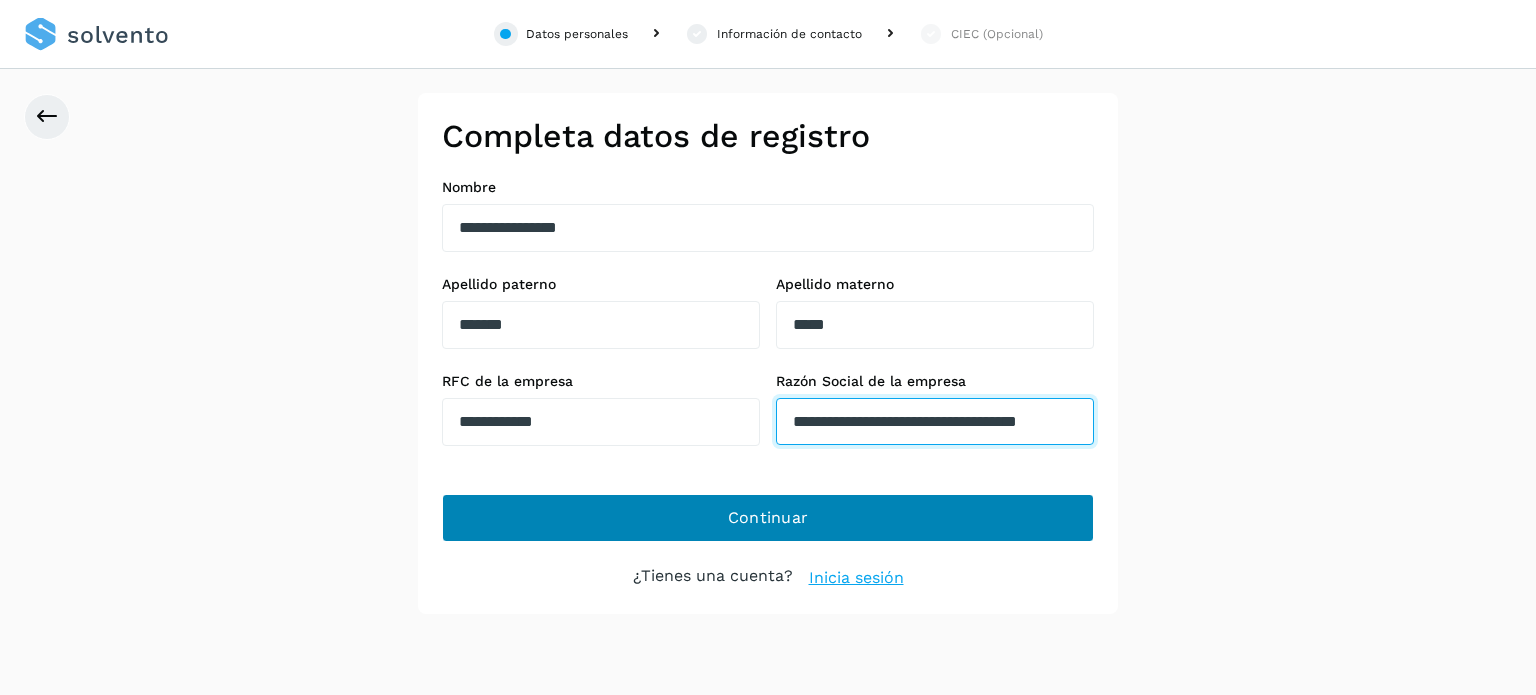 type on "**********" 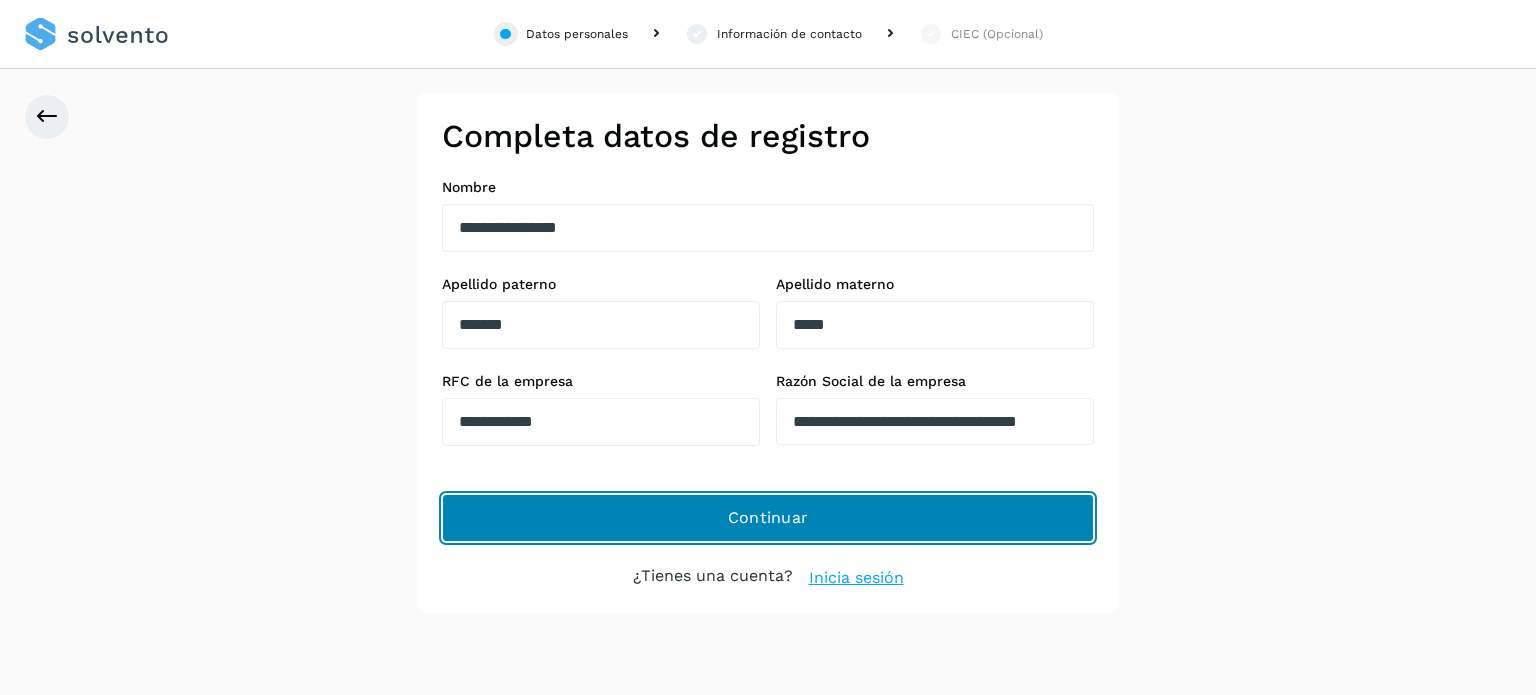 click on "Continuar" 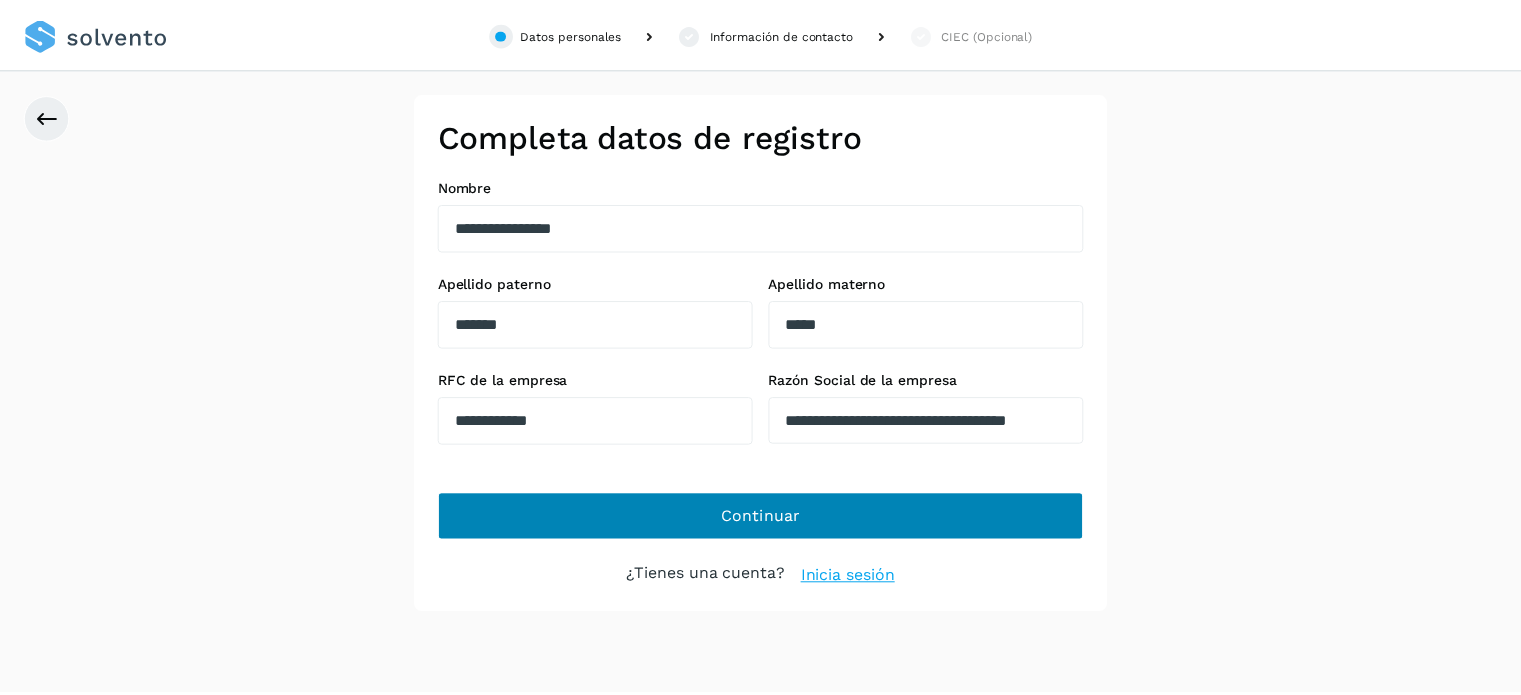 scroll, scrollTop: 0, scrollLeft: 0, axis: both 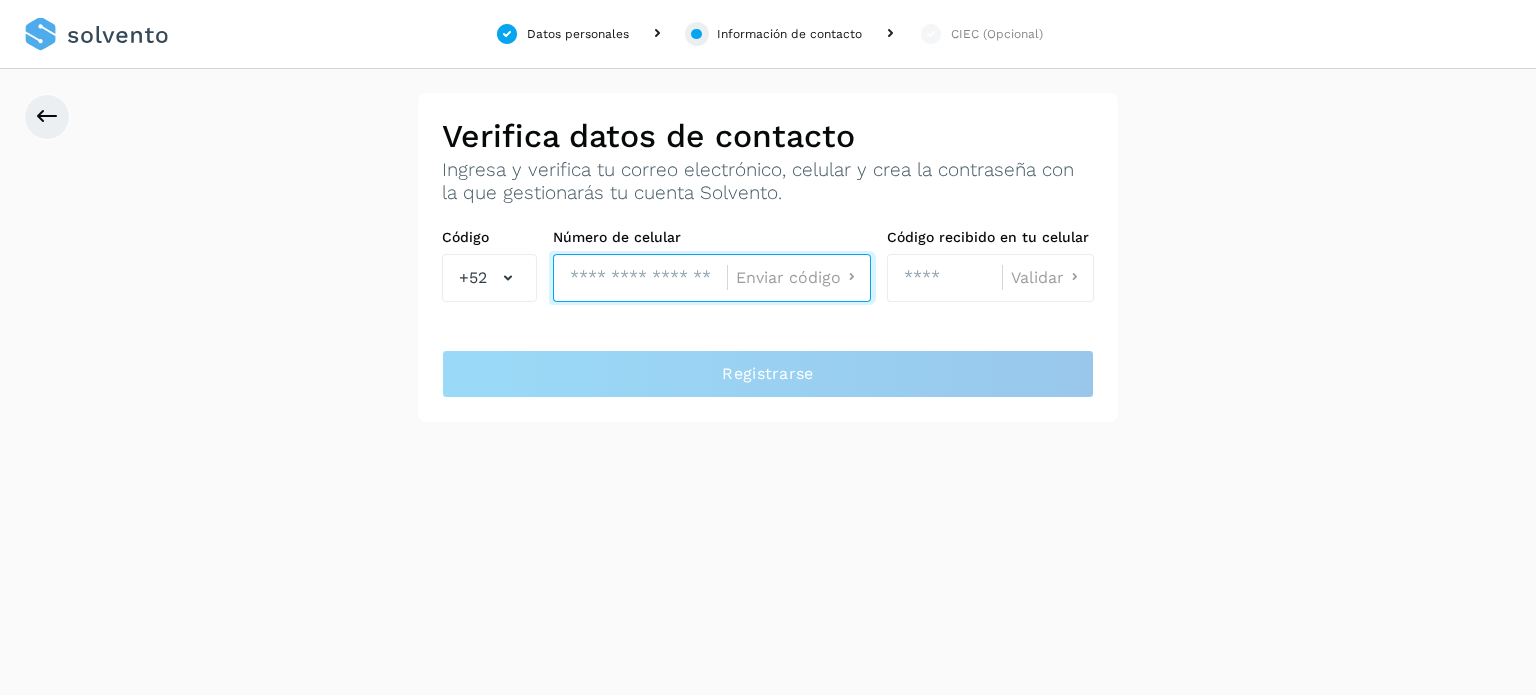 click at bounding box center [640, 278] 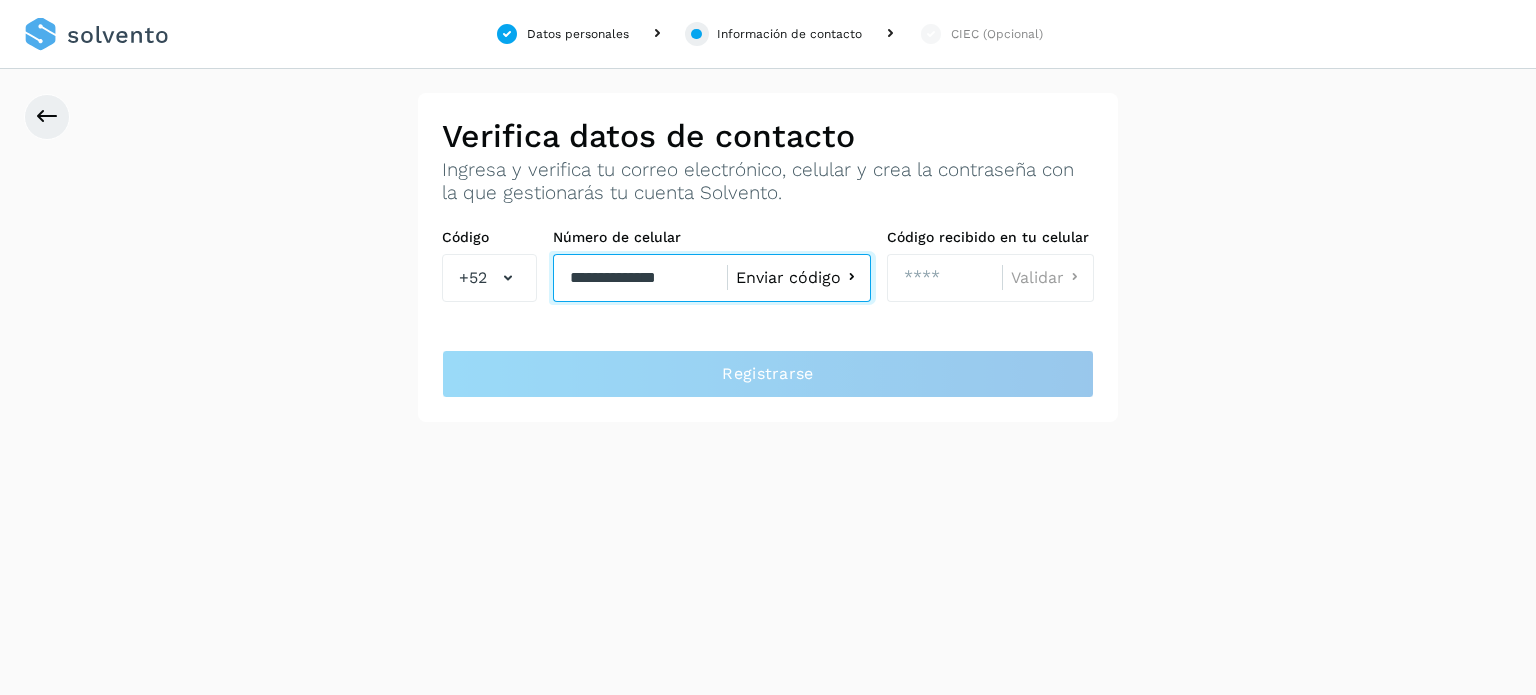 type on "**********" 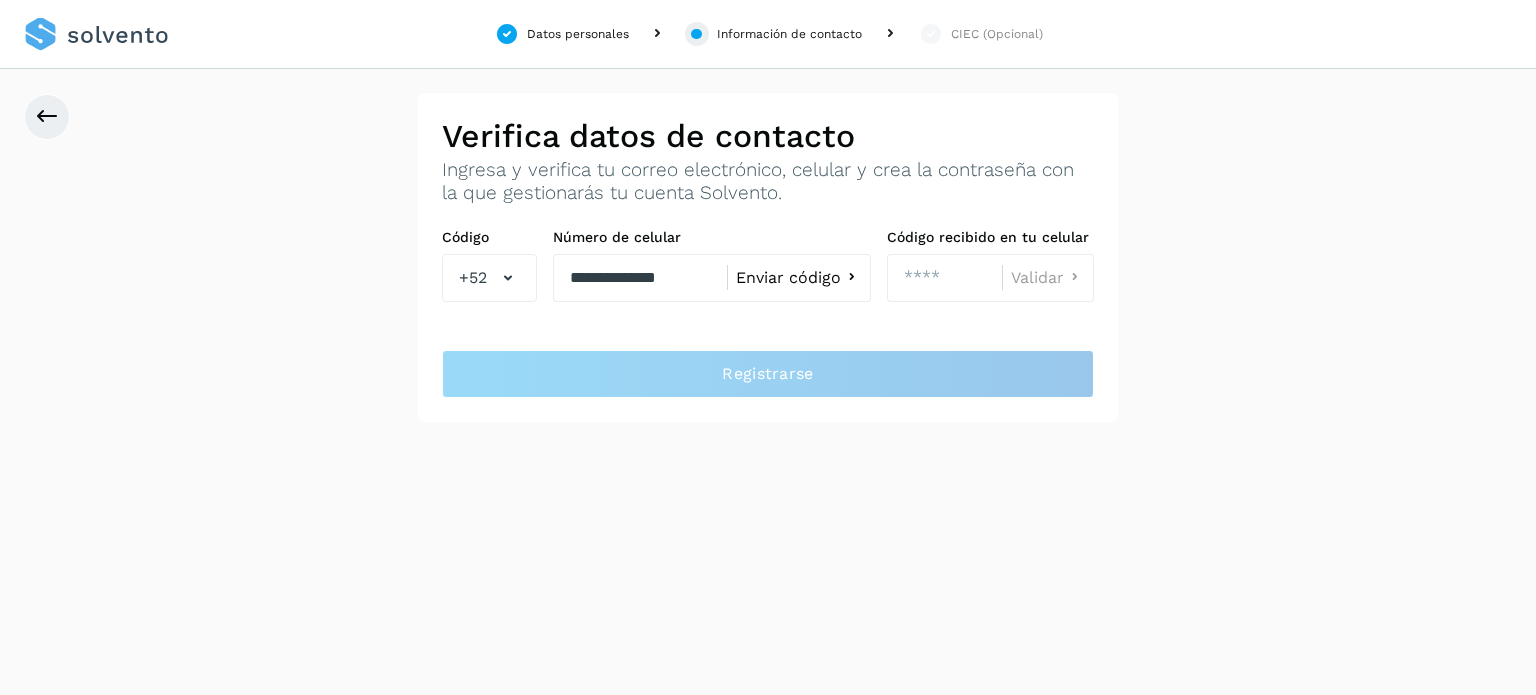 click on "Enviar código" 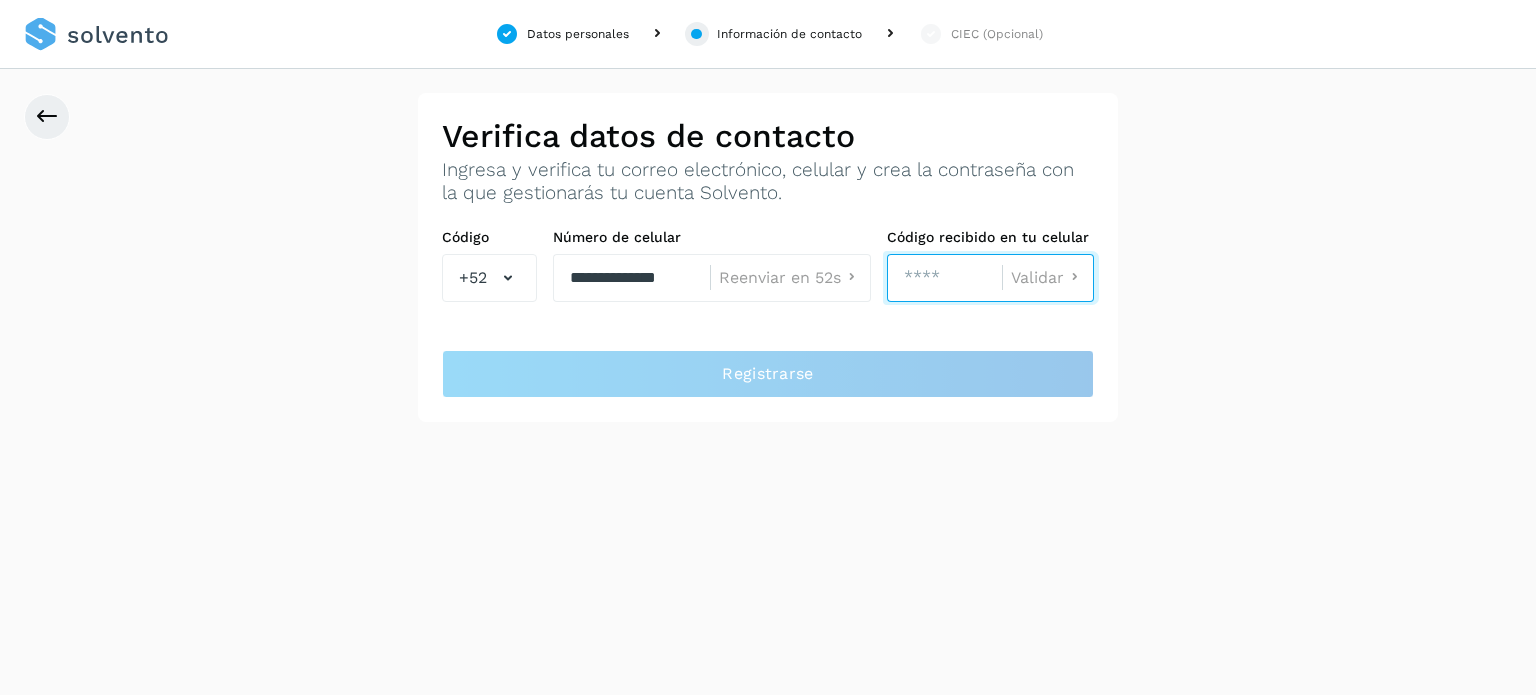 click at bounding box center (944, 278) 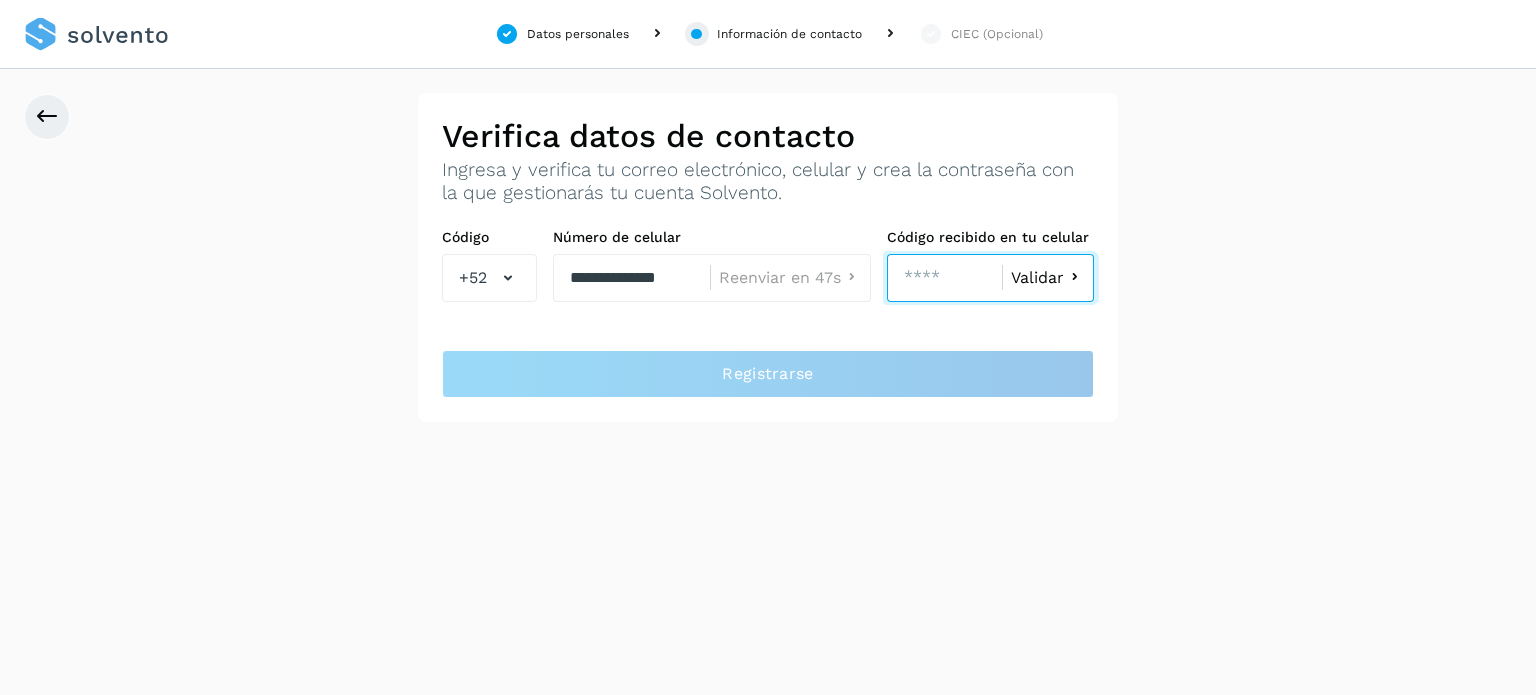 type on "****" 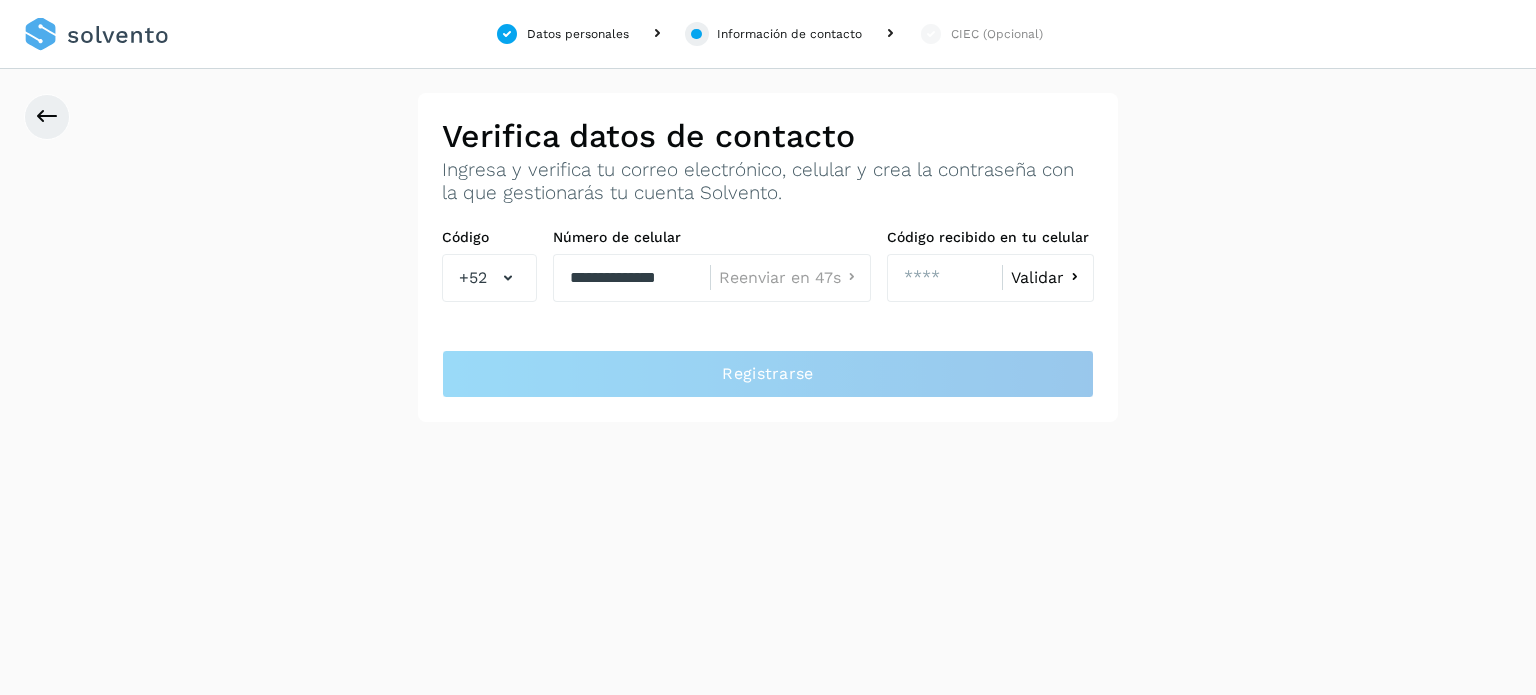 click on "Validar" 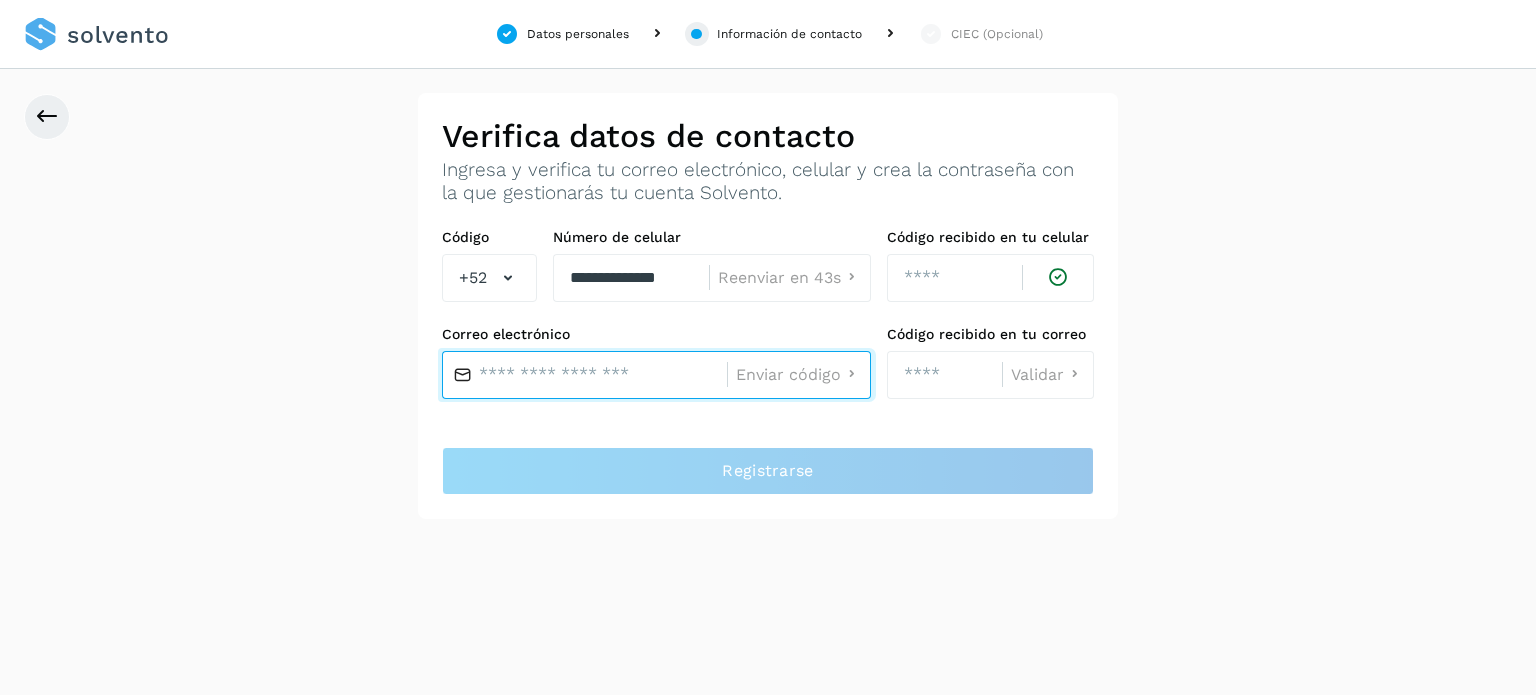 click at bounding box center (584, 375) 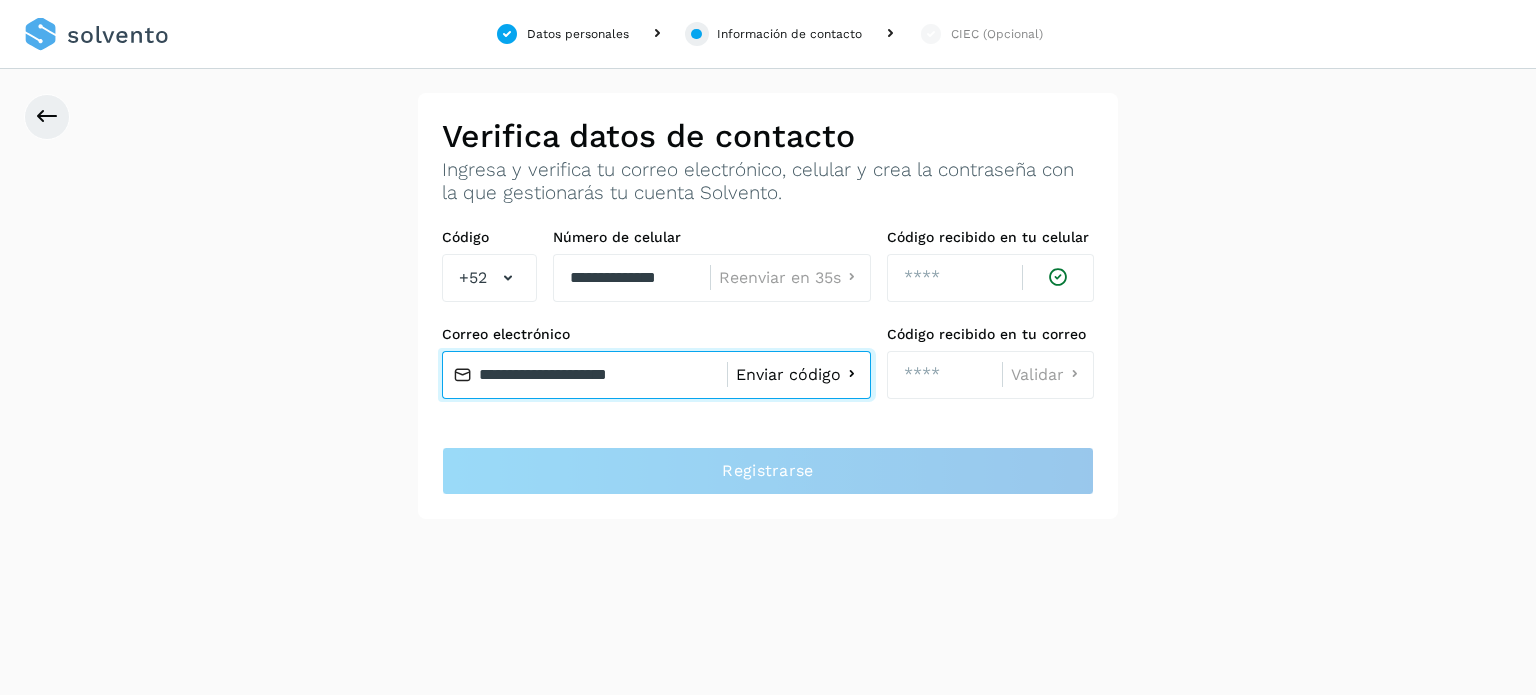 type on "**********" 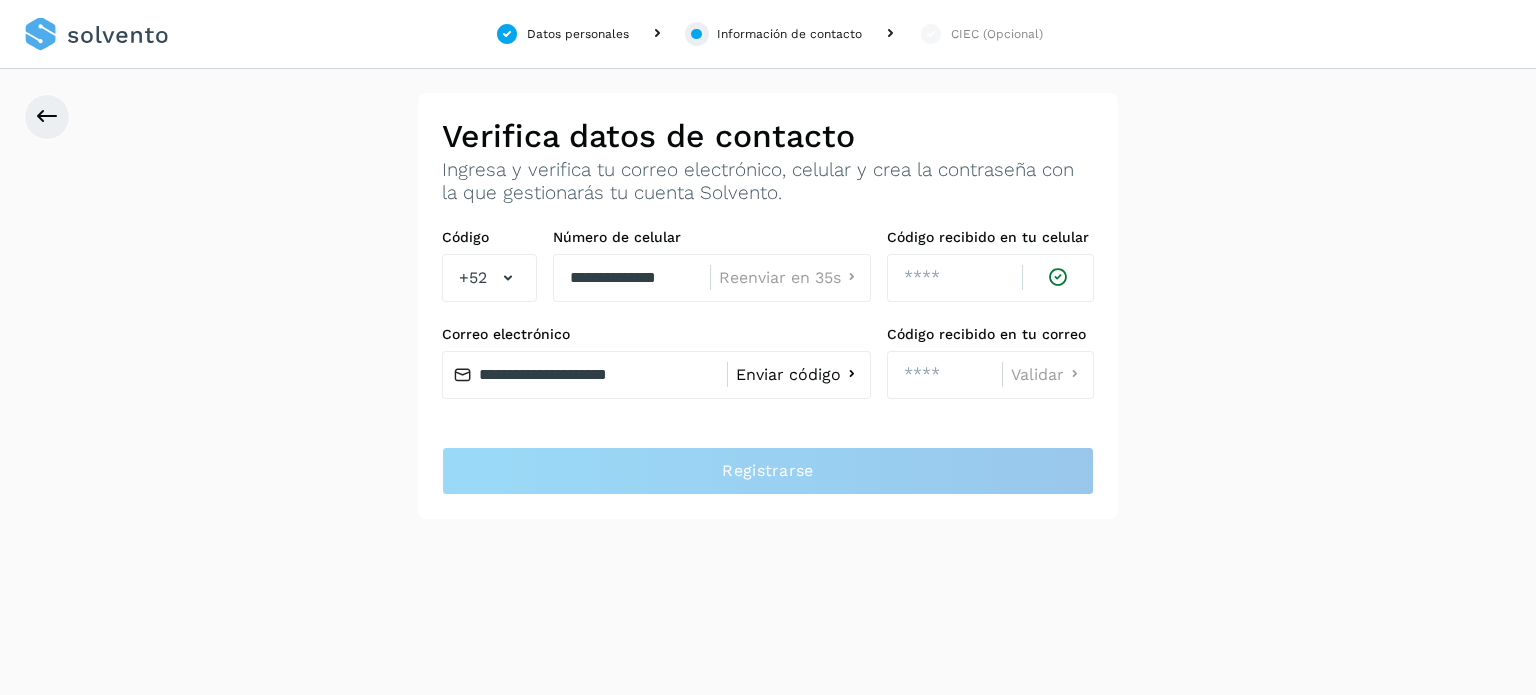 click on "Enviar código" 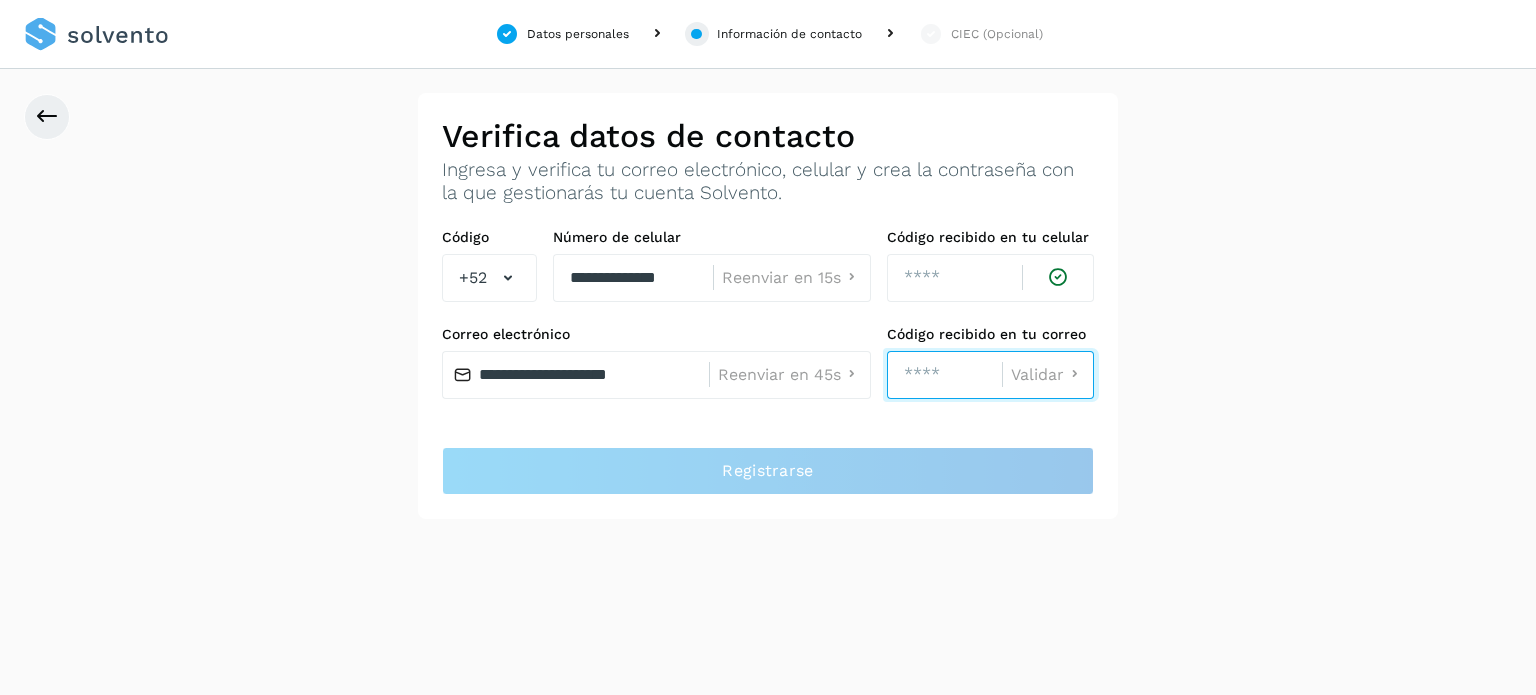 click at bounding box center [944, 375] 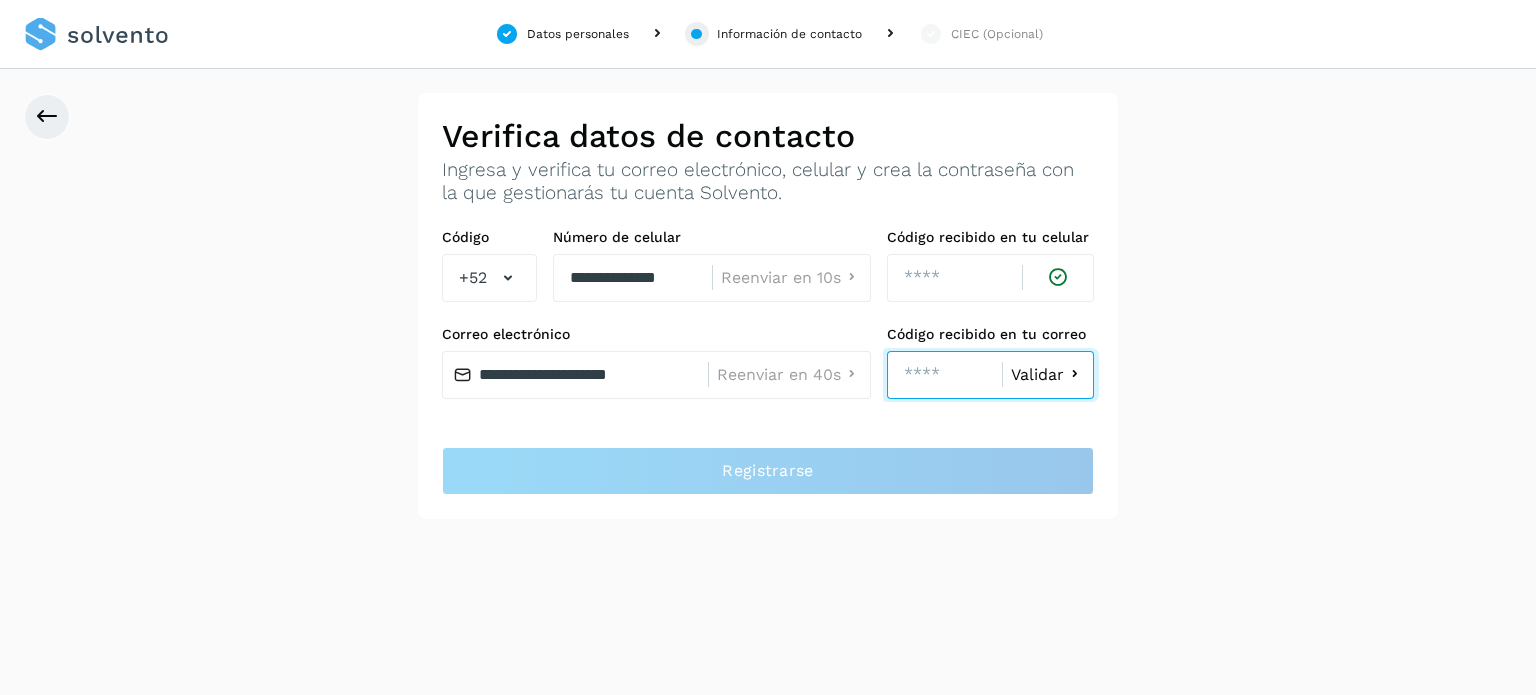 type on "****" 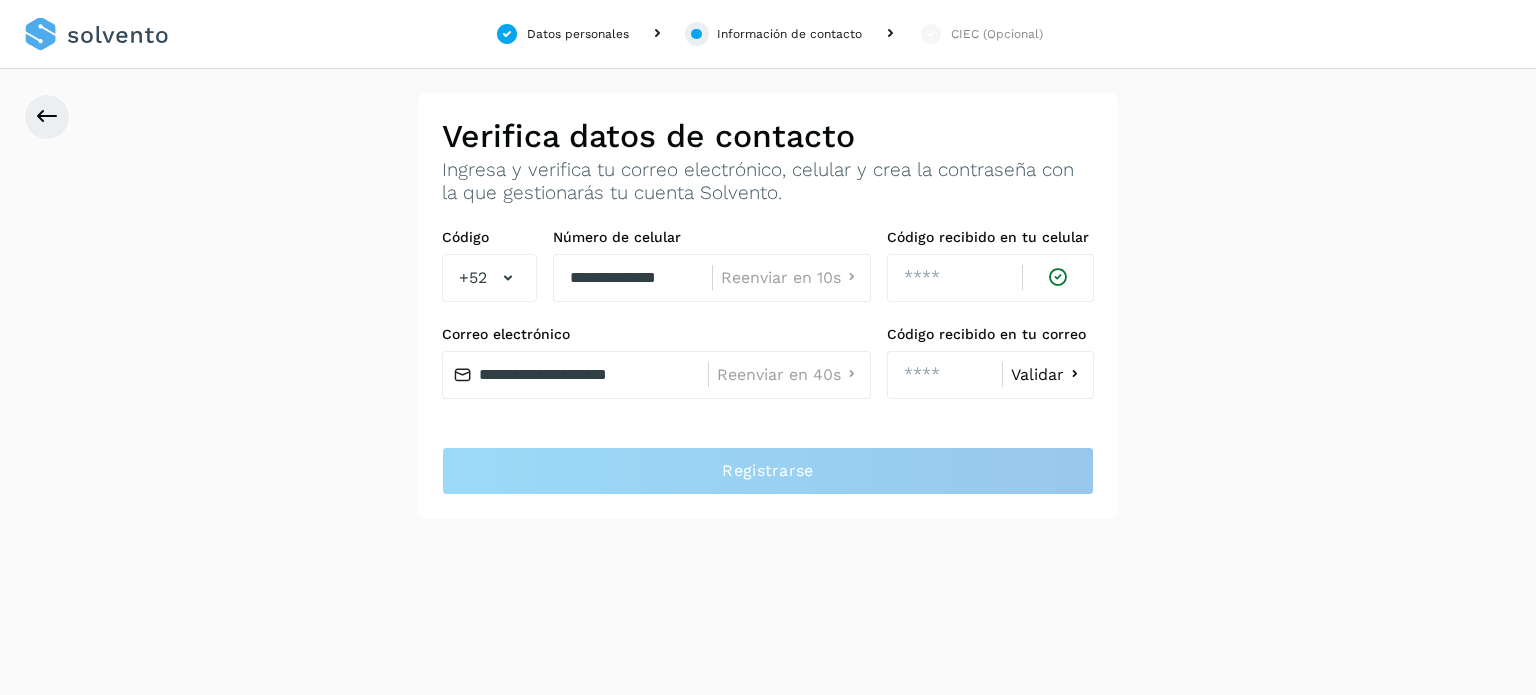 click on "Validar" 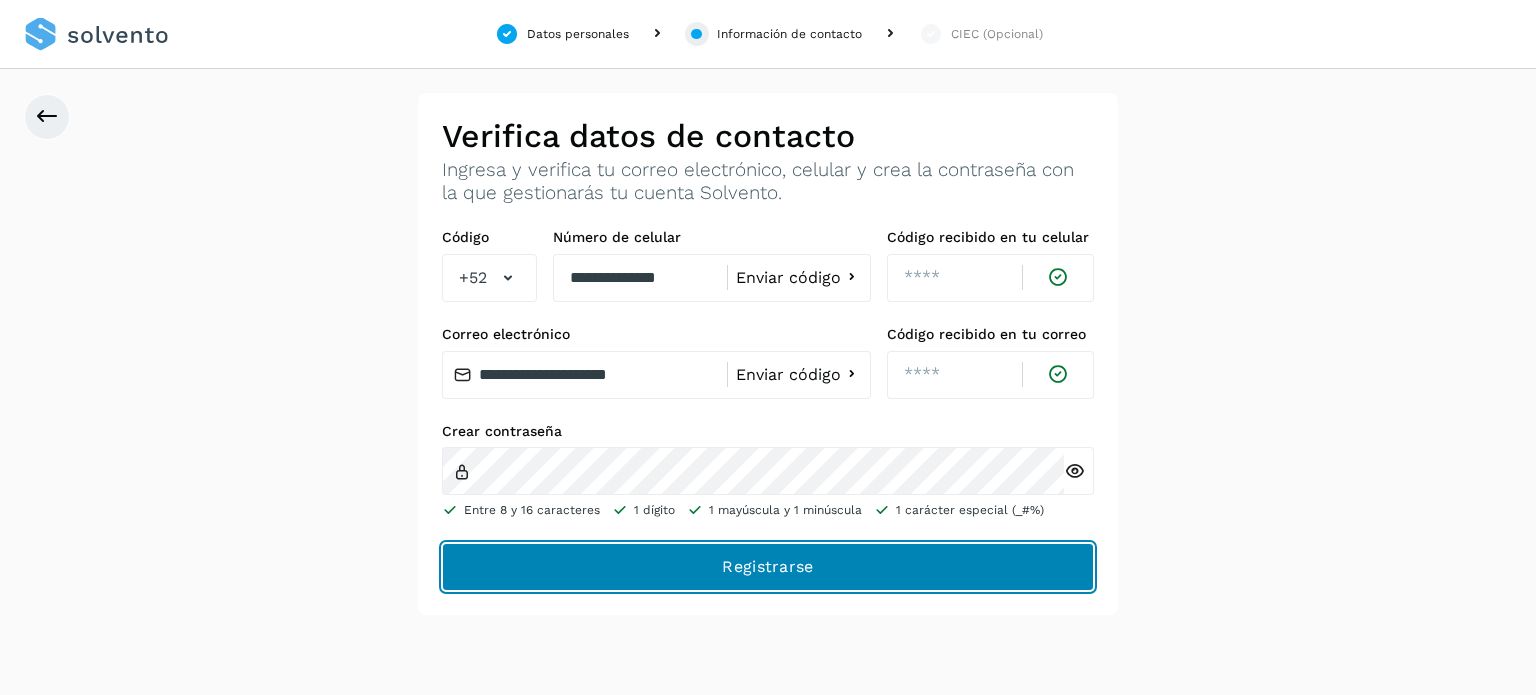 click on "Registrarse" at bounding box center (0, 0) 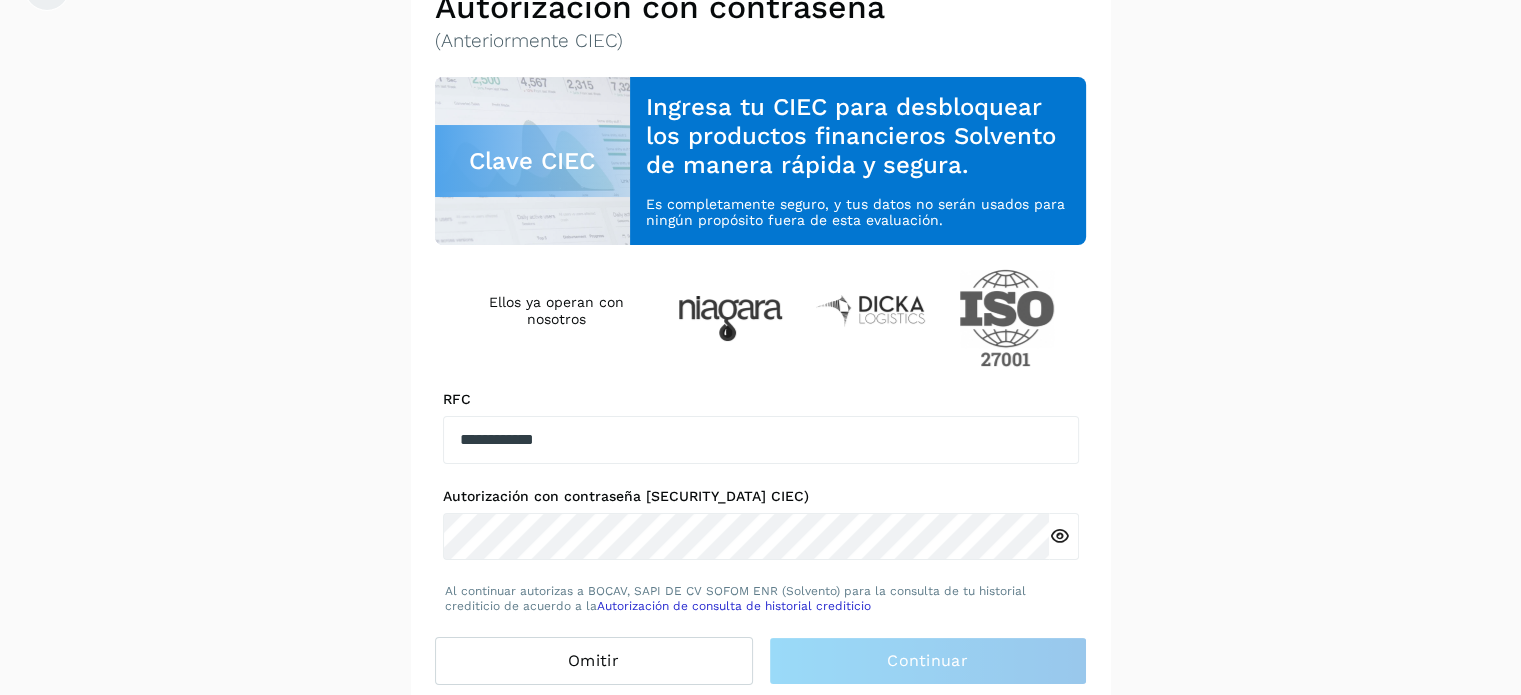 scroll, scrollTop: 142, scrollLeft: 0, axis: vertical 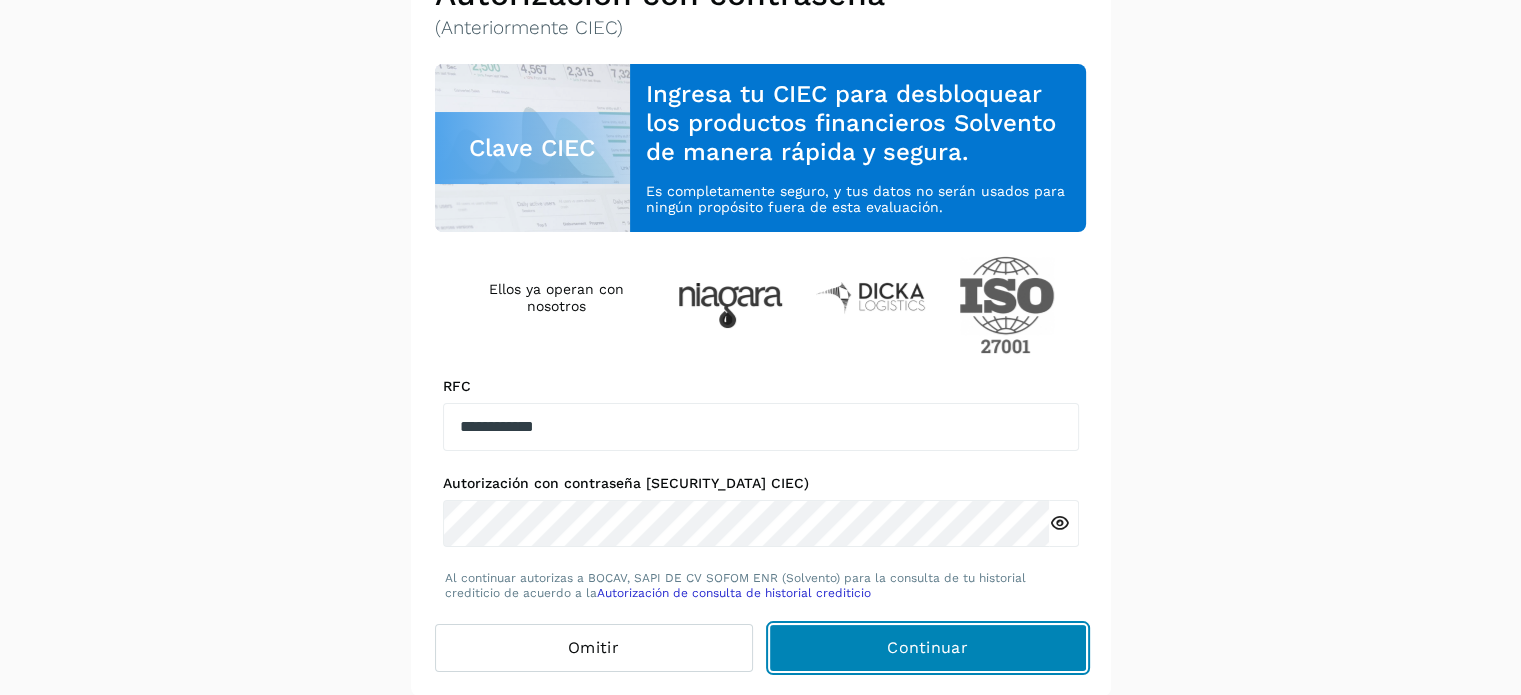 click on "Continuar" 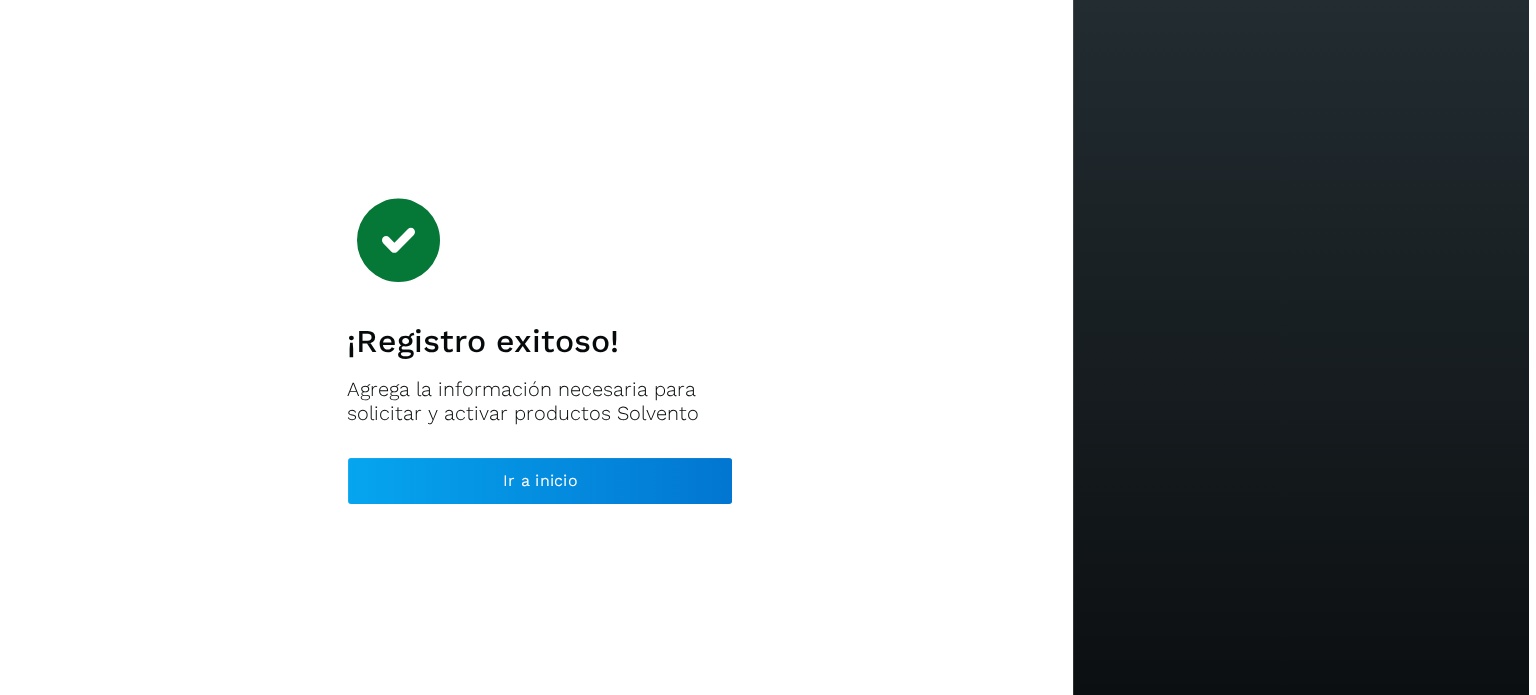 scroll, scrollTop: 0, scrollLeft: 0, axis: both 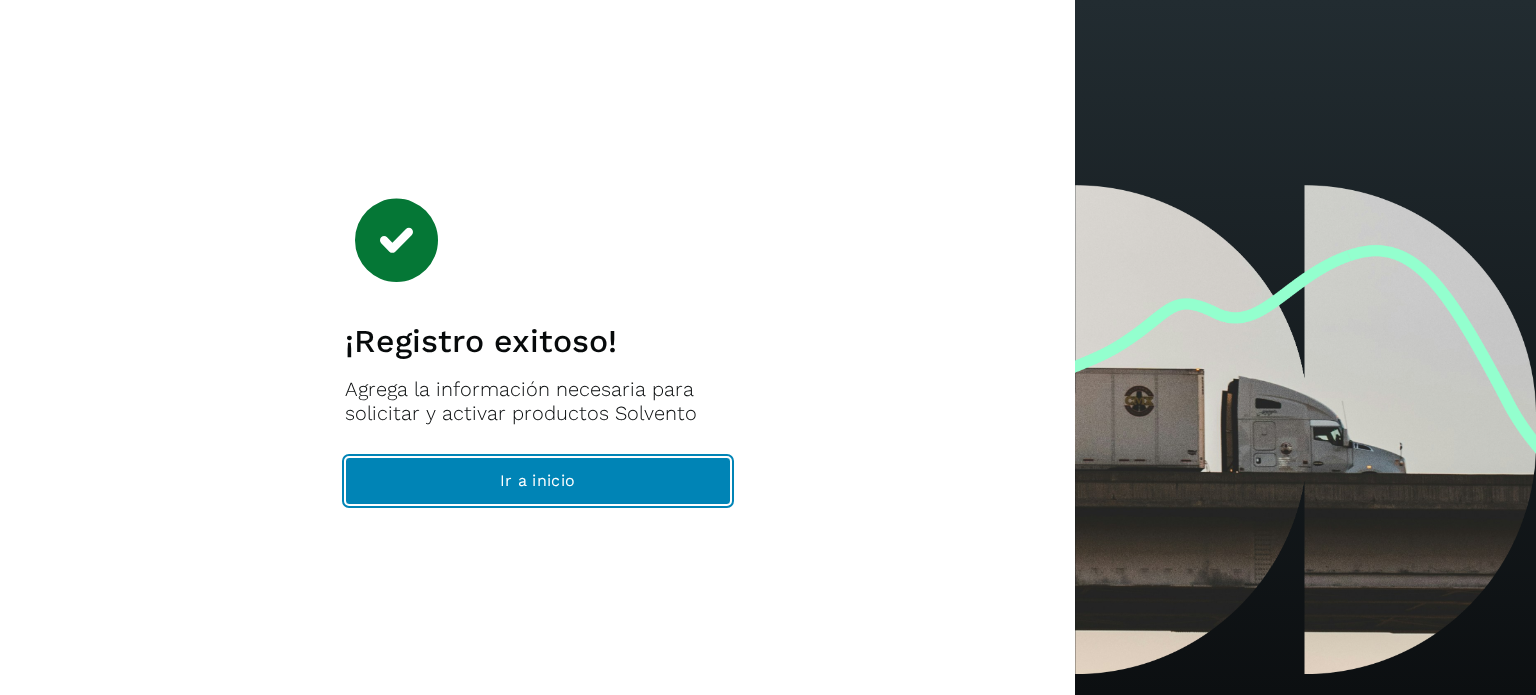 click on "Ir a inicio" at bounding box center [538, 481] 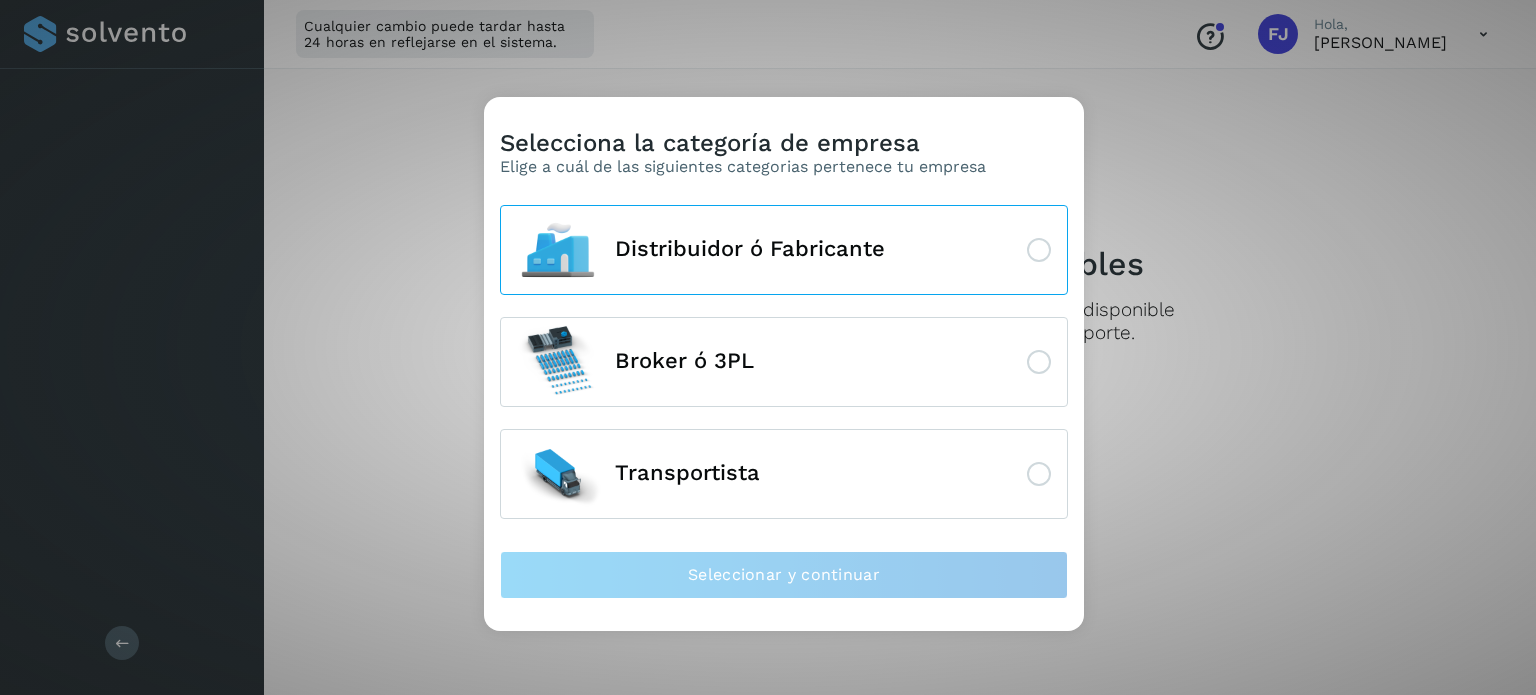 click on "Distribuidor ó Fabricante" 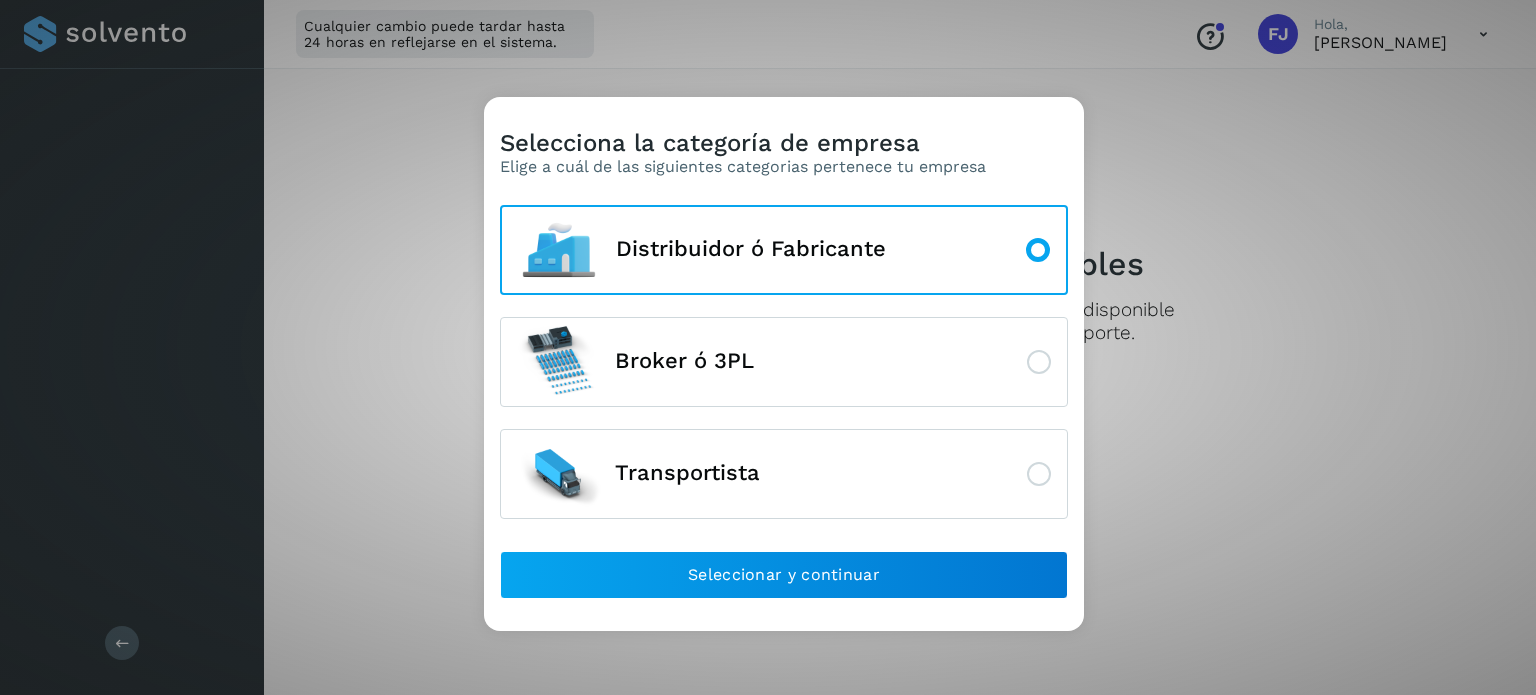 type 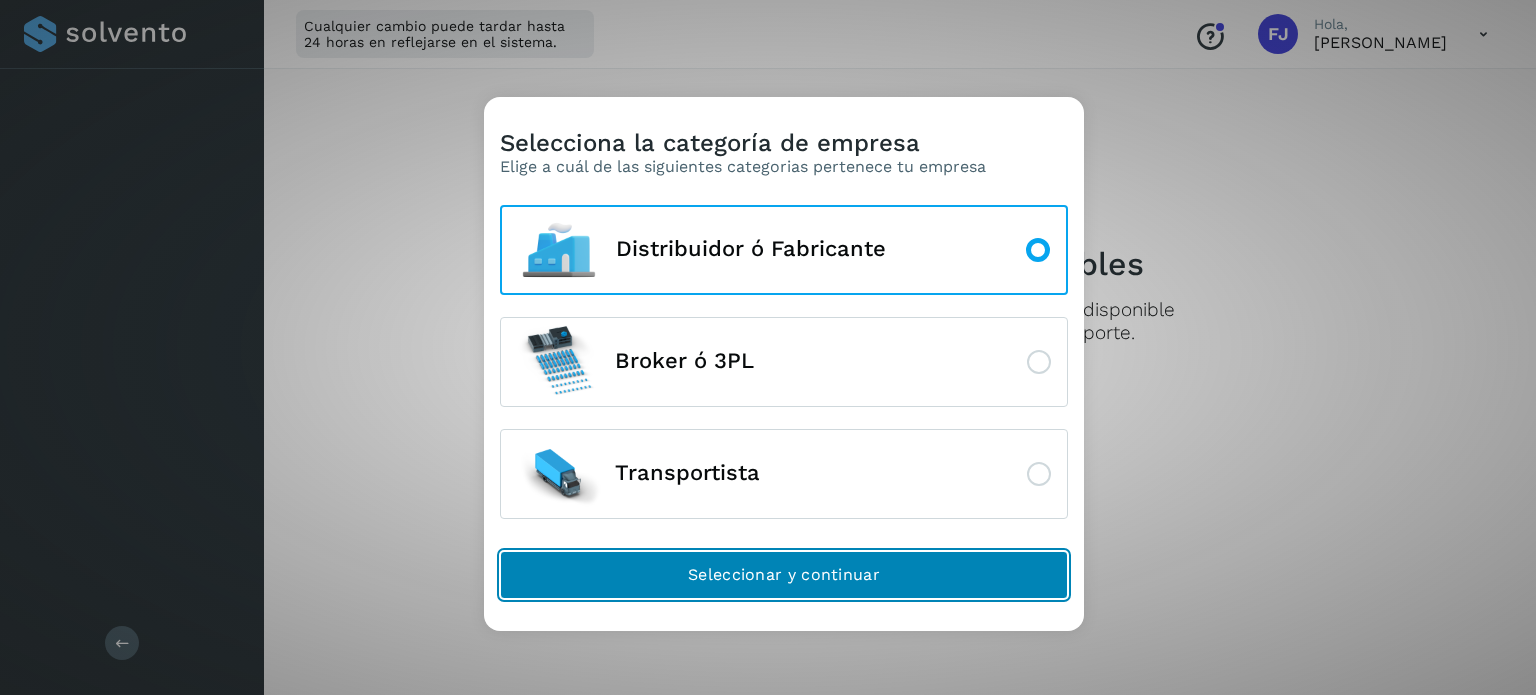 click on "Seleccionar y continuar" 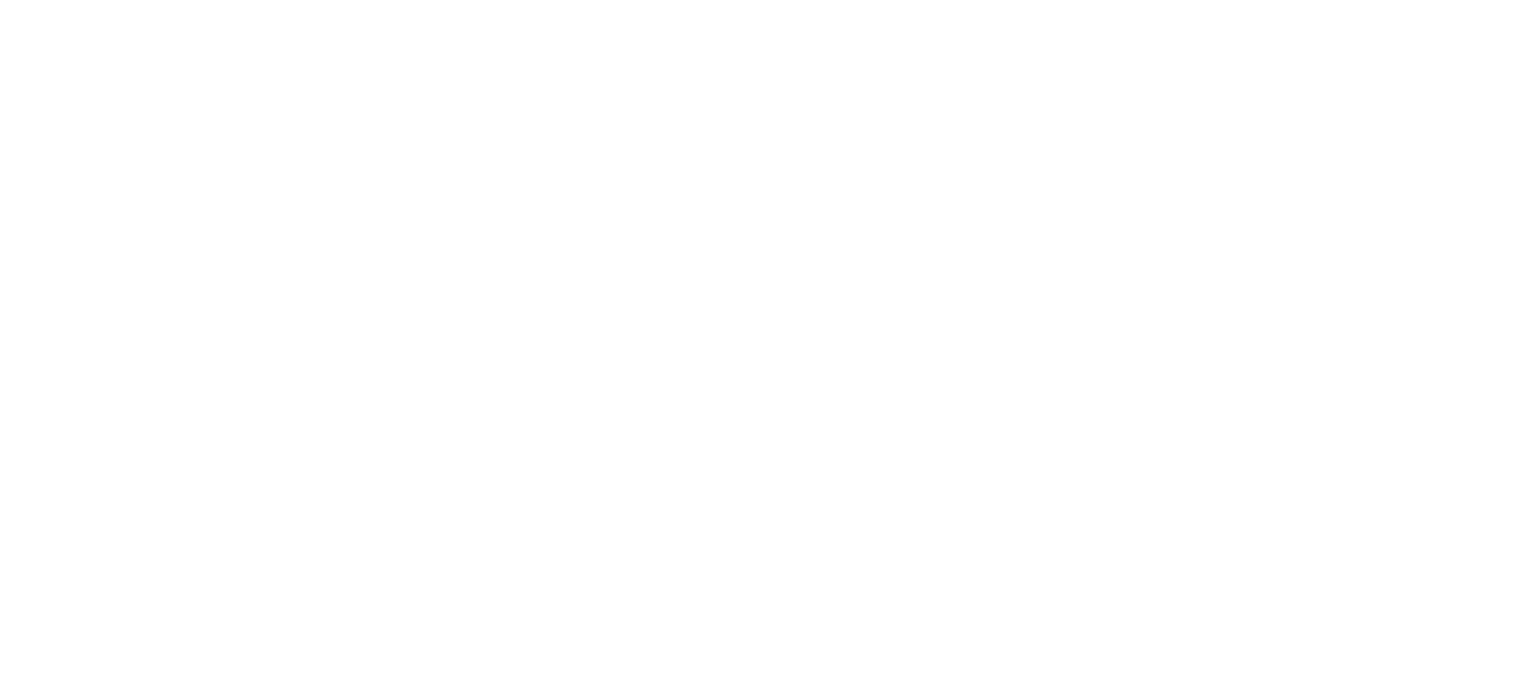 scroll, scrollTop: 0, scrollLeft: 0, axis: both 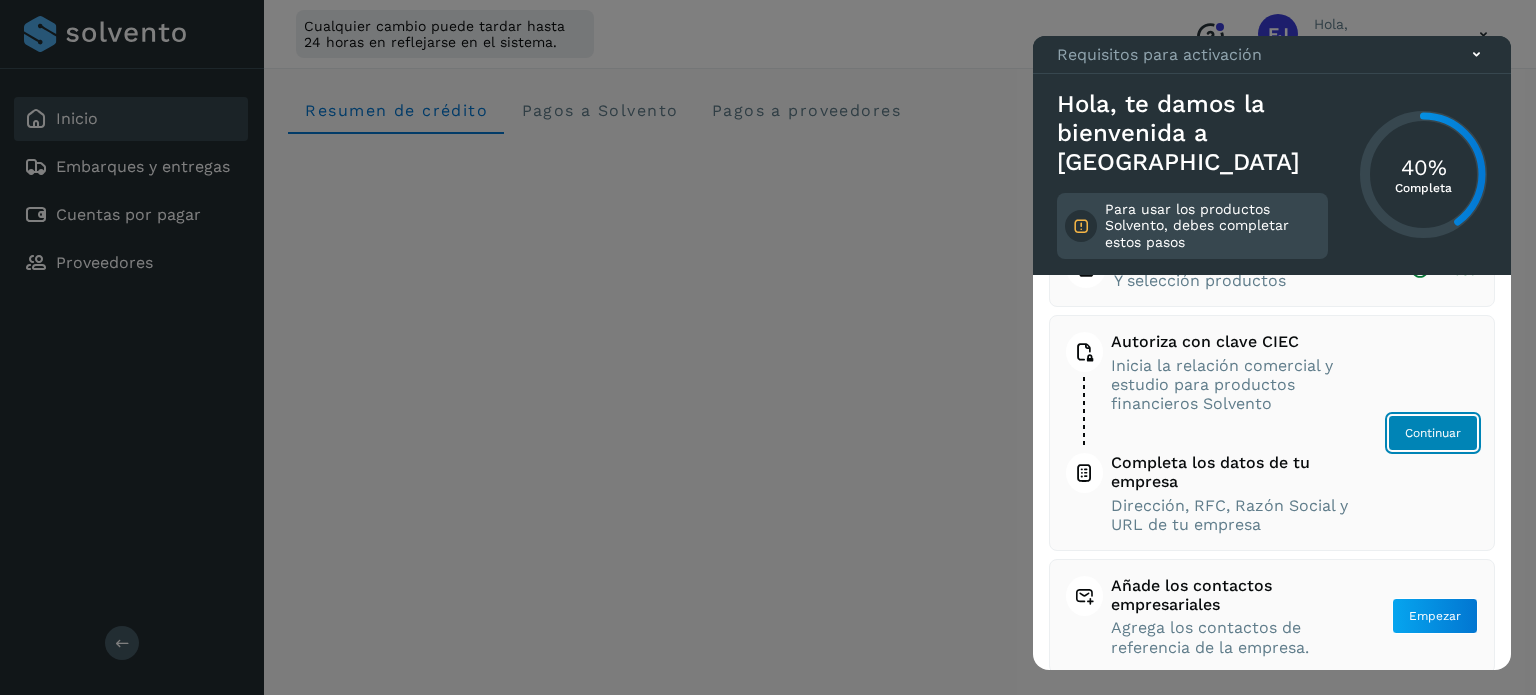 click on "Continuar" 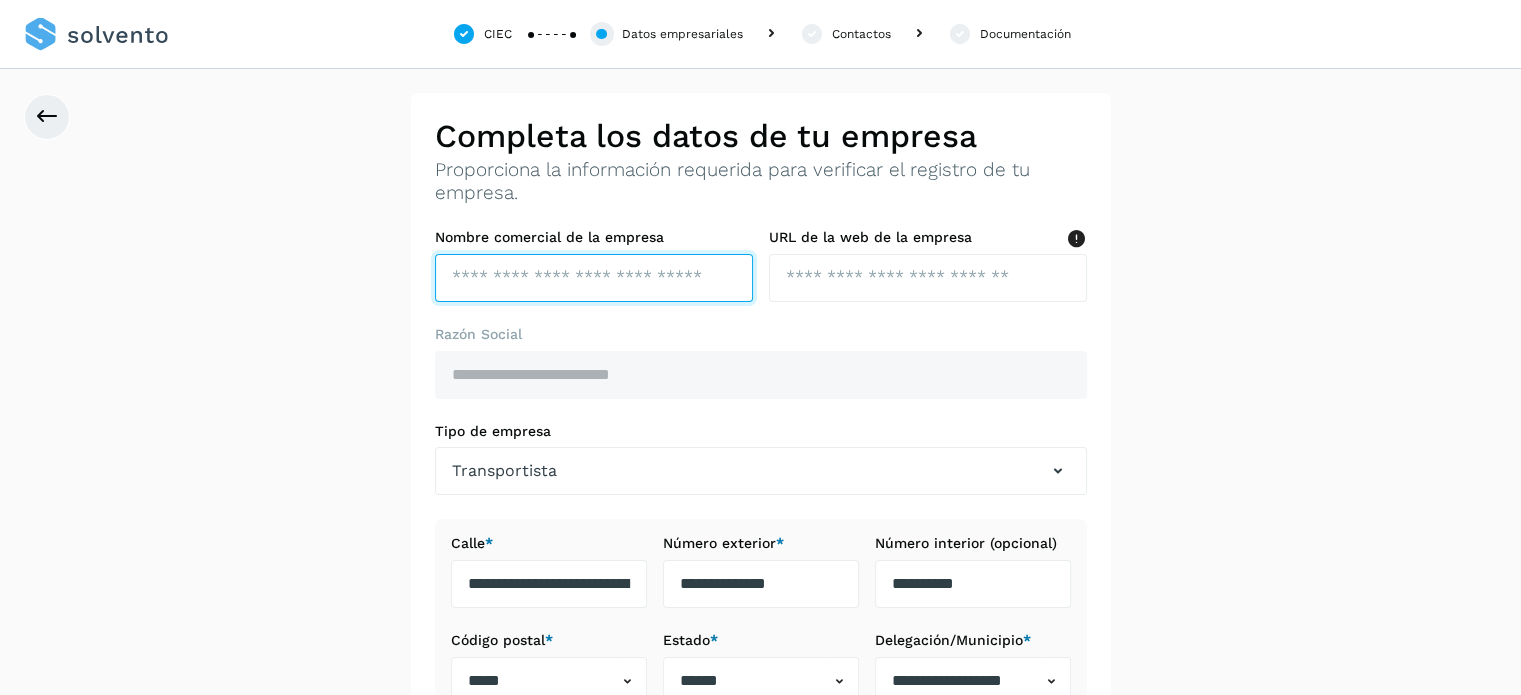 click at bounding box center (594, 278) 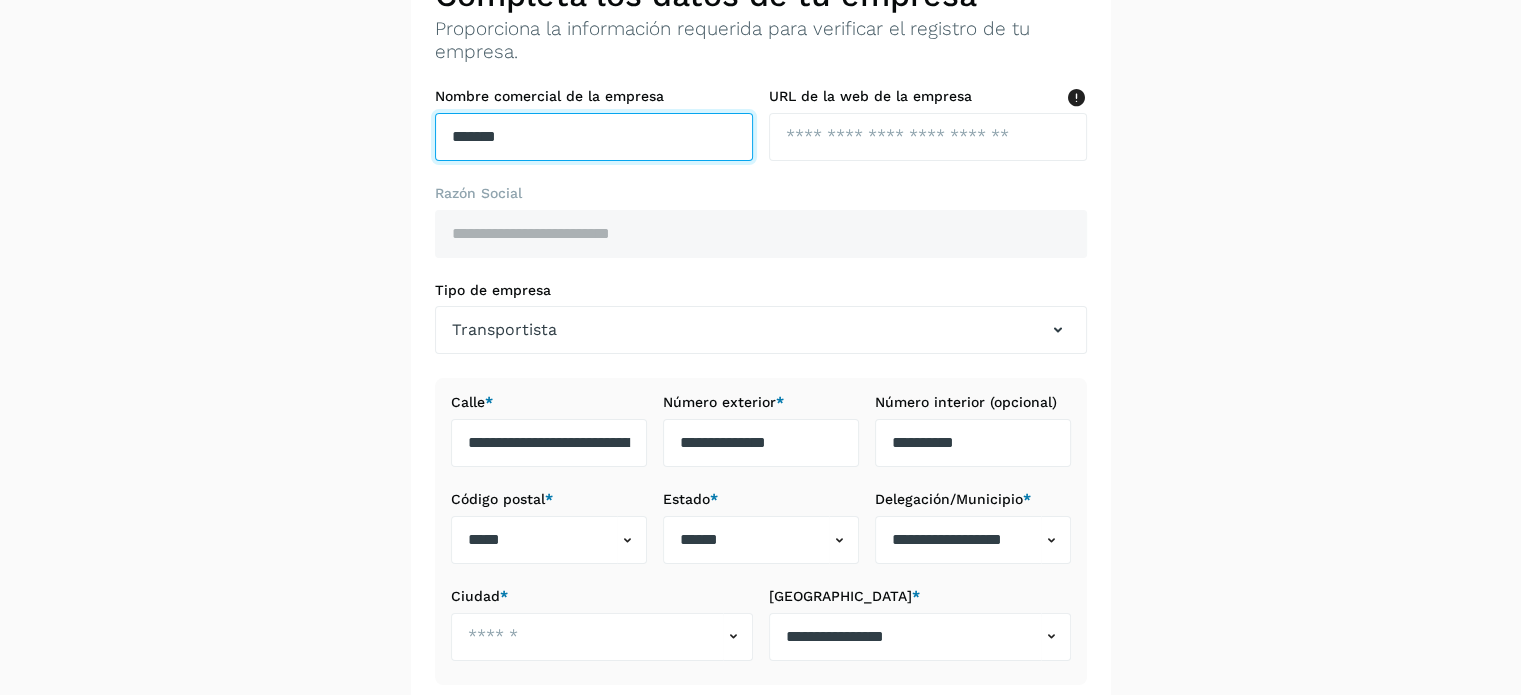 scroll, scrollTop: 112, scrollLeft: 0, axis: vertical 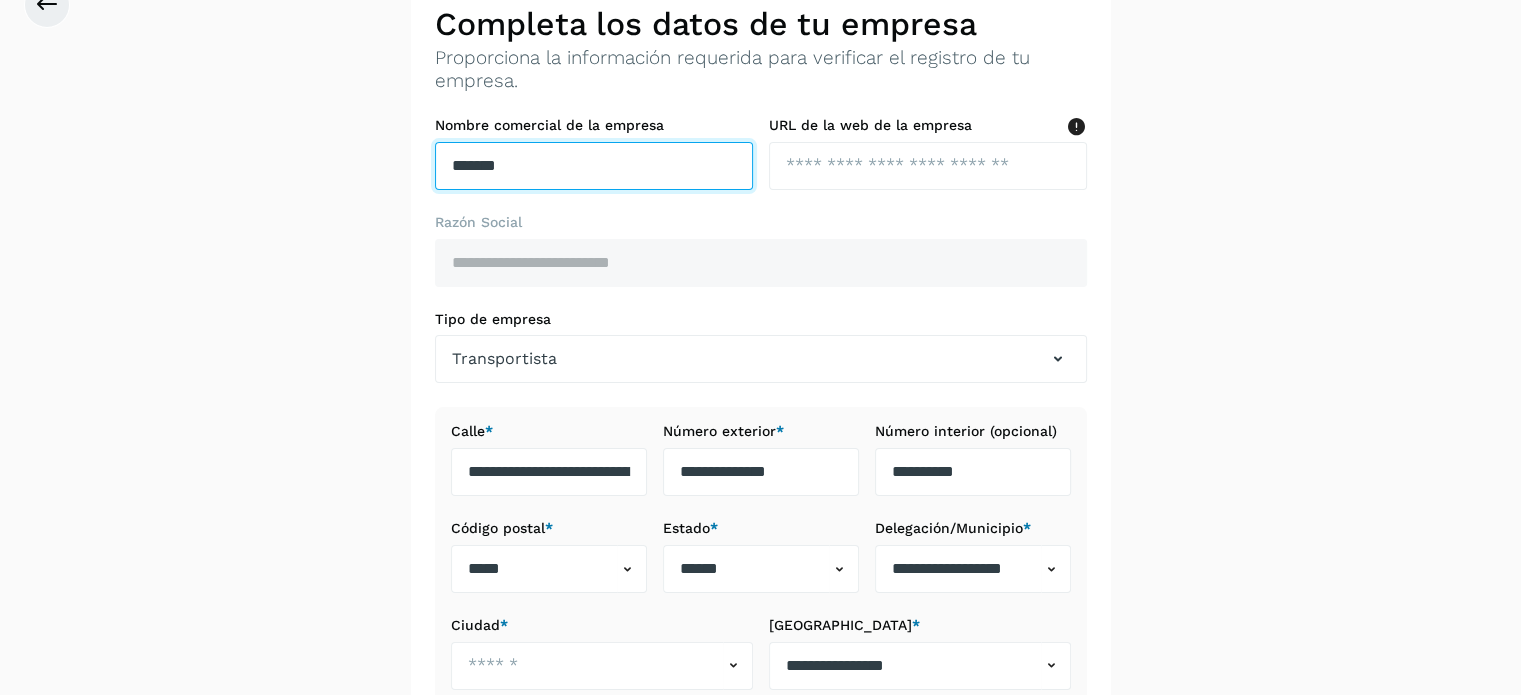type on "*******" 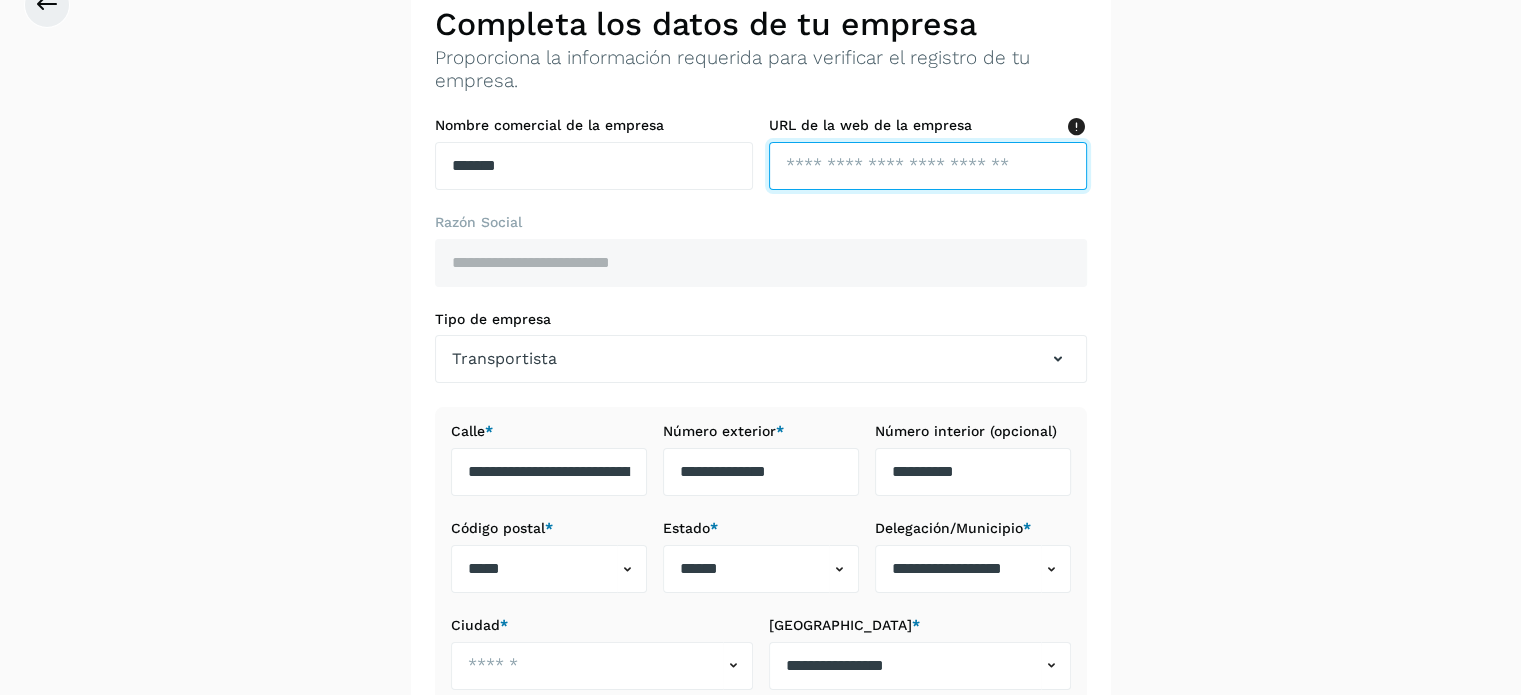 click at bounding box center (928, 166) 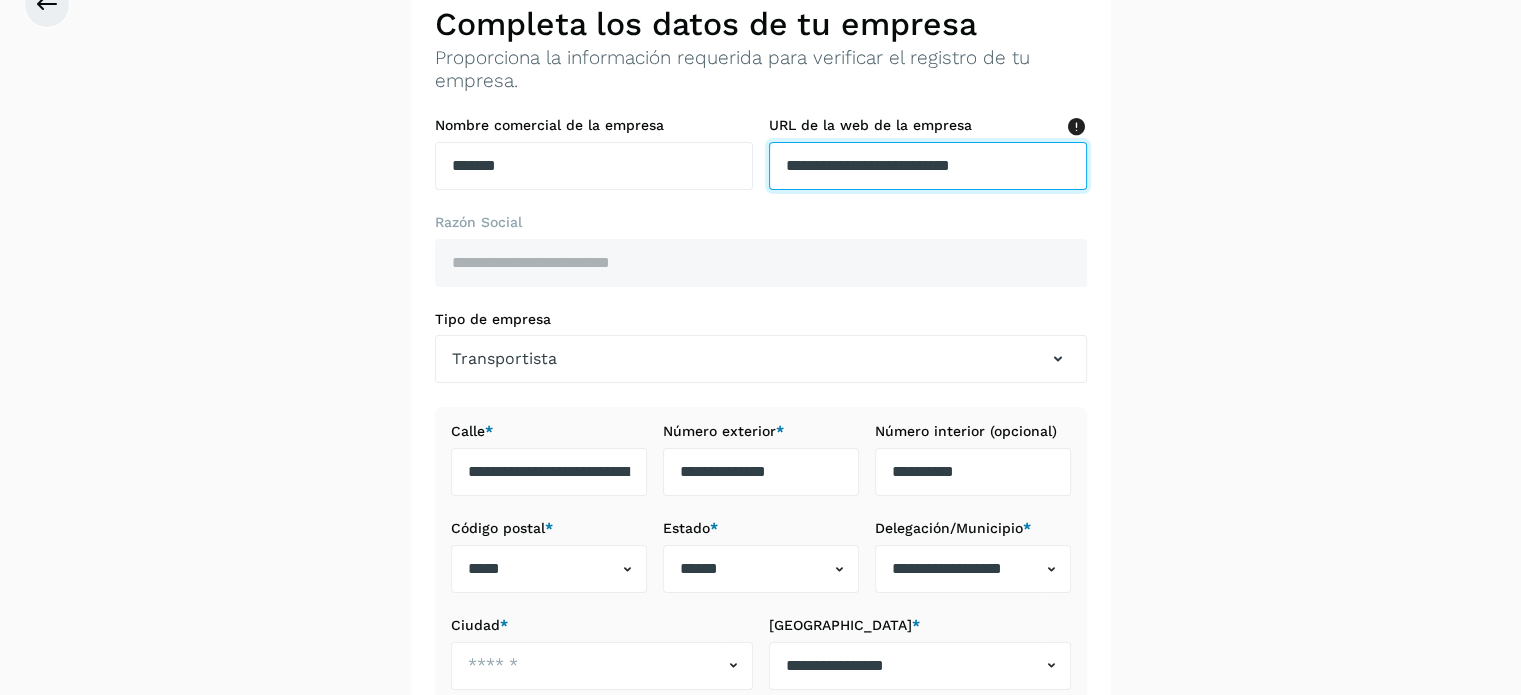 type on "**********" 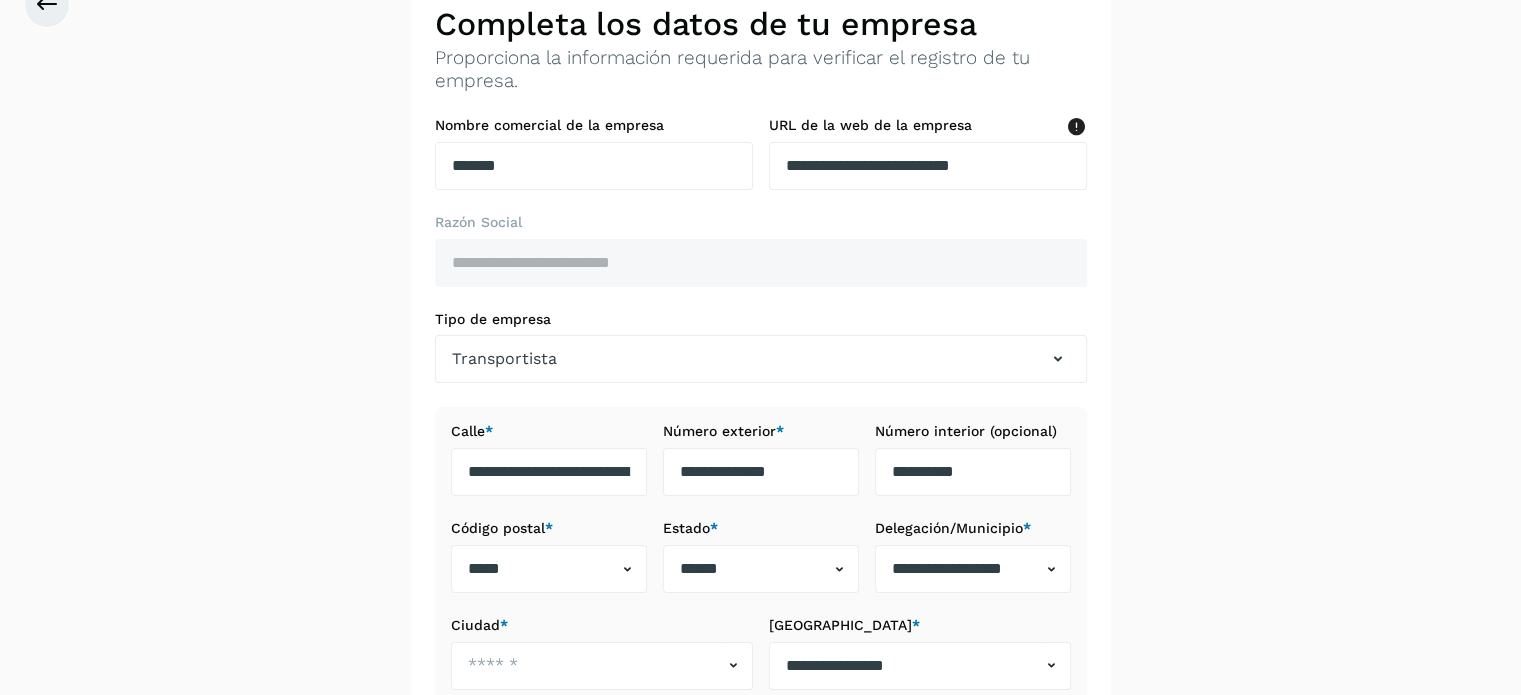 click on "Tipo de empresa" at bounding box center (761, 319) 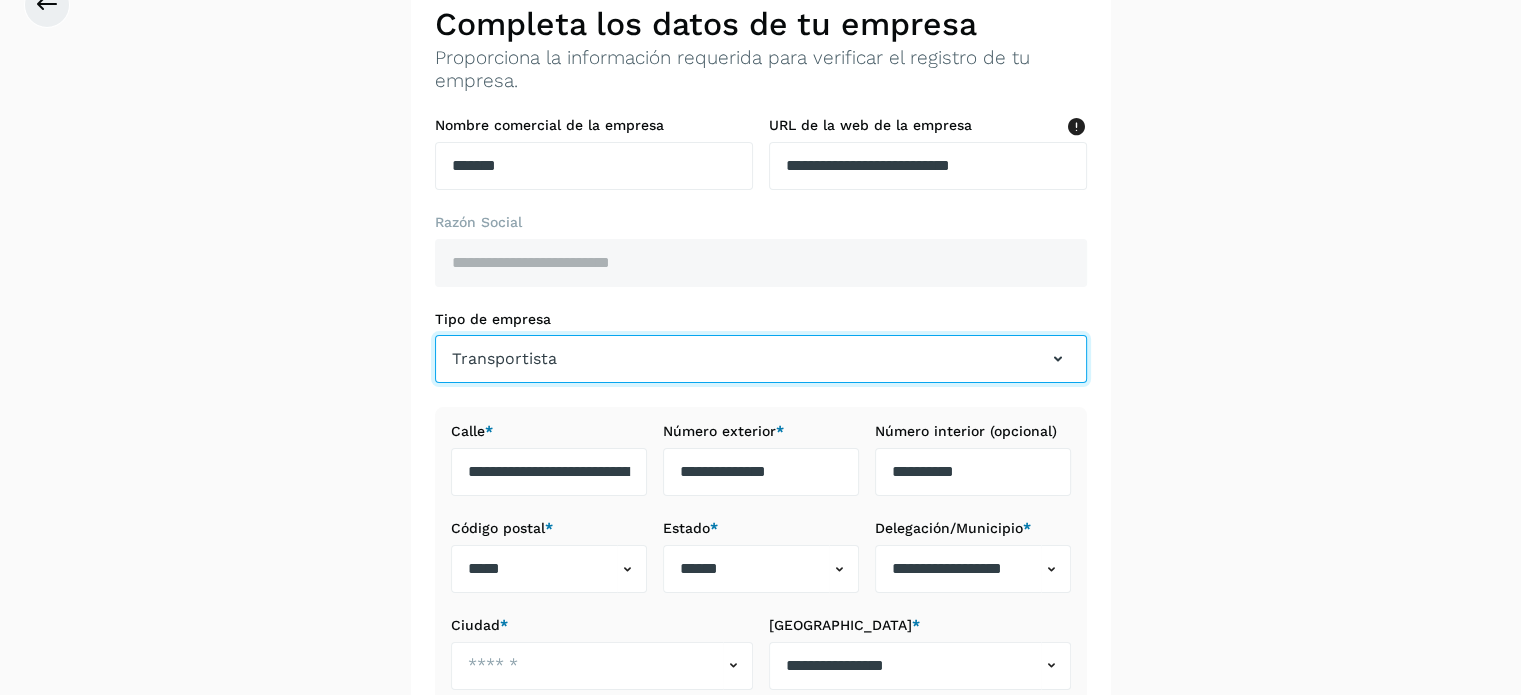 click on "Transportista" at bounding box center (761, 359) 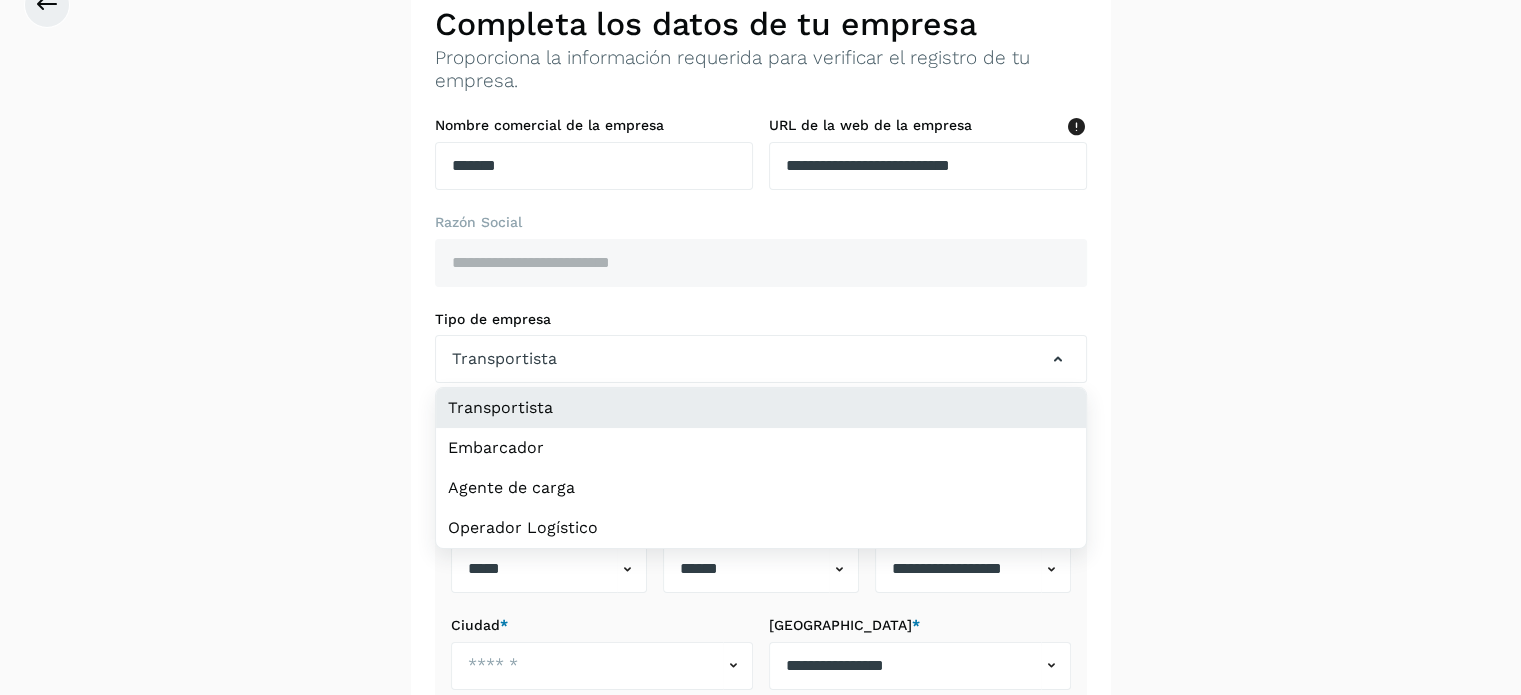 click on "Transportista" 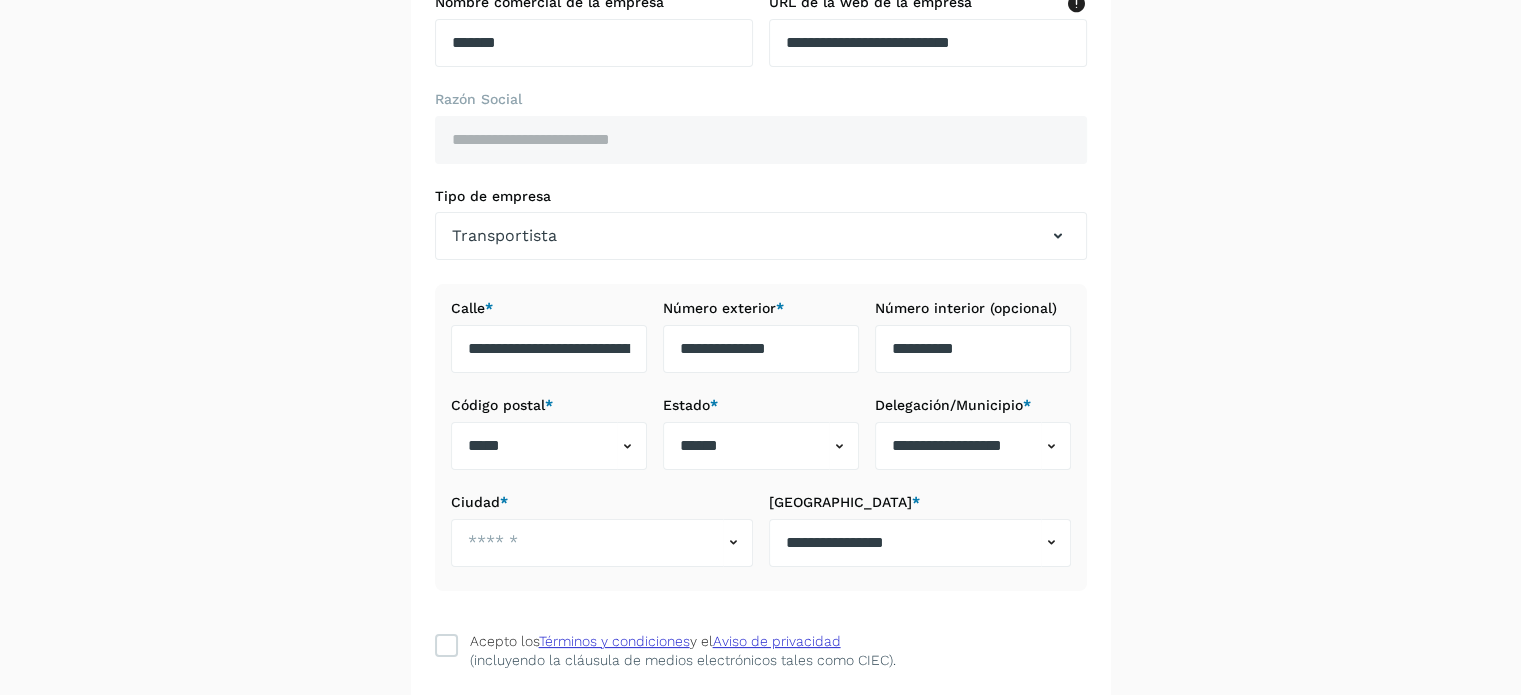 scroll, scrollTop: 344, scrollLeft: 0, axis: vertical 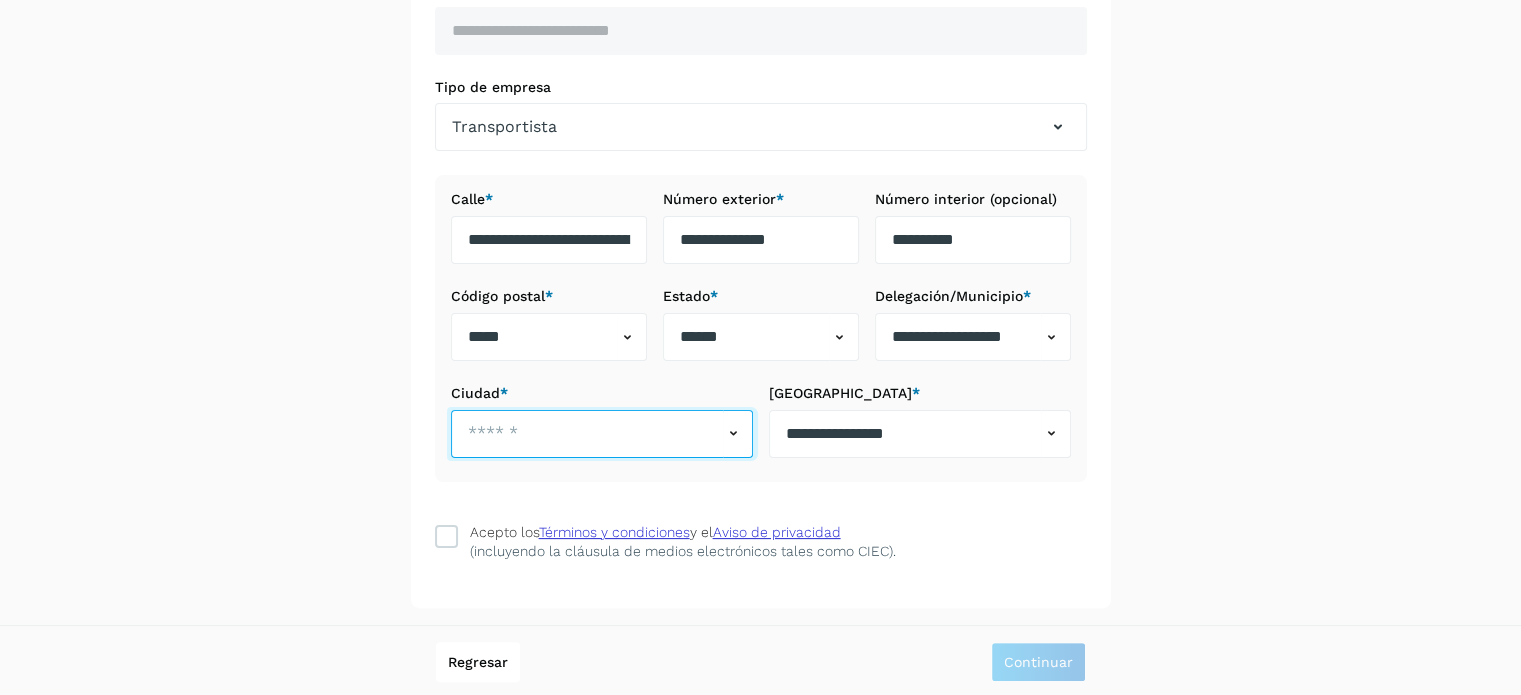 click at bounding box center (587, 434) 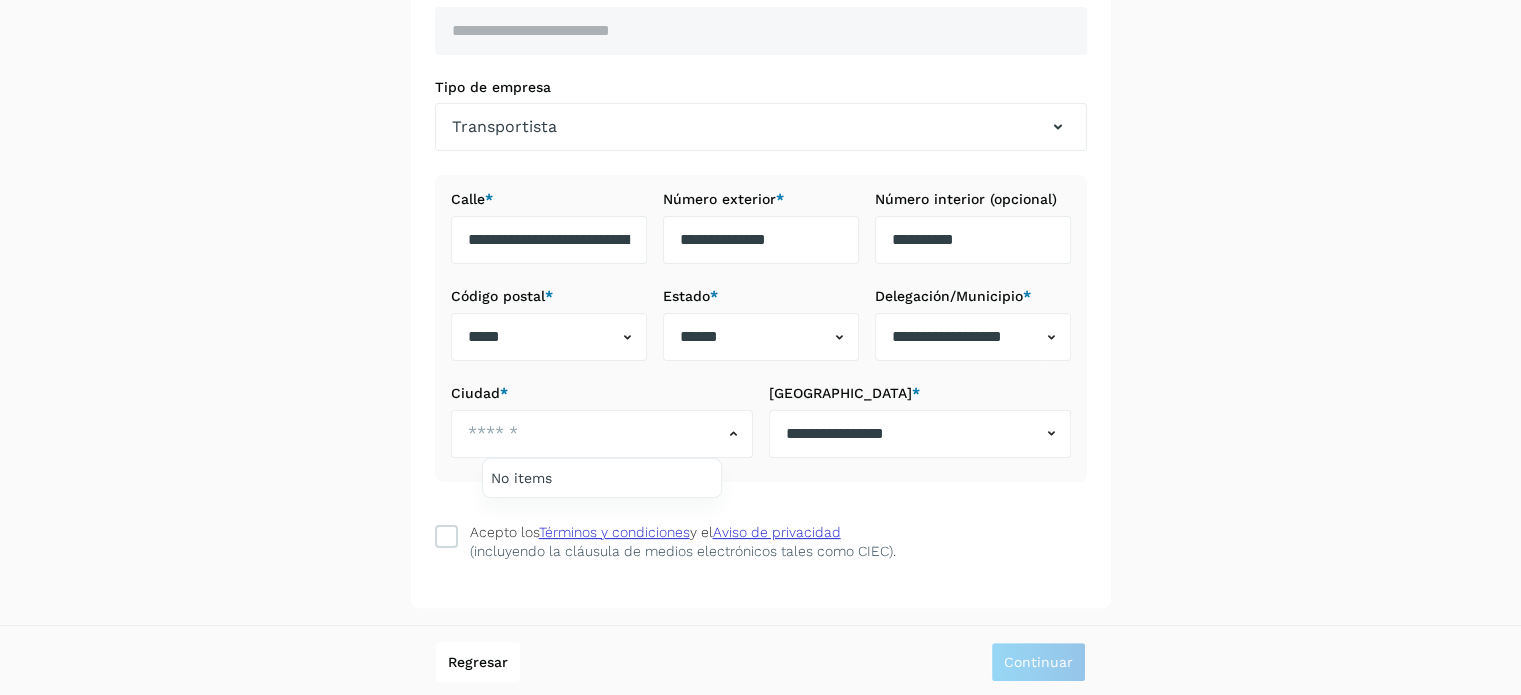 click at bounding box center [760, 347] 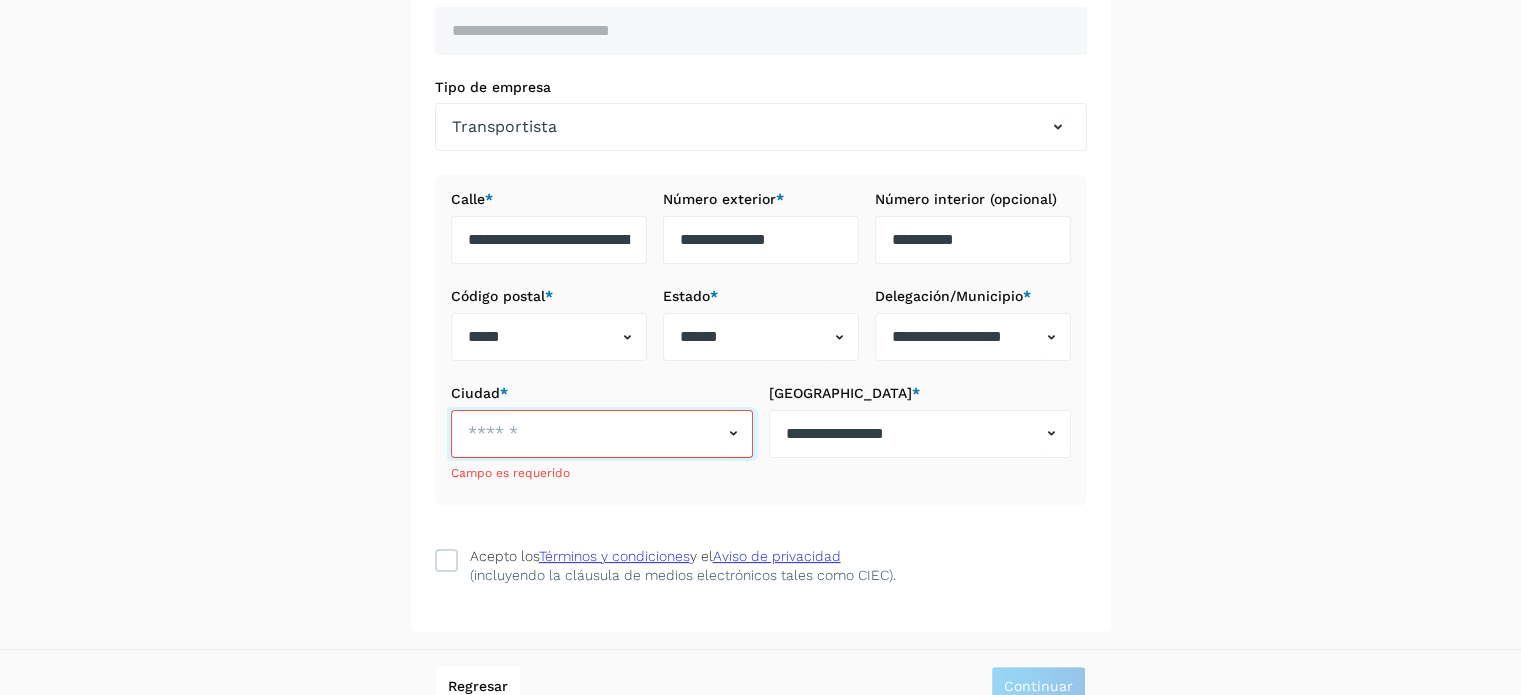 click at bounding box center [587, 434] 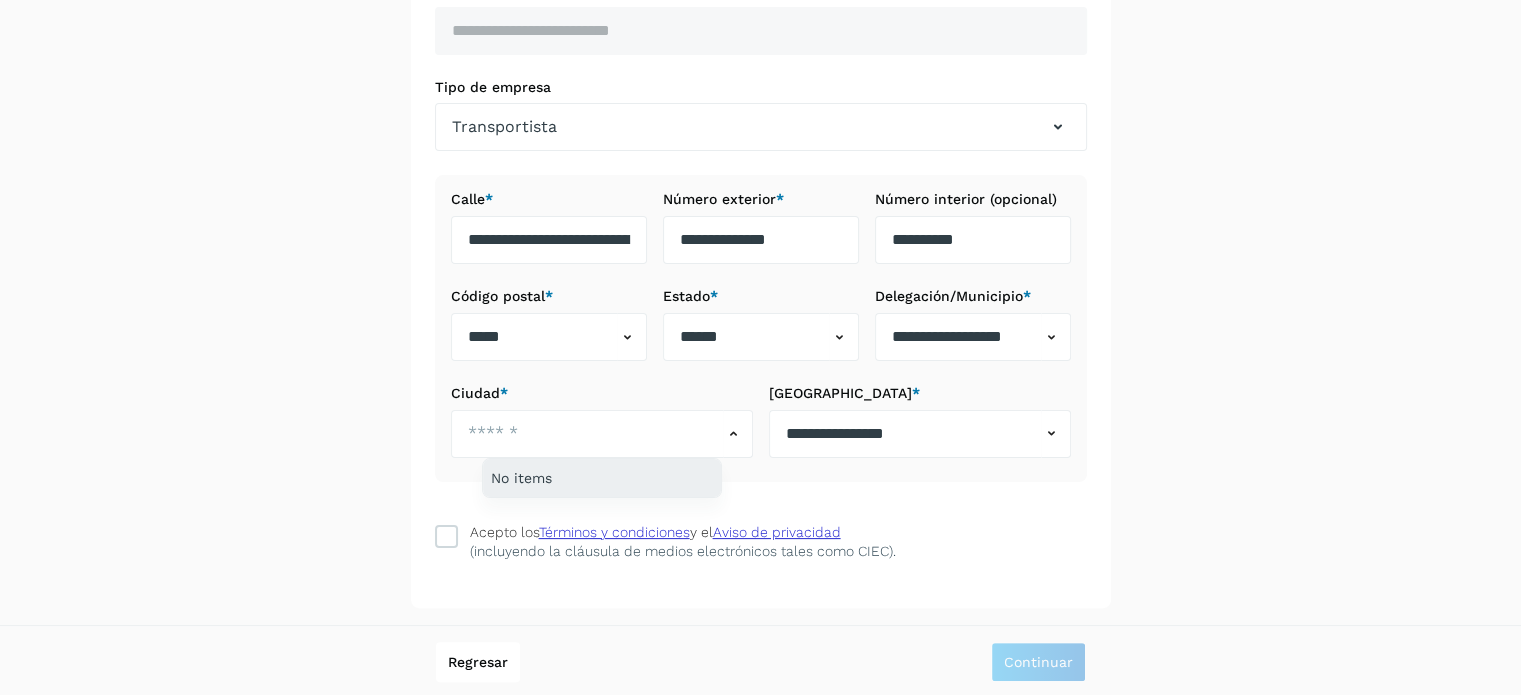 click on "Ciudad  * No items" at bounding box center [602, 421] 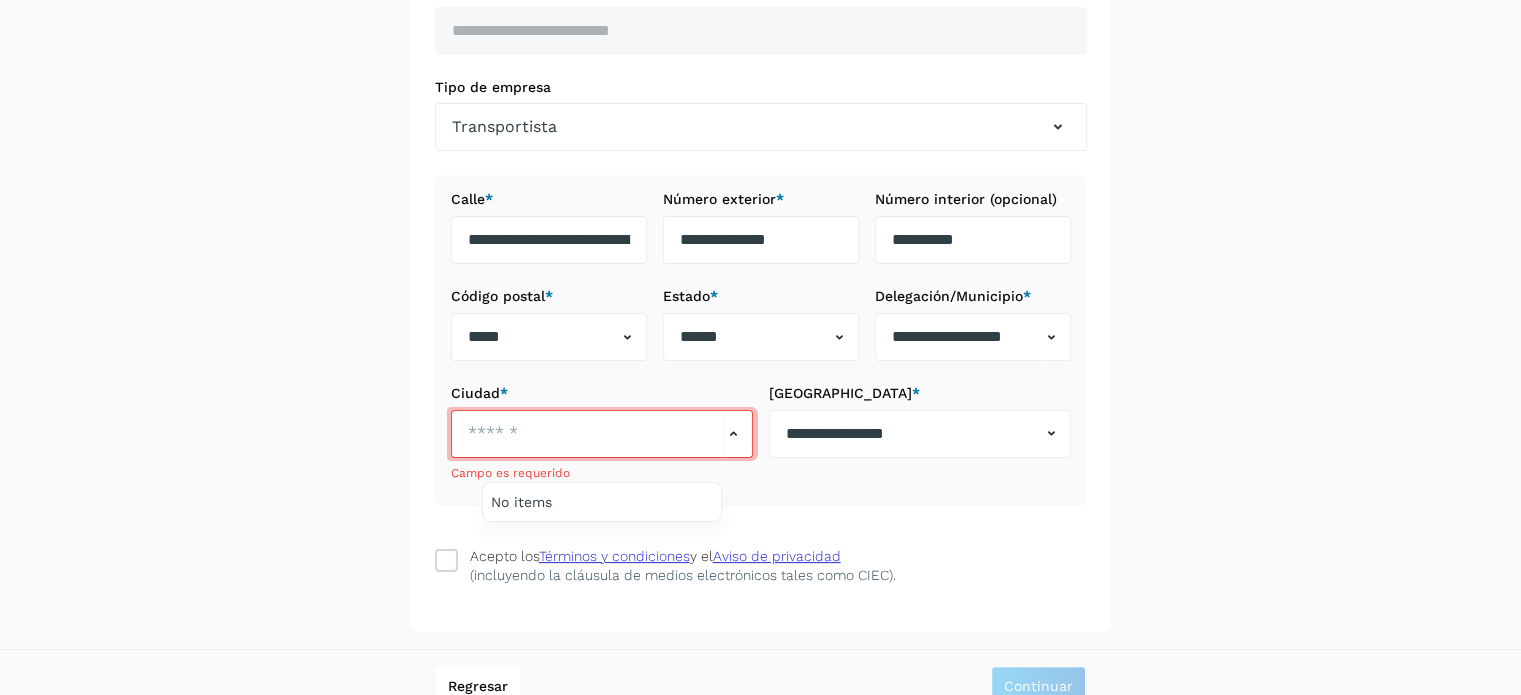 click at bounding box center [760, 347] 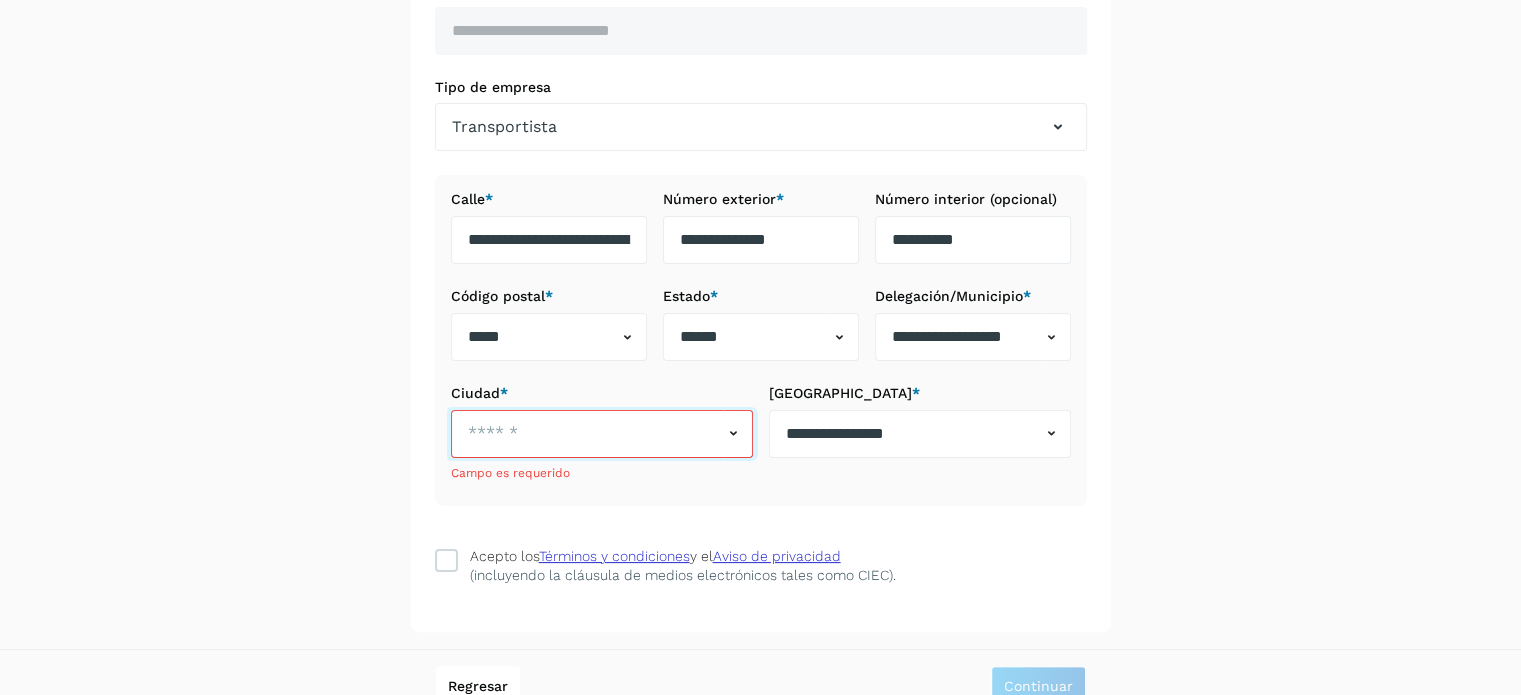 click at bounding box center (587, 434) 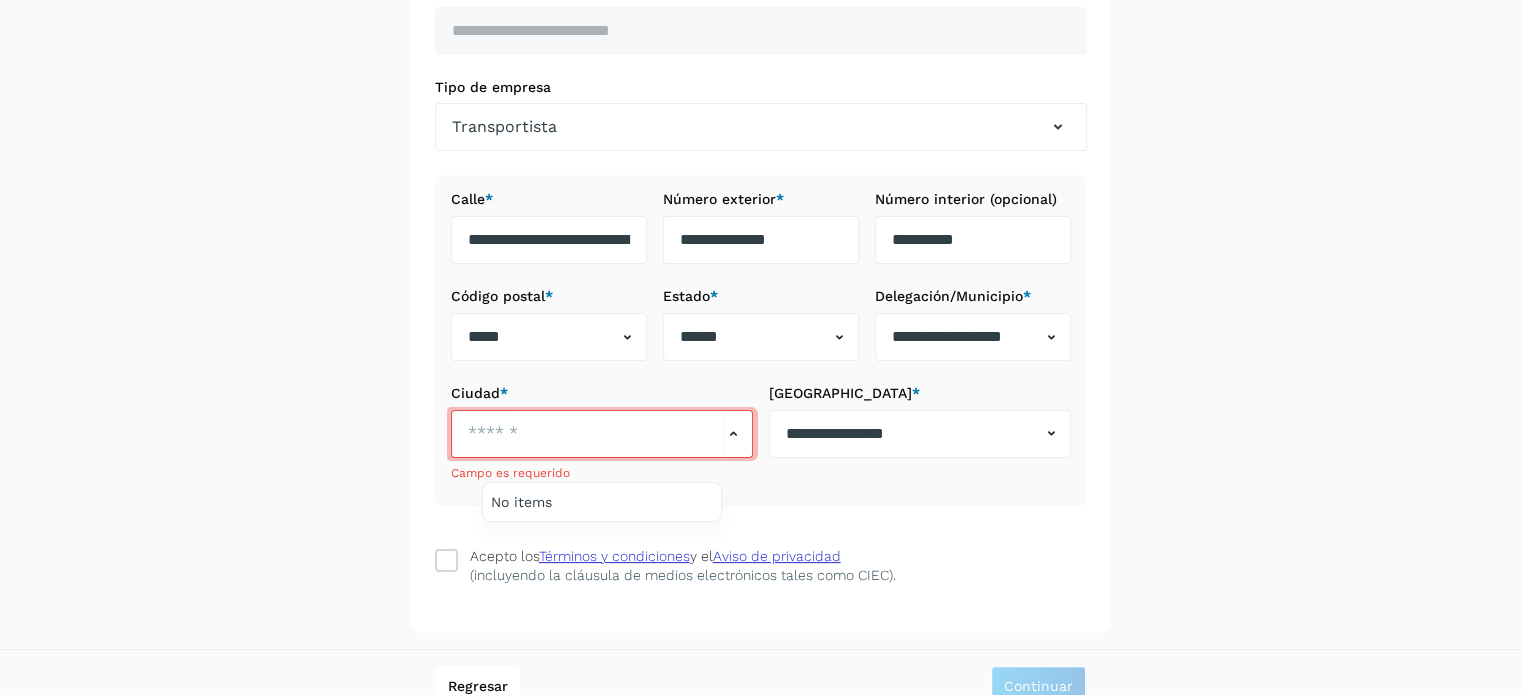 click at bounding box center (760, 347) 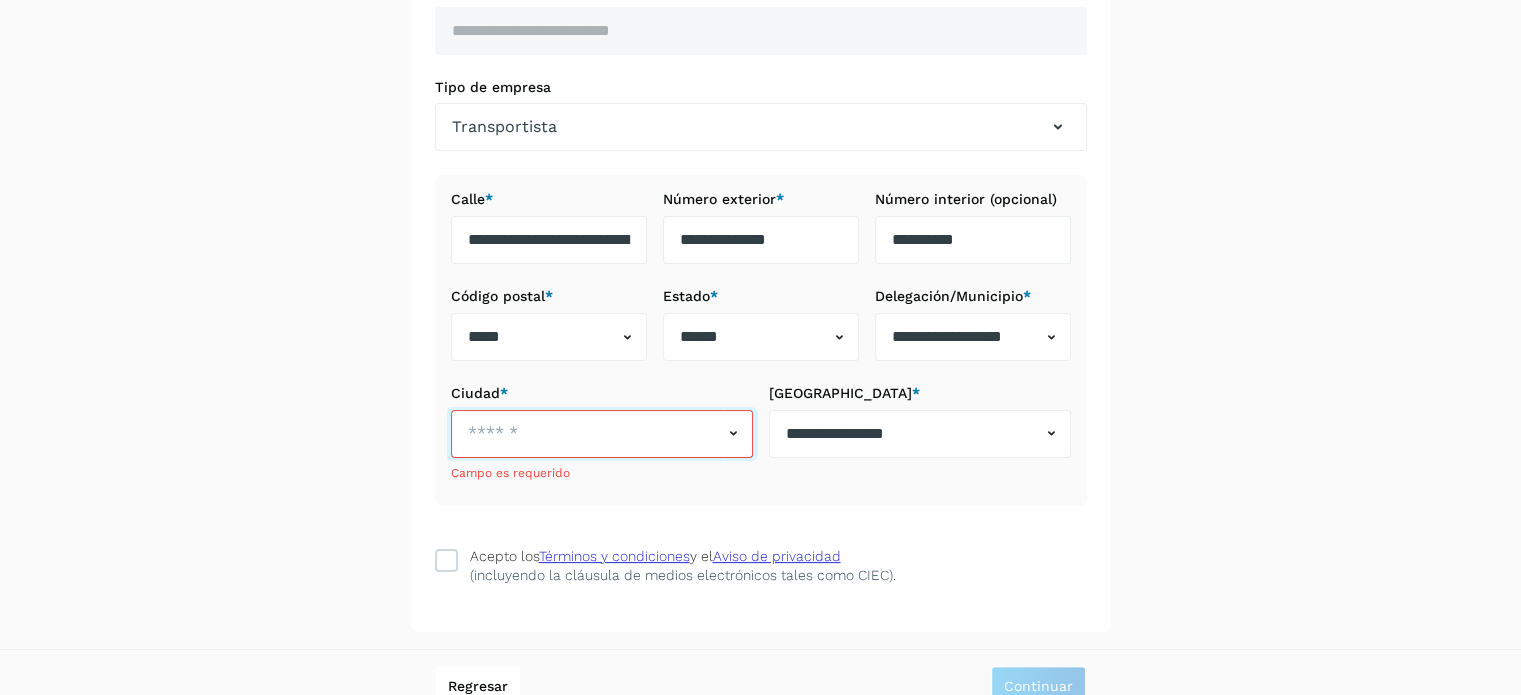 click at bounding box center (587, 434) 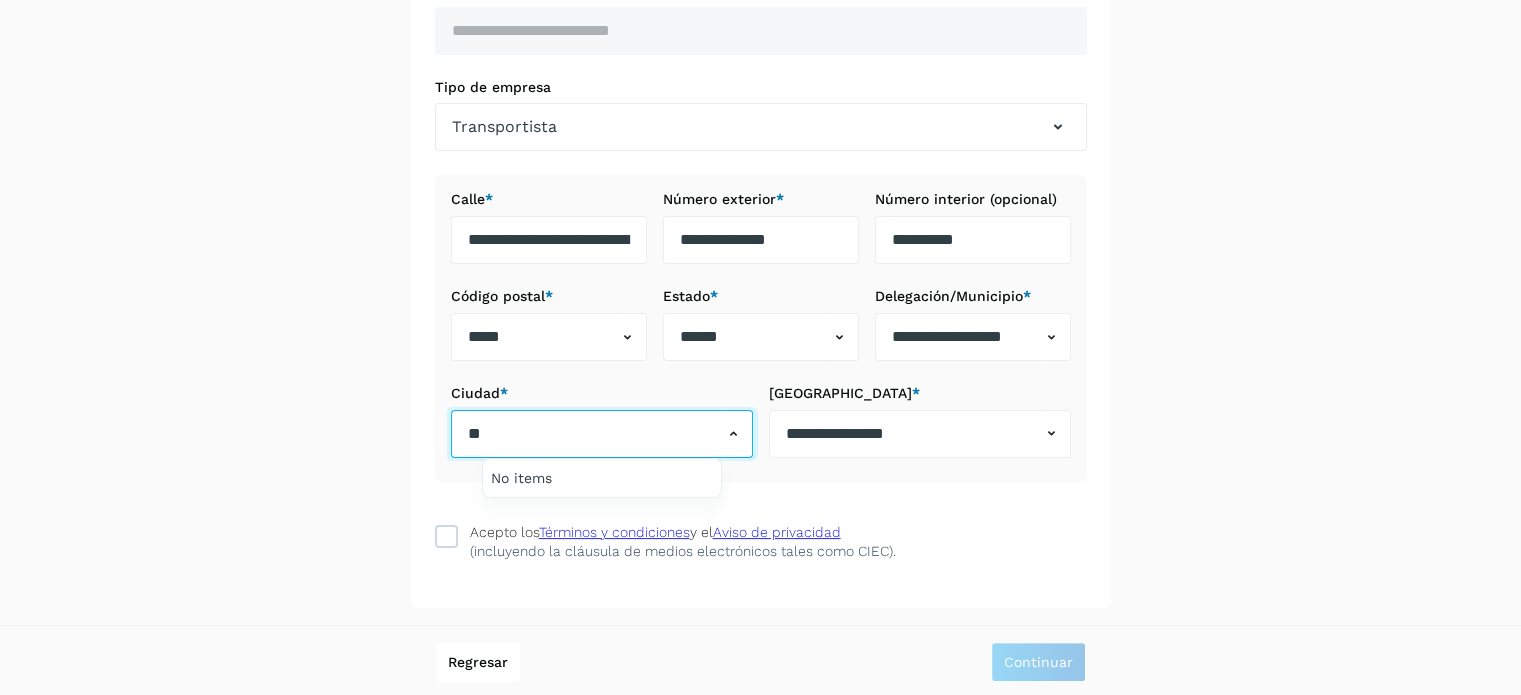 type on "*" 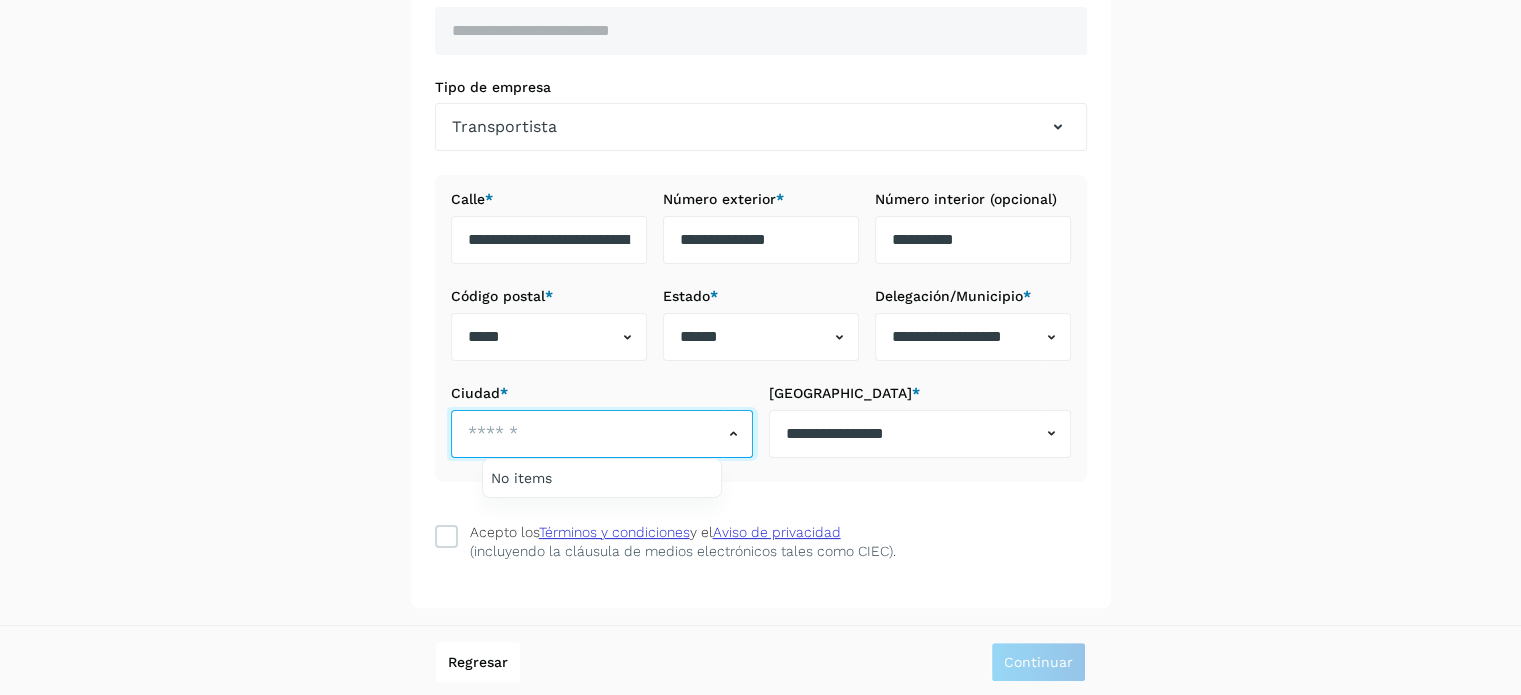 paste on "******" 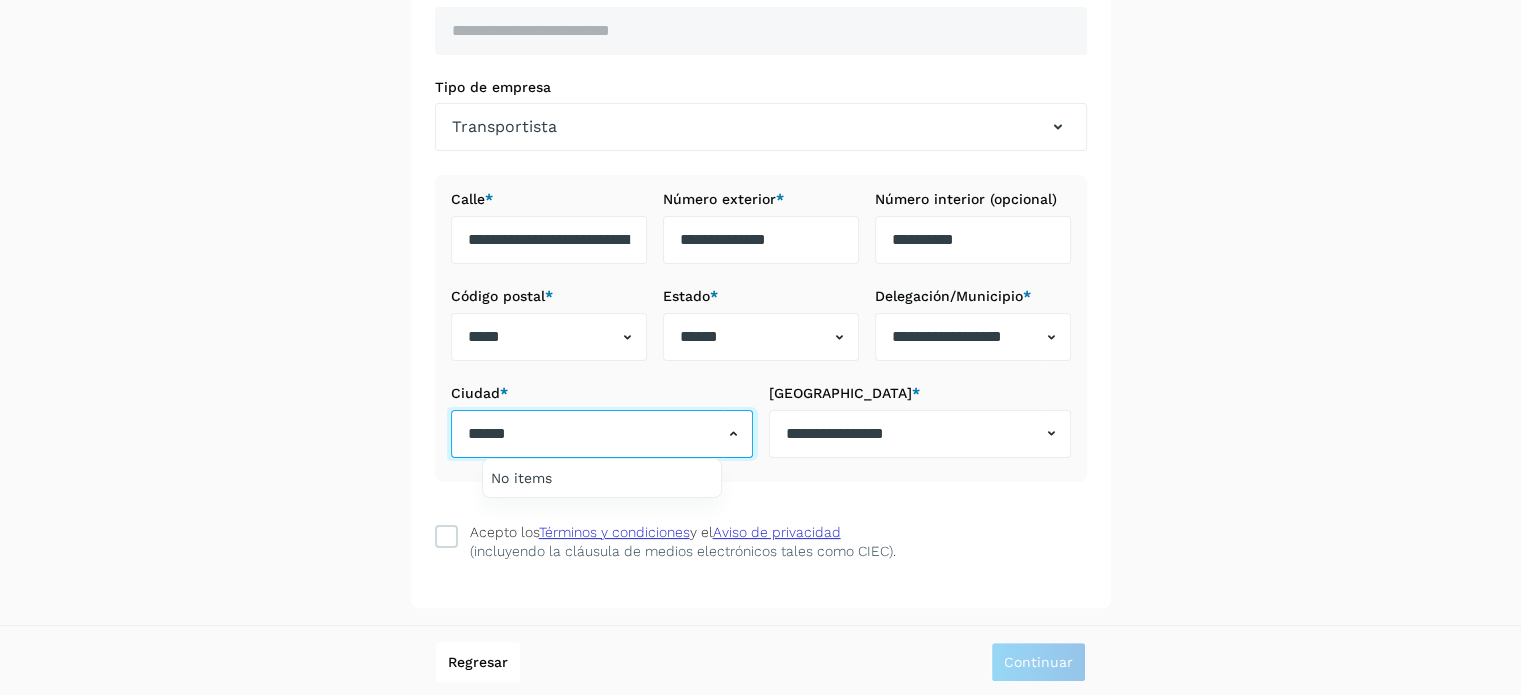 type on "******" 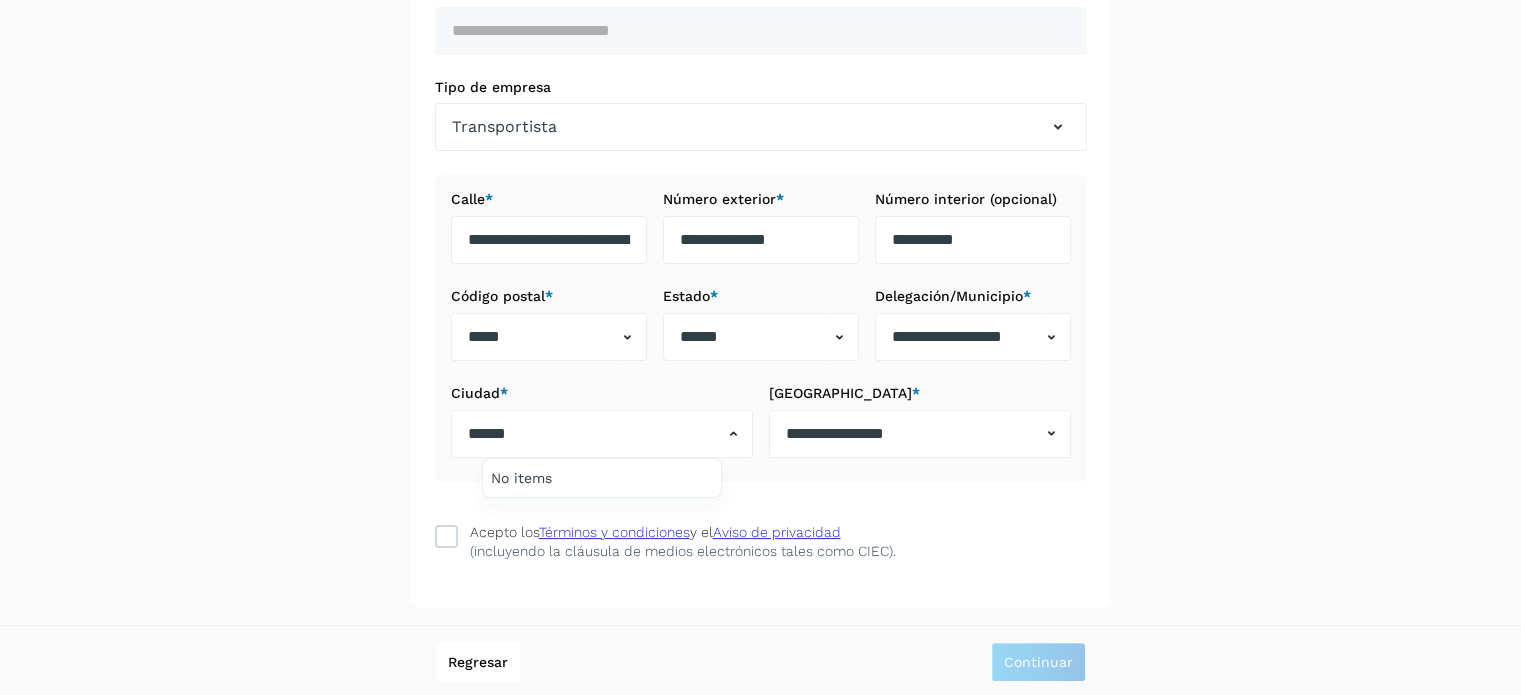 click at bounding box center [760, 347] 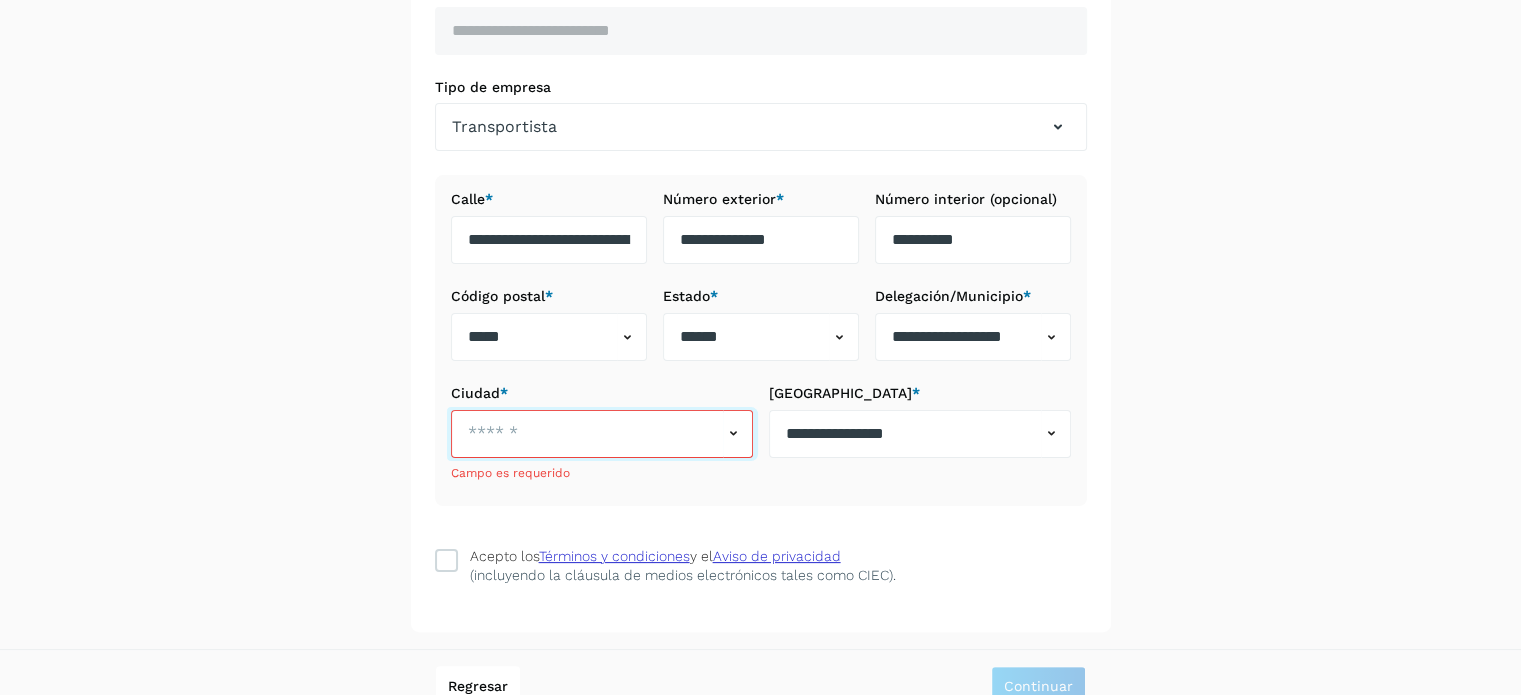 click at bounding box center (587, 434) 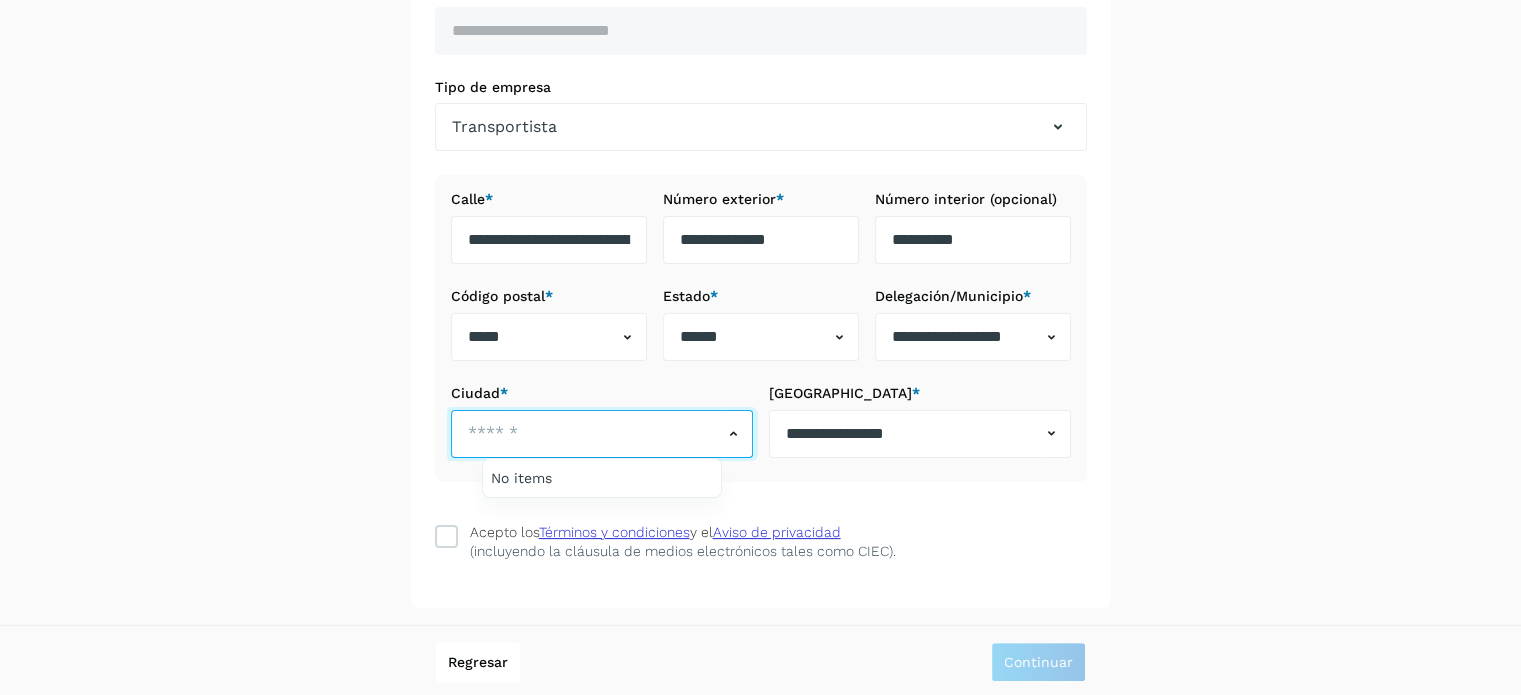 paste on "******" 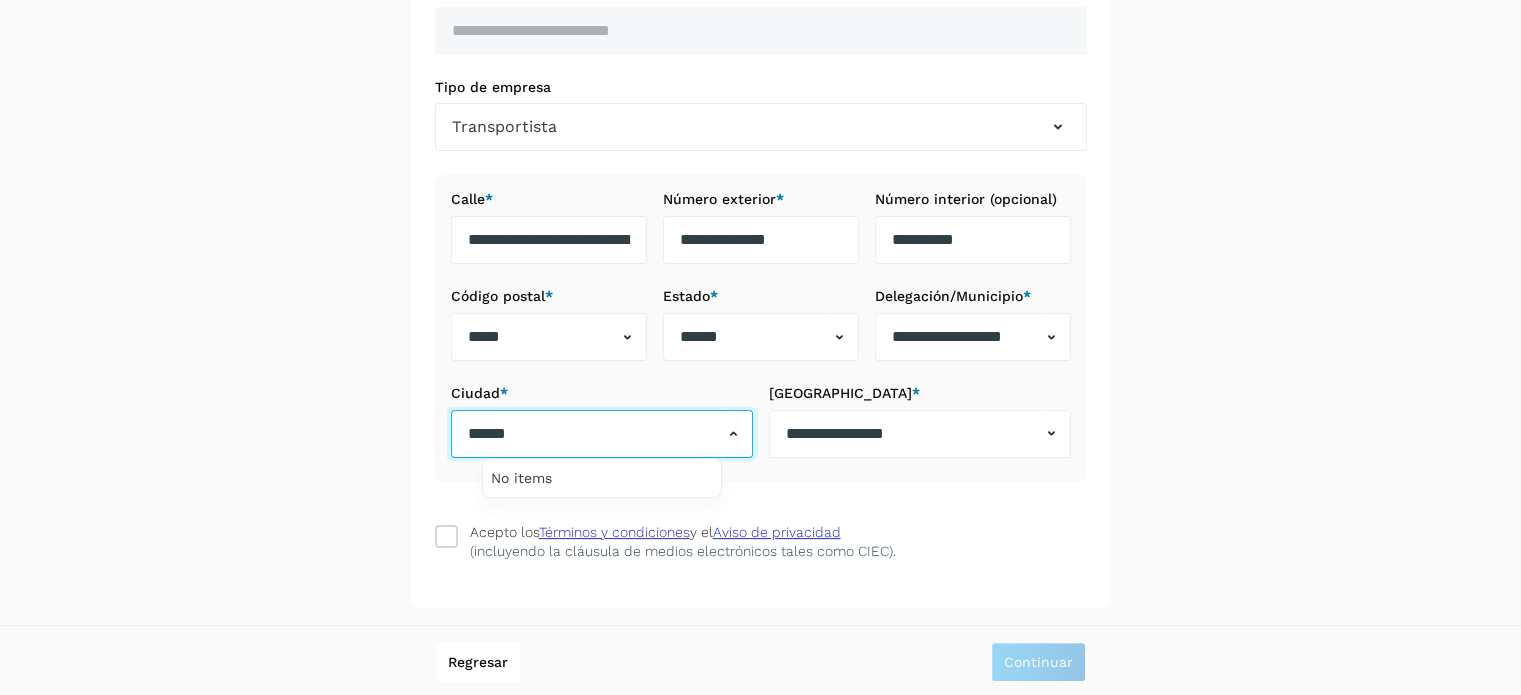 type on "******" 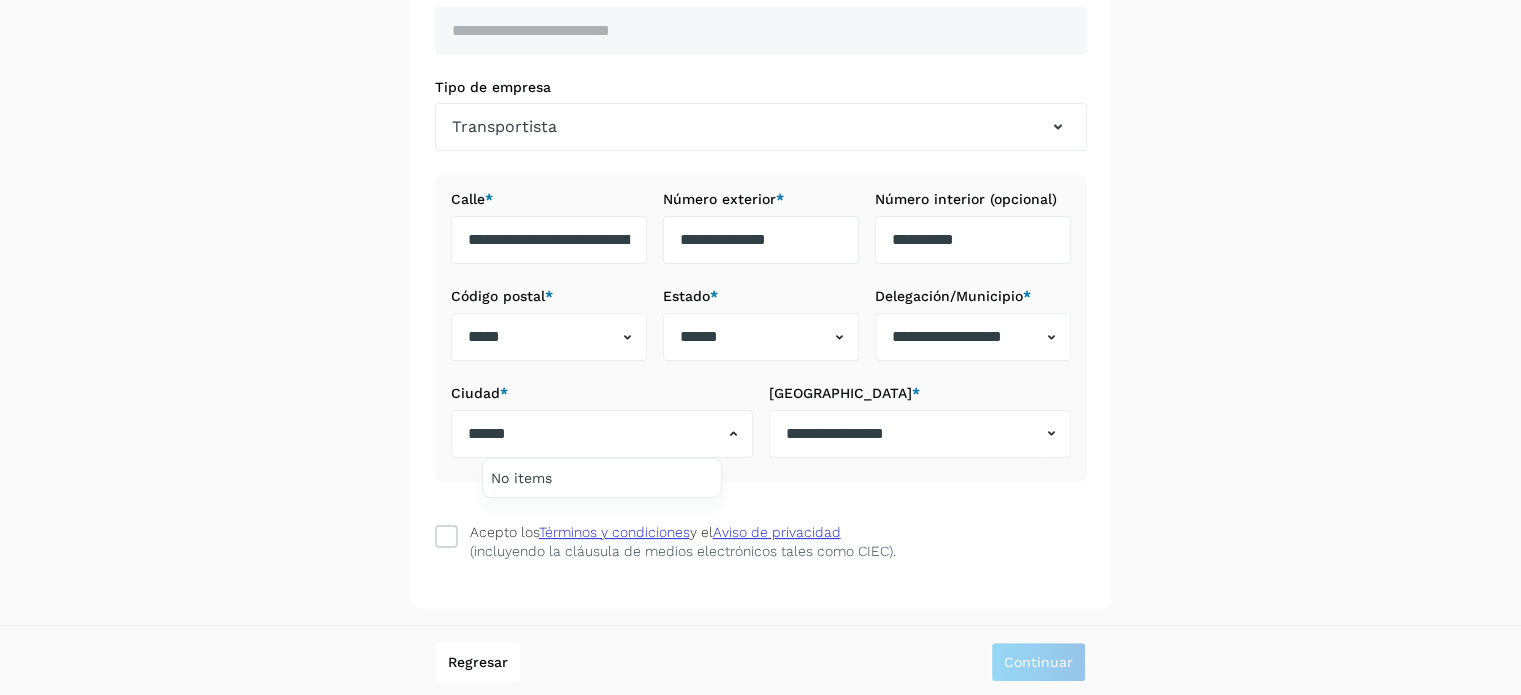 click at bounding box center (760, 347) 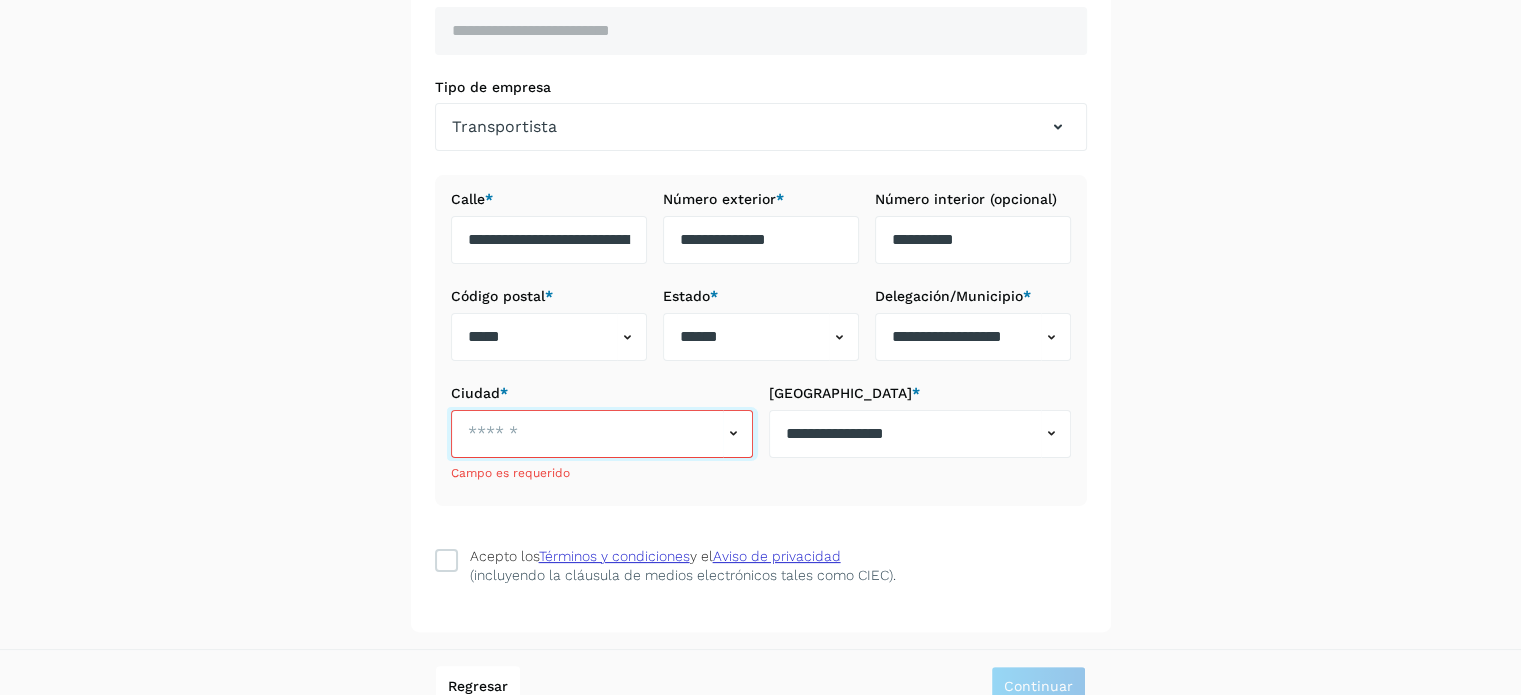 click at bounding box center (587, 434) 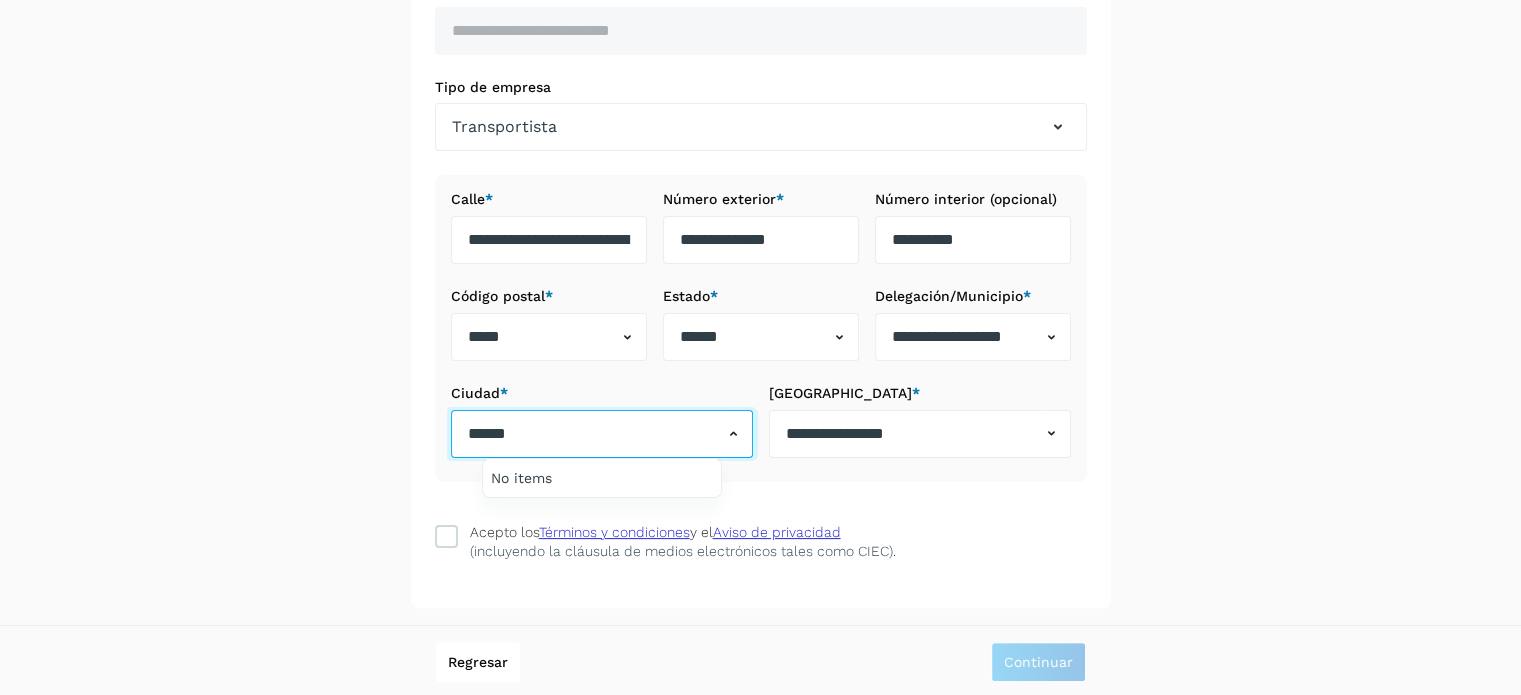 type on "******" 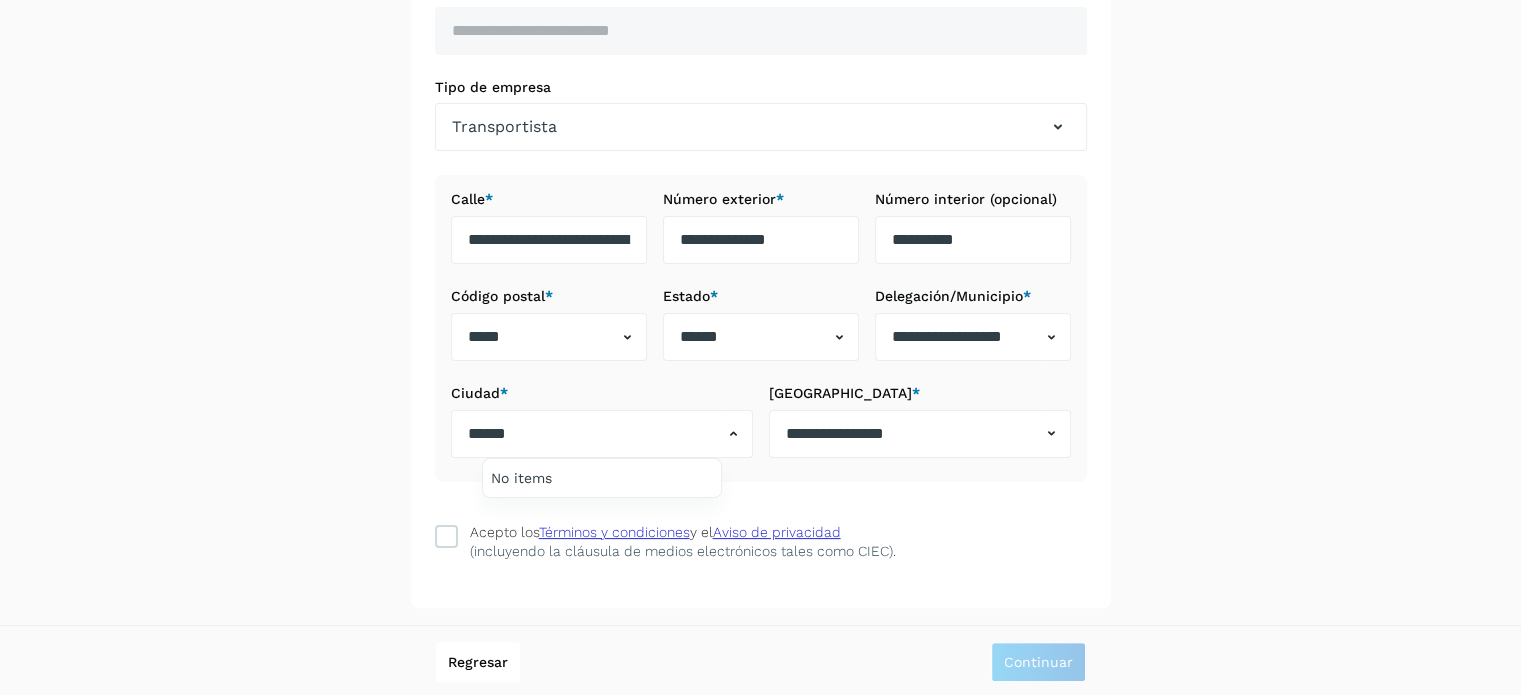 click at bounding box center (760, 347) 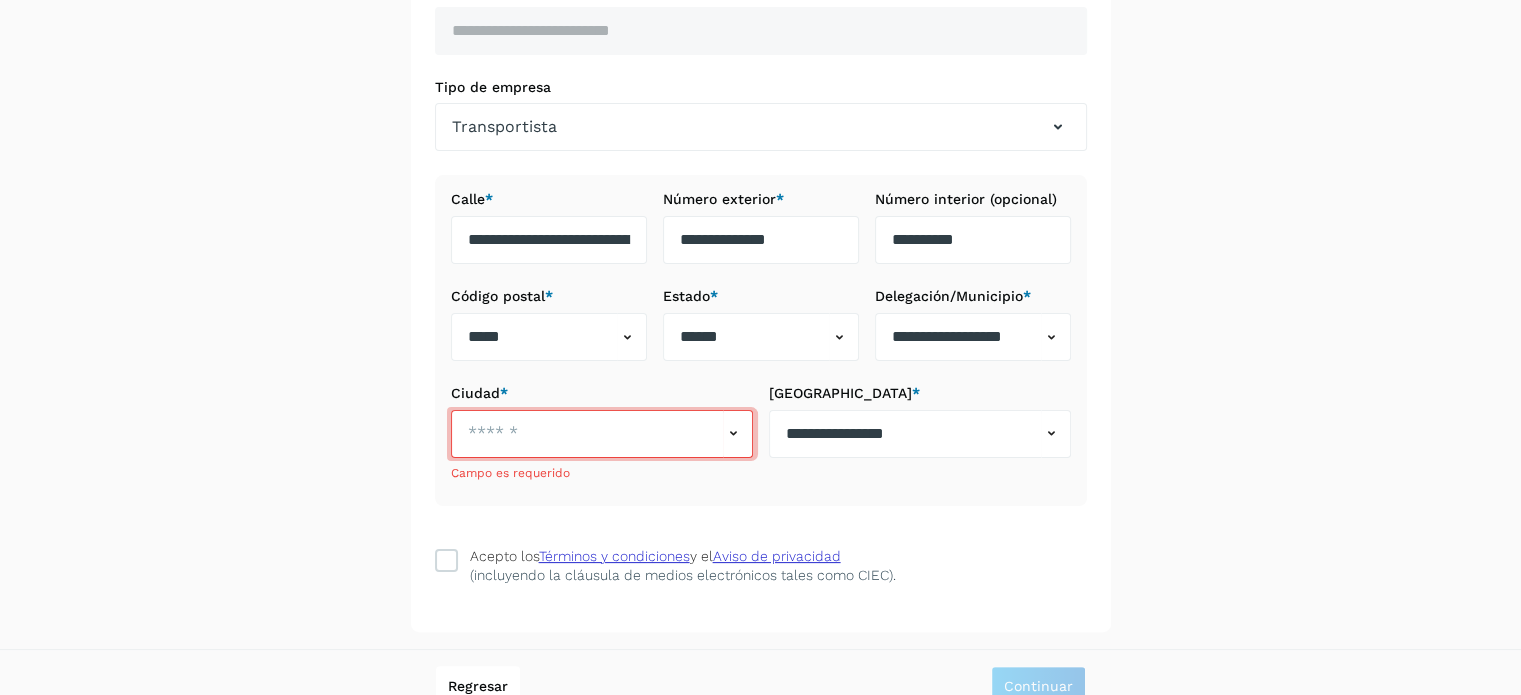 click 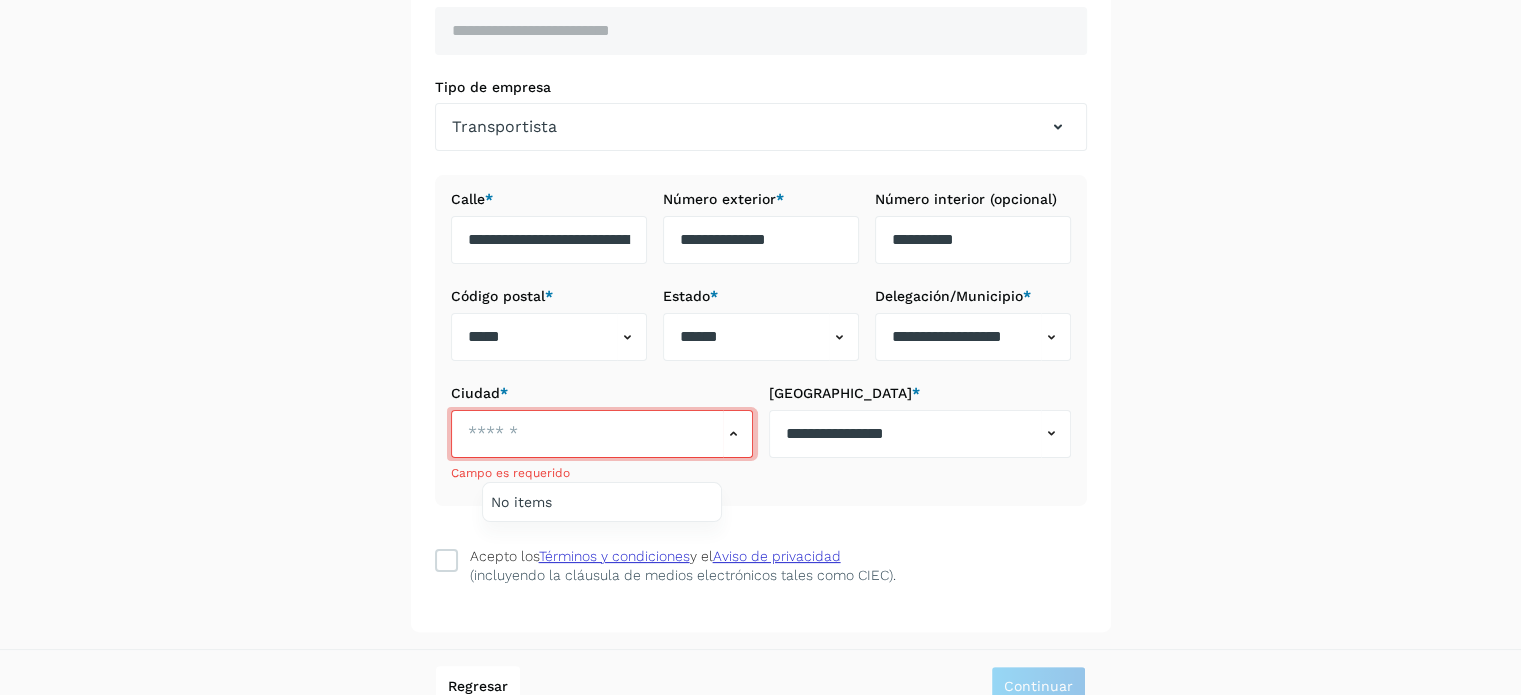 click at bounding box center [760, 347] 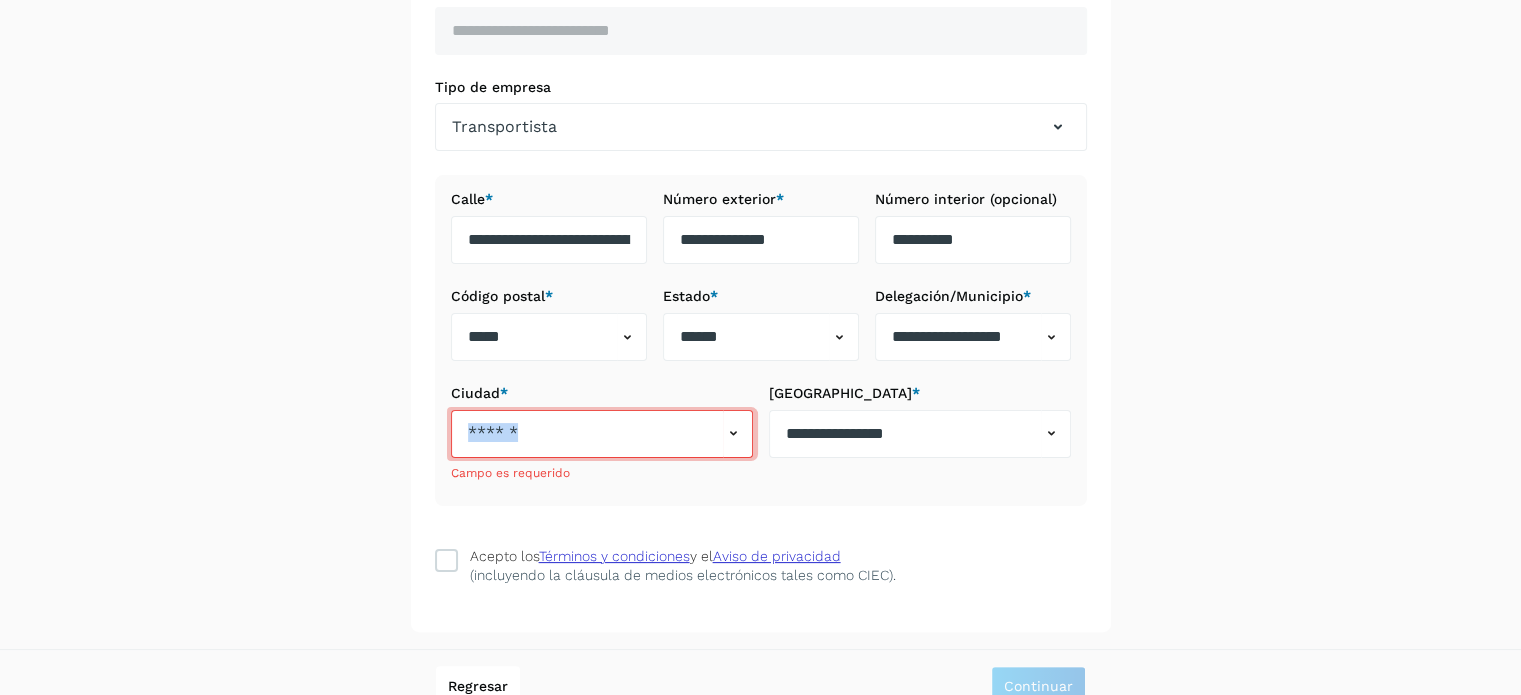 click 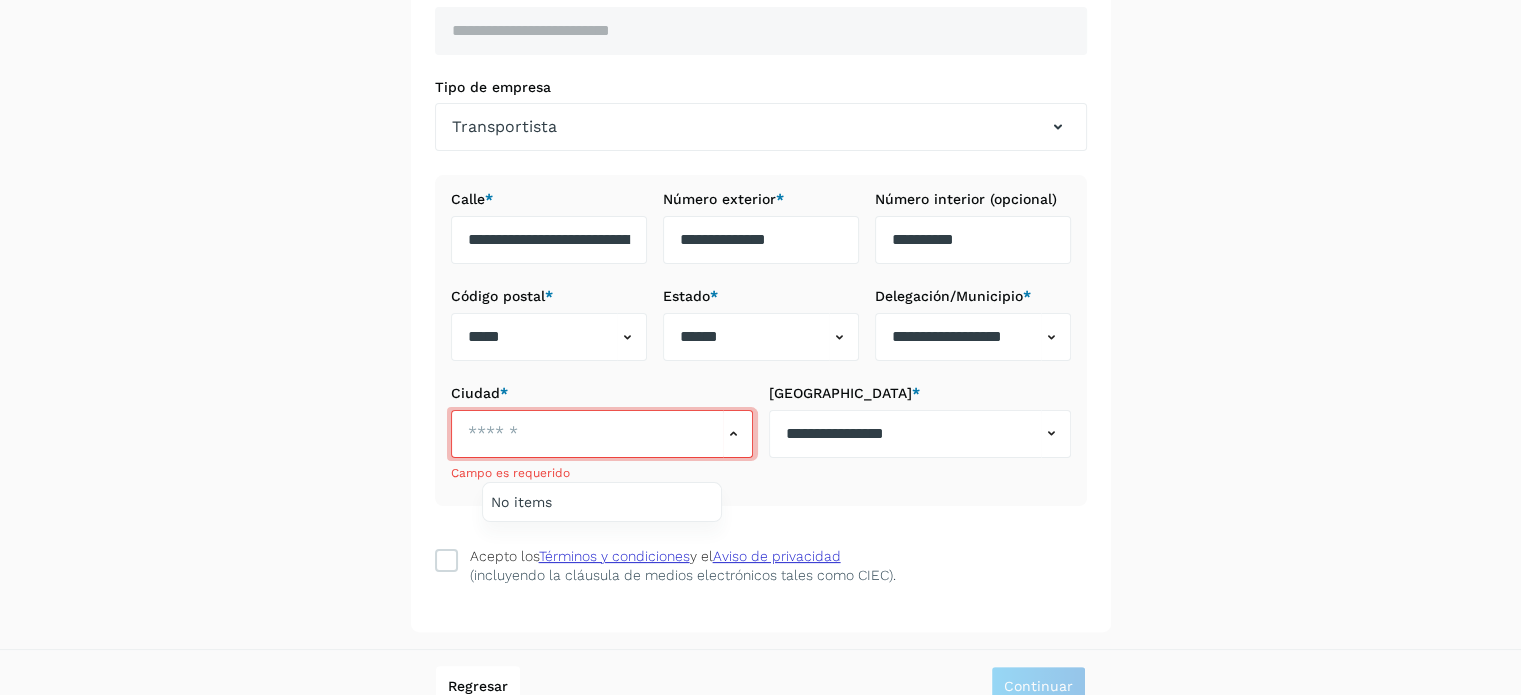 click at bounding box center (760, 347) 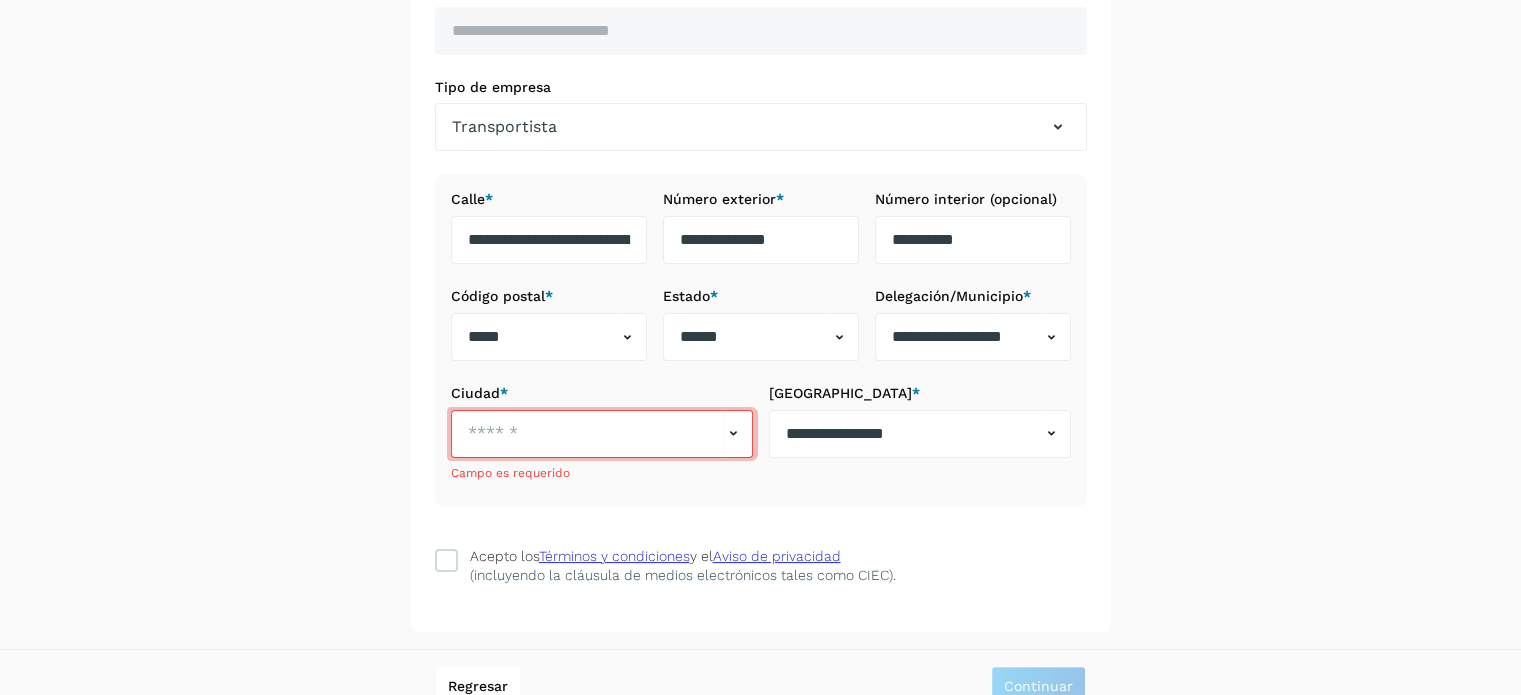click 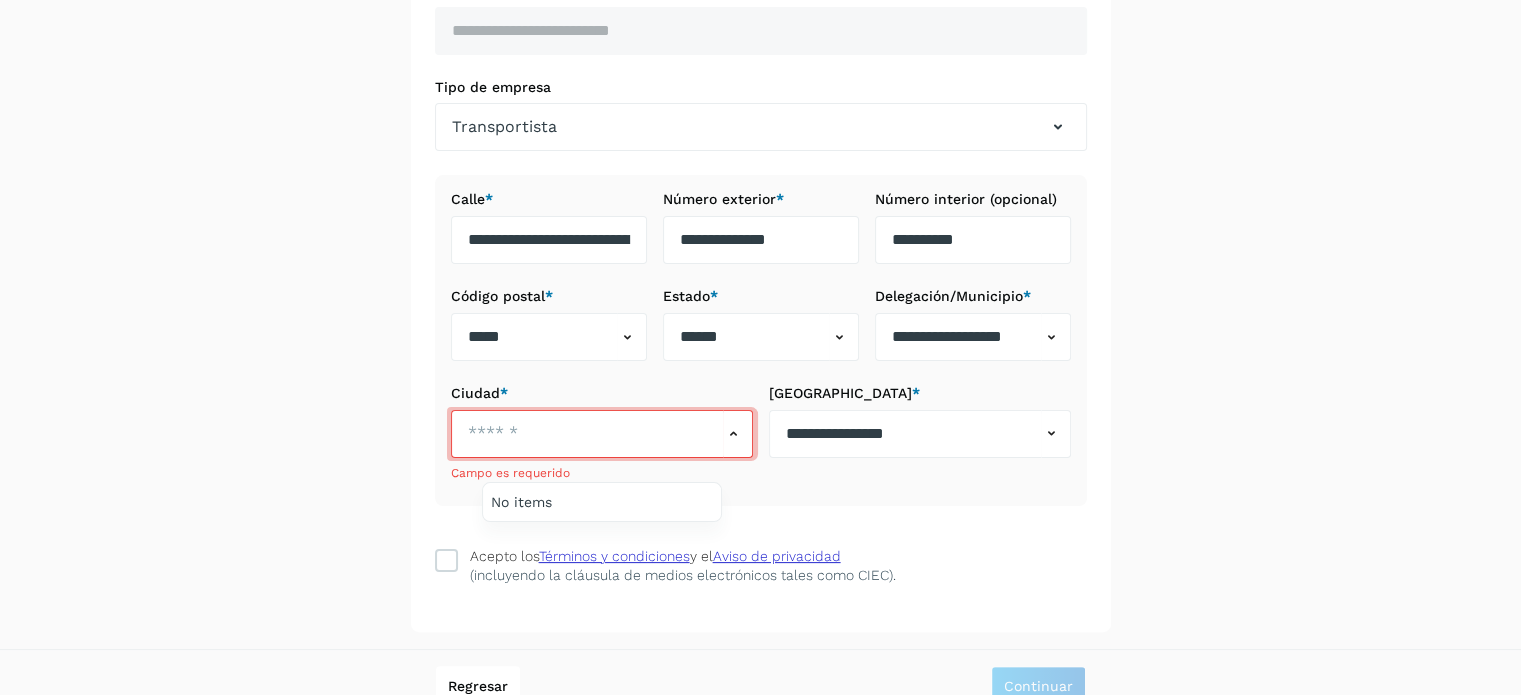 click at bounding box center [760, 347] 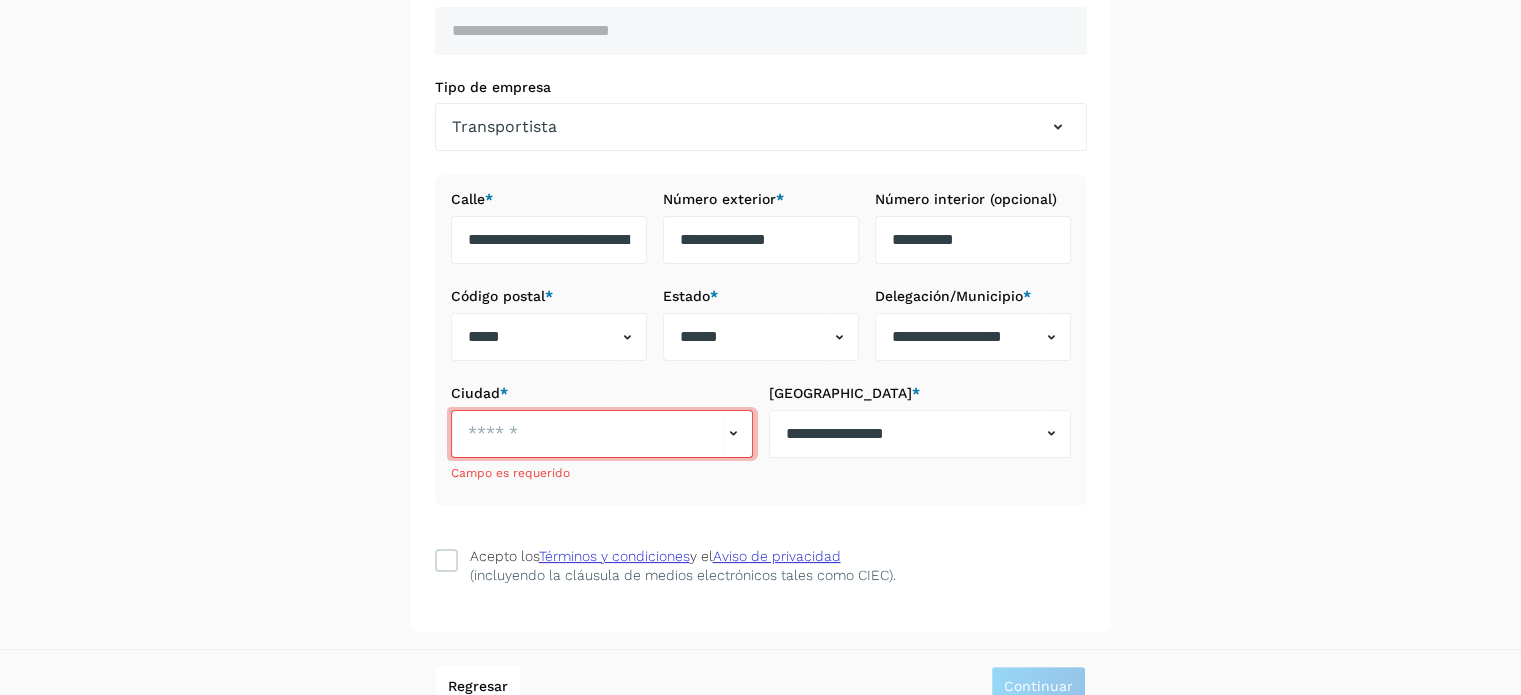 click 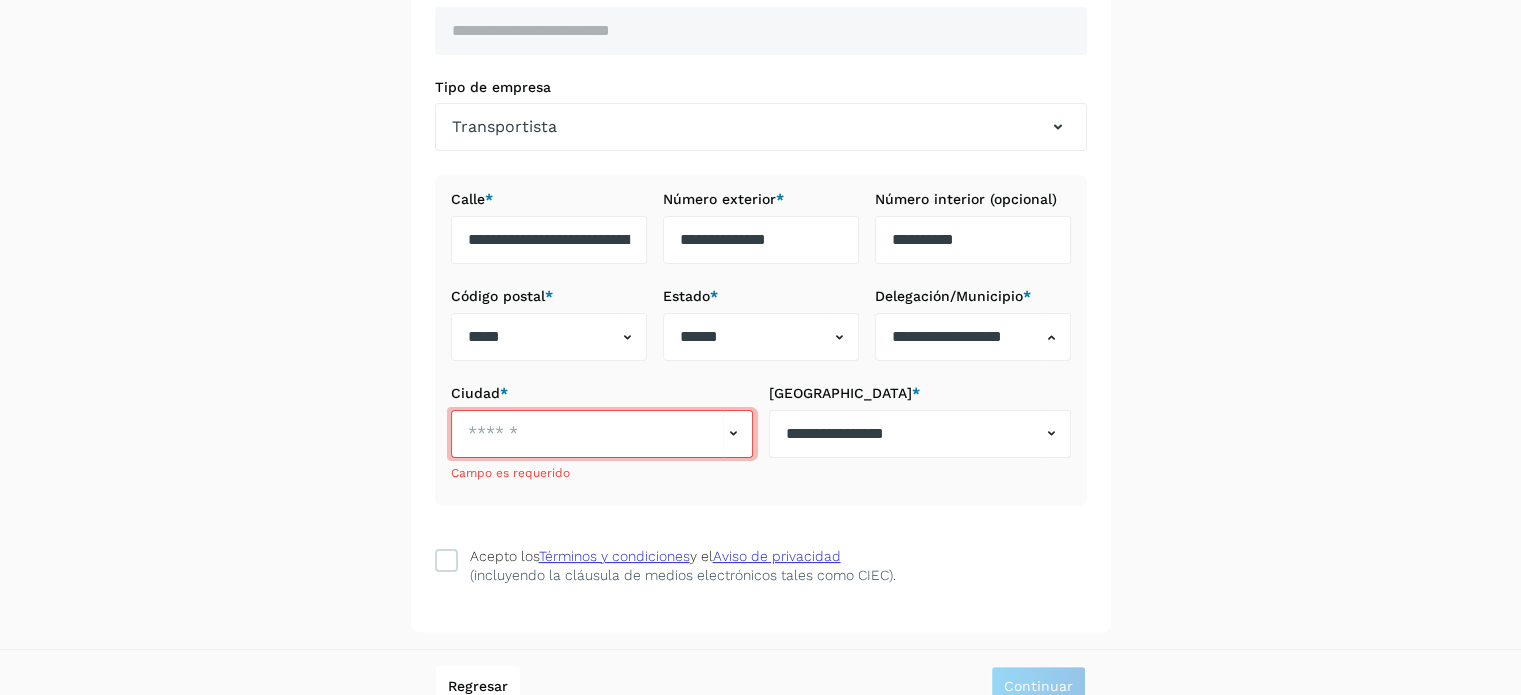 click at bounding box center (760, 347) 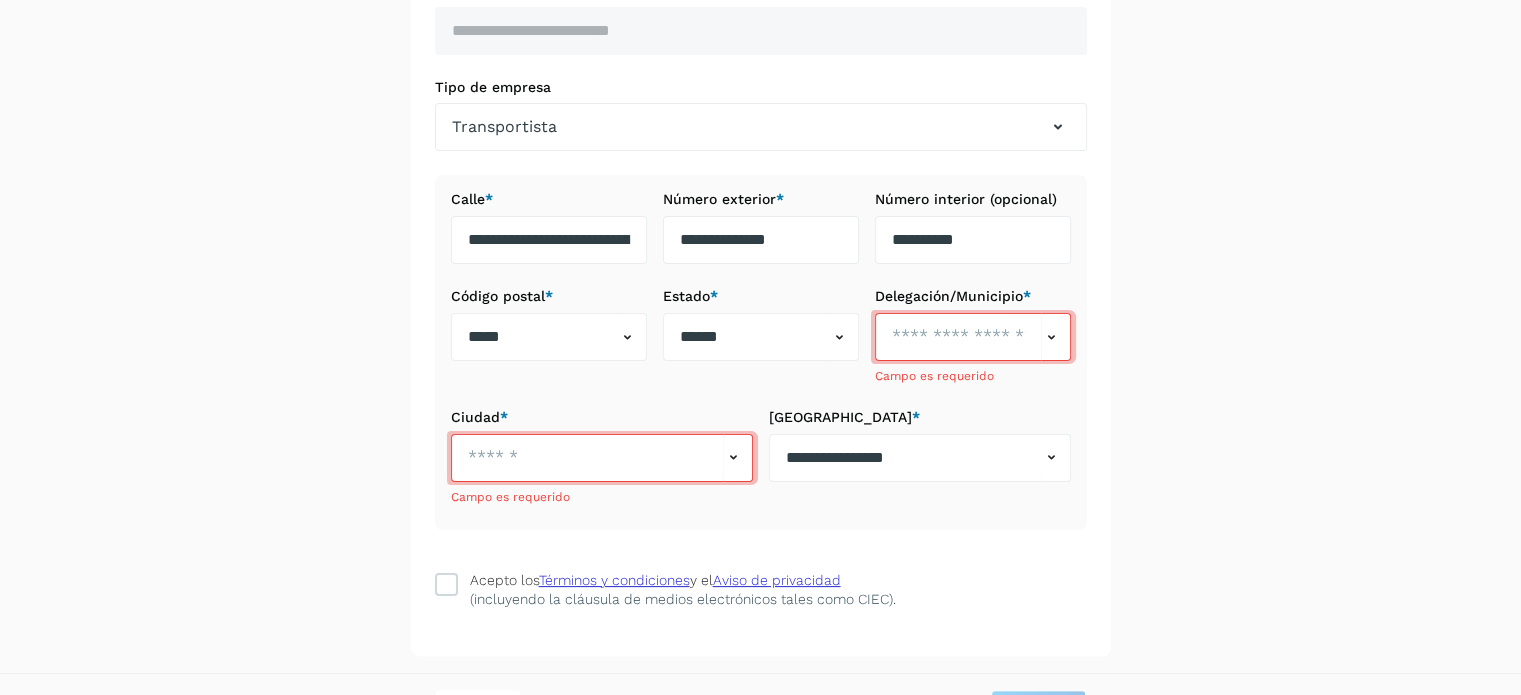 click at bounding box center (760, 347) 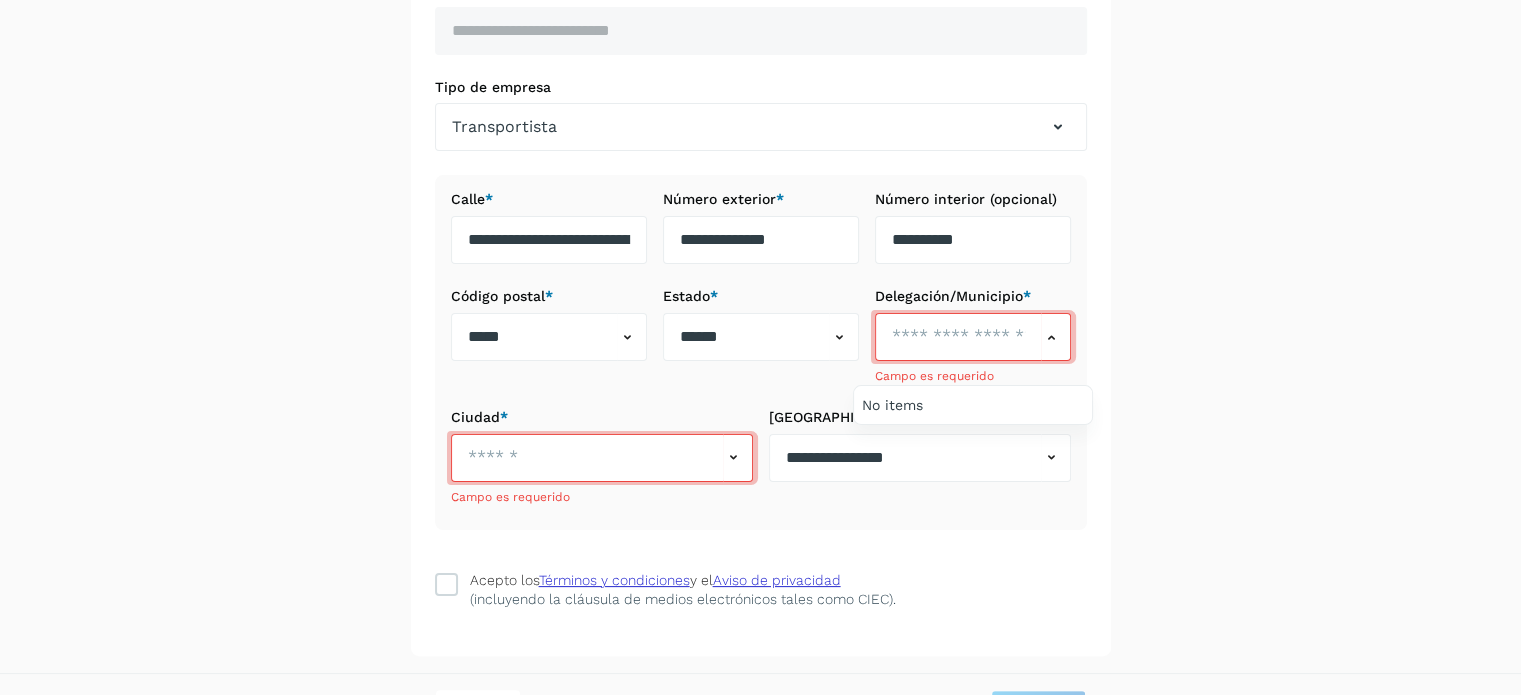click at bounding box center (760, 347) 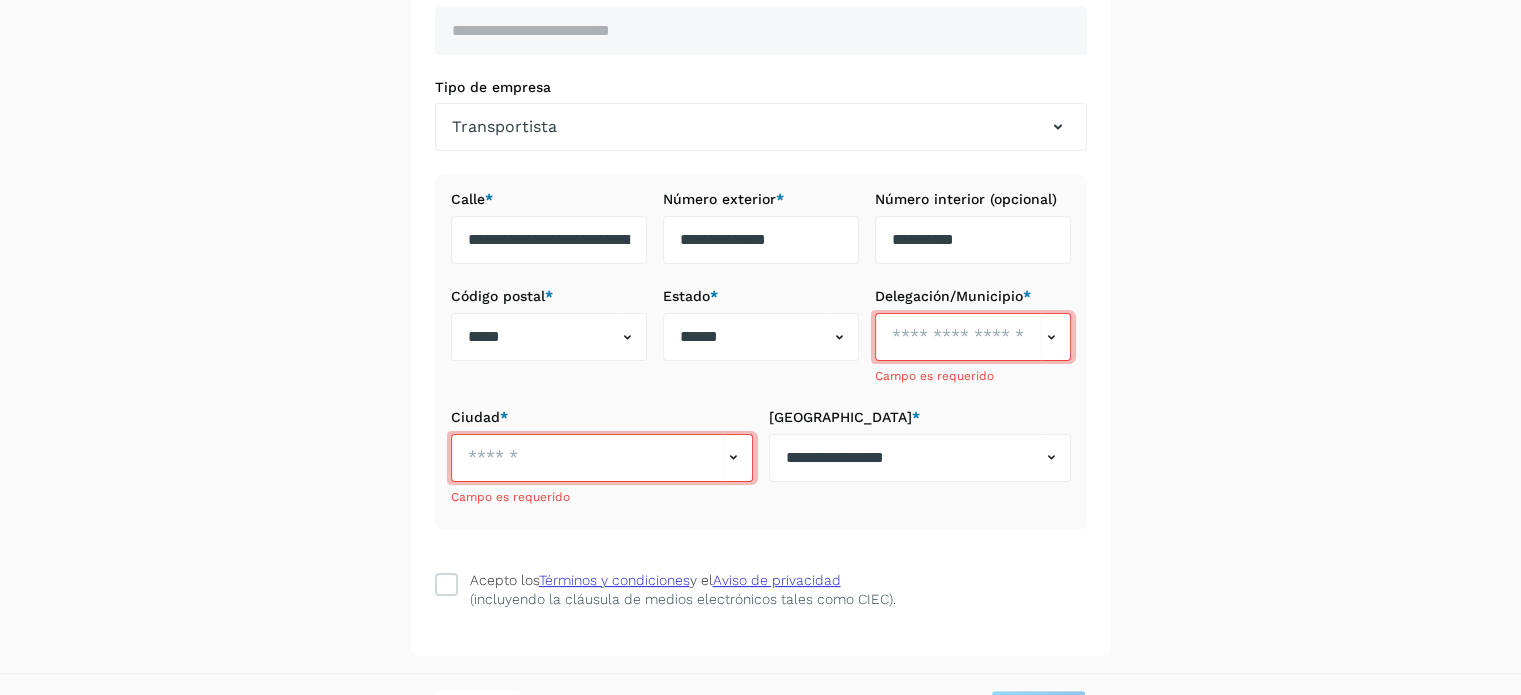 click 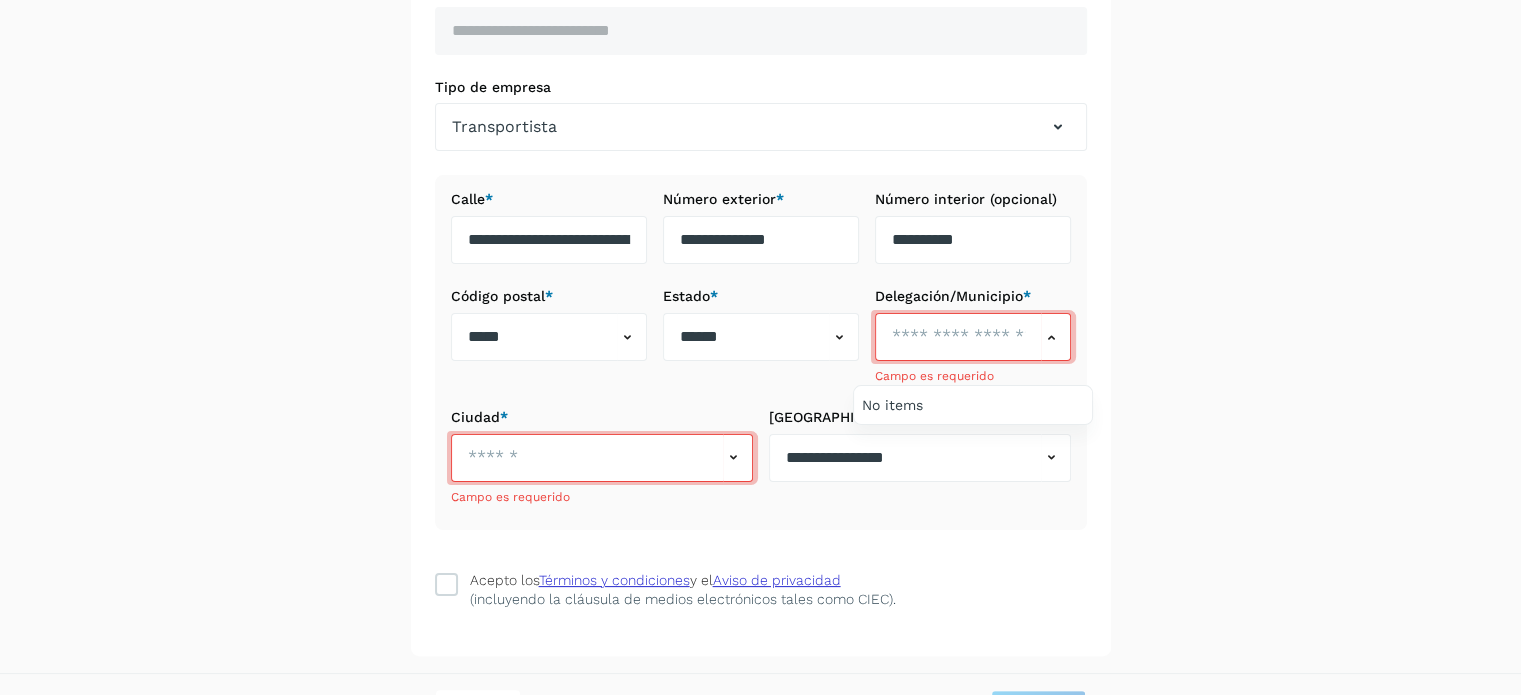 click at bounding box center (760, 347) 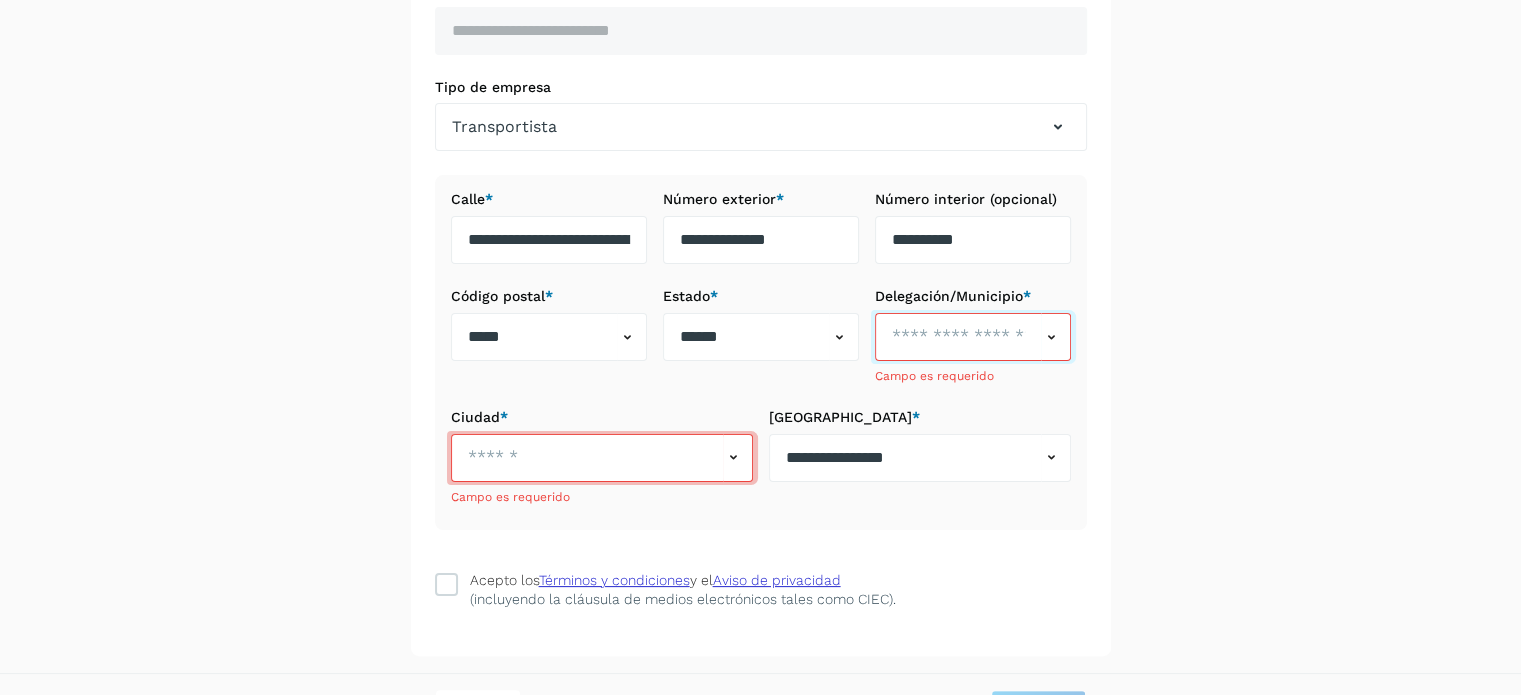 click at bounding box center (958, 337) 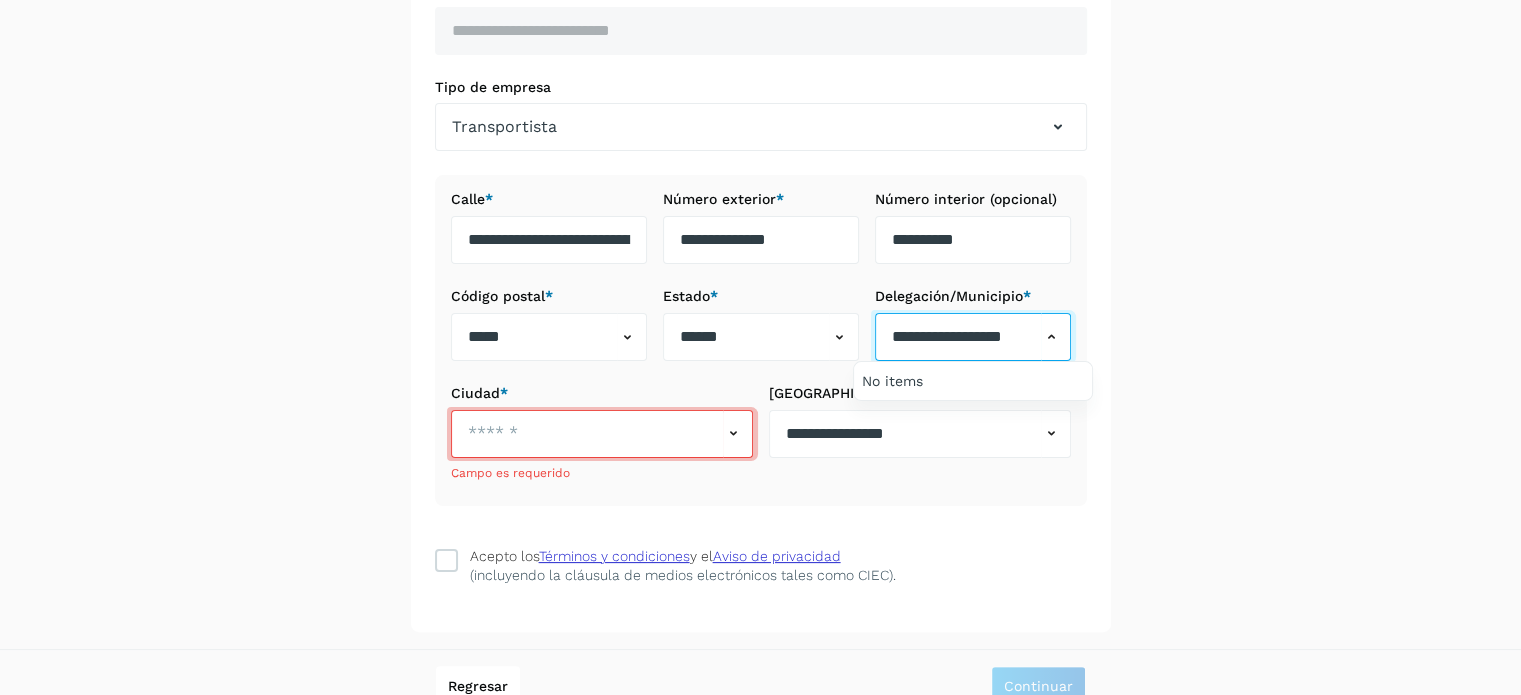 scroll, scrollTop: 0, scrollLeft: 31, axis: horizontal 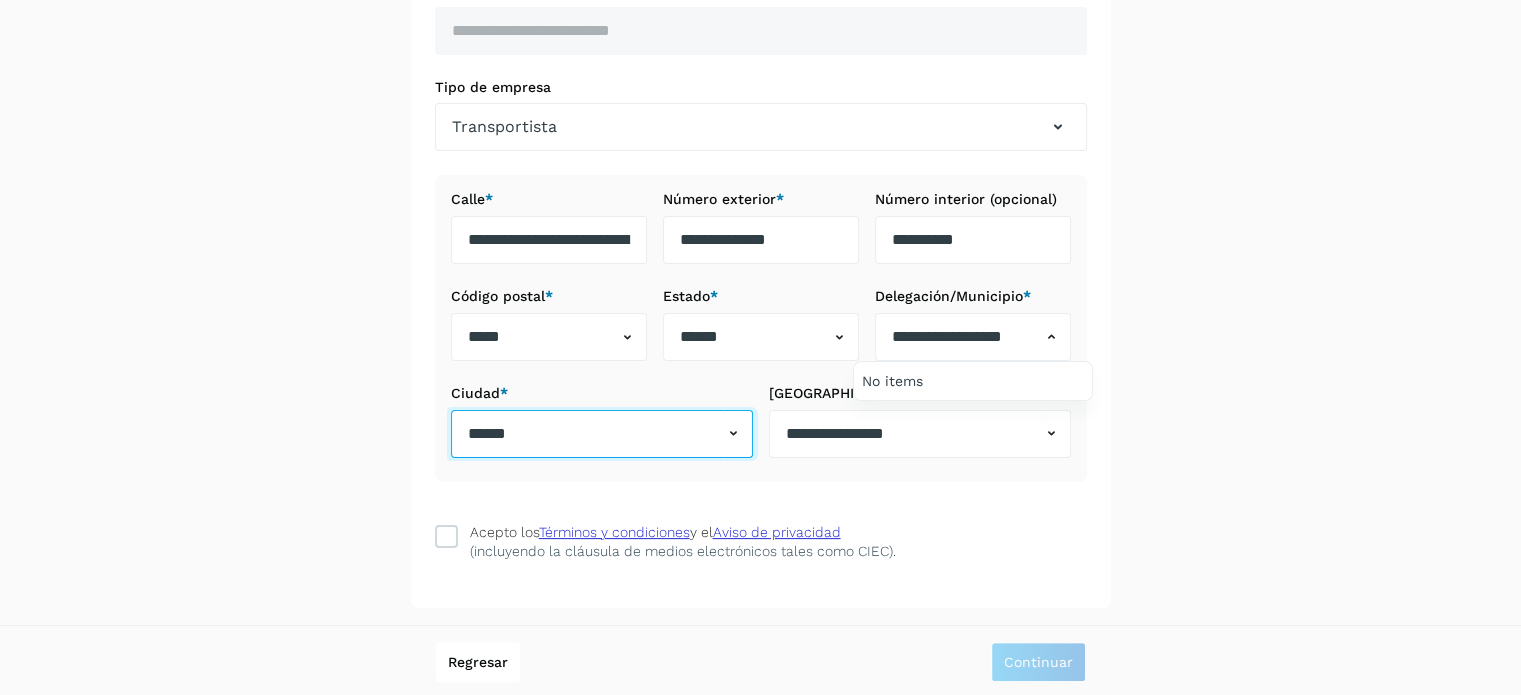 type on "******" 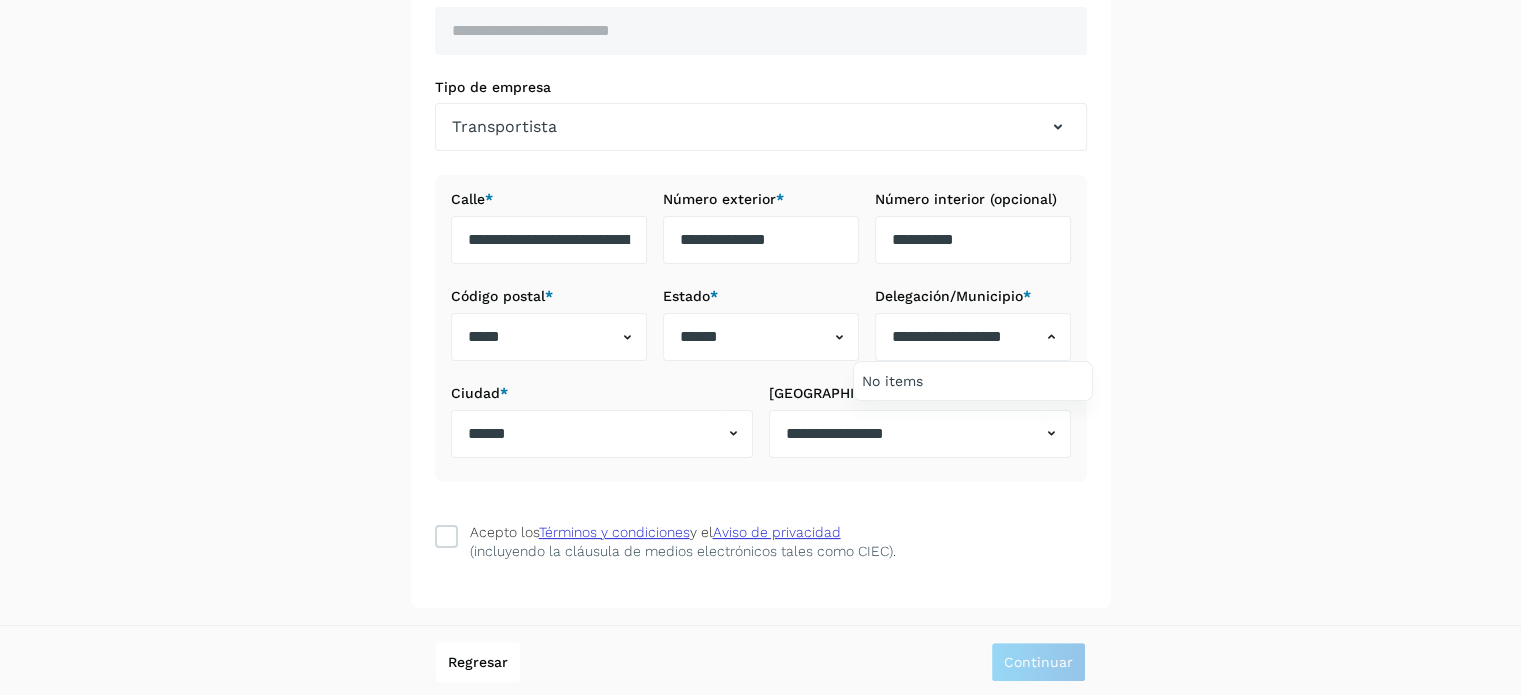 click at bounding box center [760, 347] 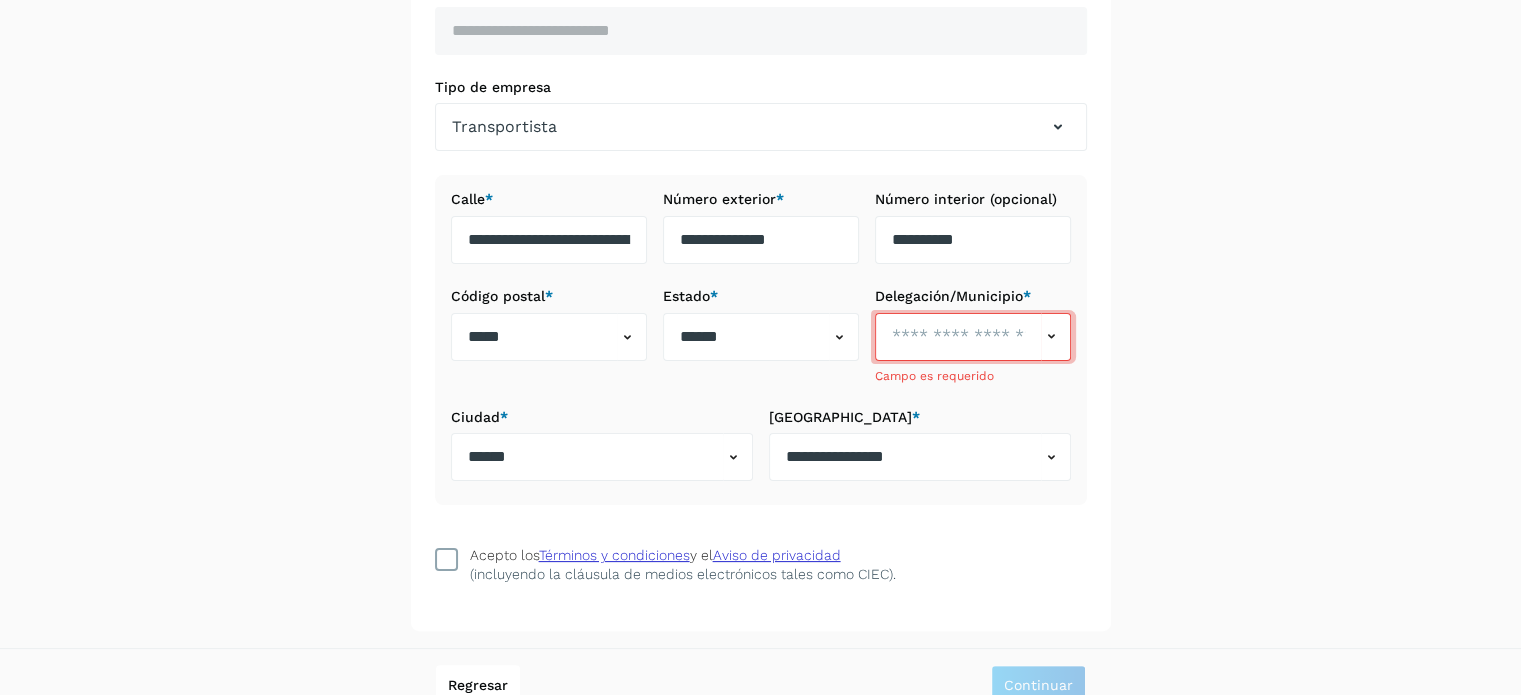 click at bounding box center [446, 560] 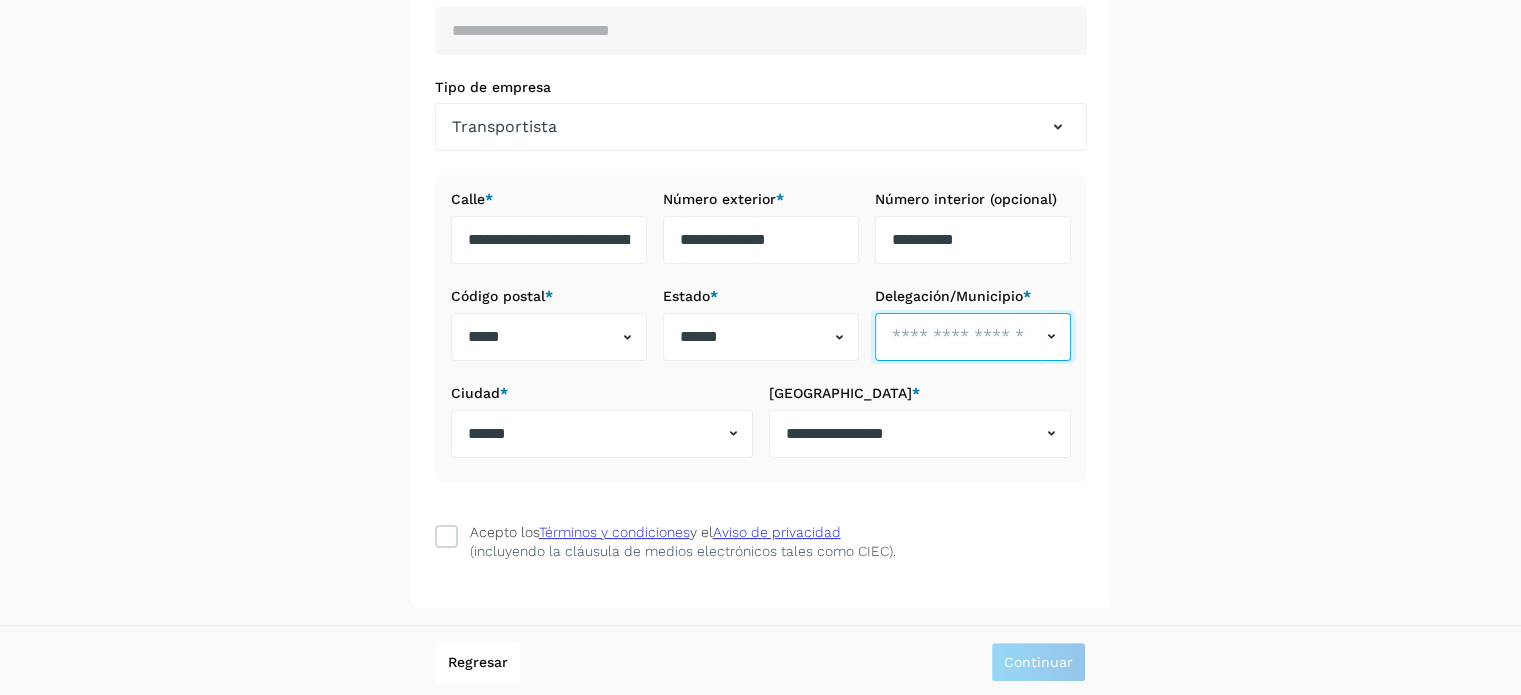 click at bounding box center [958, 337] 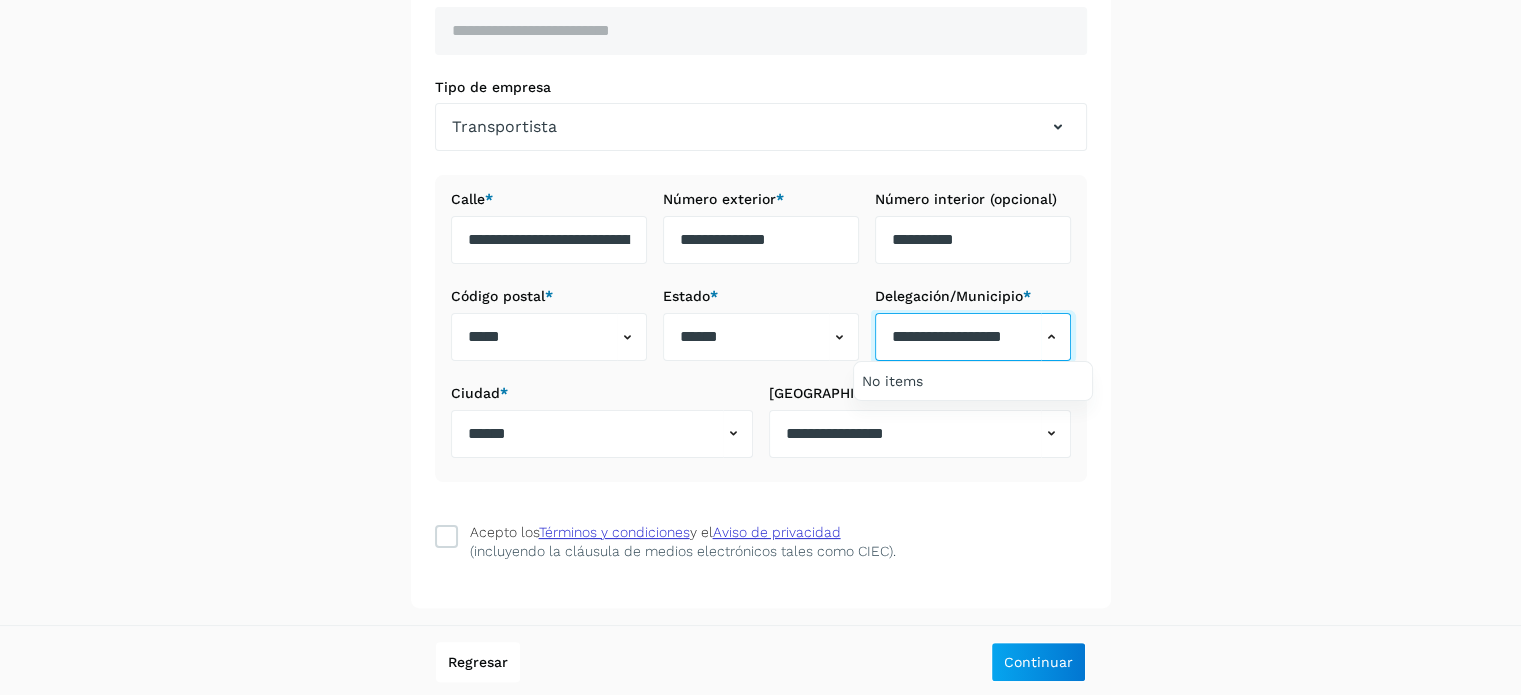 scroll, scrollTop: 0, scrollLeft: 31, axis: horizontal 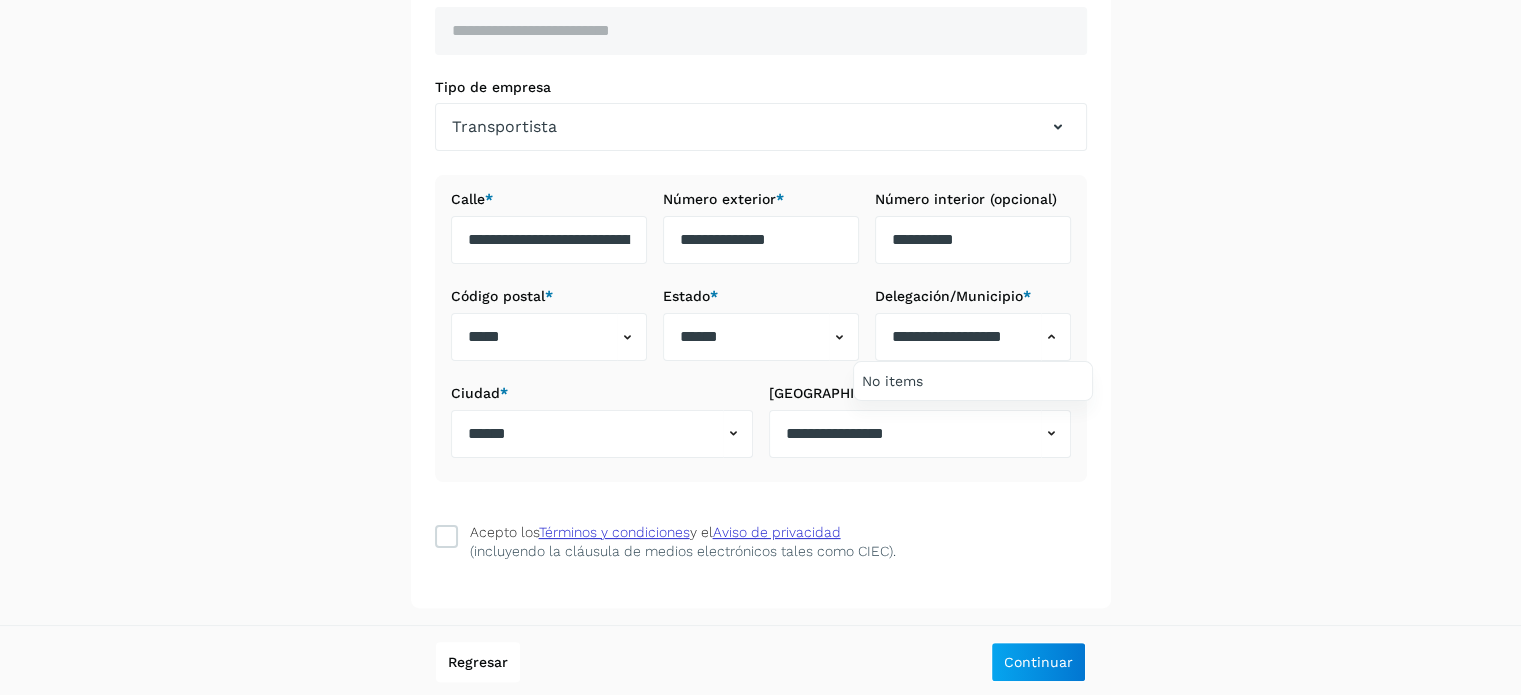 click at bounding box center [760, 347] 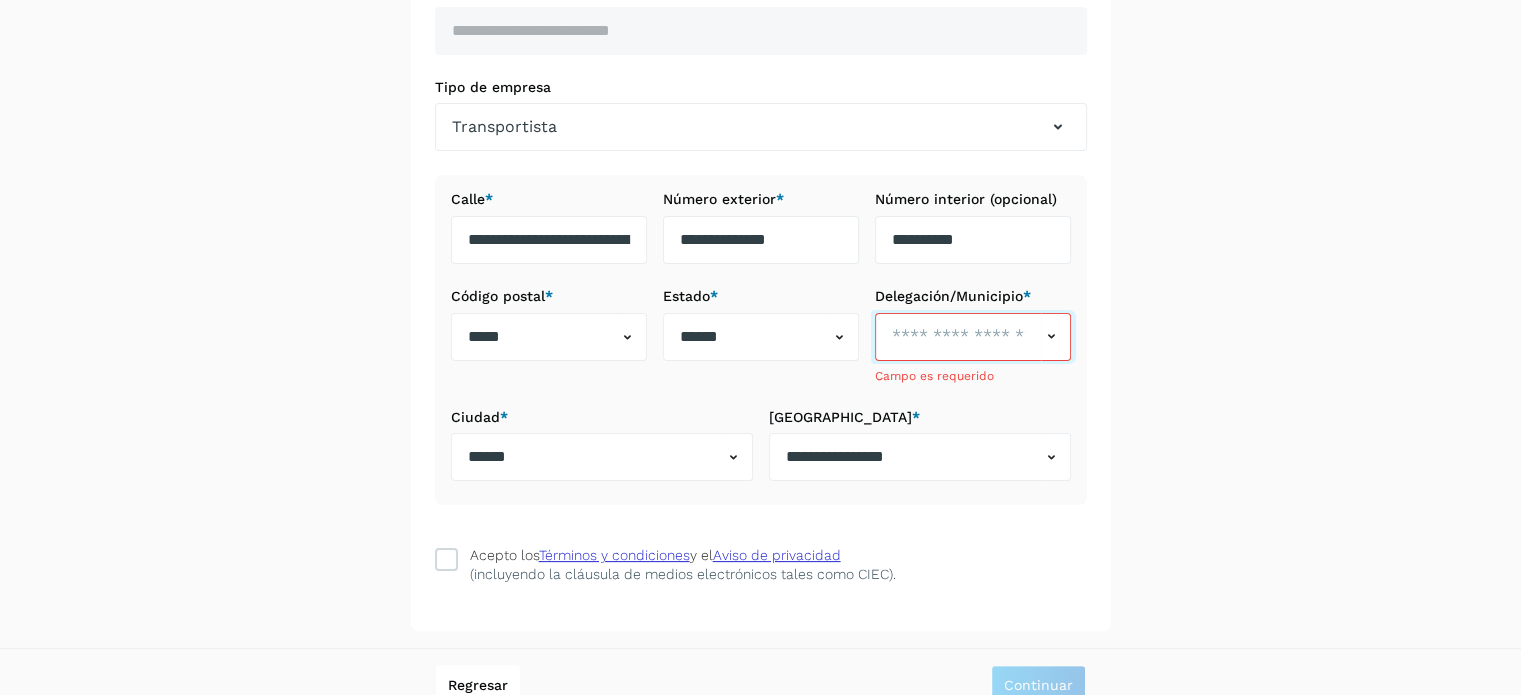 click at bounding box center (958, 337) 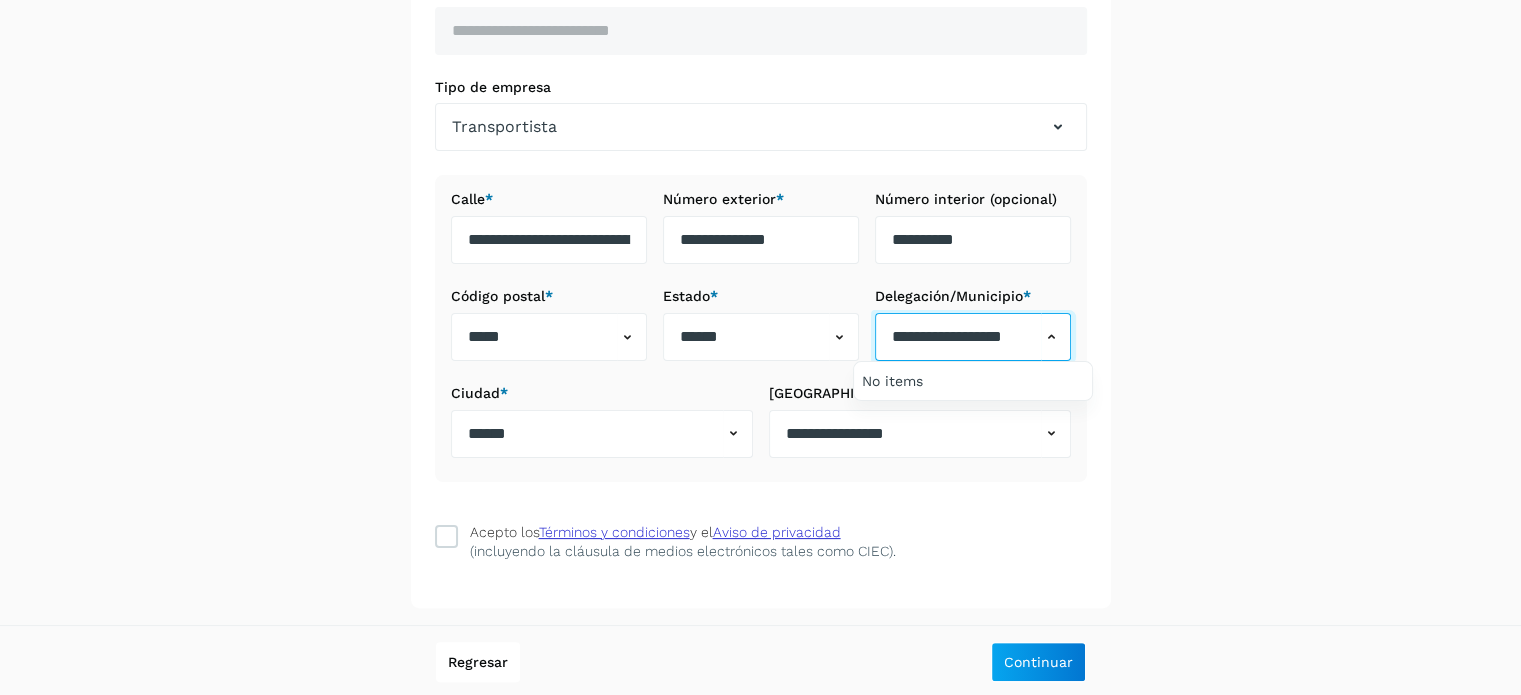 scroll, scrollTop: 0, scrollLeft: 31, axis: horizontal 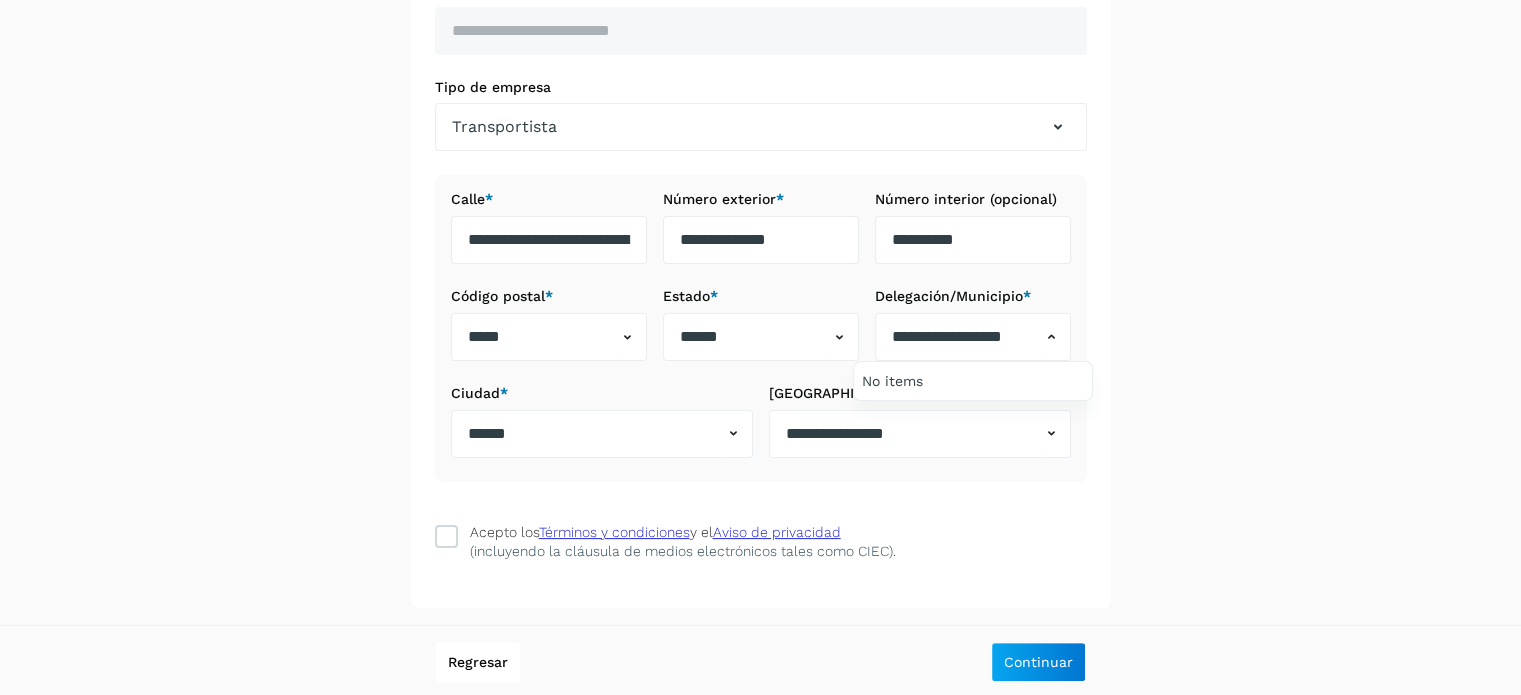 click at bounding box center [760, 347] 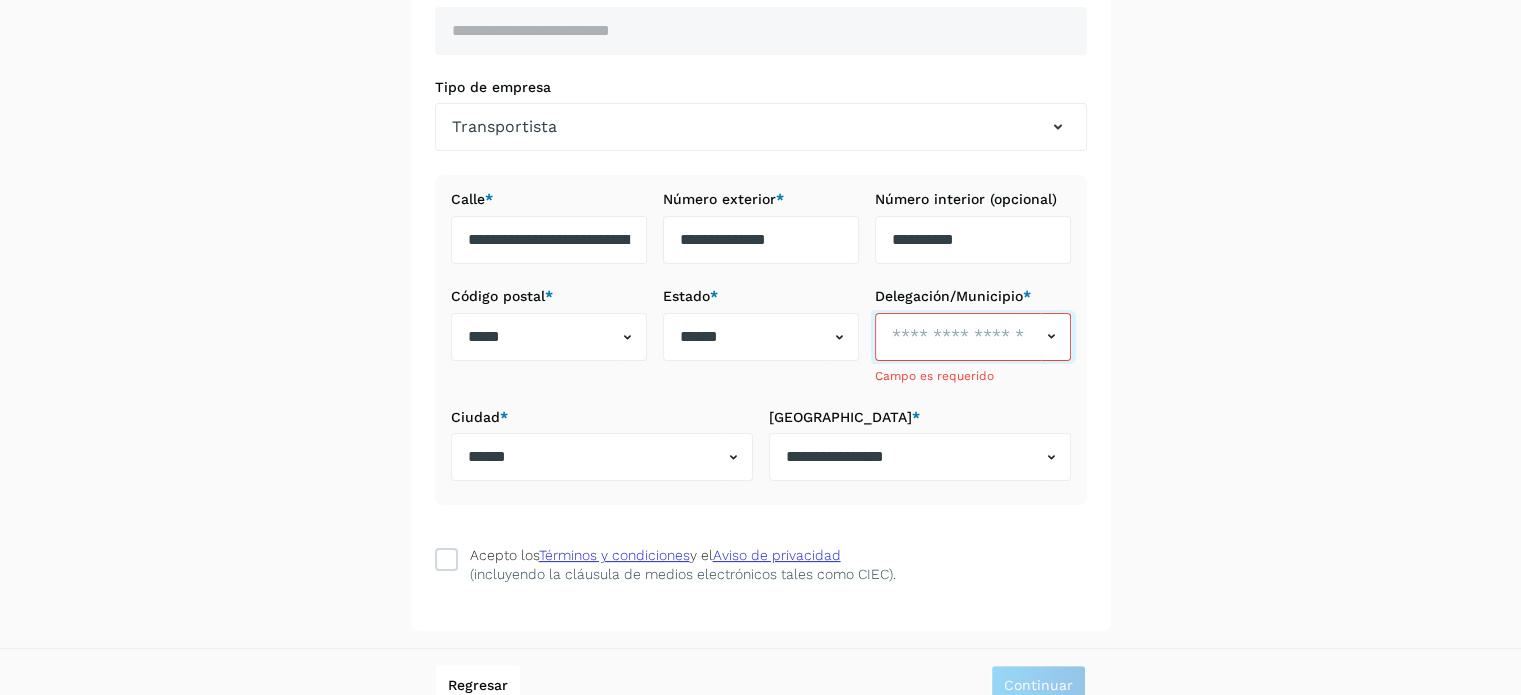 click at bounding box center [958, 337] 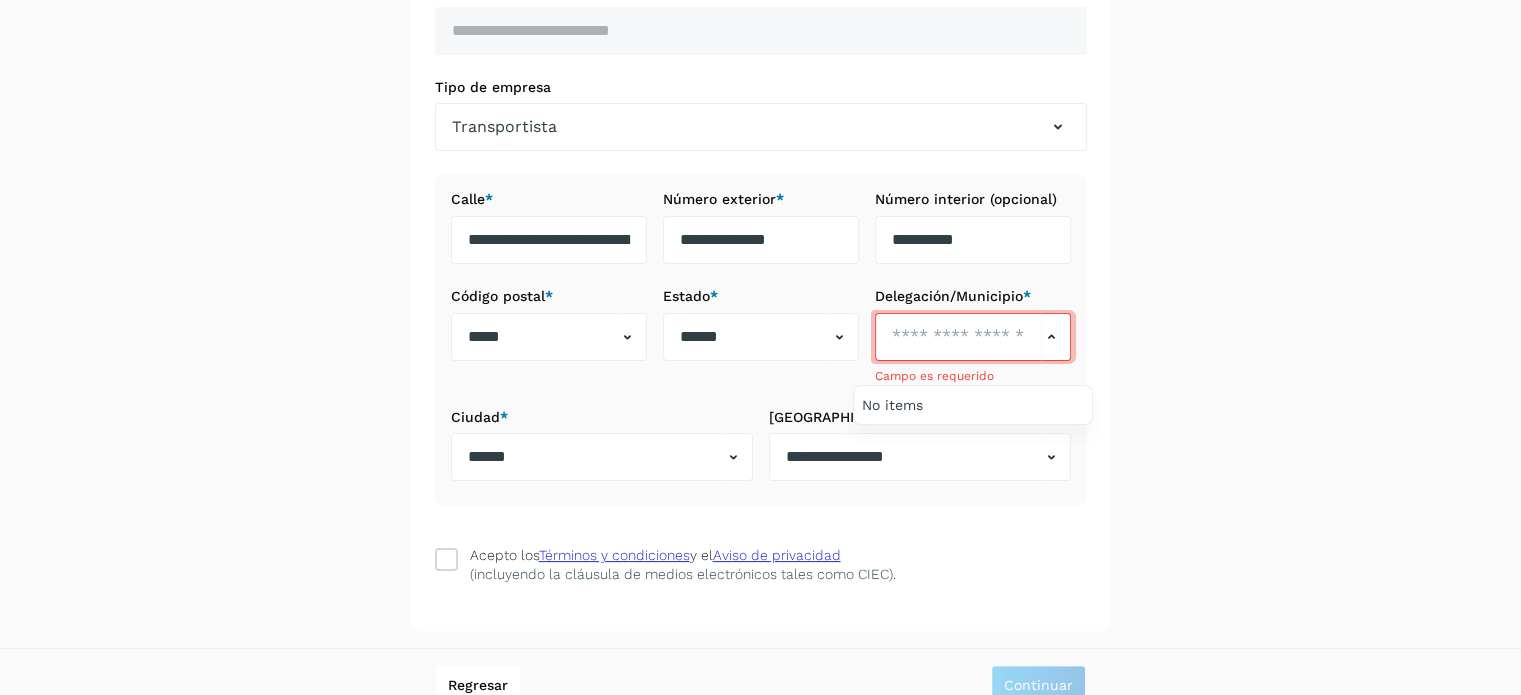 click at bounding box center (760, 347) 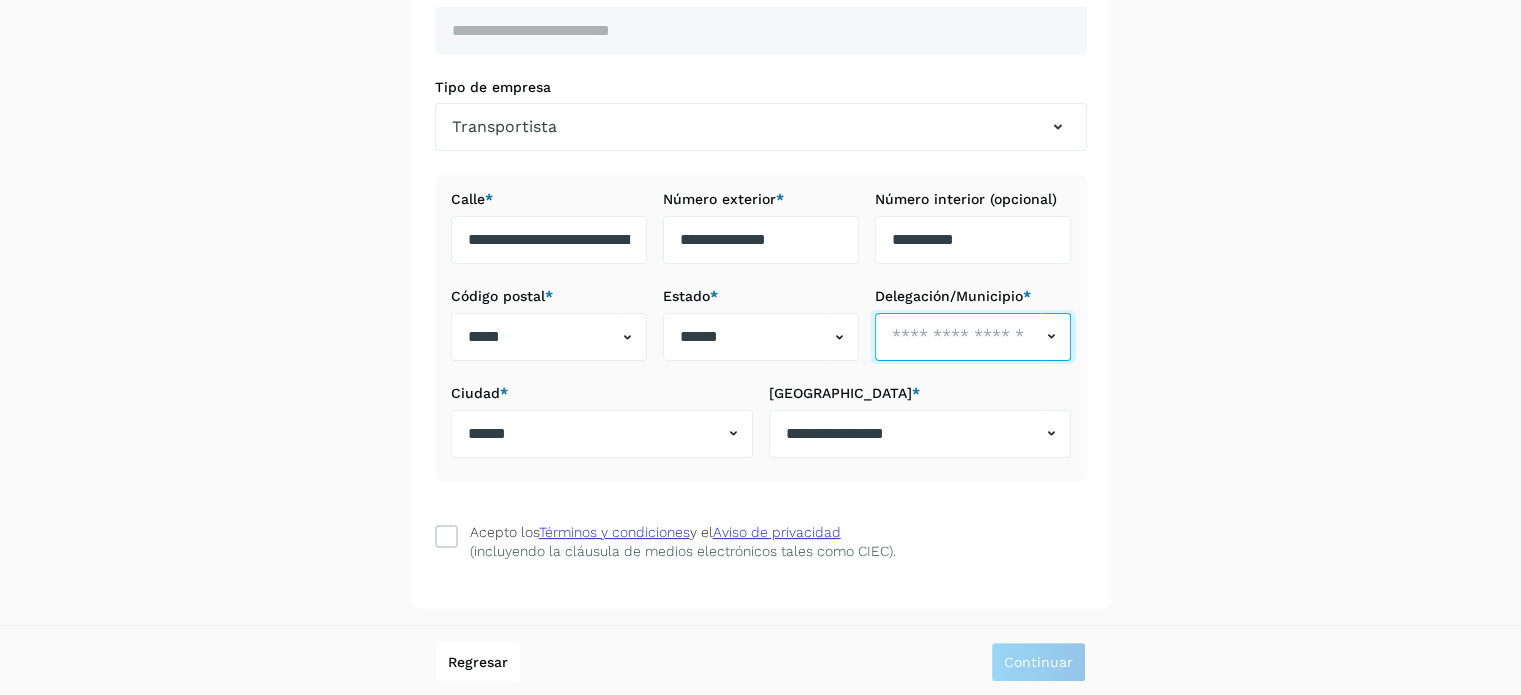 click at bounding box center [958, 337] 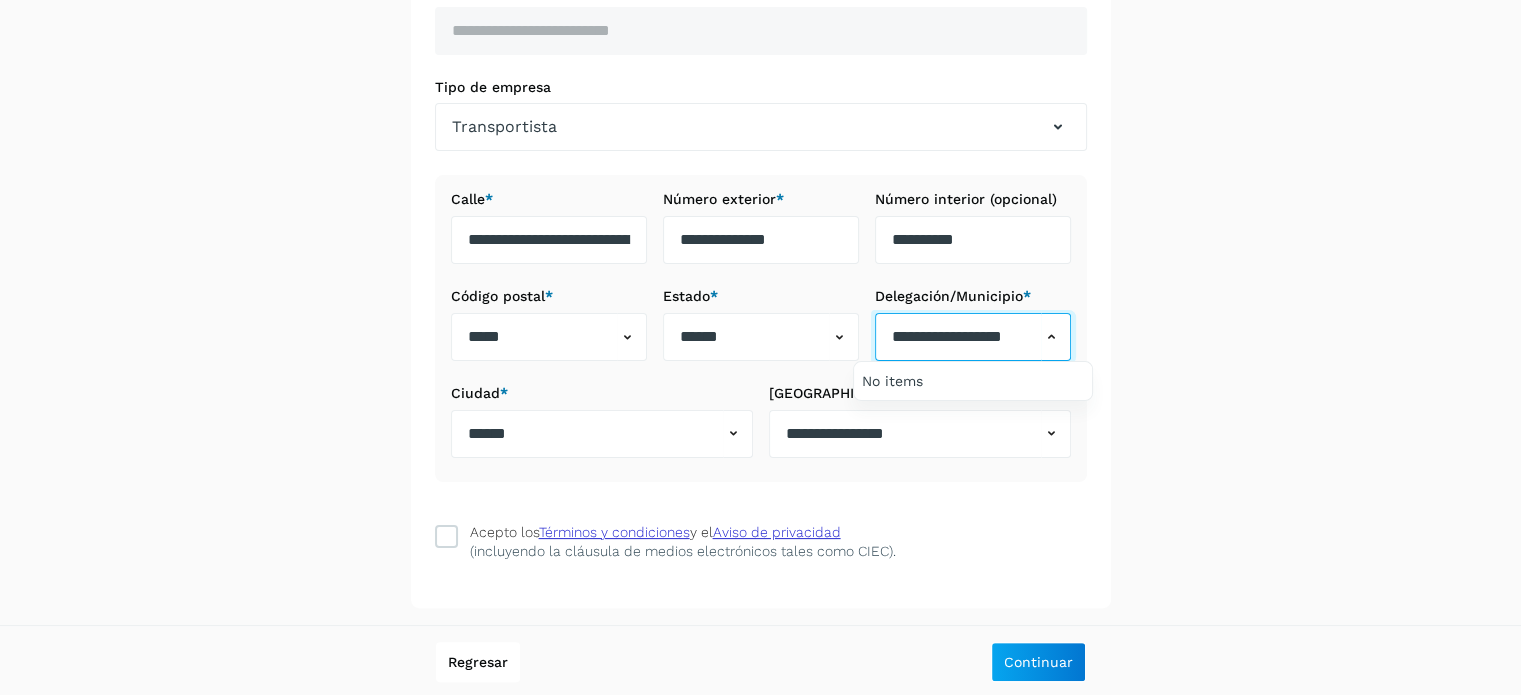 scroll, scrollTop: 0, scrollLeft: 31, axis: horizontal 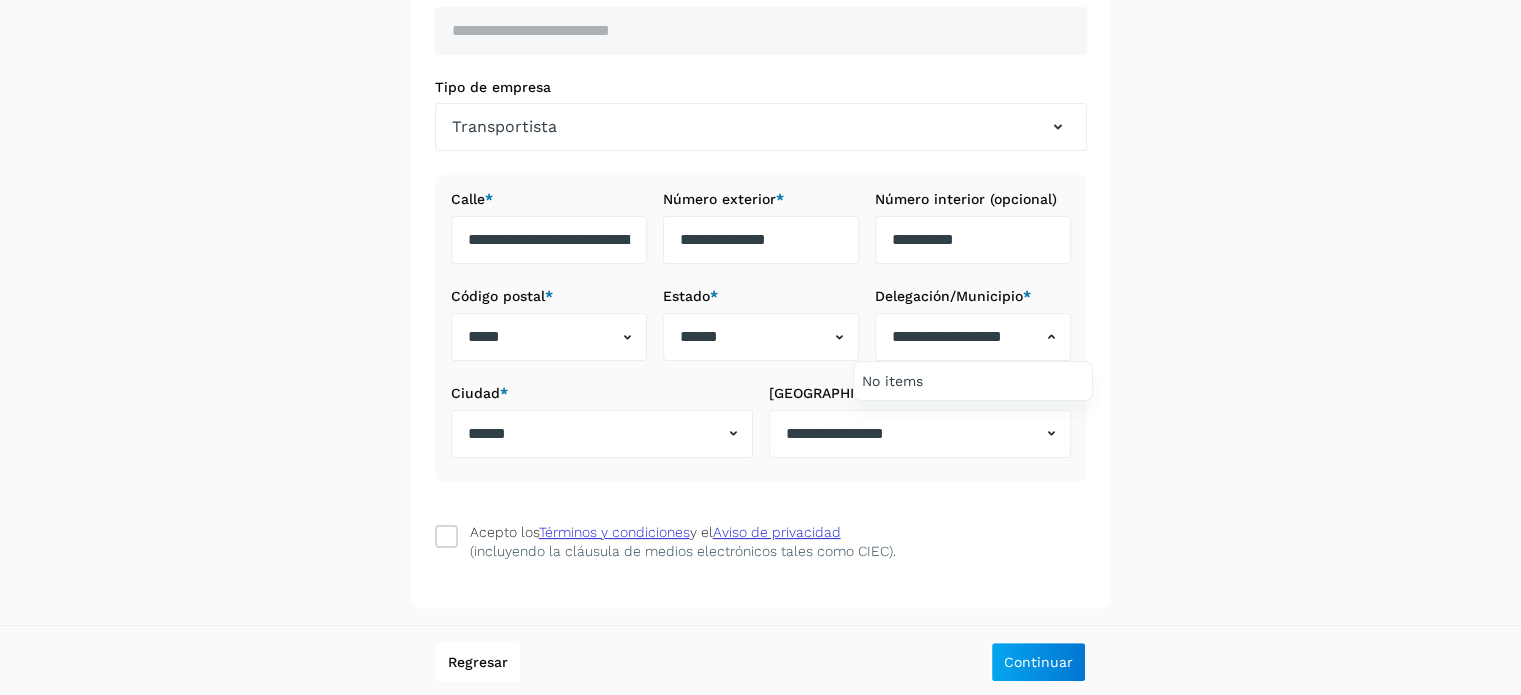 click at bounding box center (760, 347) 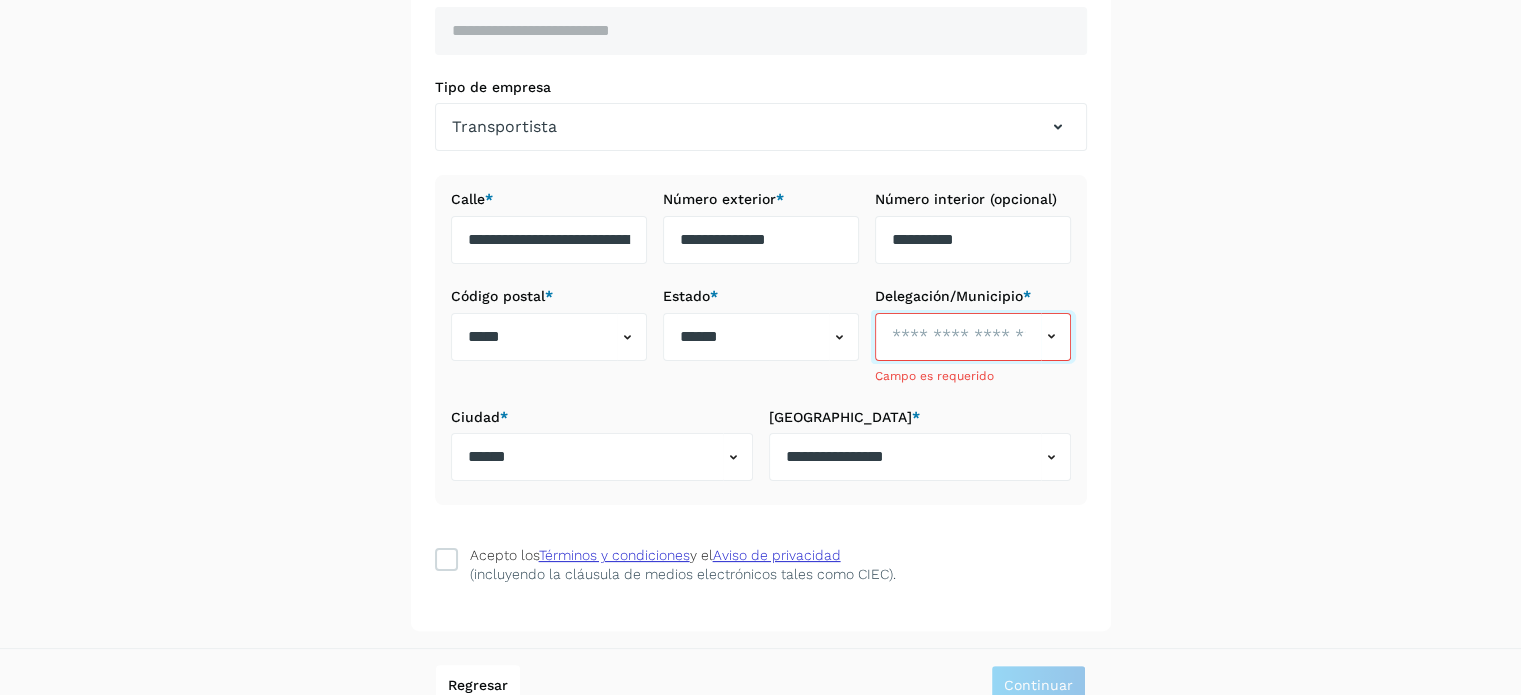 click at bounding box center [958, 337] 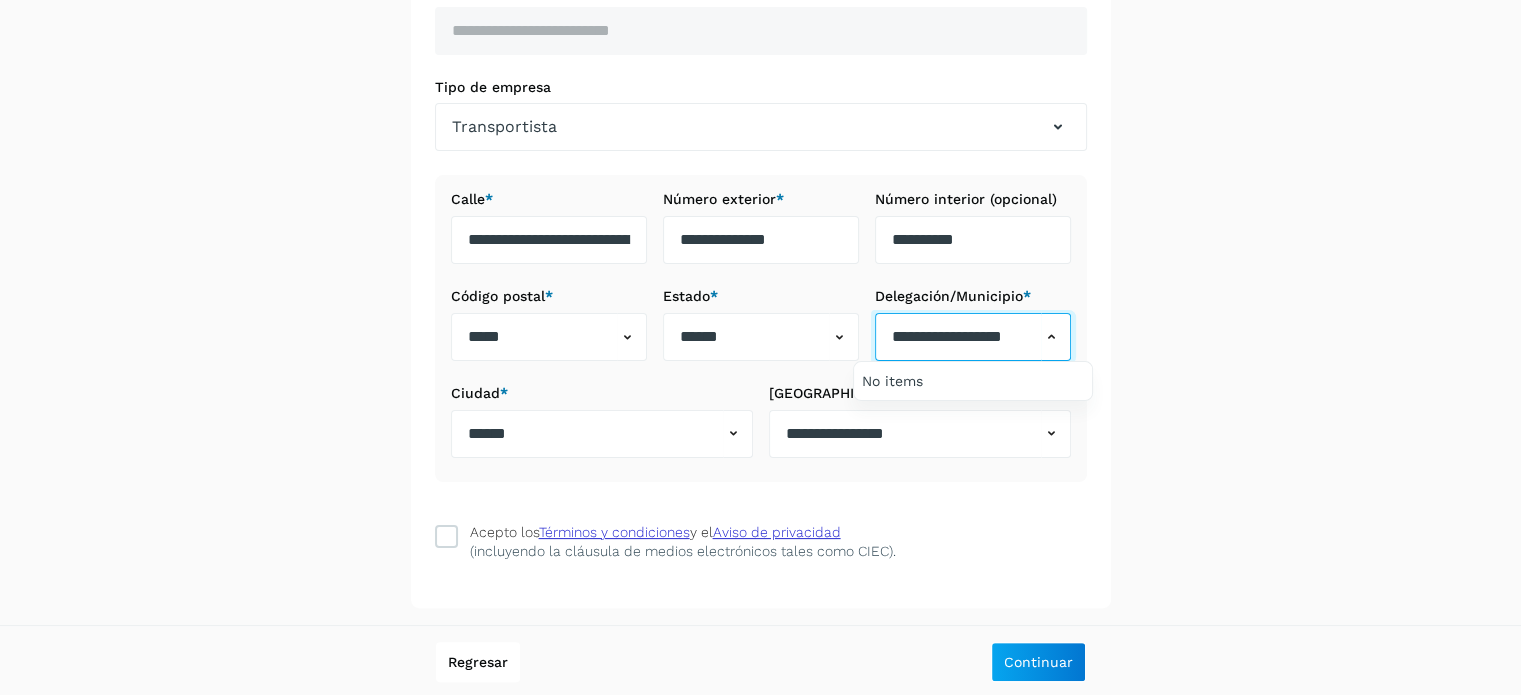 scroll, scrollTop: 0, scrollLeft: 31, axis: horizontal 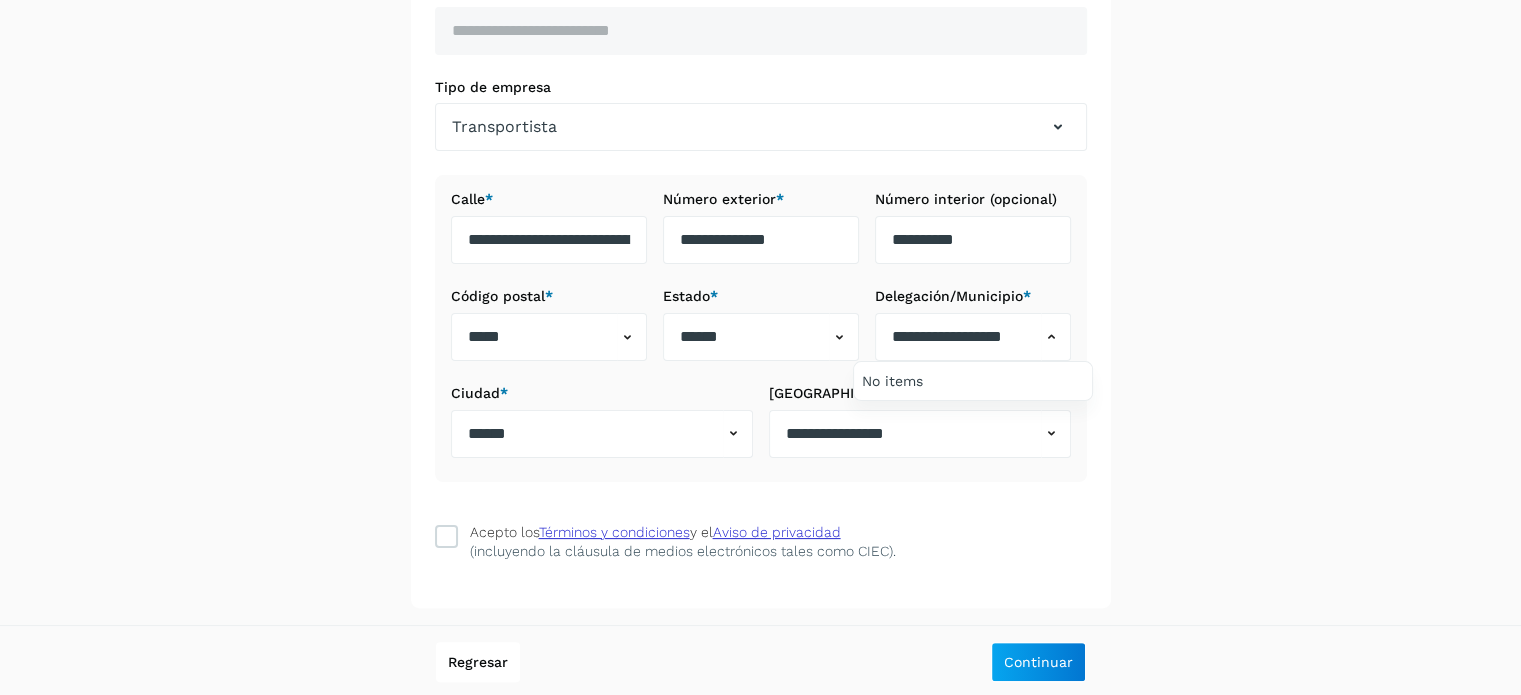 click at bounding box center (760, 347) 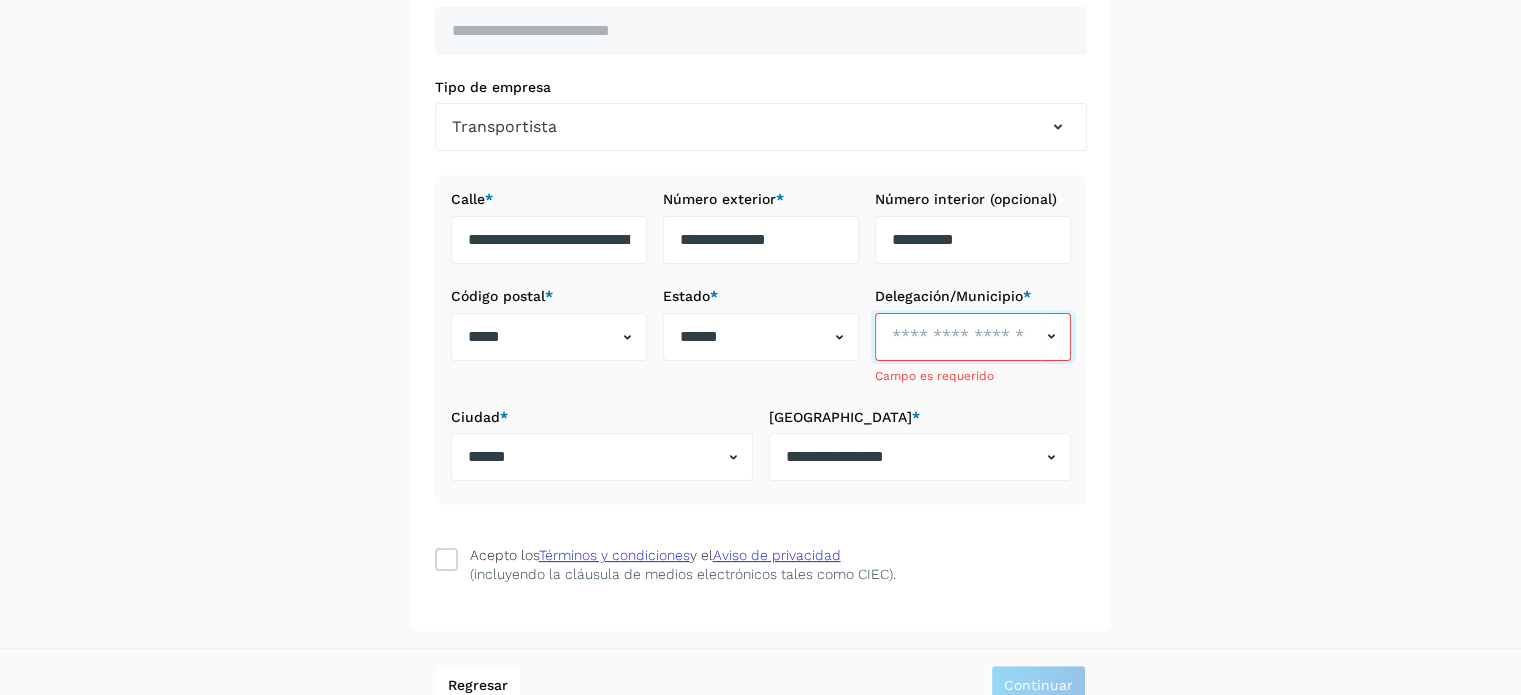 click at bounding box center (958, 337) 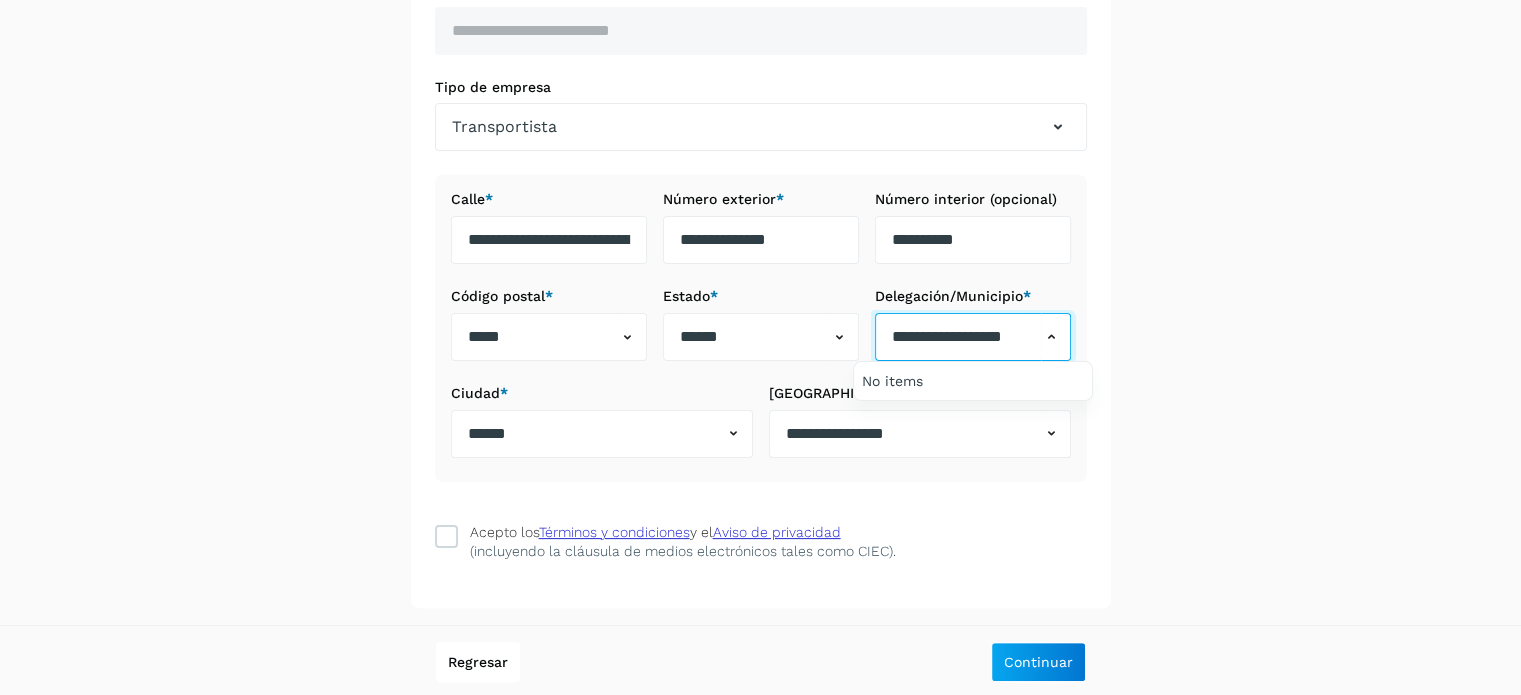 scroll, scrollTop: 0, scrollLeft: 31, axis: horizontal 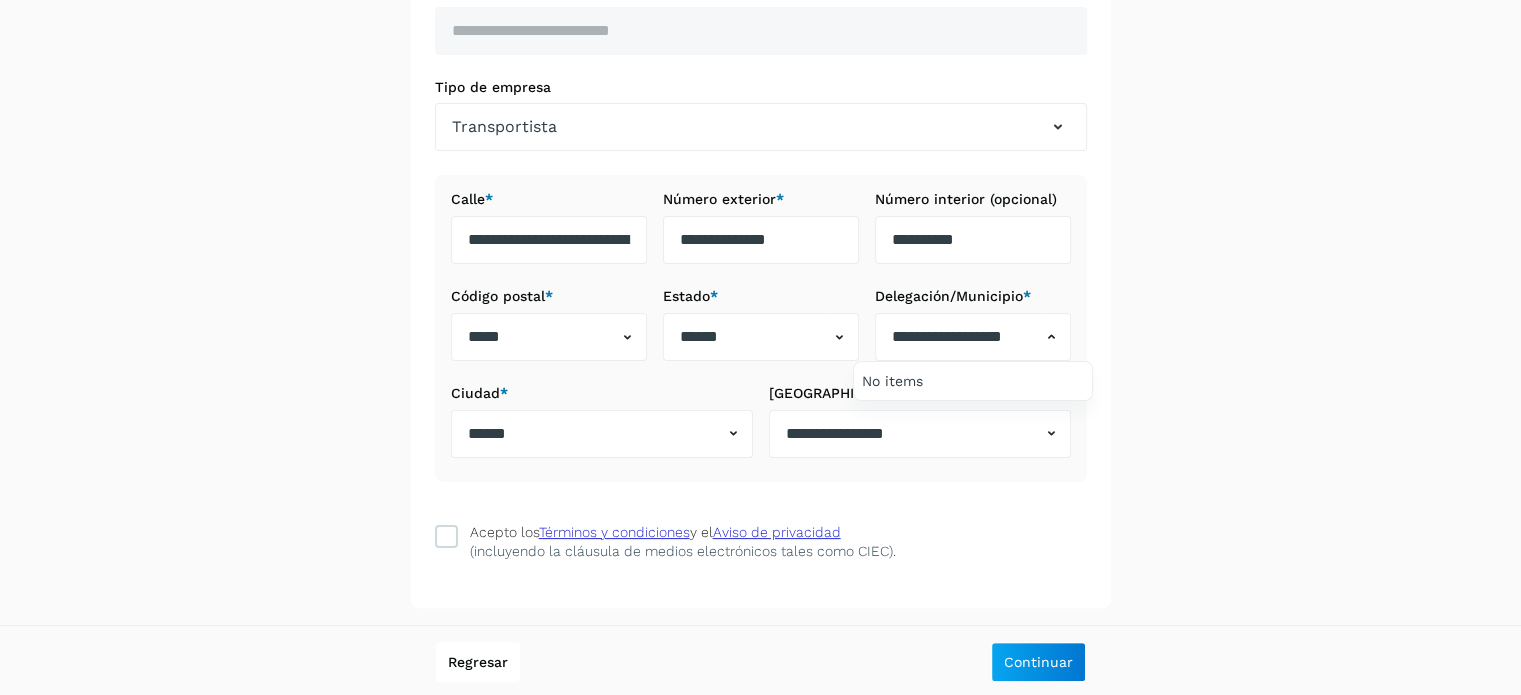 click at bounding box center (760, 347) 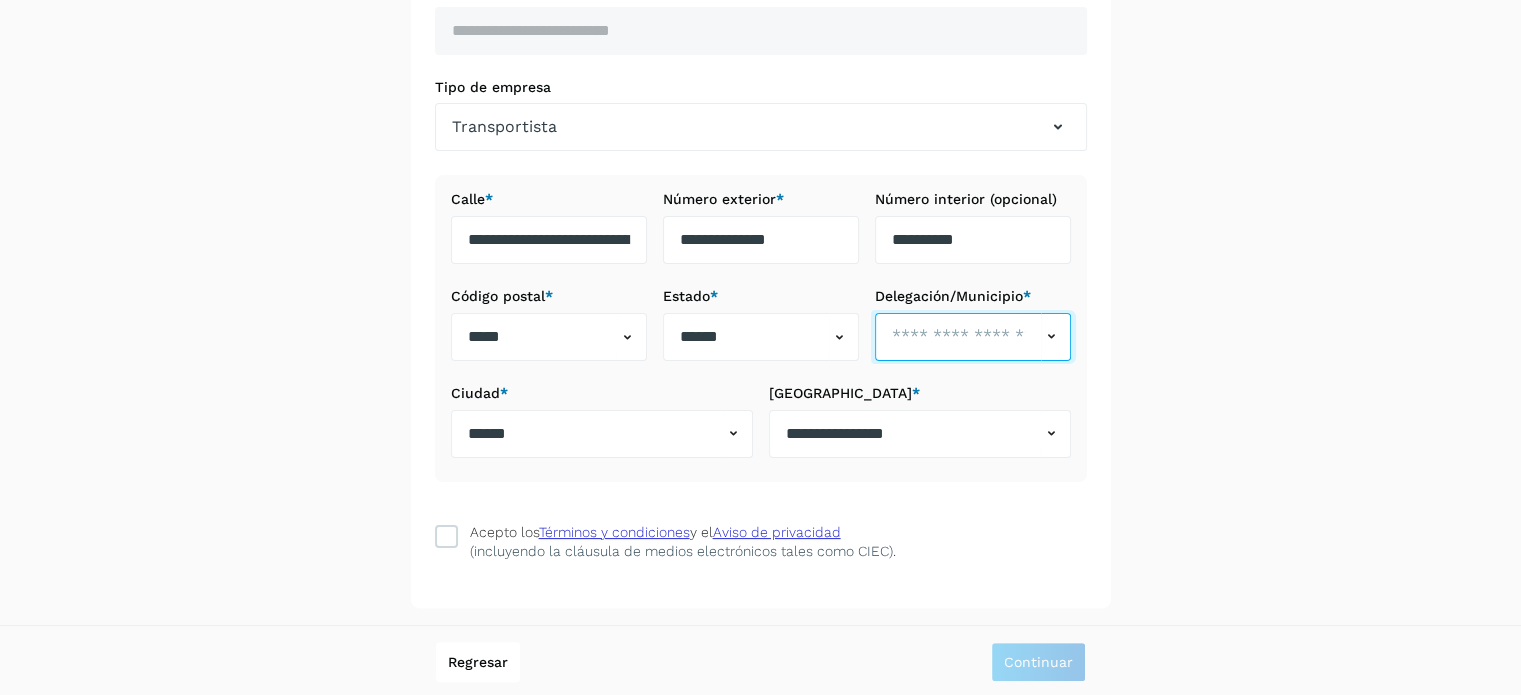 click at bounding box center (958, 337) 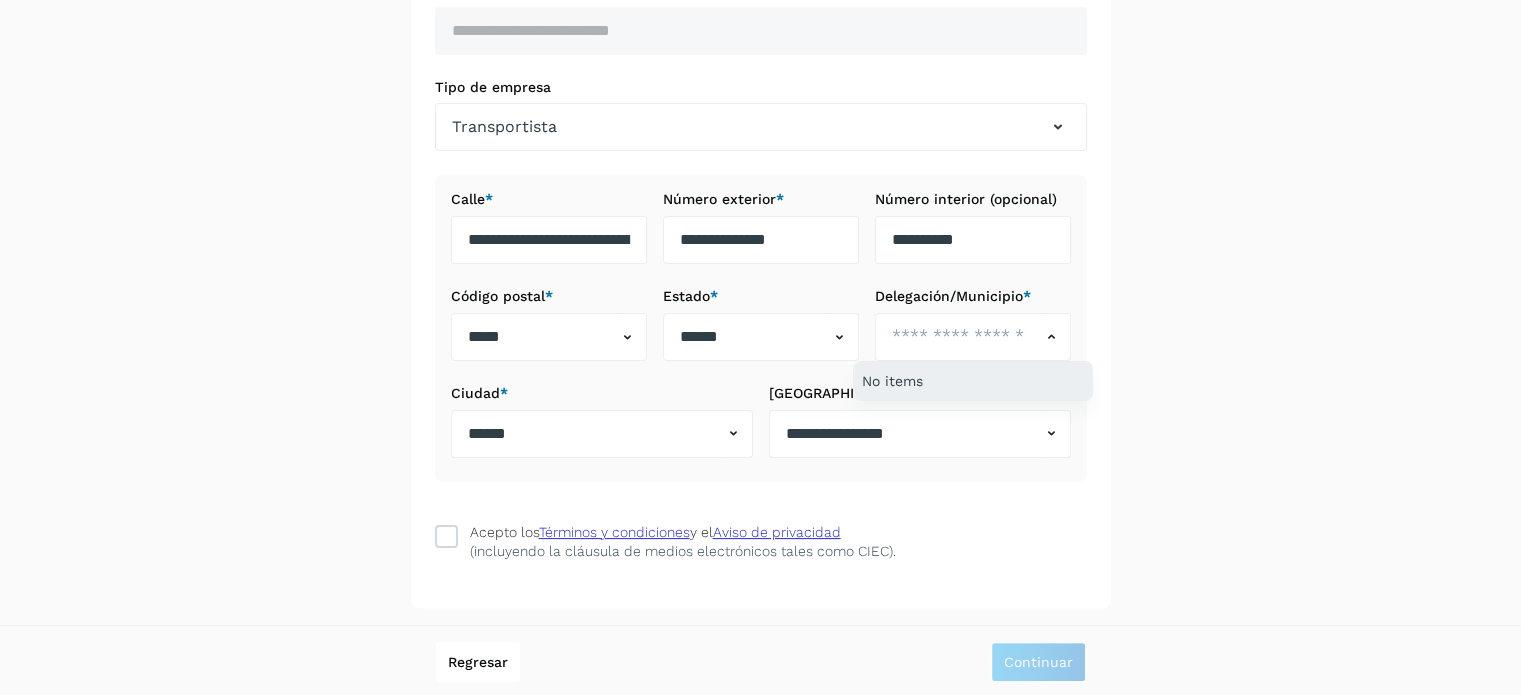 click on "No items" at bounding box center [973, 381] 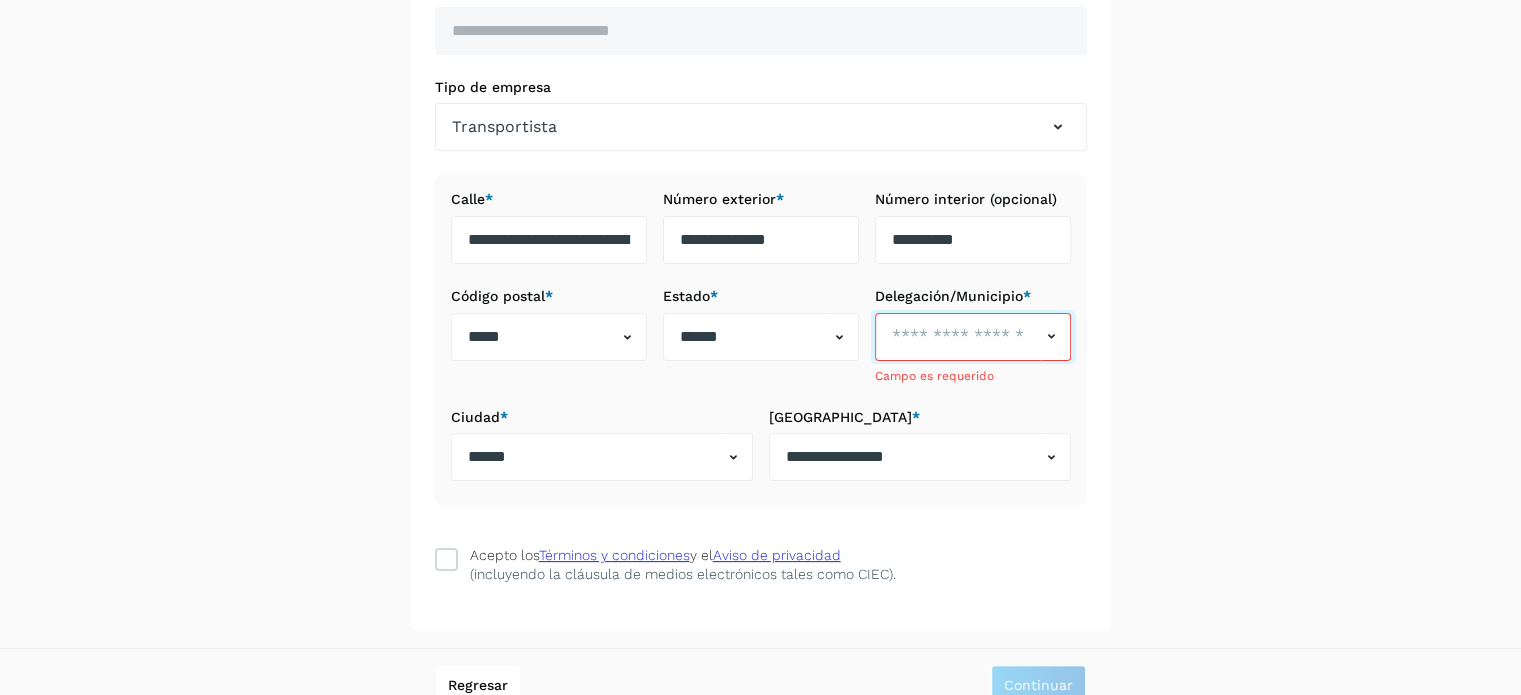 click at bounding box center [958, 337] 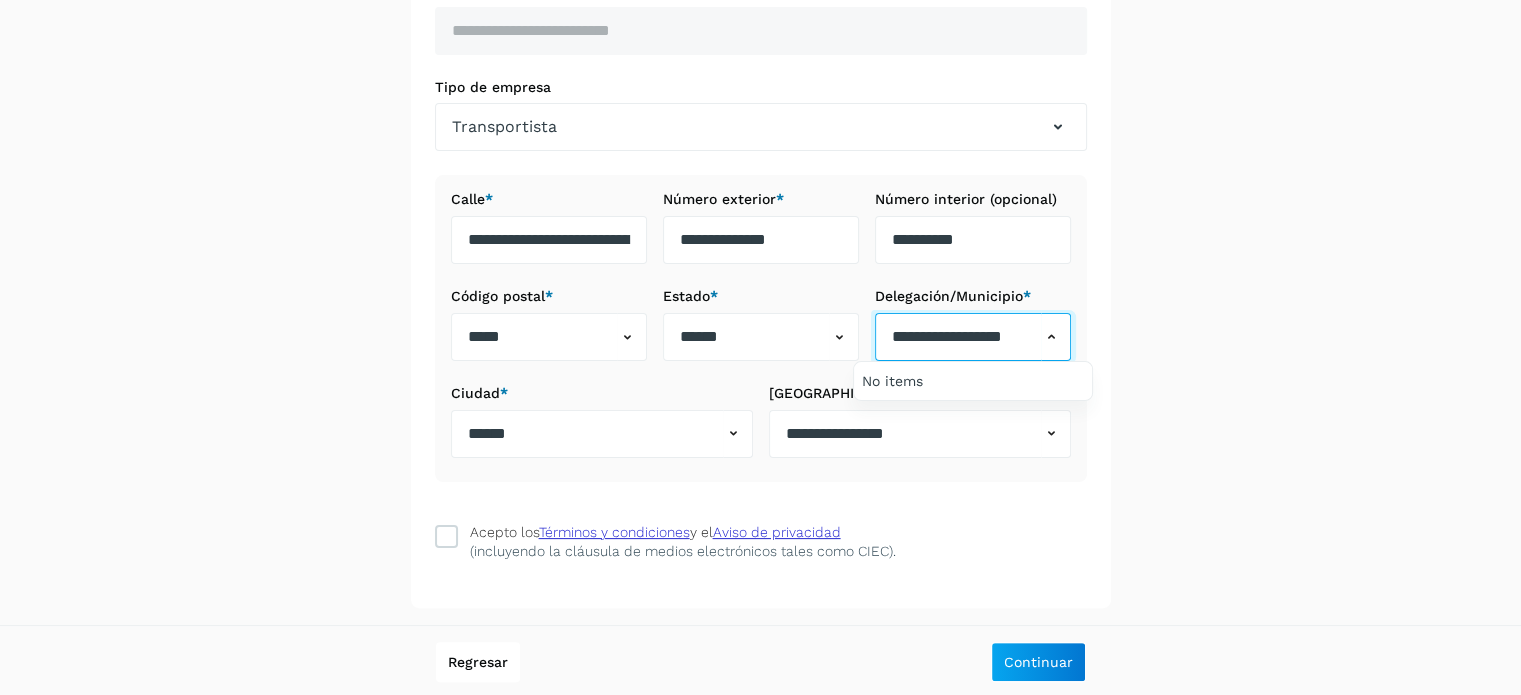 scroll, scrollTop: 0, scrollLeft: 31, axis: horizontal 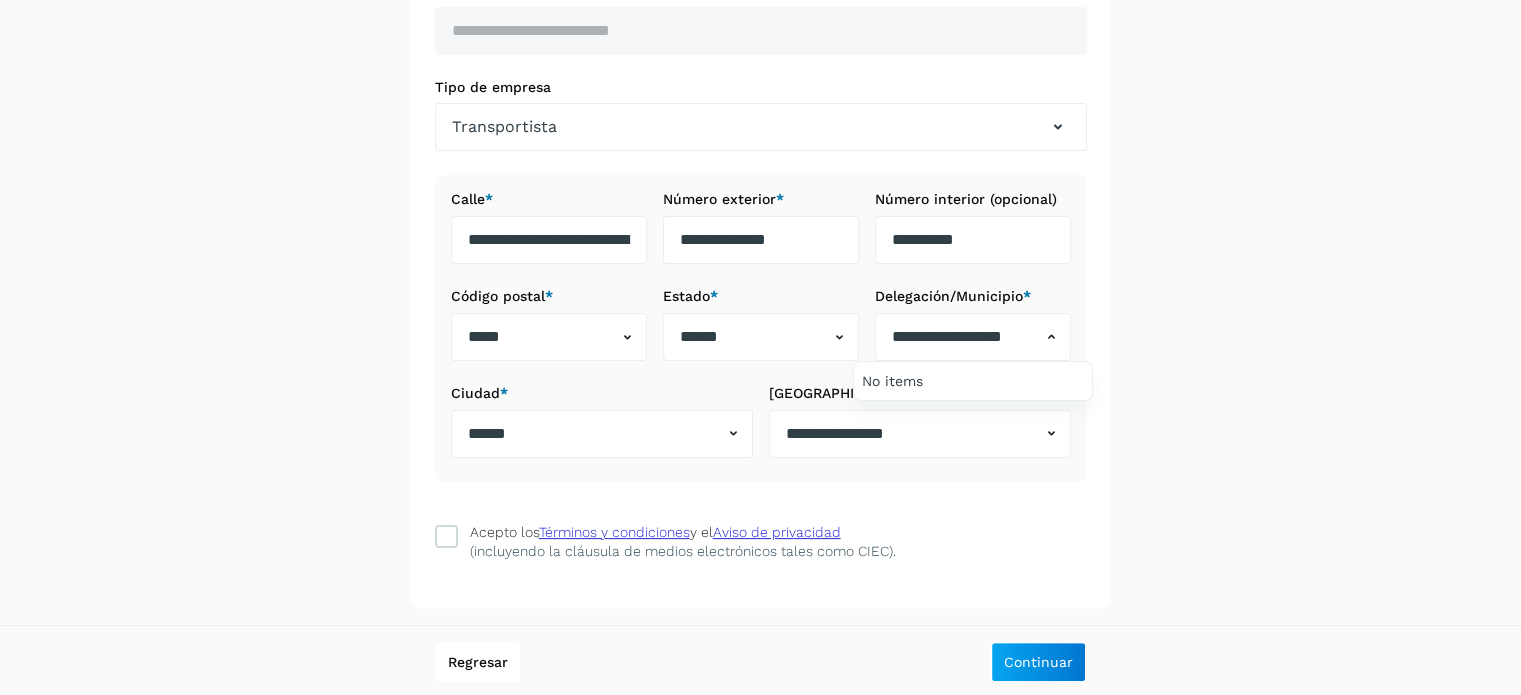 click at bounding box center (760, 347) 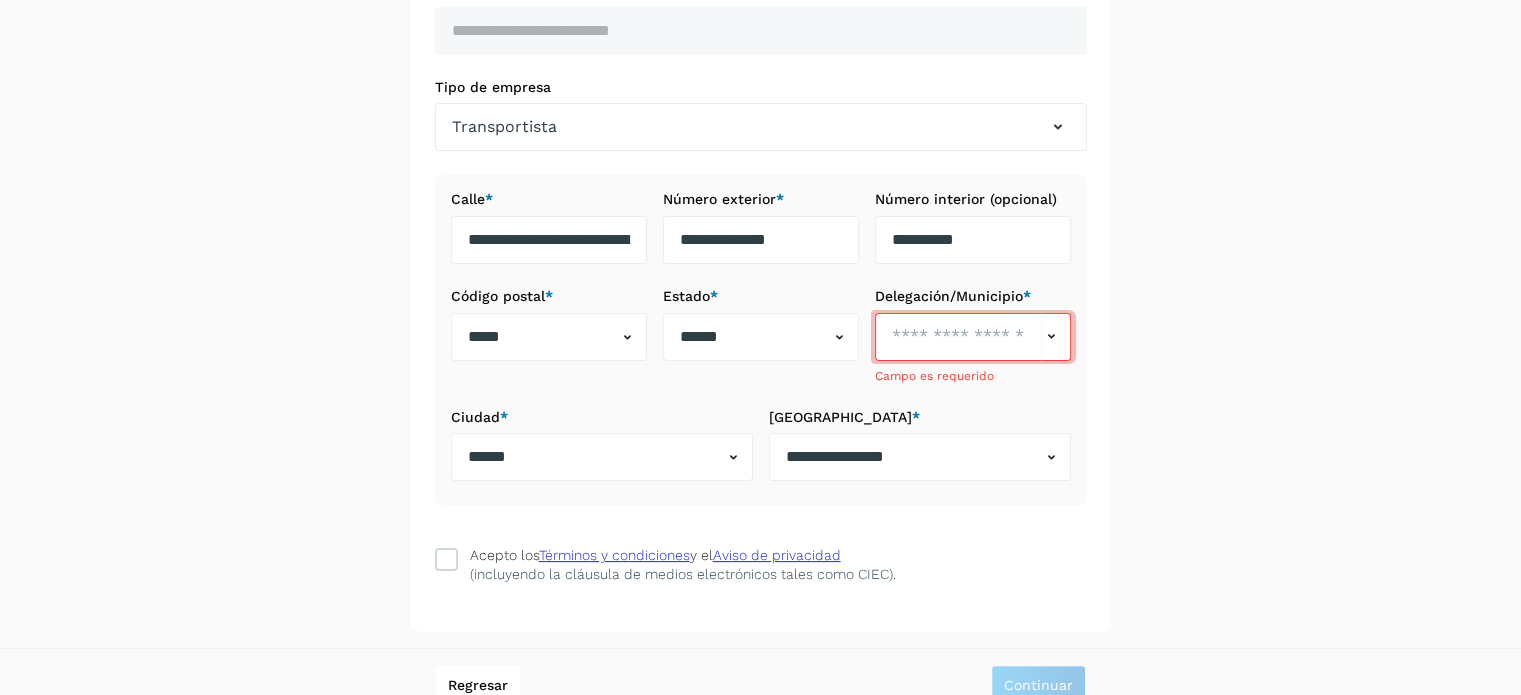 click on "**********" at bounding box center (760, 190) 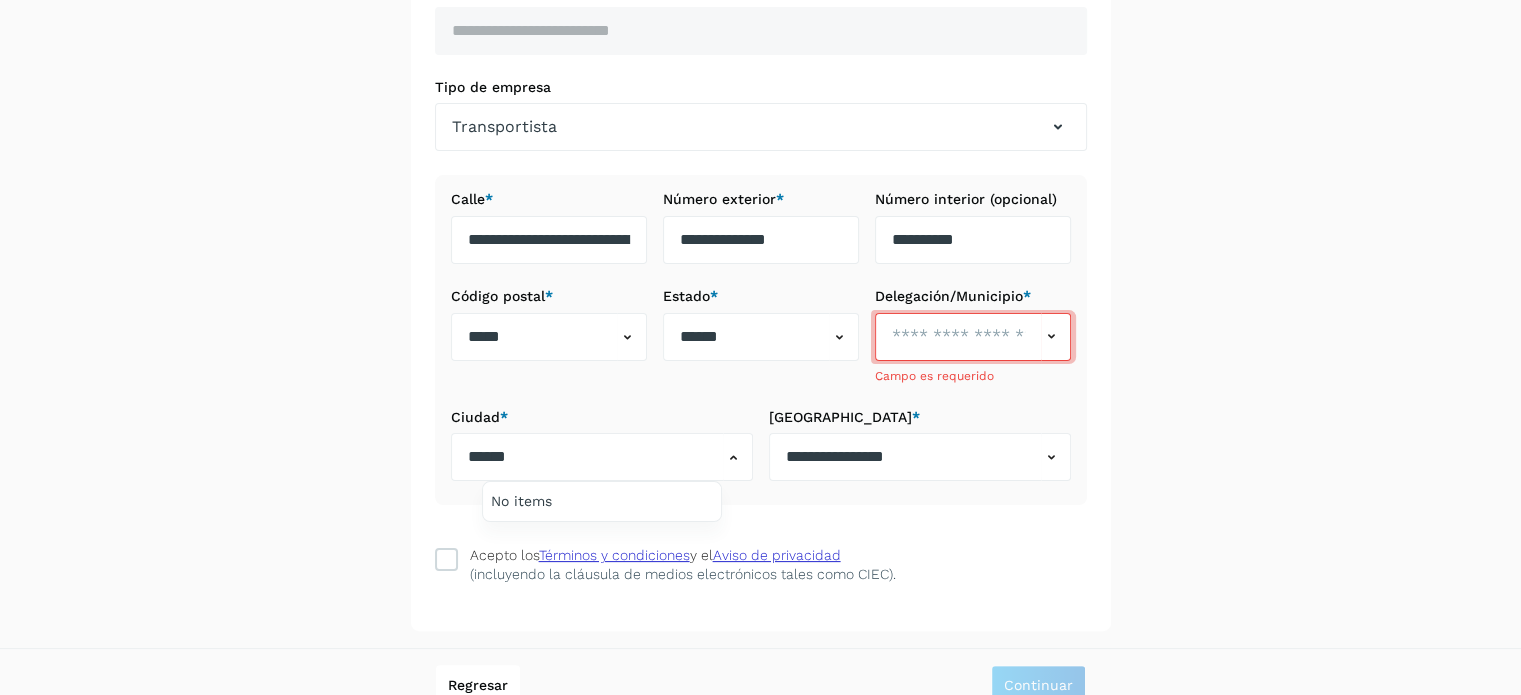 click at bounding box center [760, 347] 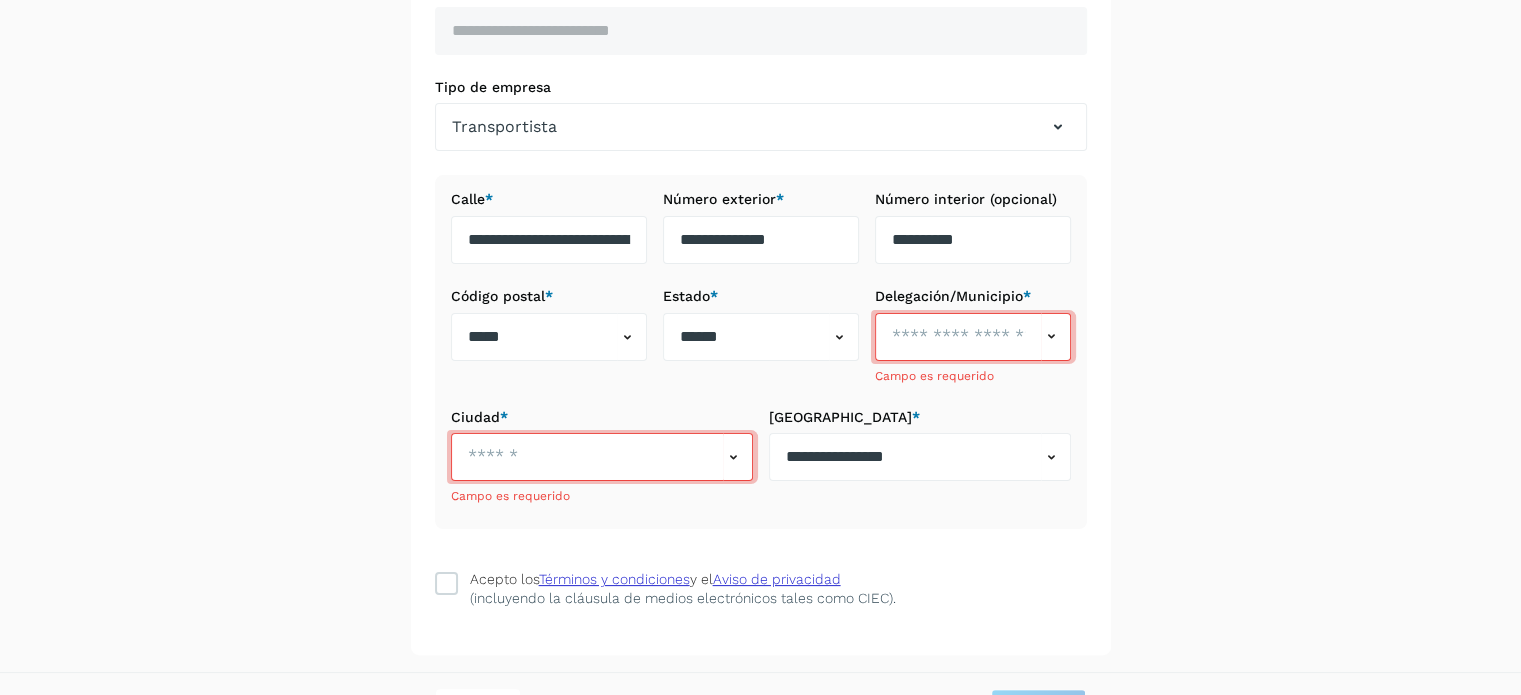 click on "Ciudad  *" at bounding box center [602, 417] 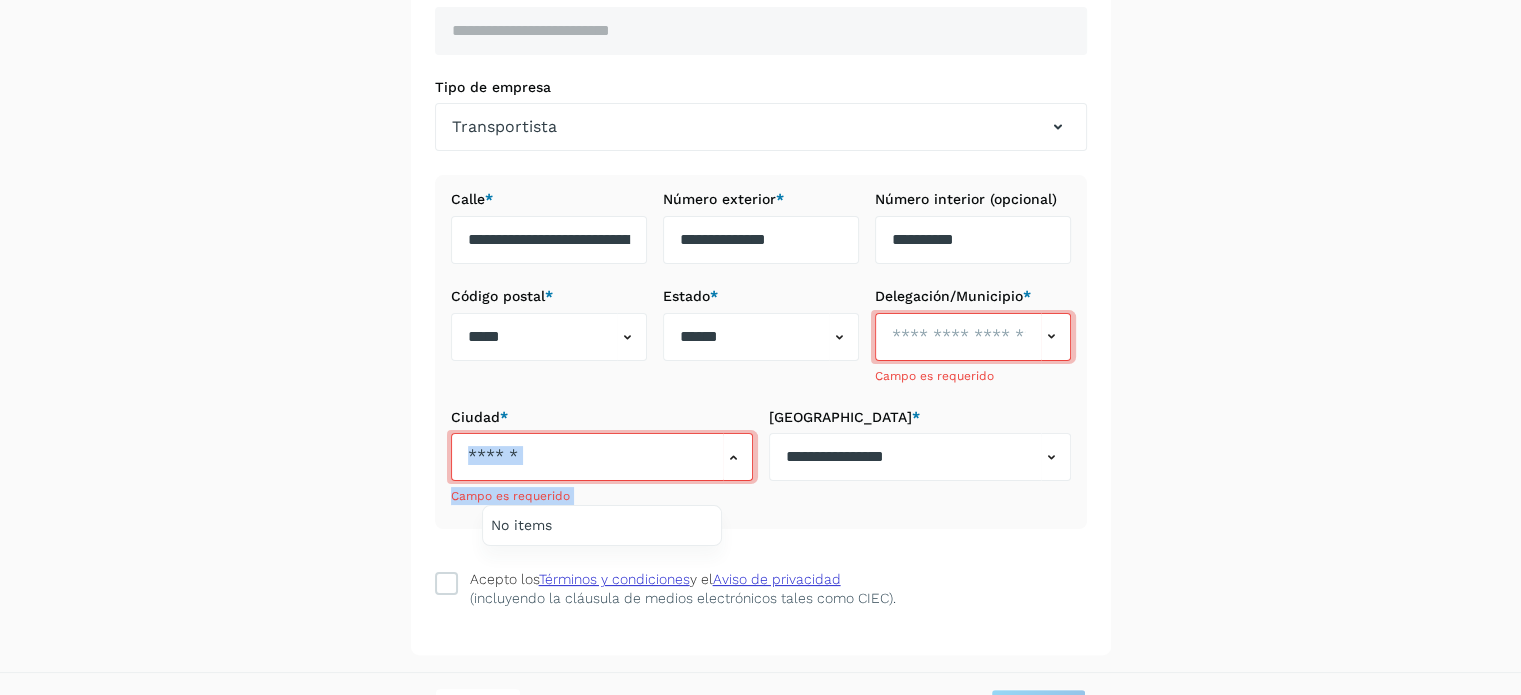 click on "Ciudad  * Campo es requerido No items" at bounding box center (602, 457) 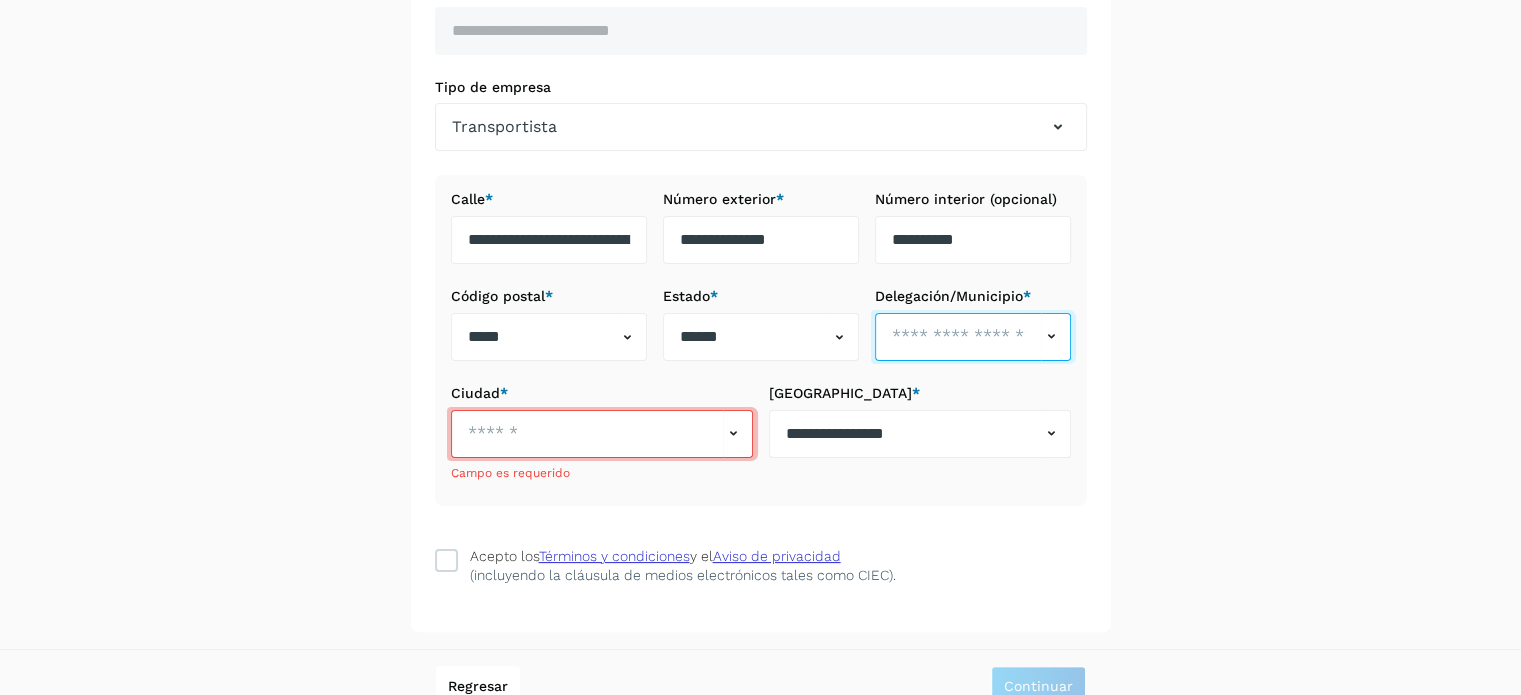 click at bounding box center [958, 337] 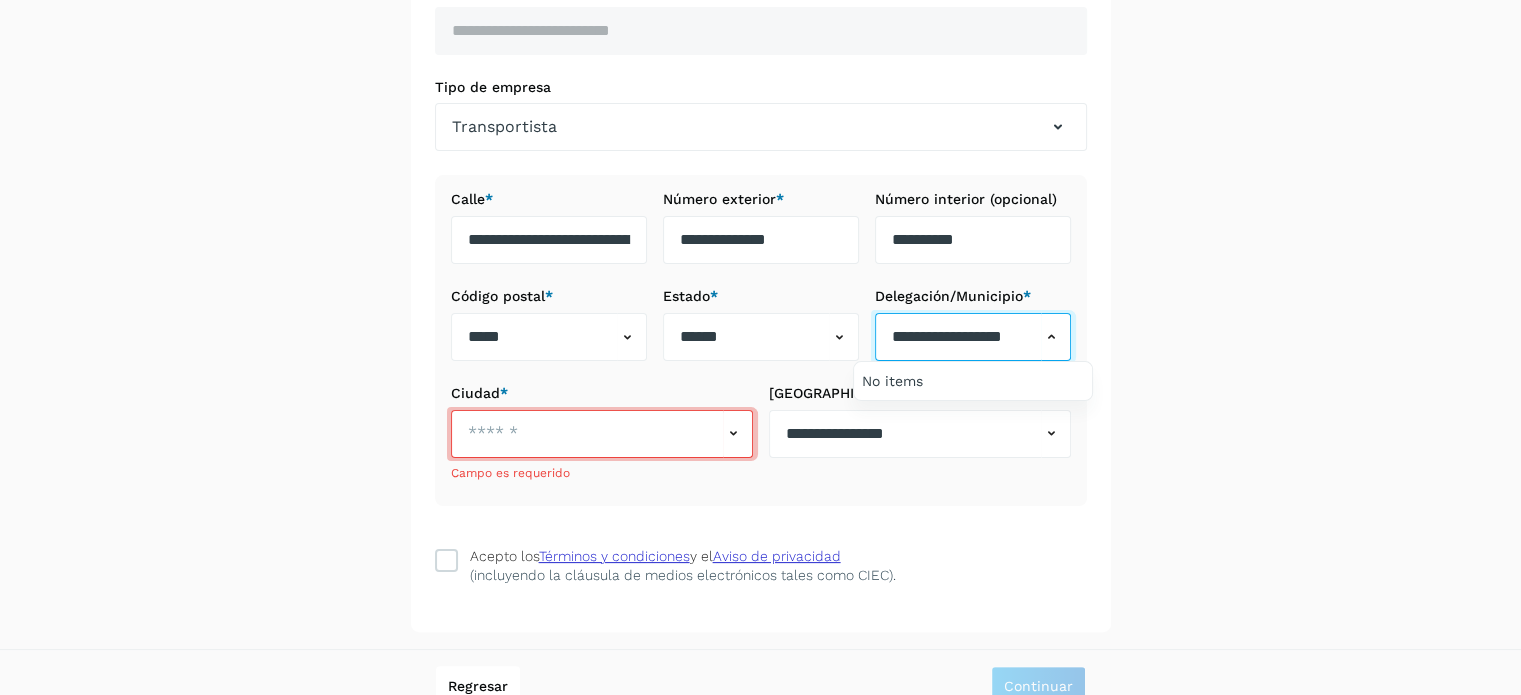 scroll, scrollTop: 0, scrollLeft: 31, axis: horizontal 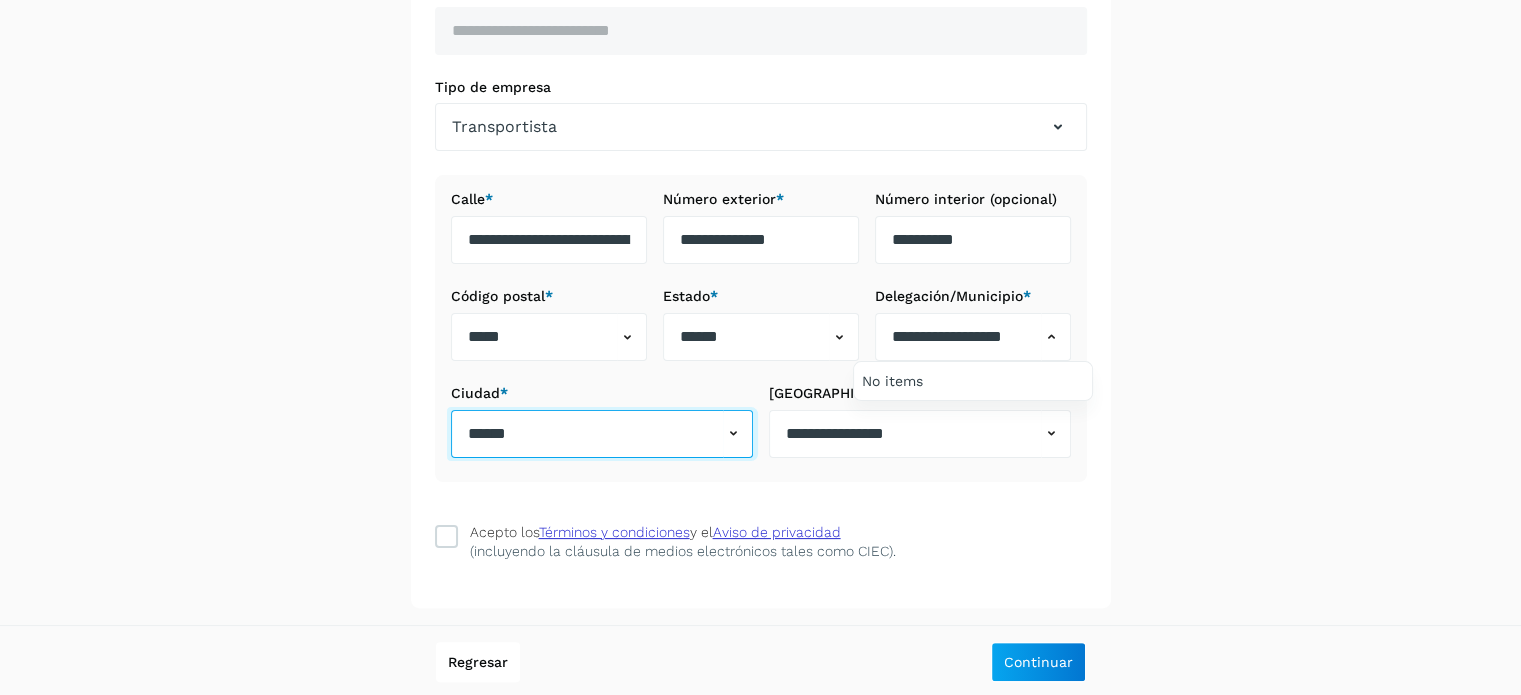 type on "******" 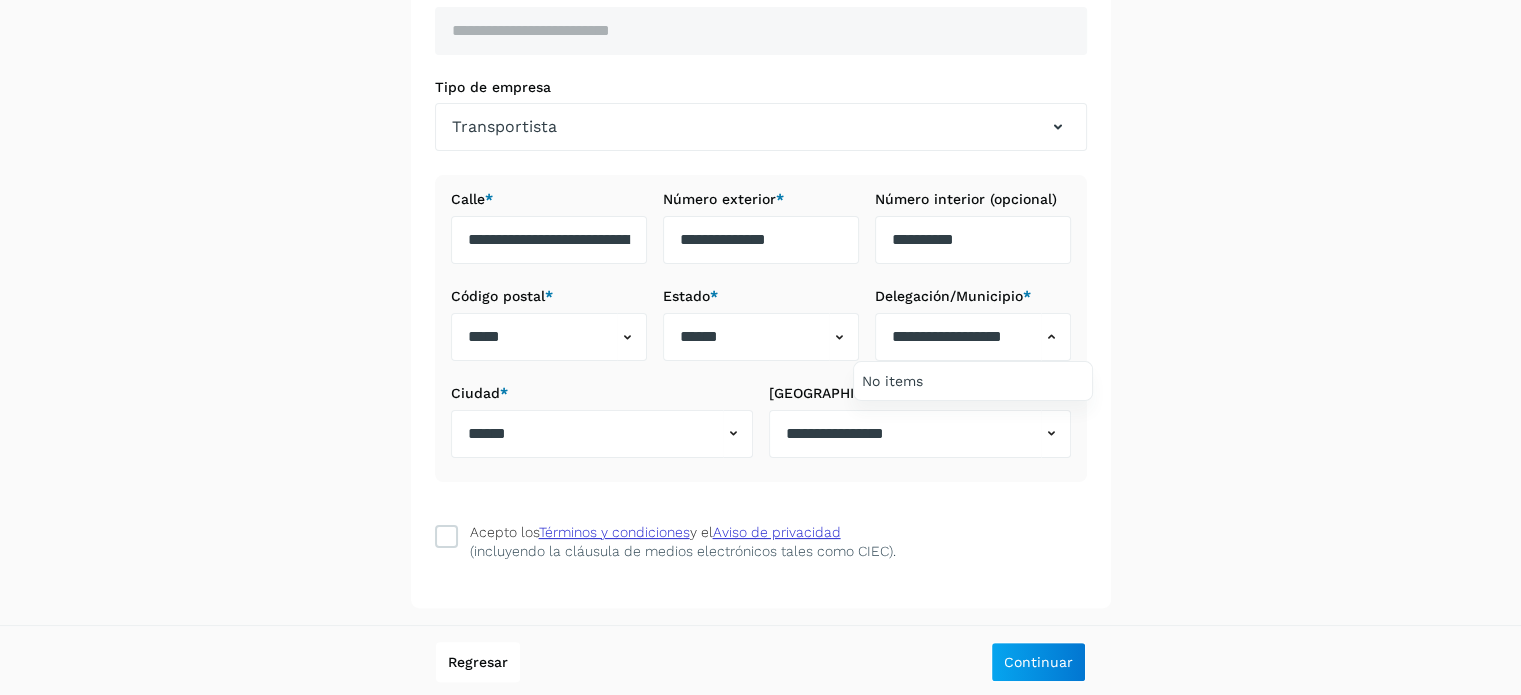 click at bounding box center (760, 347) 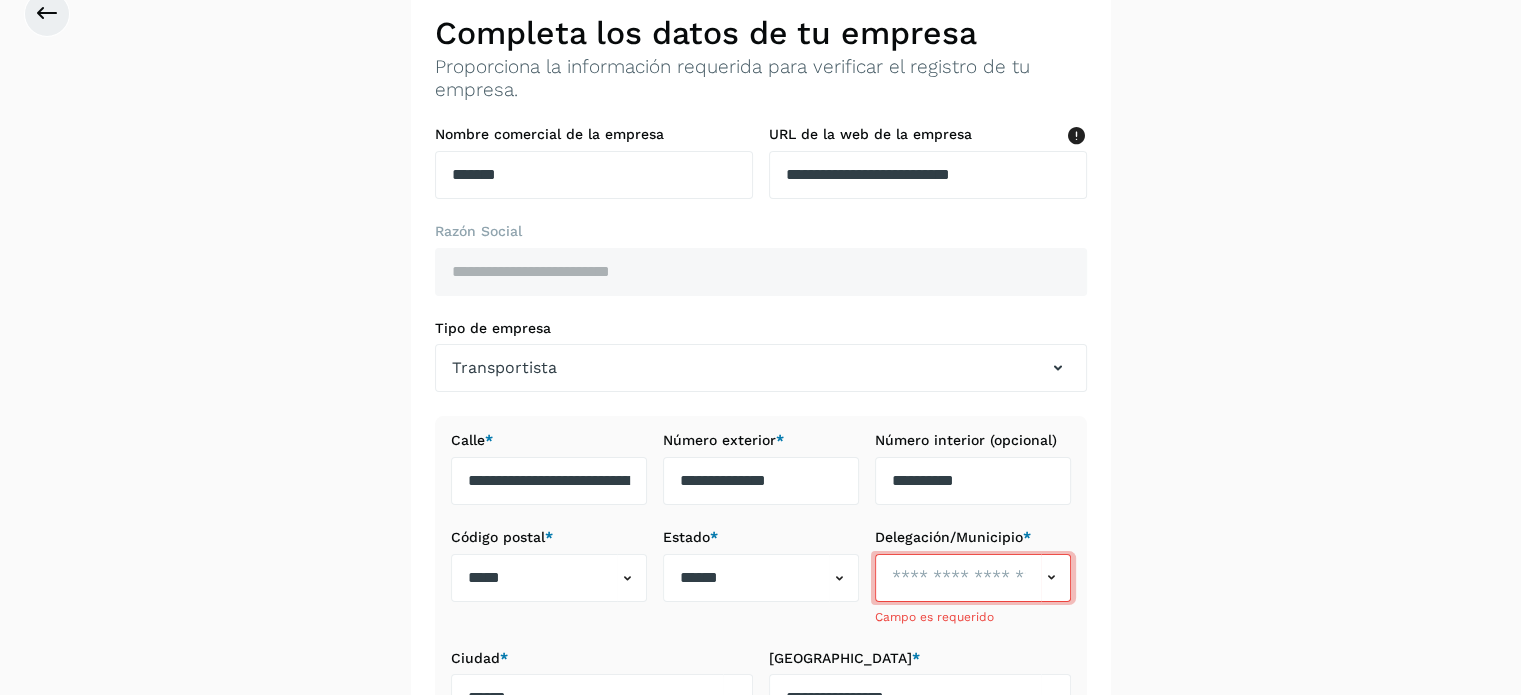 scroll, scrollTop: 110, scrollLeft: 0, axis: vertical 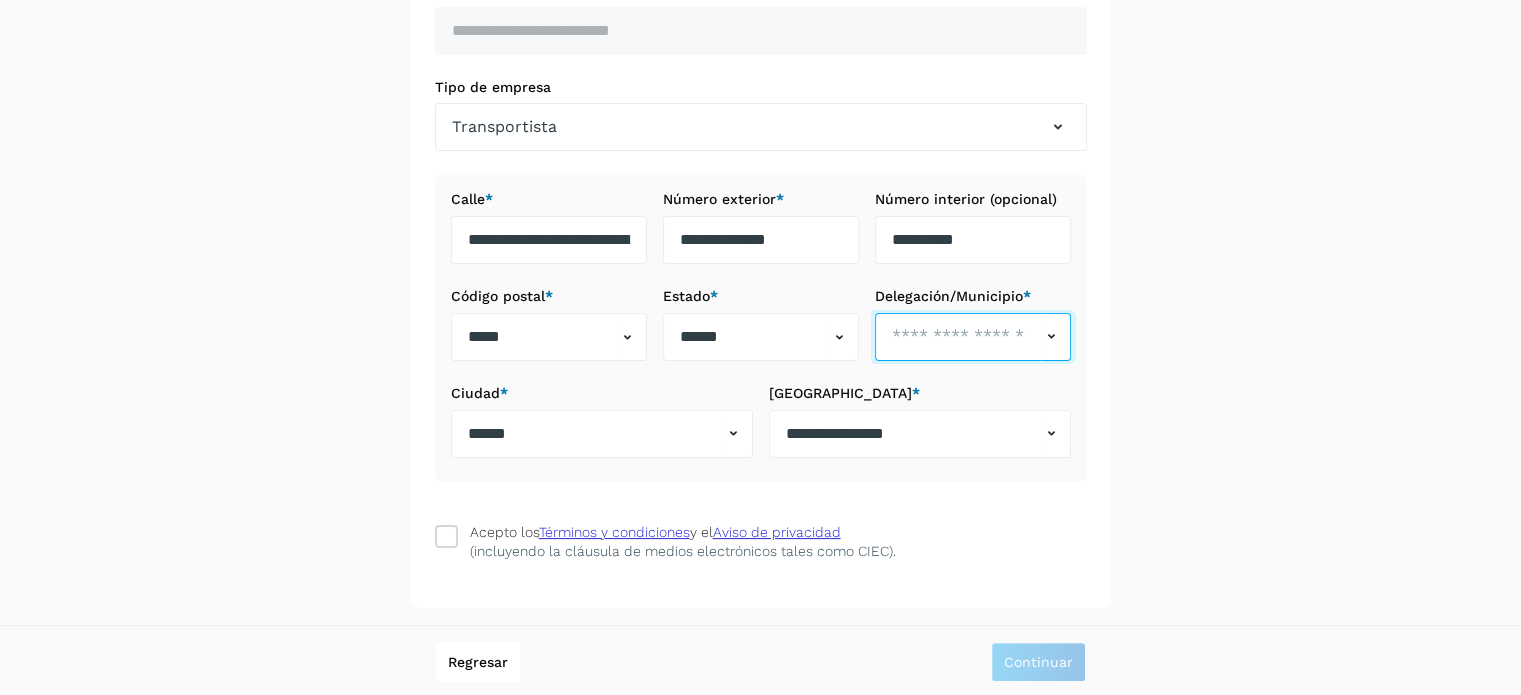 click at bounding box center (958, 337) 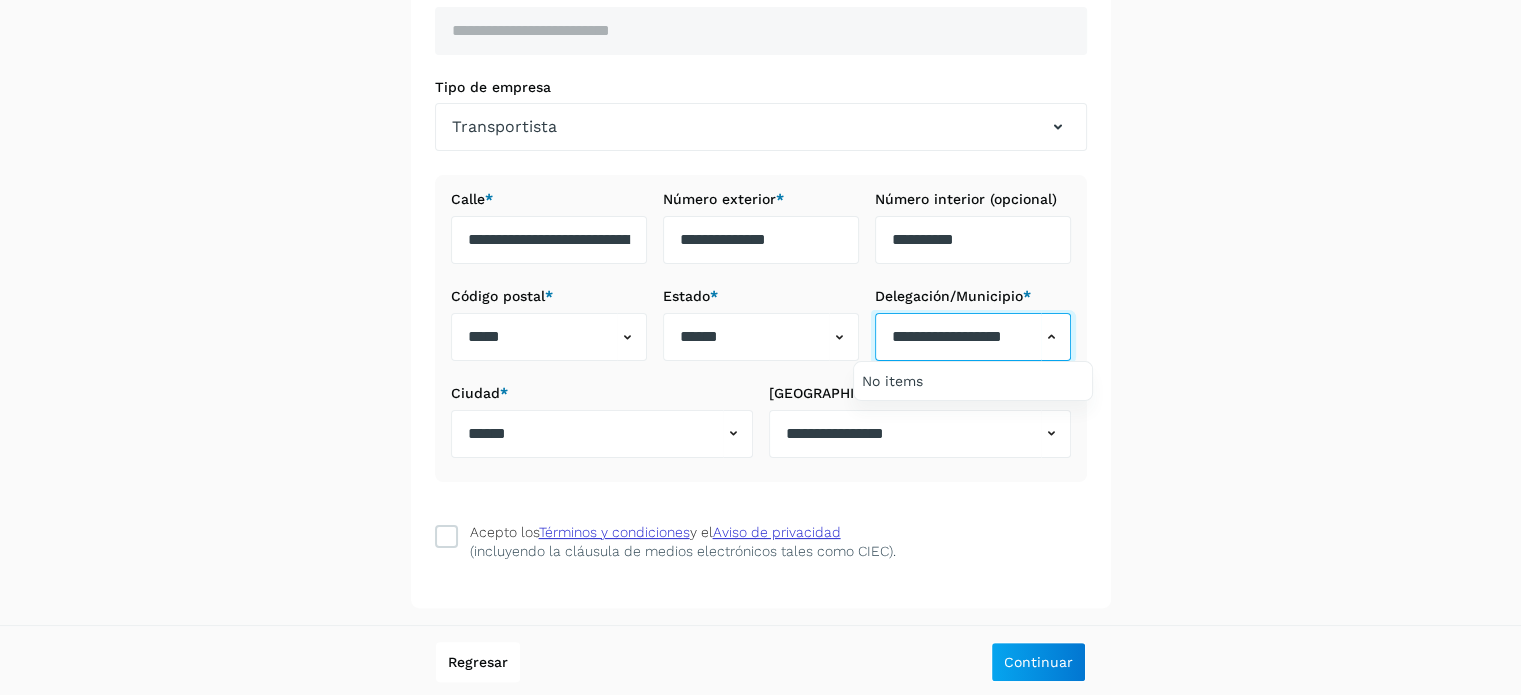 scroll, scrollTop: 0, scrollLeft: 31, axis: horizontal 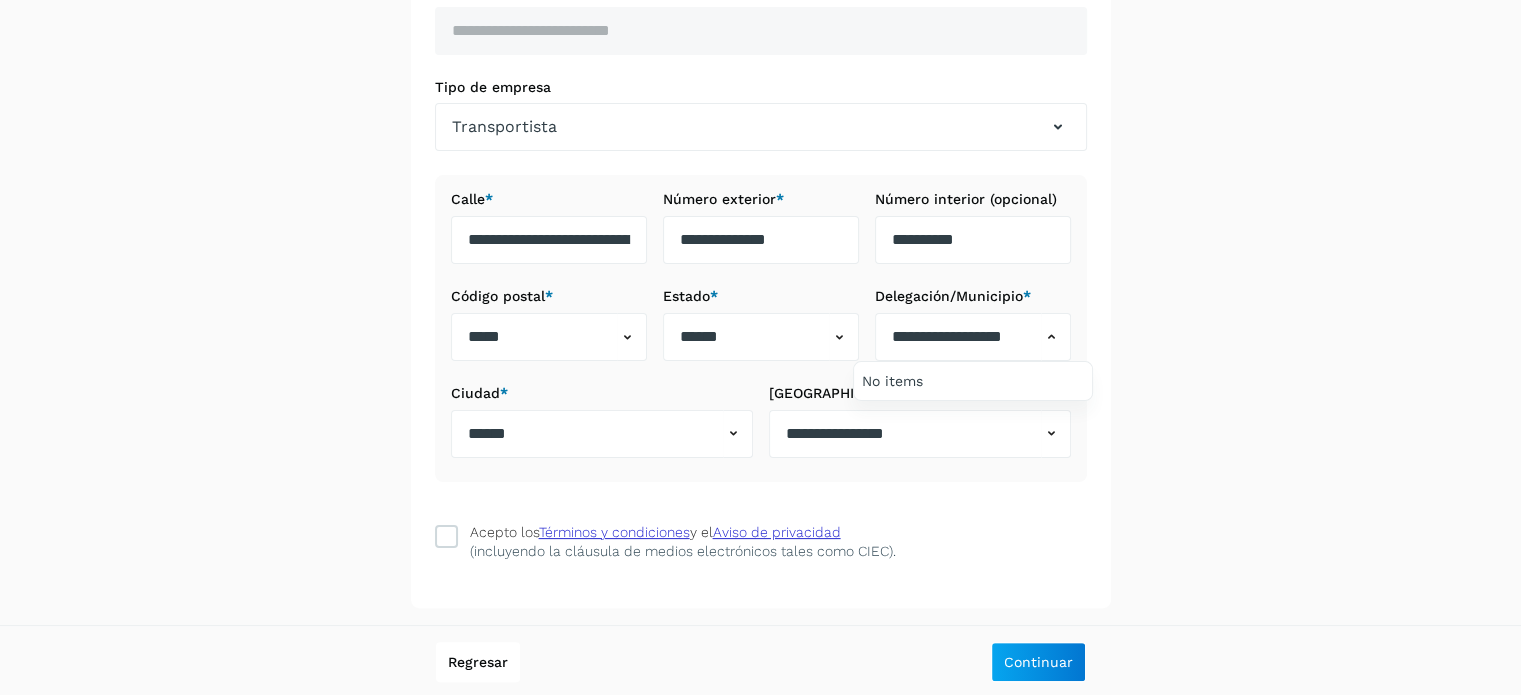 click at bounding box center [760, 347] 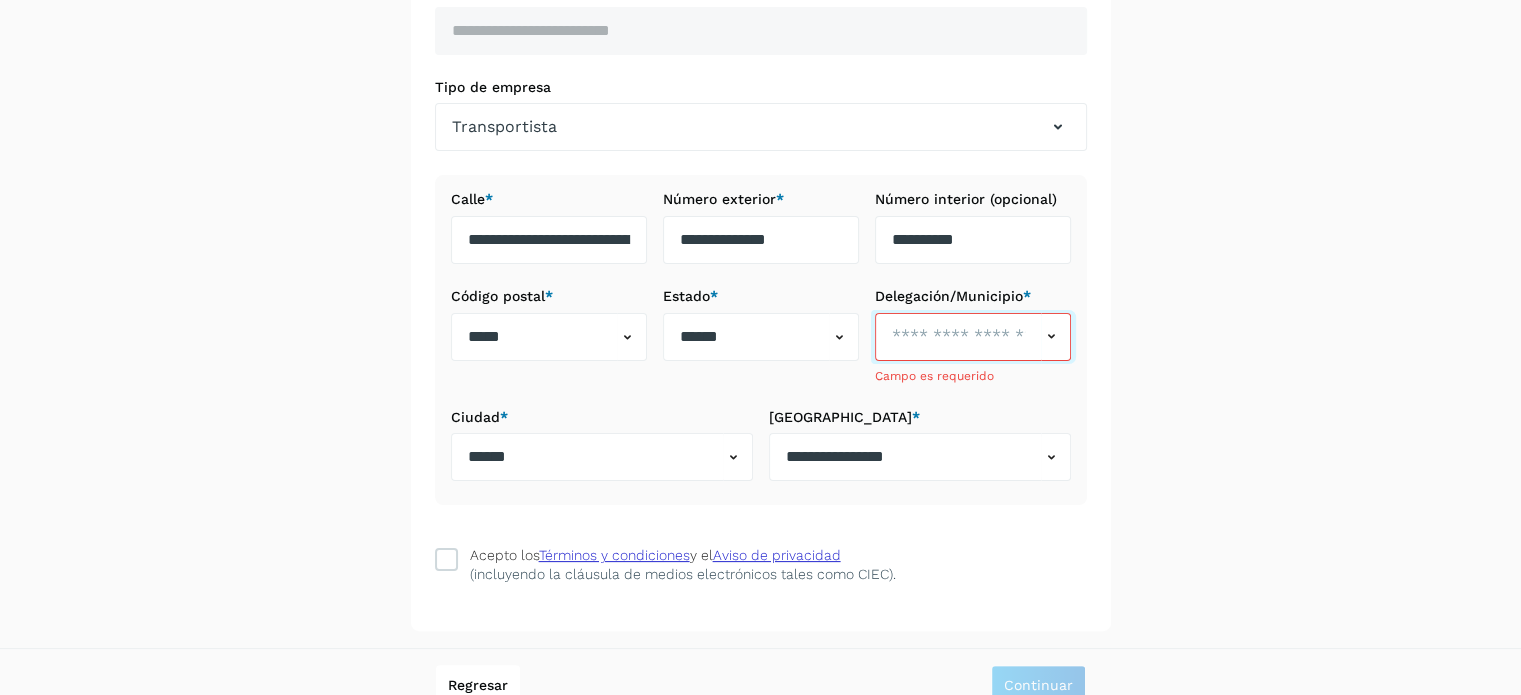 click at bounding box center (958, 337) 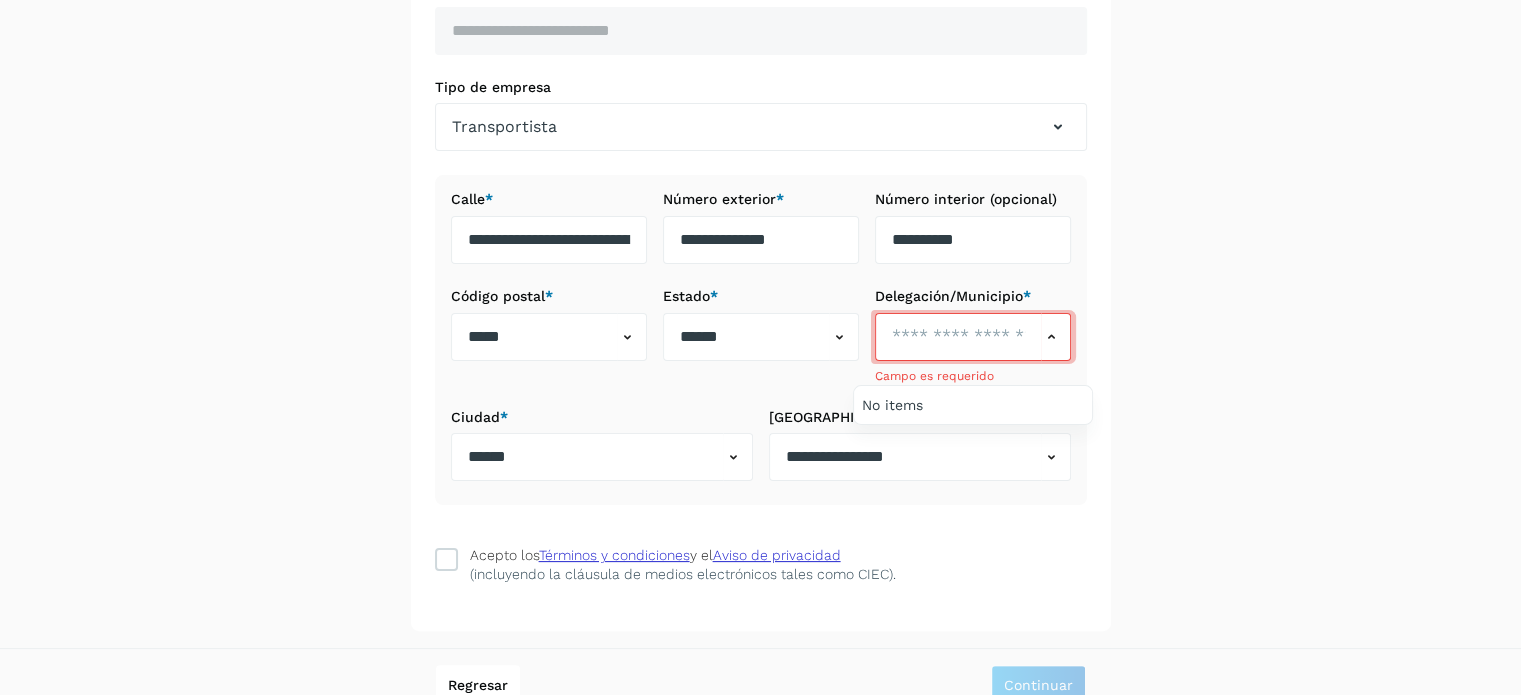 click at bounding box center [760, 347] 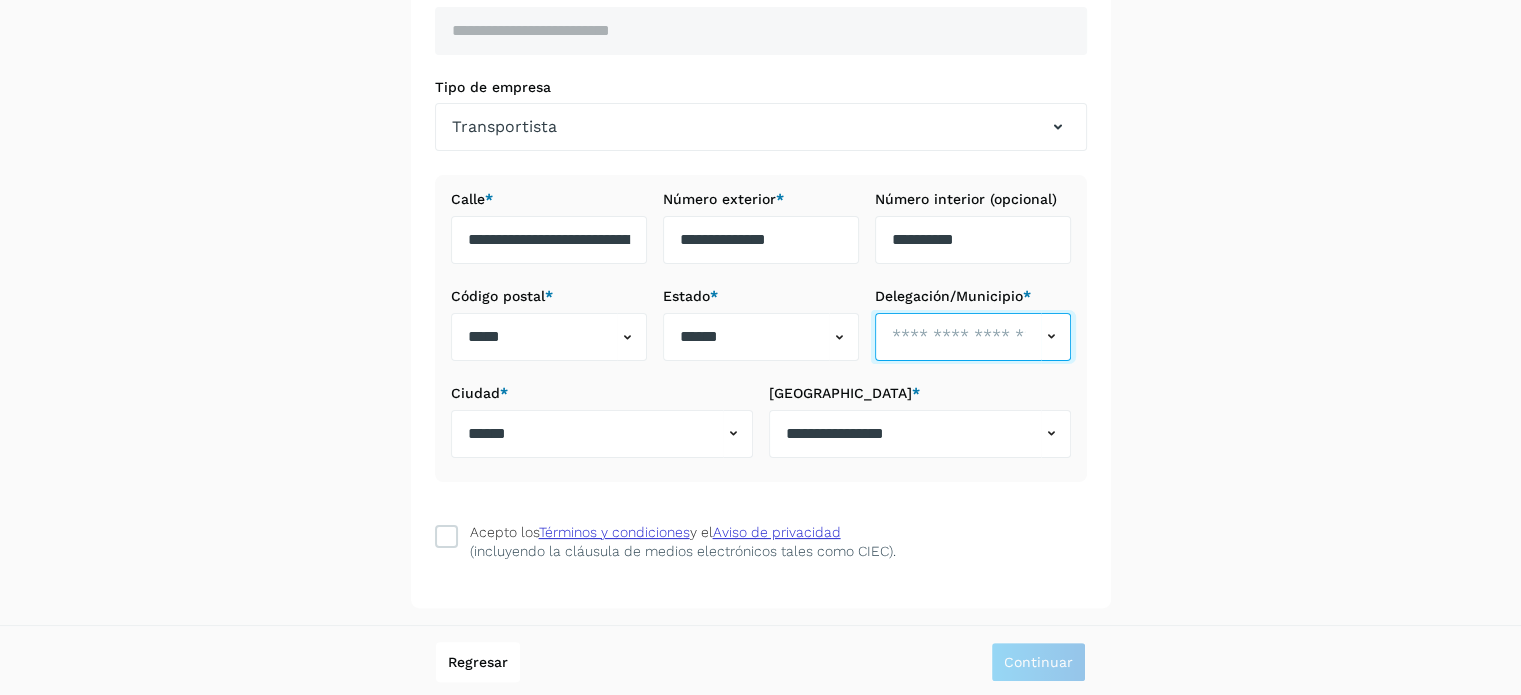click at bounding box center [958, 337] 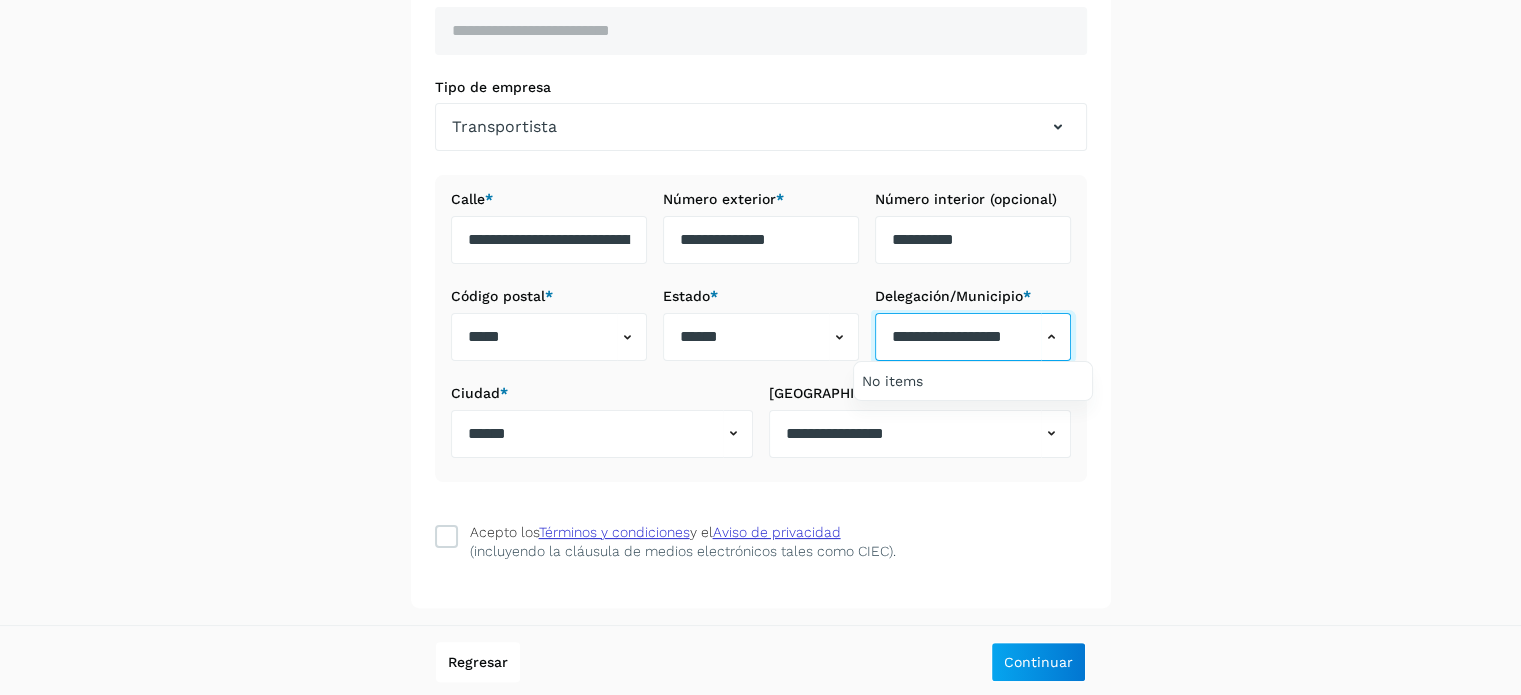scroll, scrollTop: 0, scrollLeft: 31, axis: horizontal 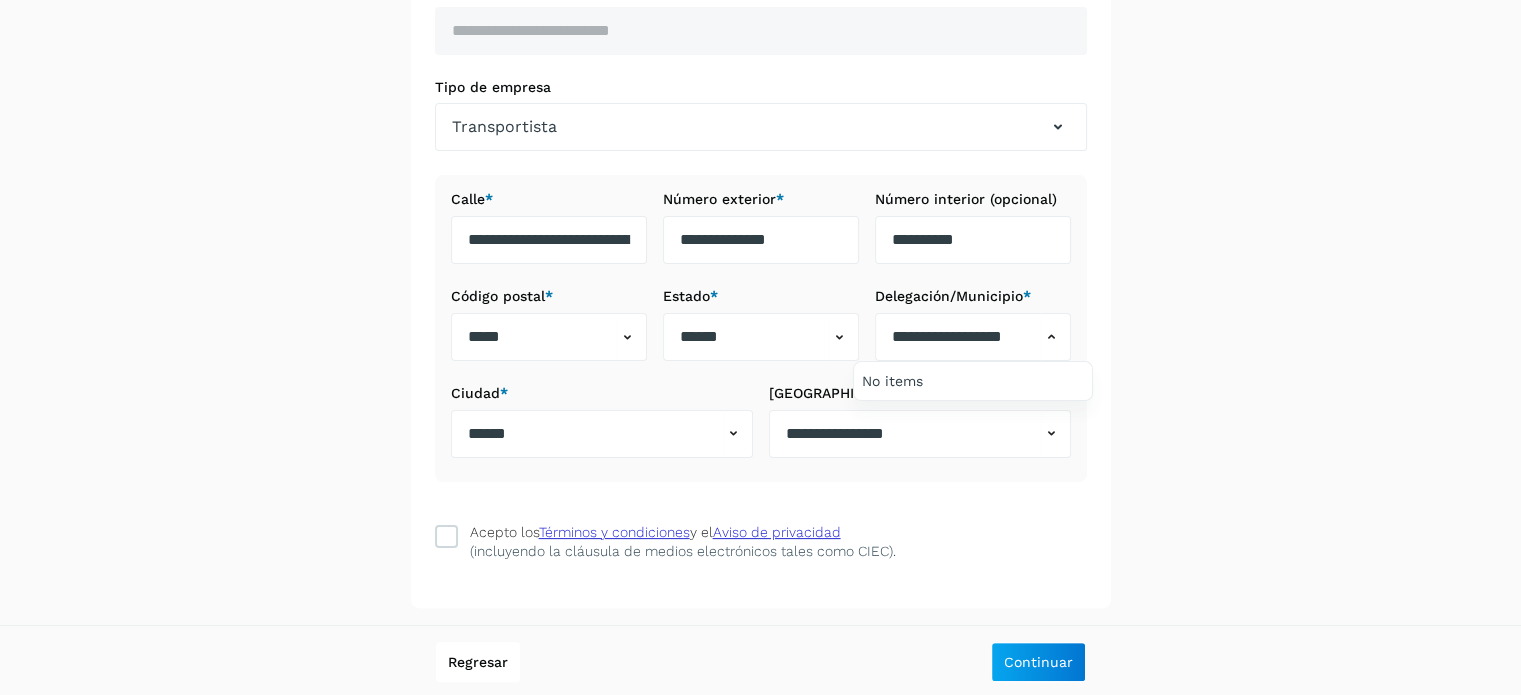 click at bounding box center [760, 347] 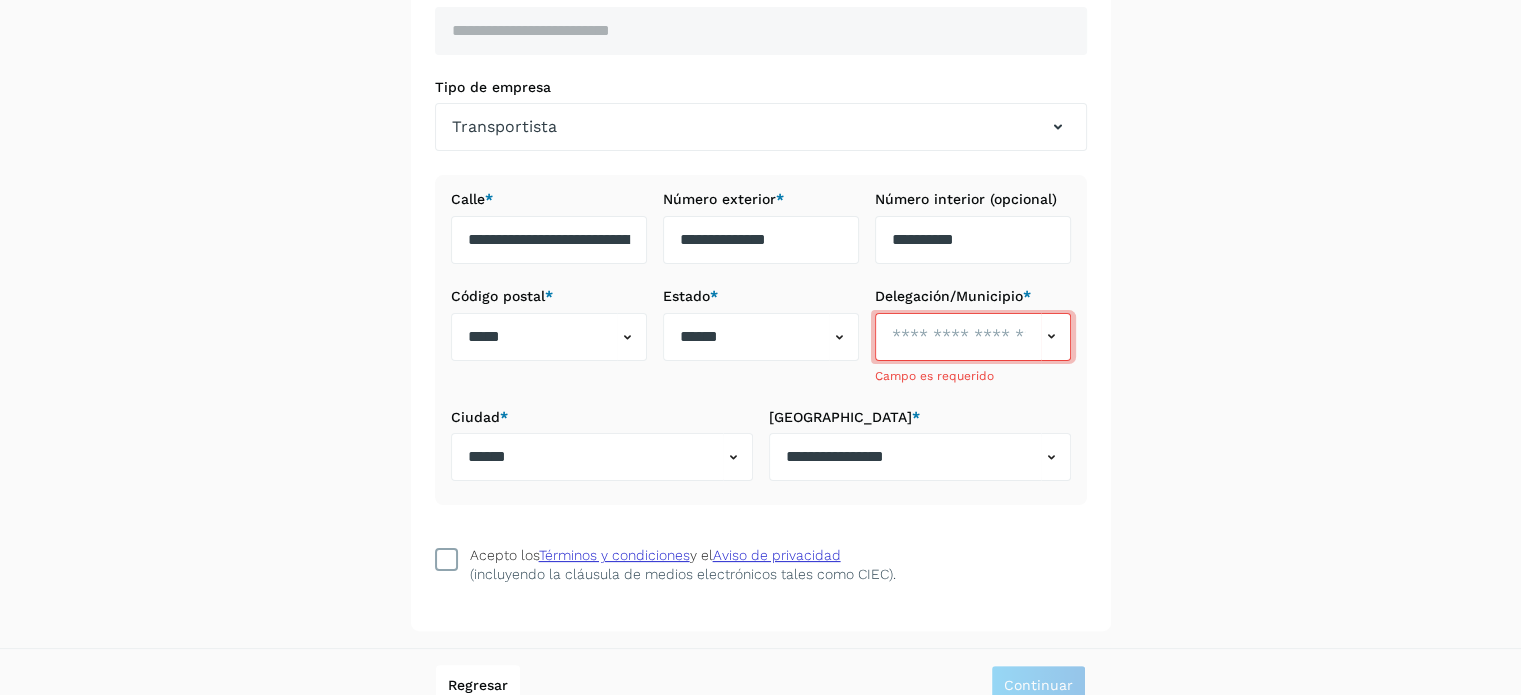 click at bounding box center (446, 560) 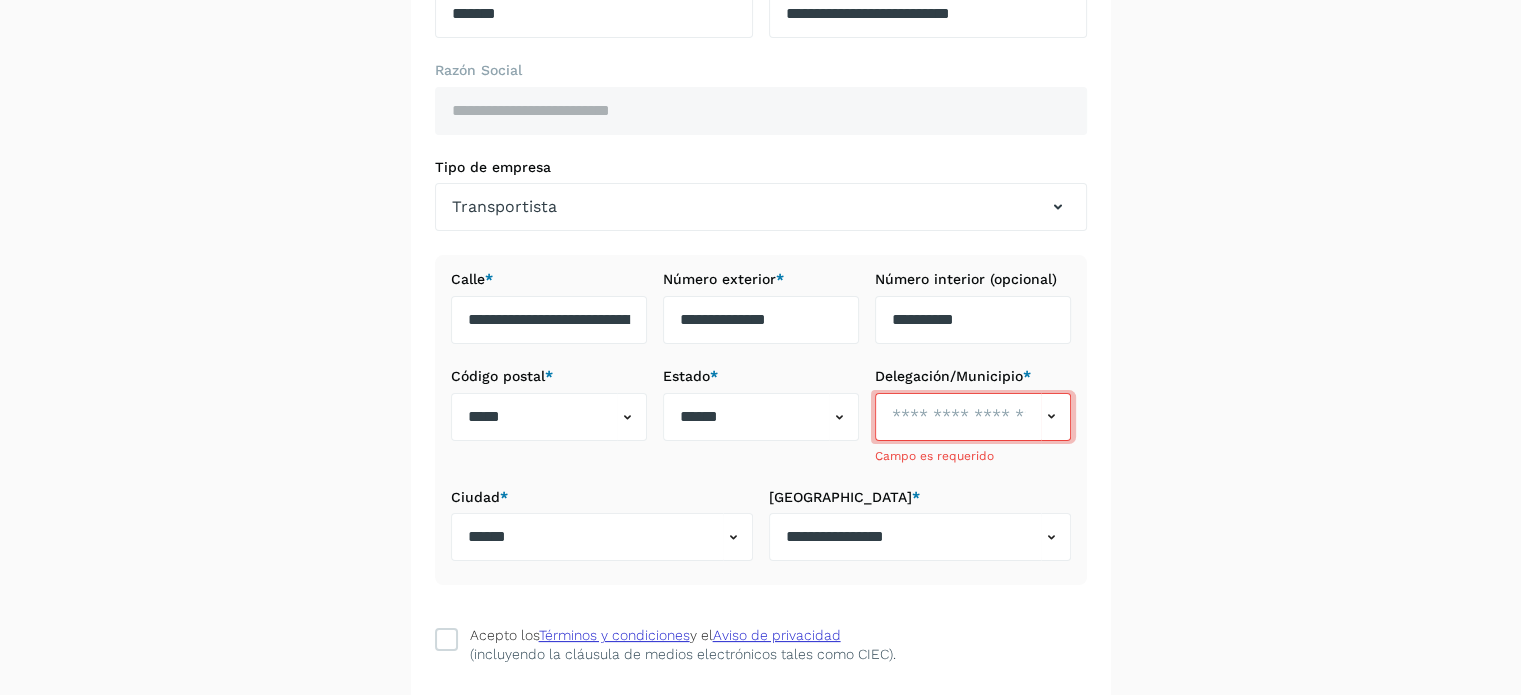scroll, scrollTop: 228, scrollLeft: 0, axis: vertical 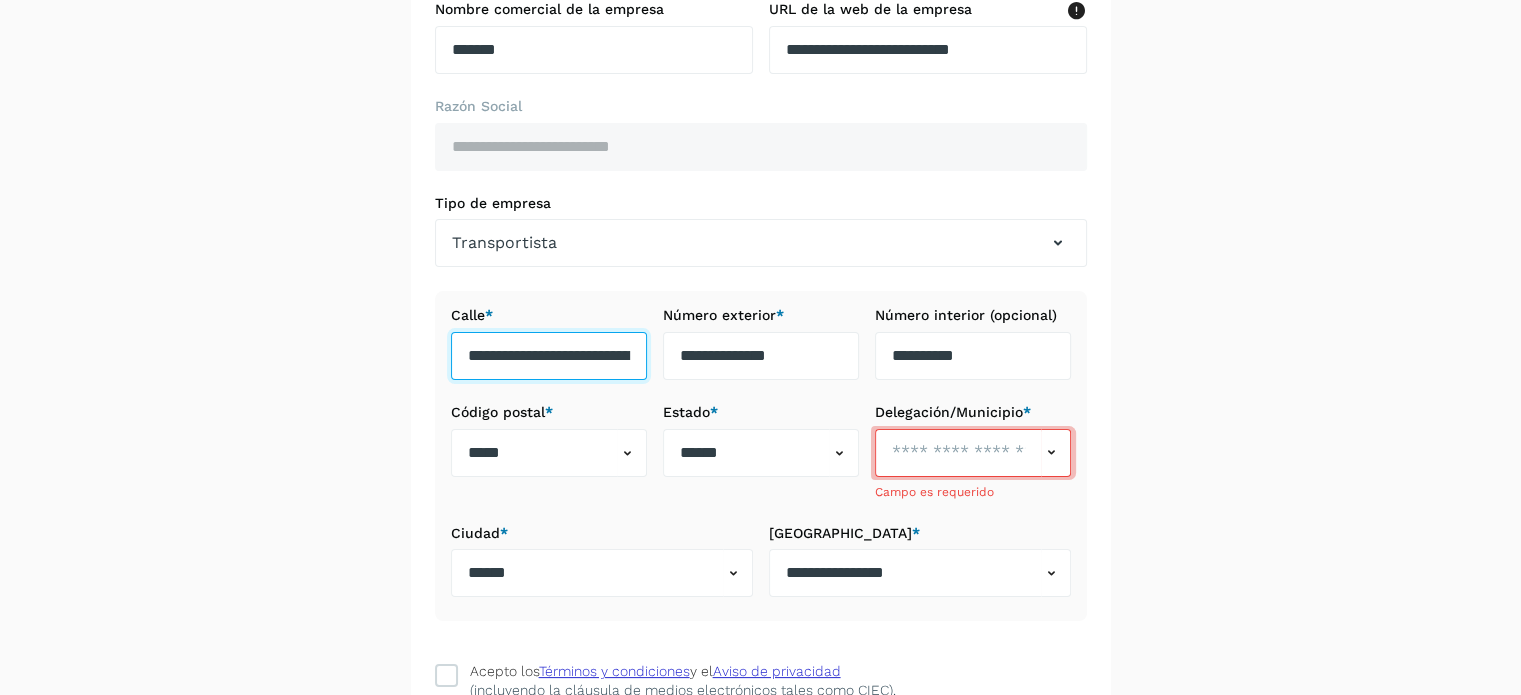 click on "**********" at bounding box center (549, 356) 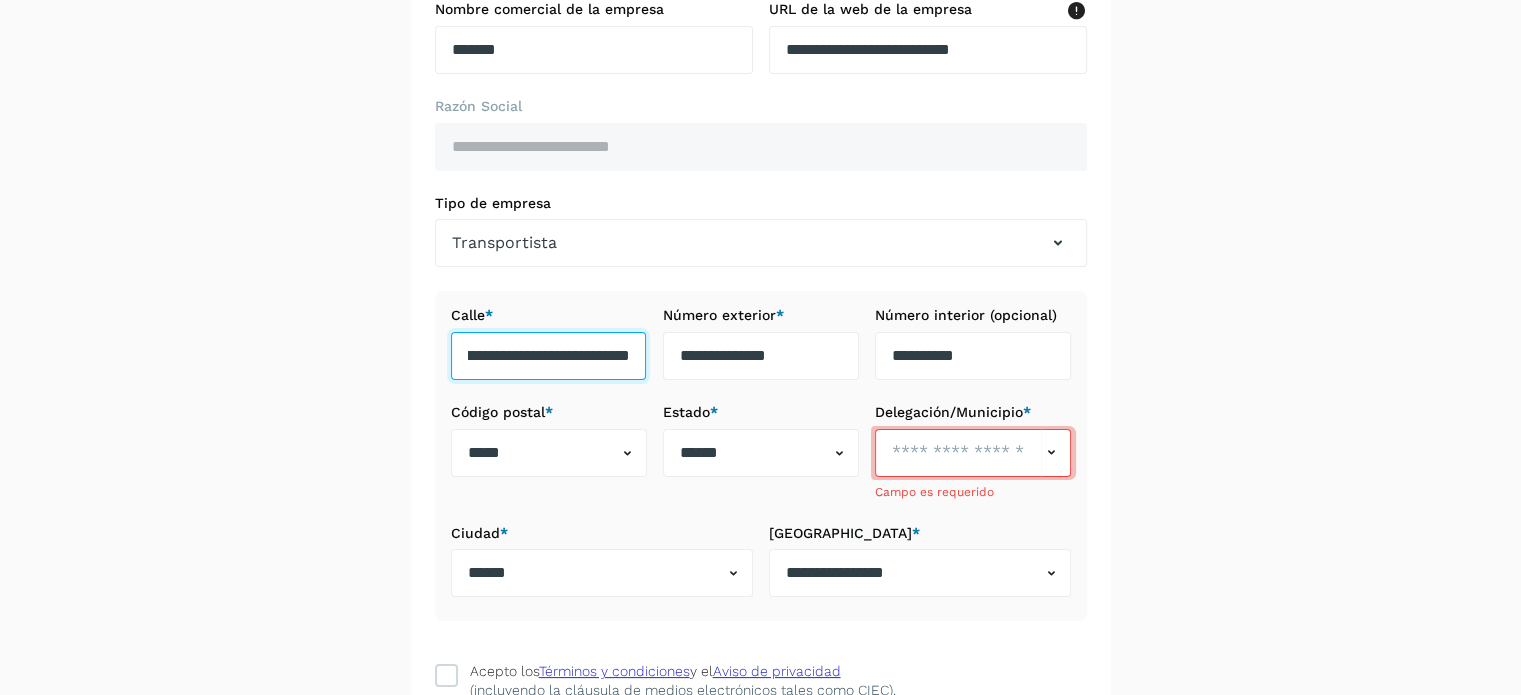 drag, startPoint x: 566, startPoint y: 356, endPoint x: 732, endPoint y: 361, distance: 166.07529 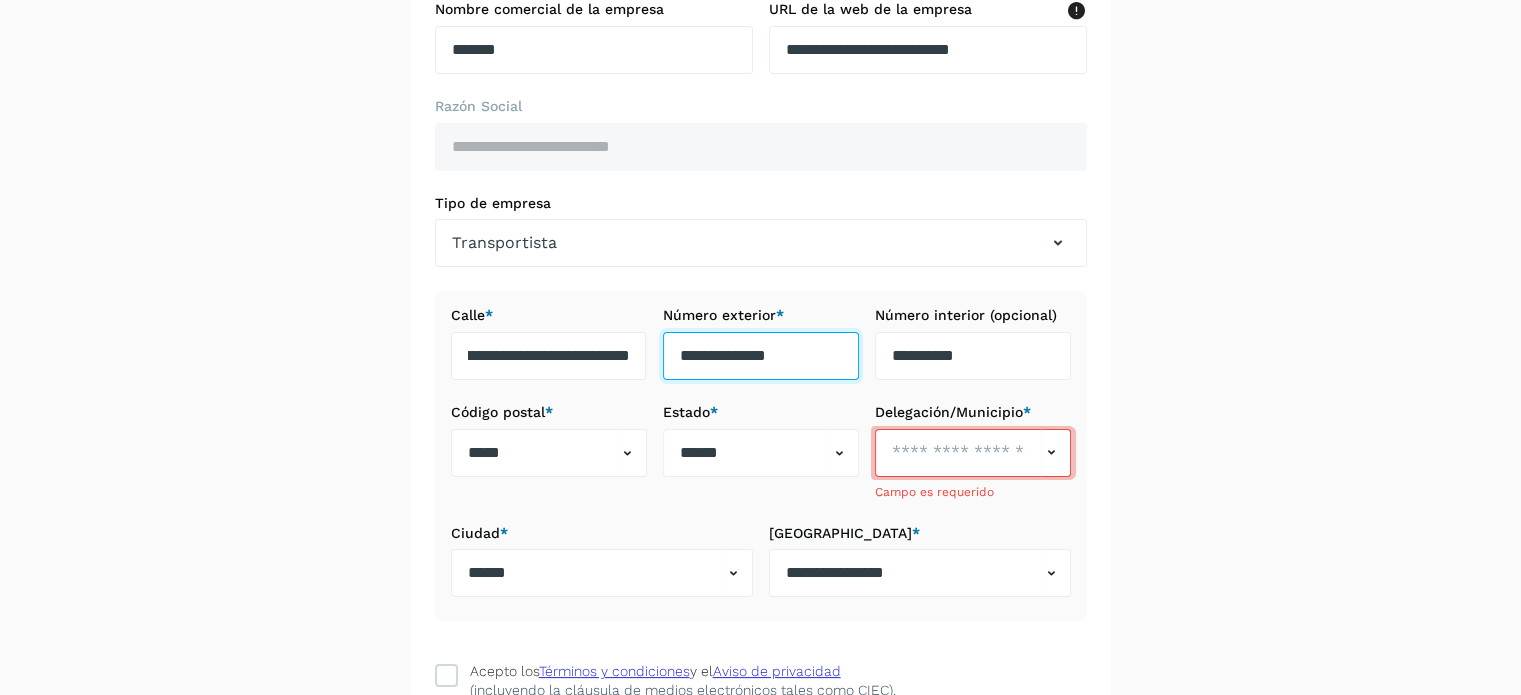 scroll, scrollTop: 0, scrollLeft: 0, axis: both 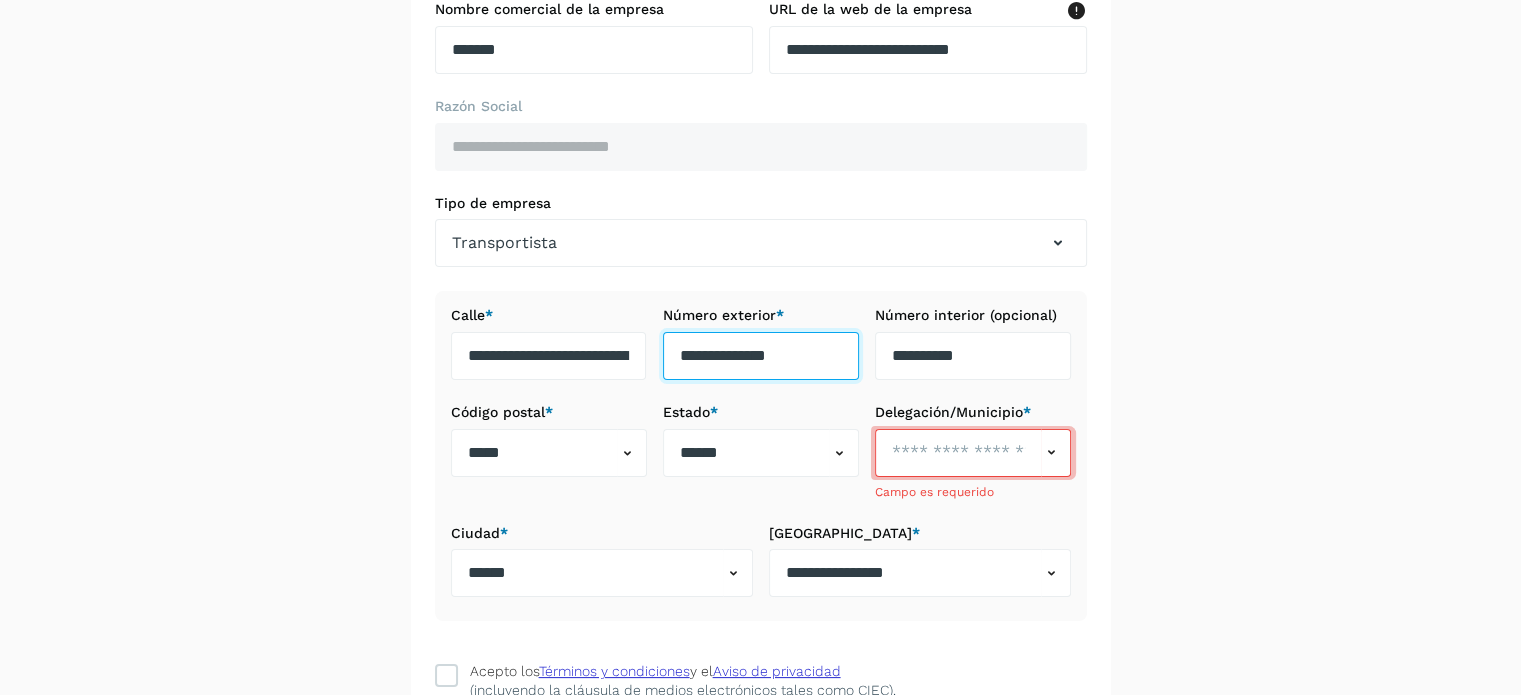 click on "**********" at bounding box center [761, 356] 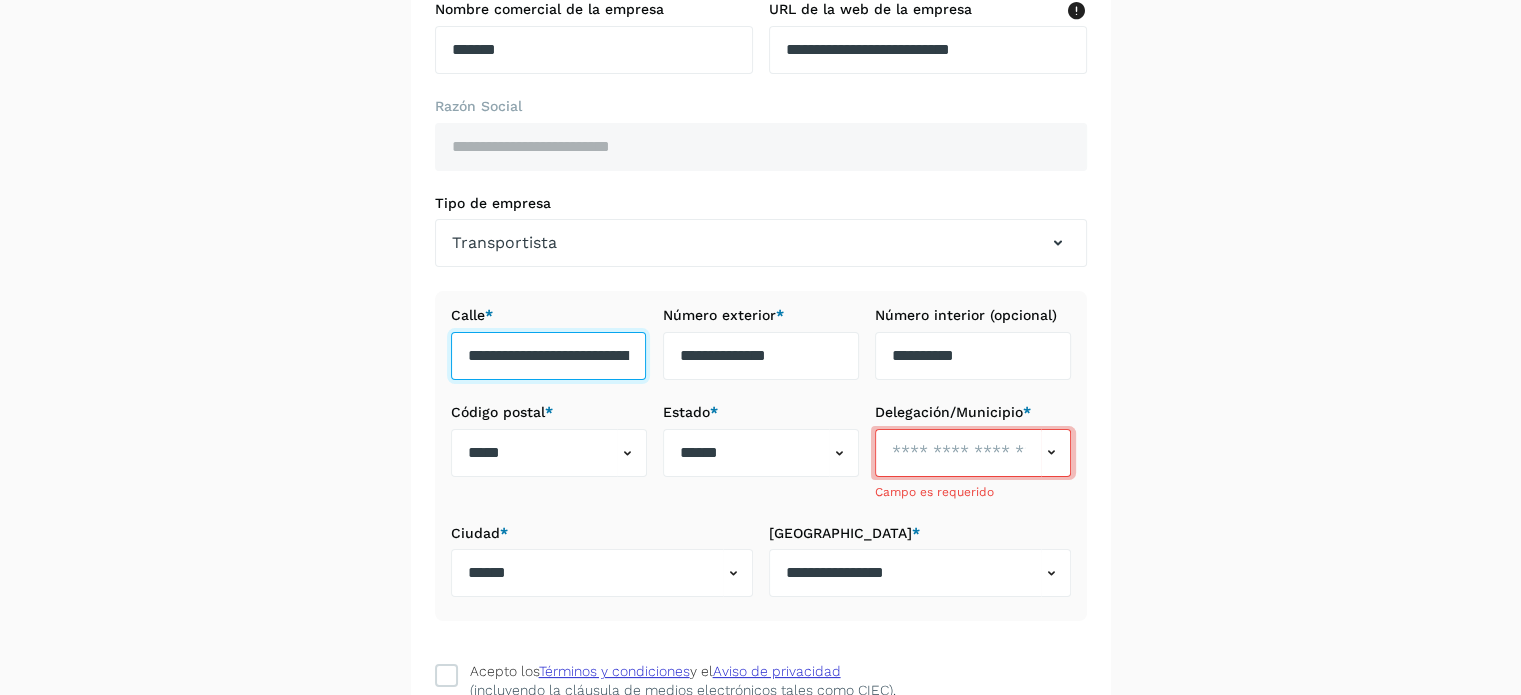 click on "**********" at bounding box center [549, 356] 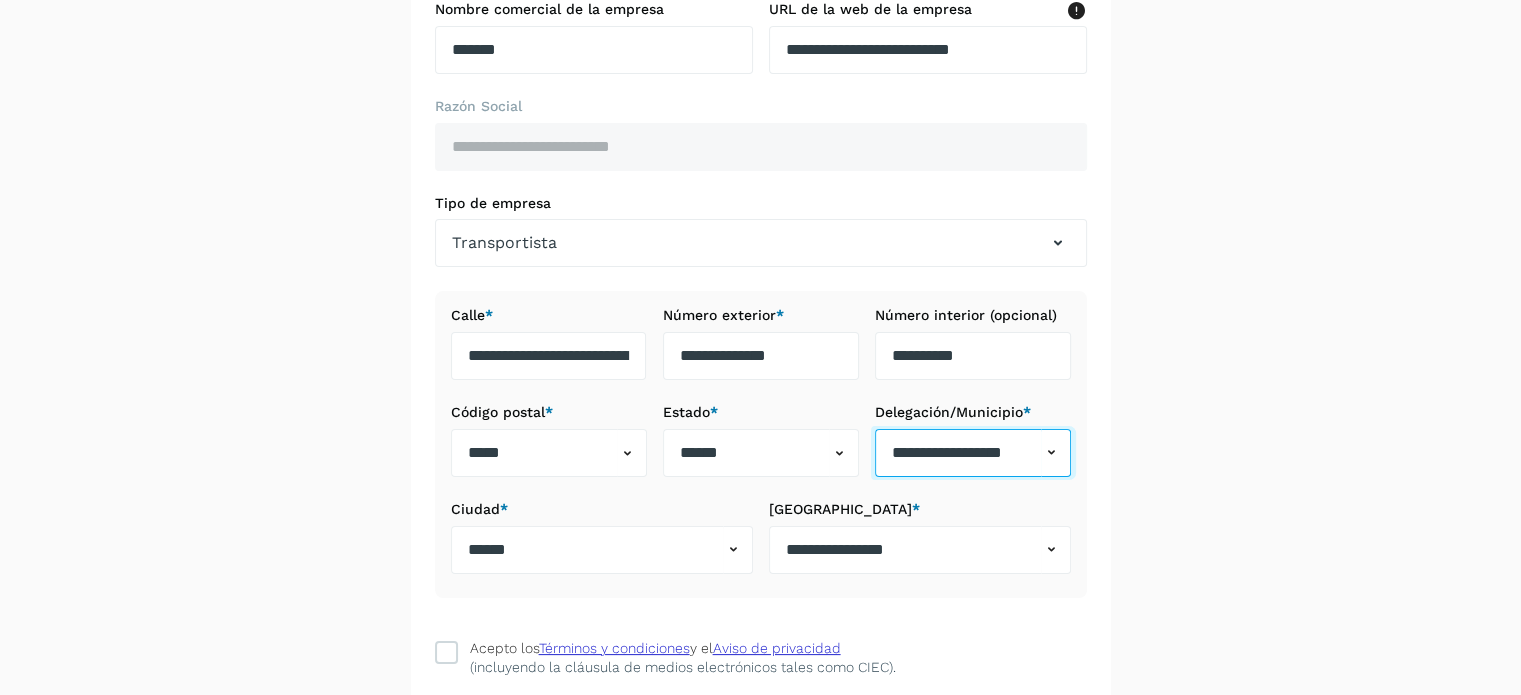 scroll, scrollTop: 0, scrollLeft: 31, axis: horizontal 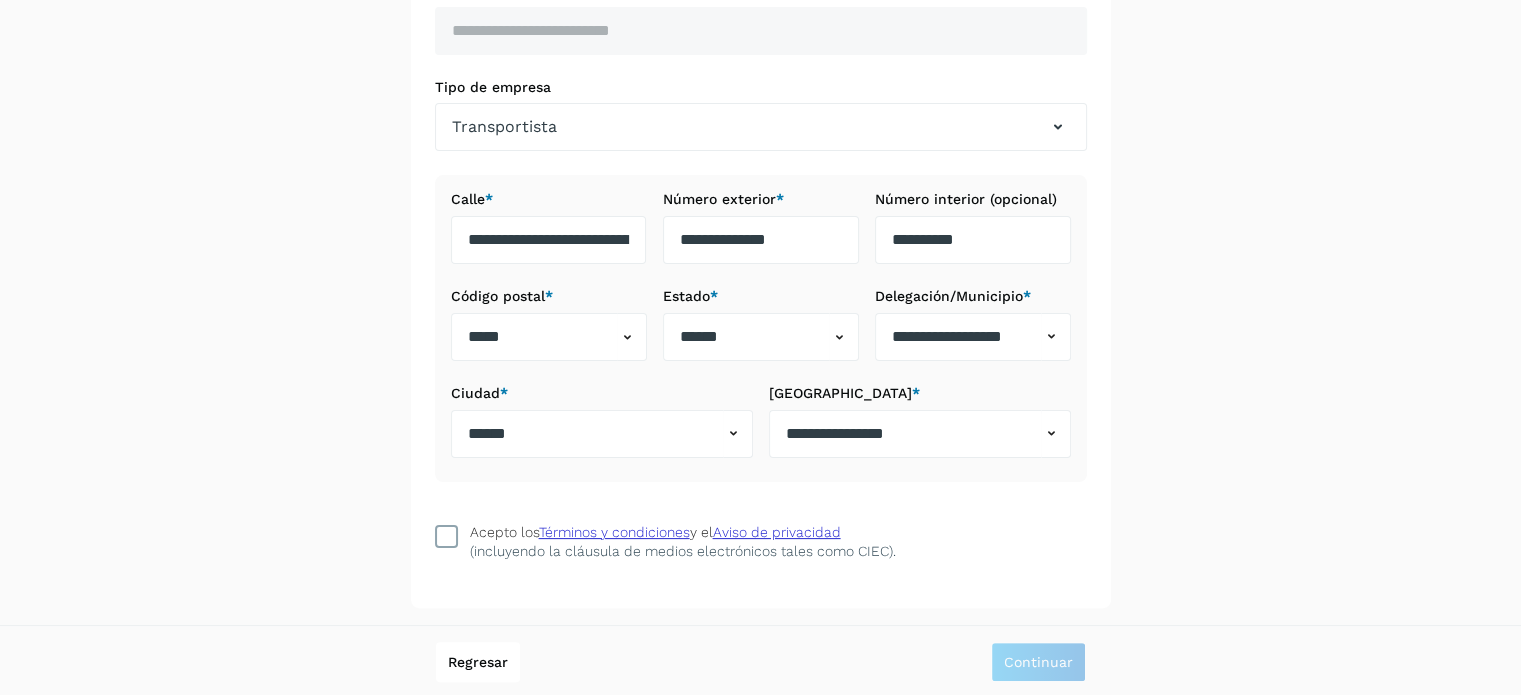 click at bounding box center (446, 536) 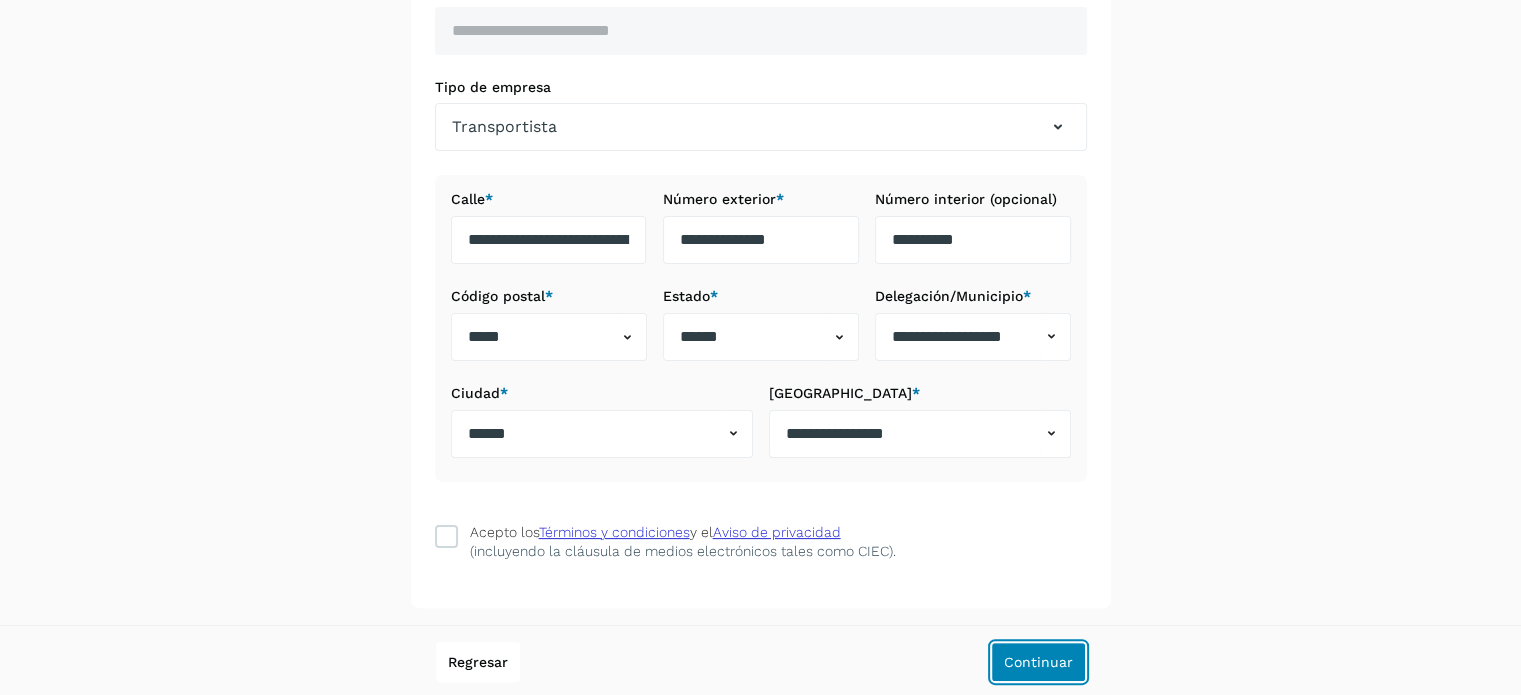 click on "Continuar" 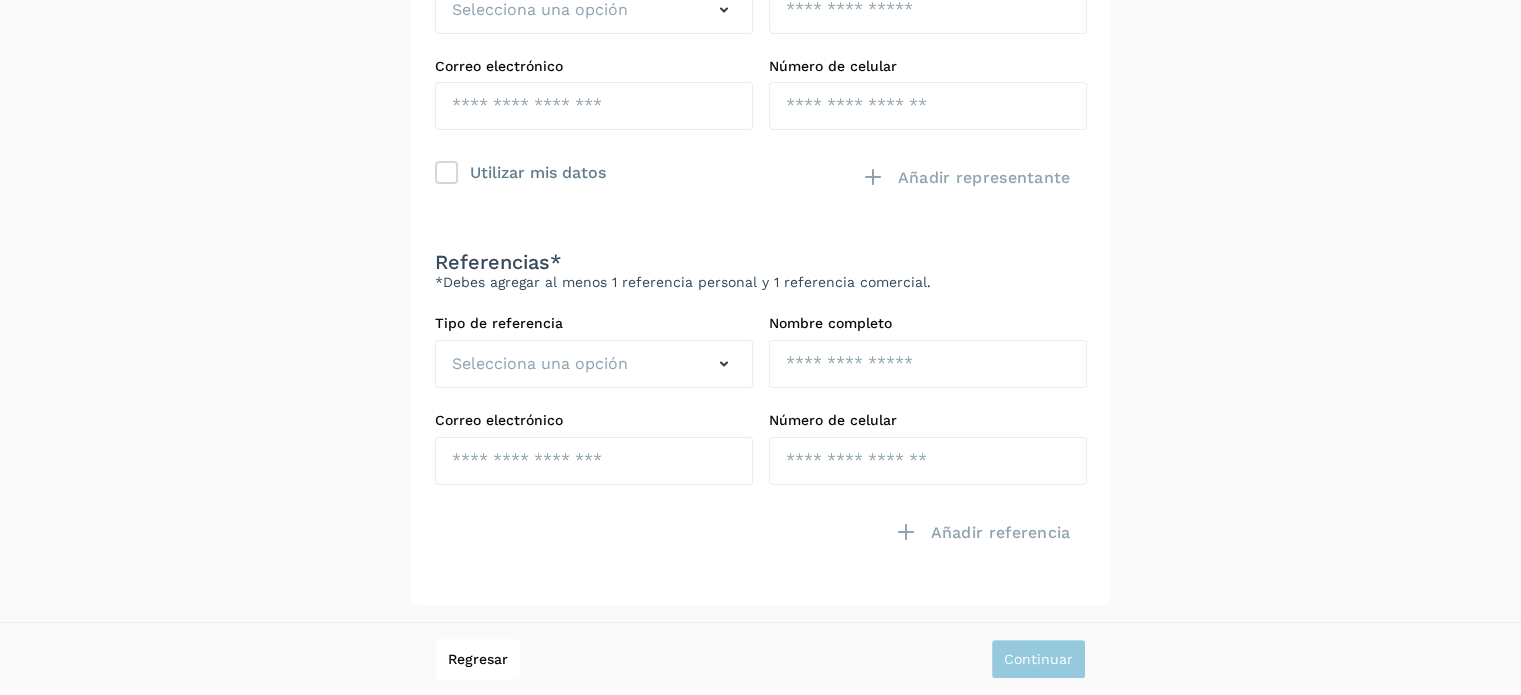 scroll, scrollTop: 331, scrollLeft: 0, axis: vertical 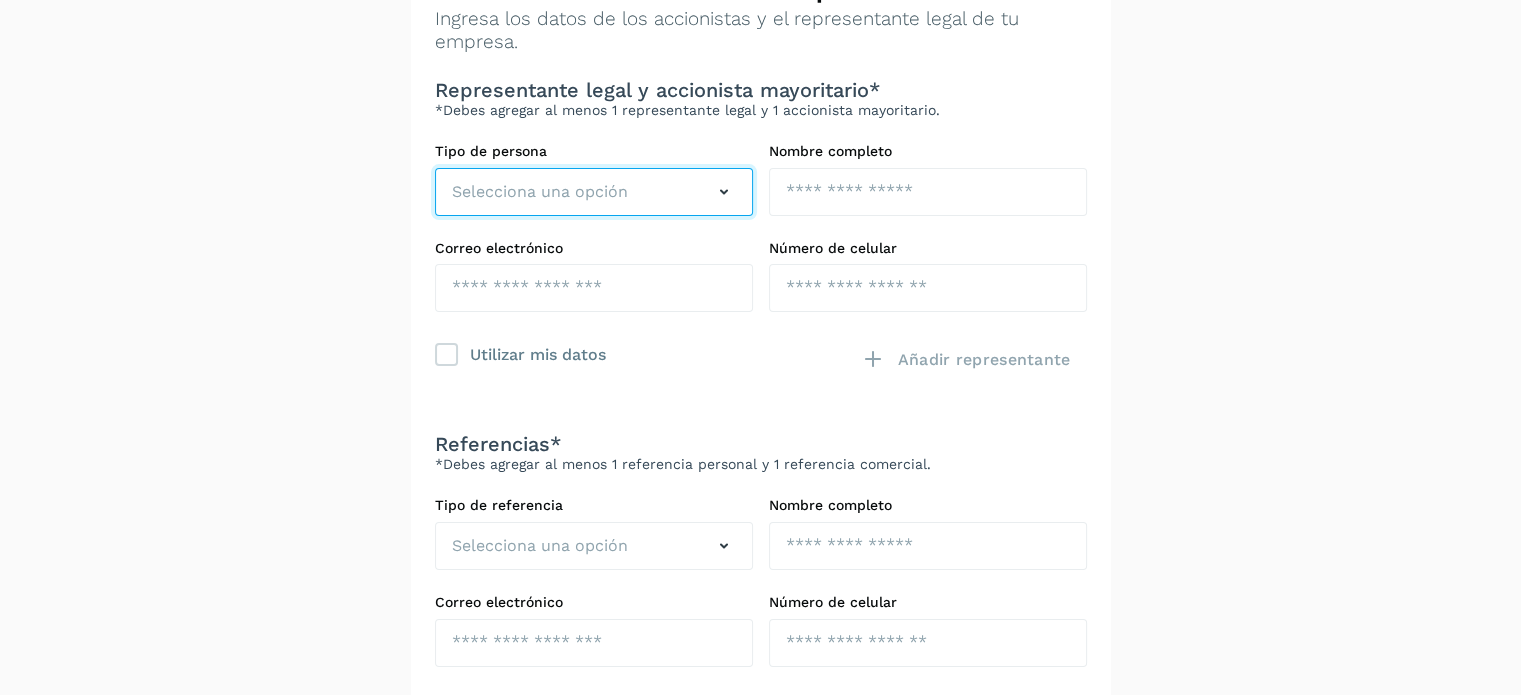 click on "Selecciona una opción" at bounding box center [540, 192] 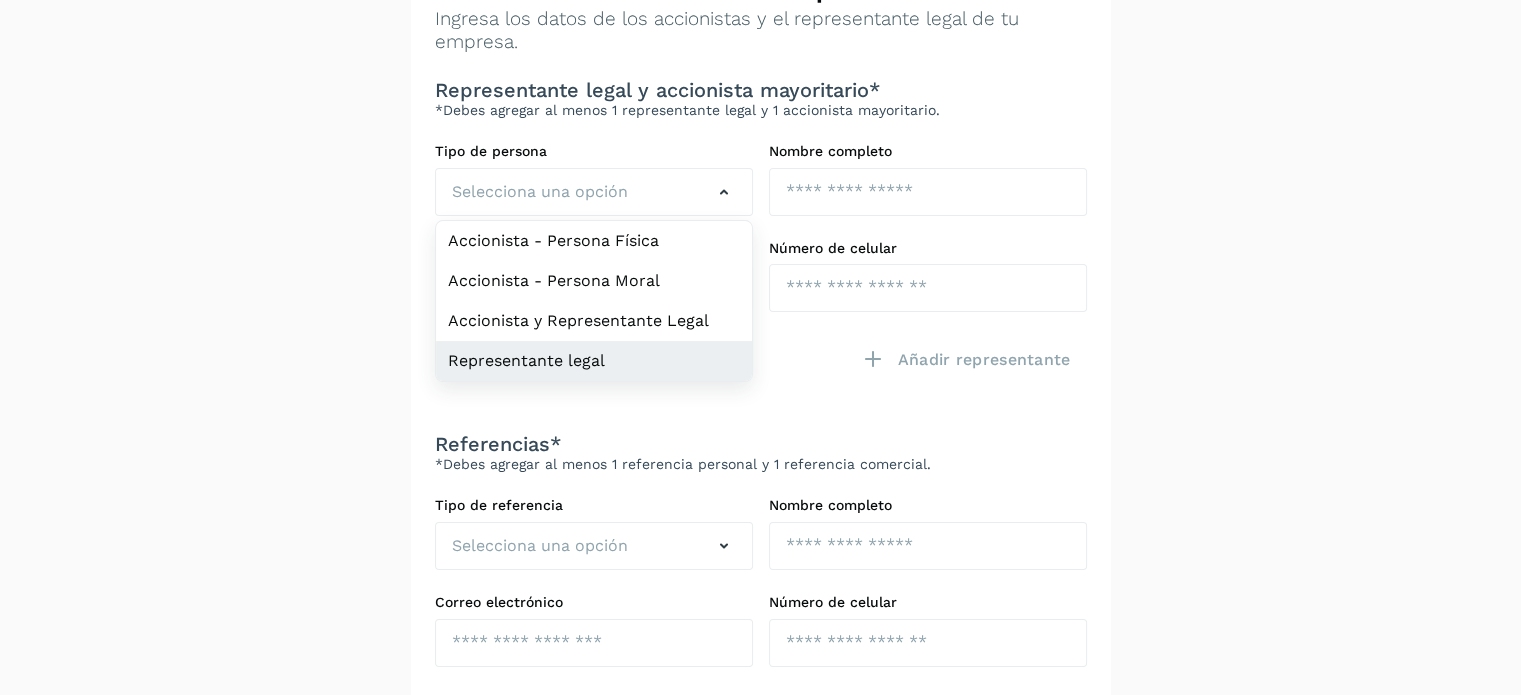 click on "Representante legal" 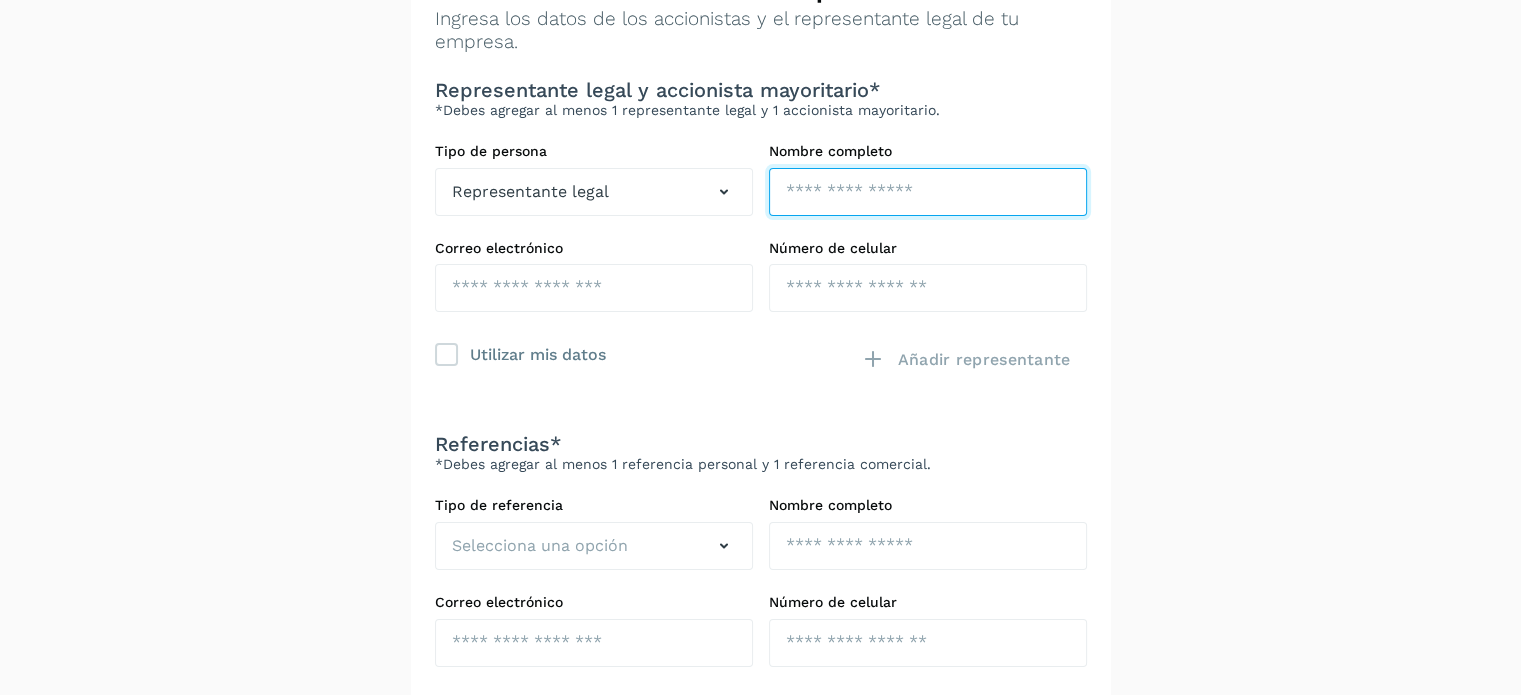 click at bounding box center [928, 192] 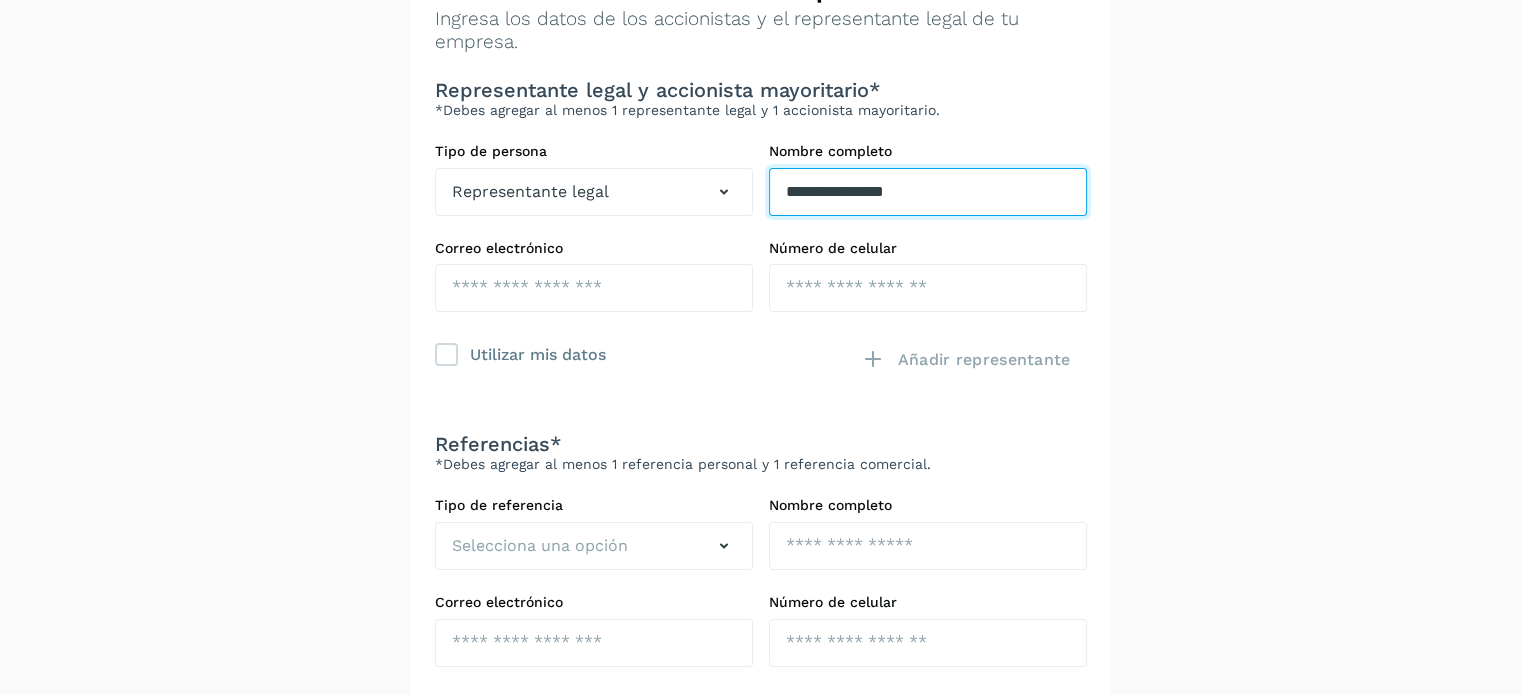 click on "**********" at bounding box center [928, 192] 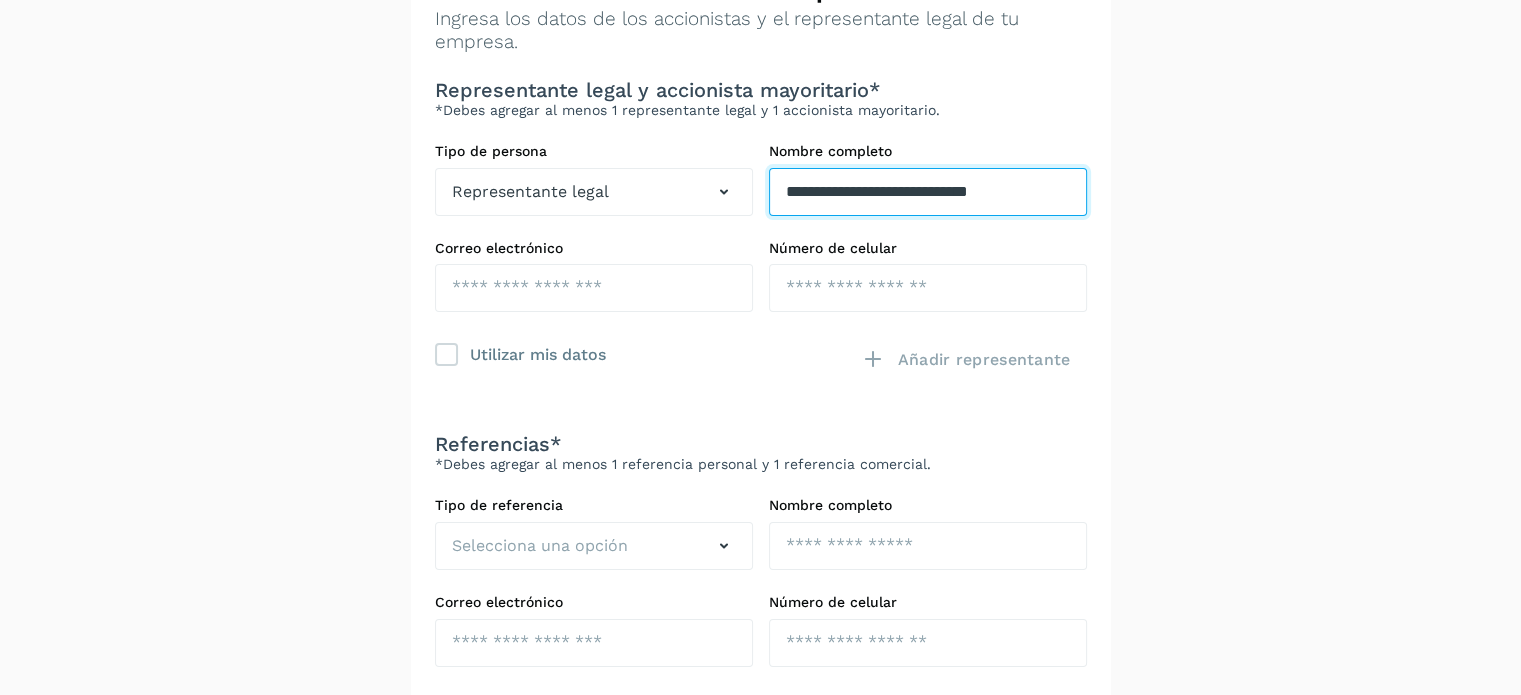 scroll, scrollTop: 0, scrollLeft: 9, axis: horizontal 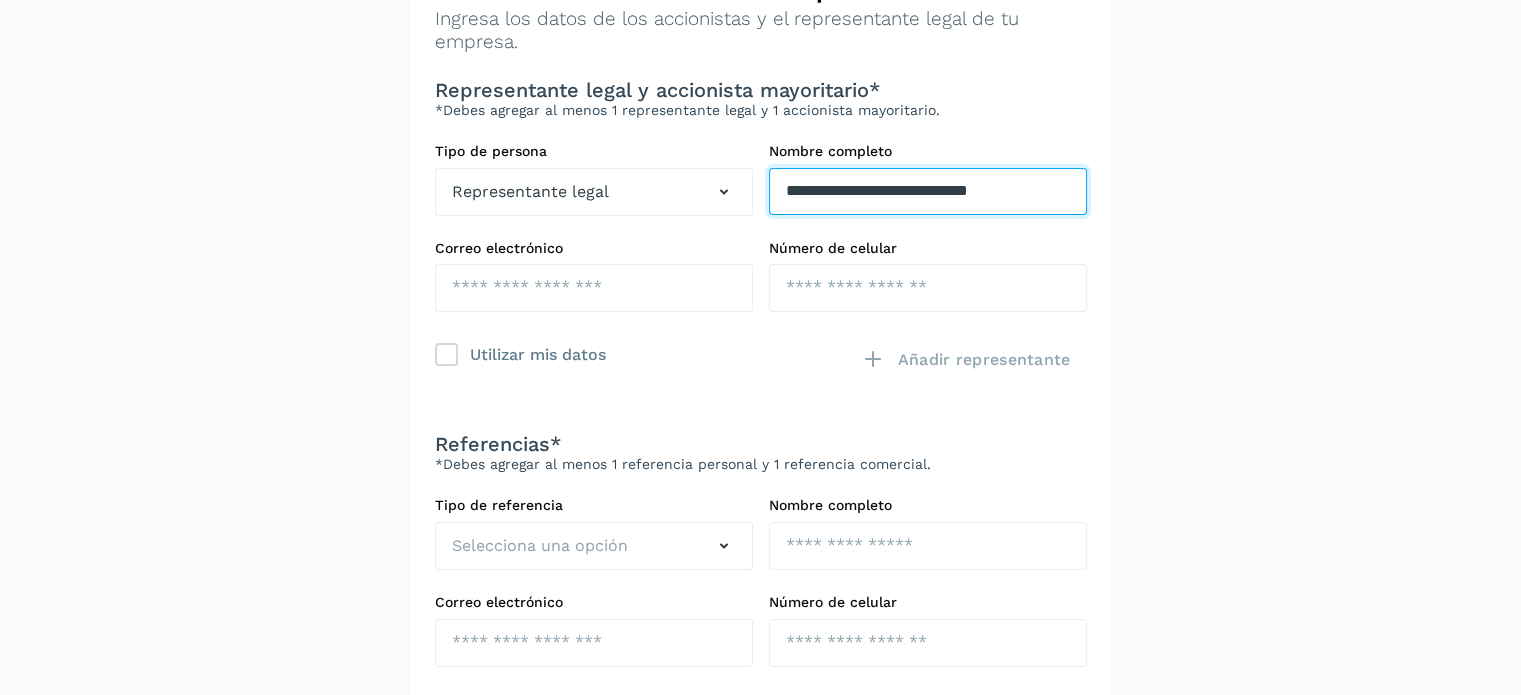 type on "**********" 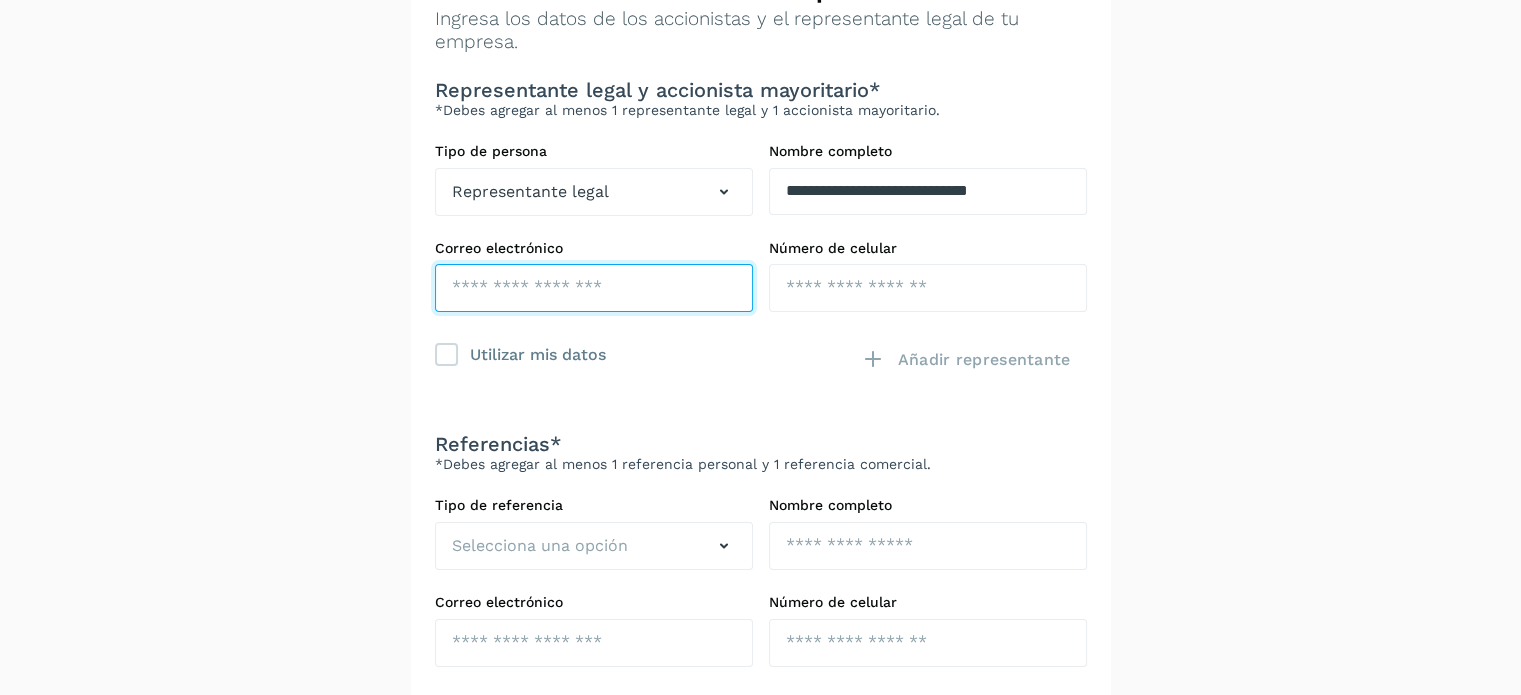 scroll, scrollTop: 0, scrollLeft: 0, axis: both 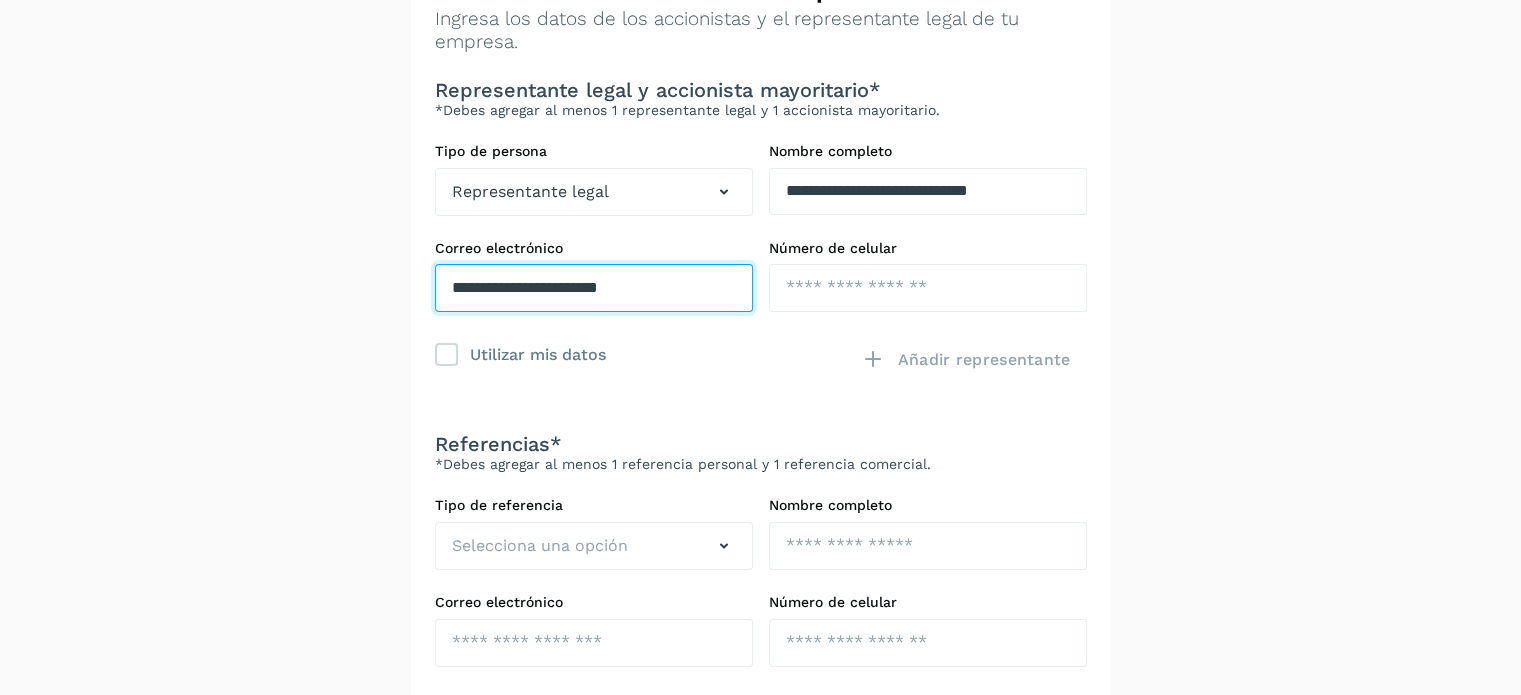 type on "**********" 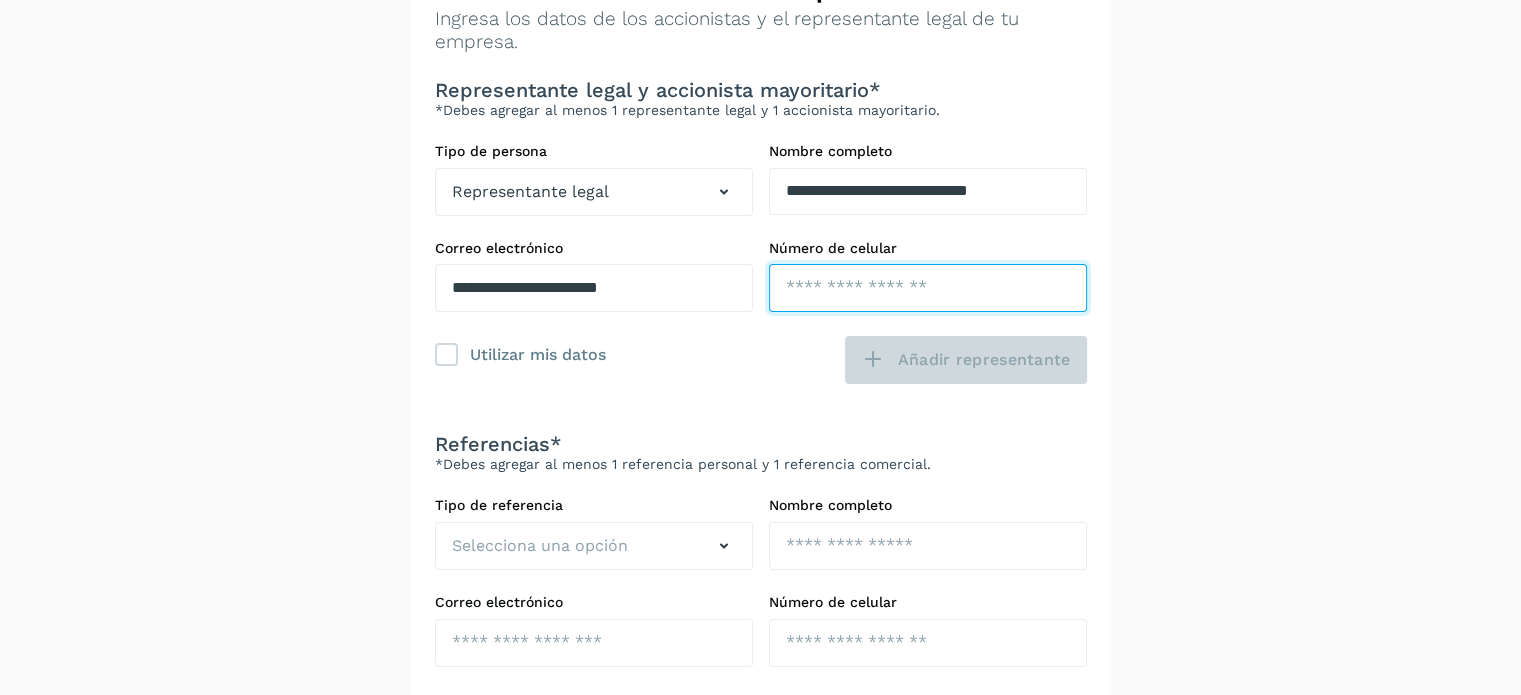paste on "**********" 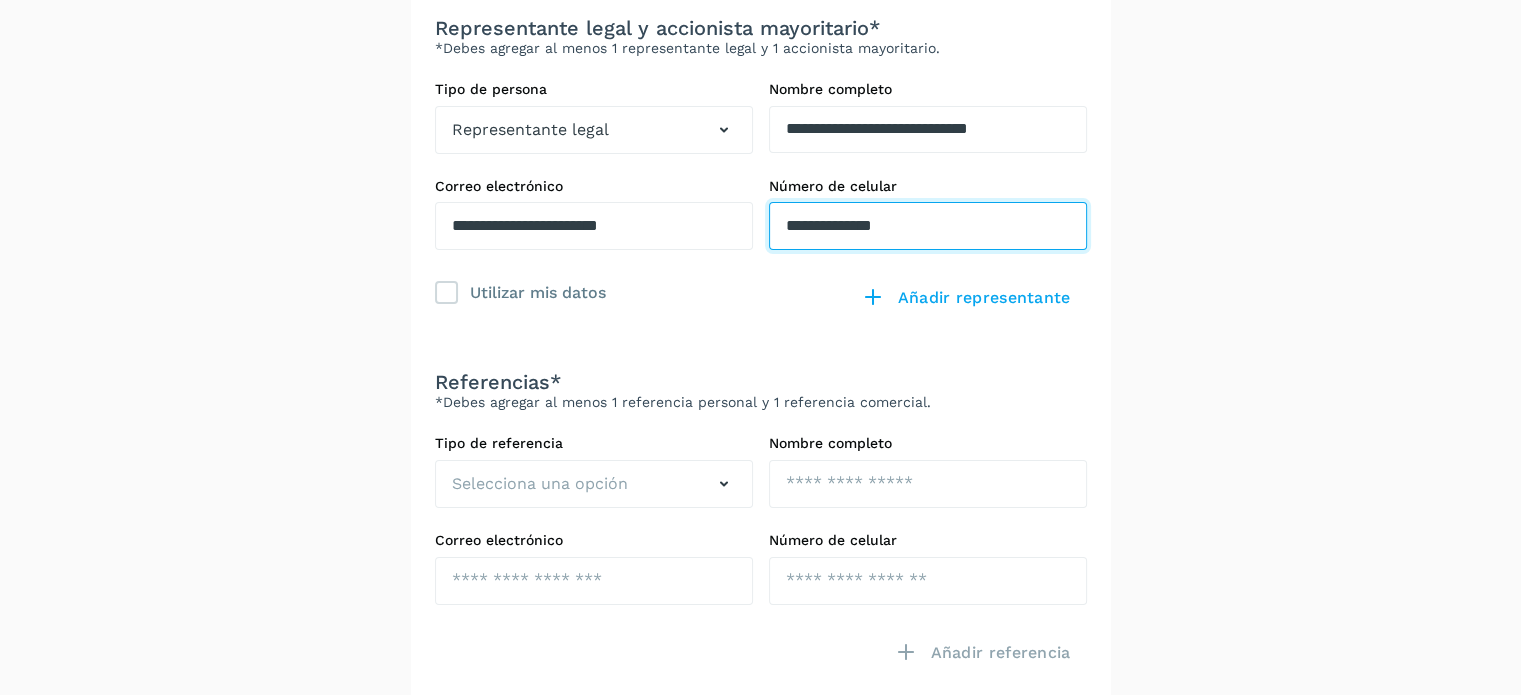 scroll, scrollTop: 229, scrollLeft: 0, axis: vertical 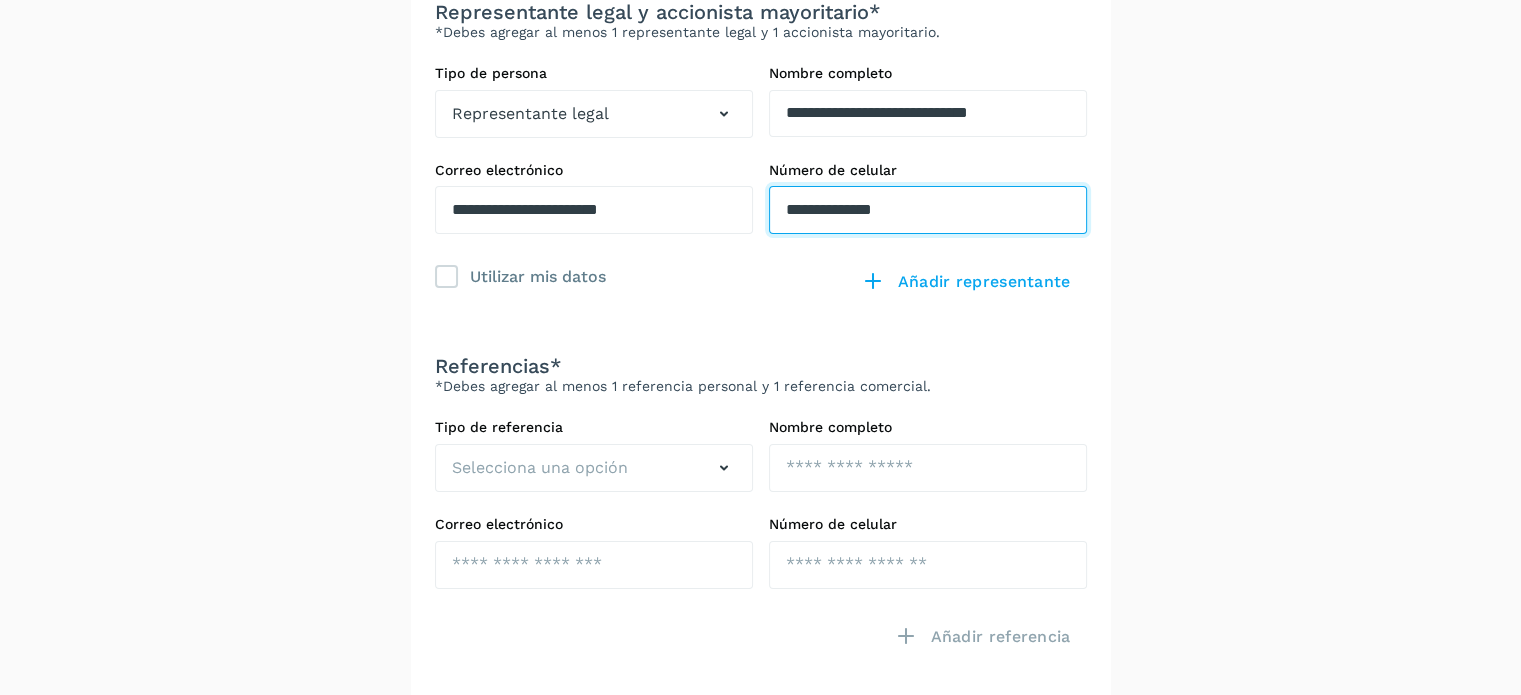 type on "**********" 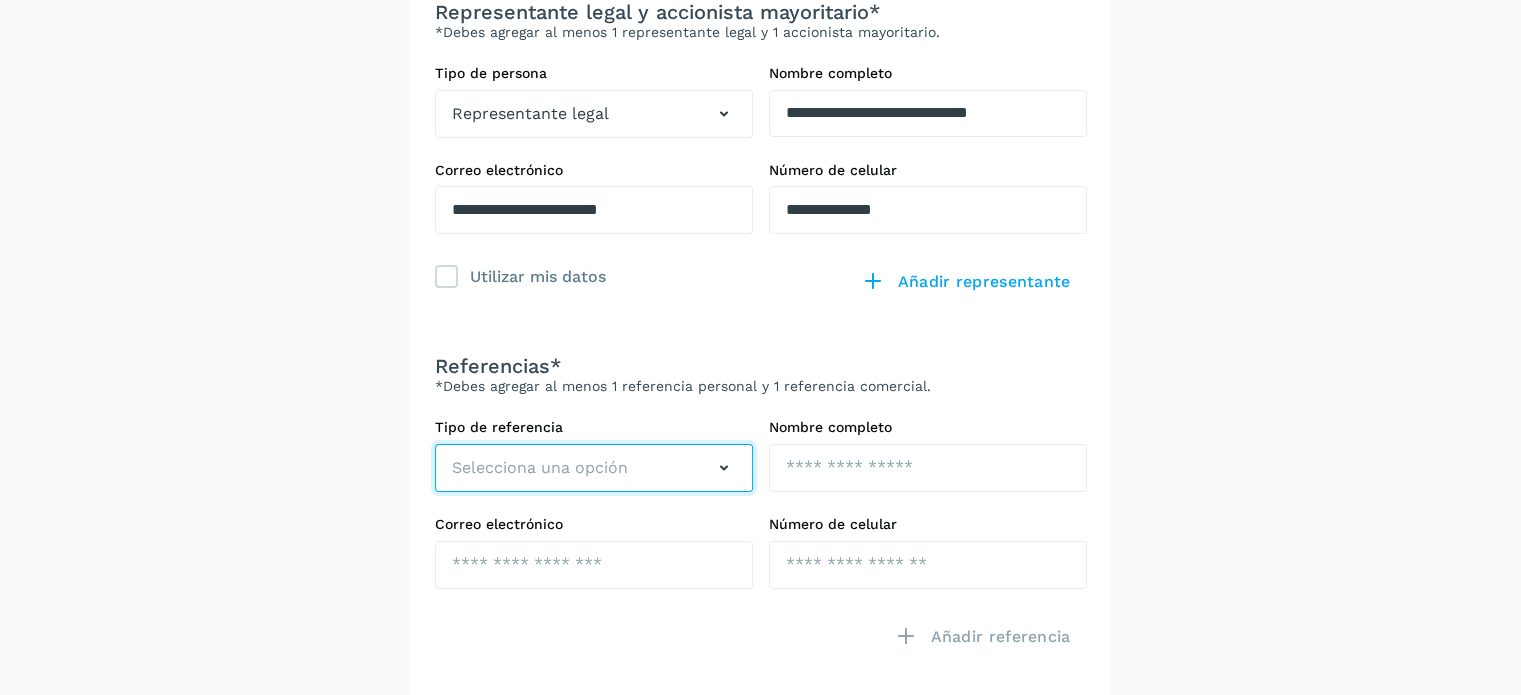click on "Selecciona una opción" at bounding box center [540, 468] 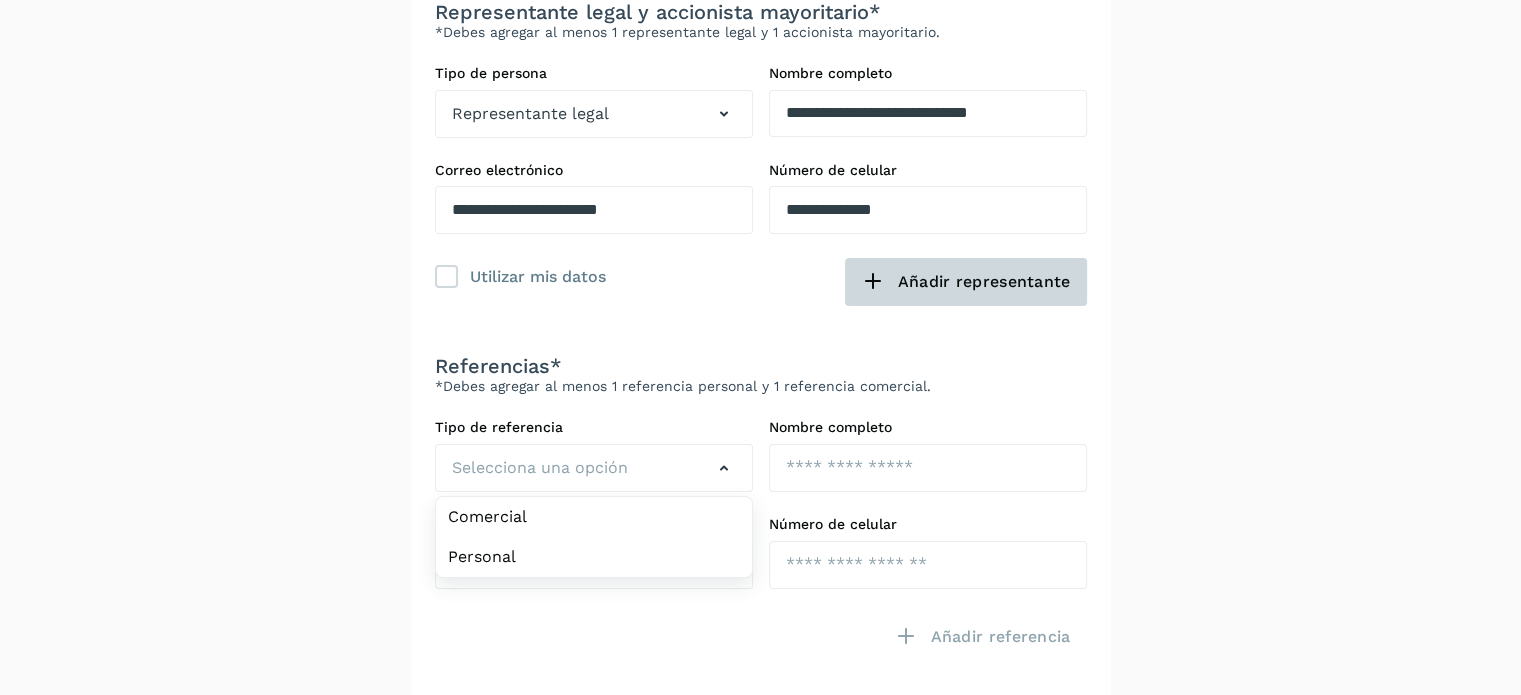 click on "Añadir representante" 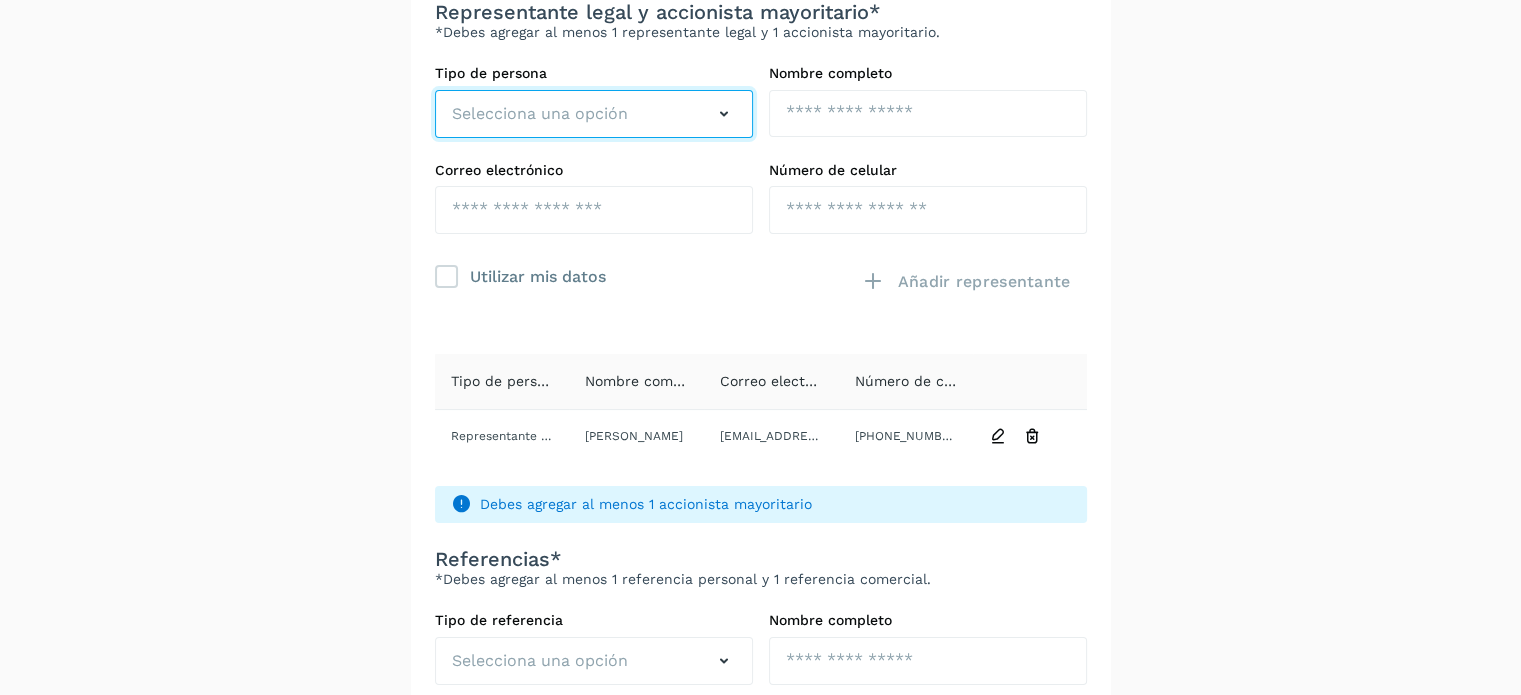 click on "Selecciona una opción" at bounding box center [594, 114] 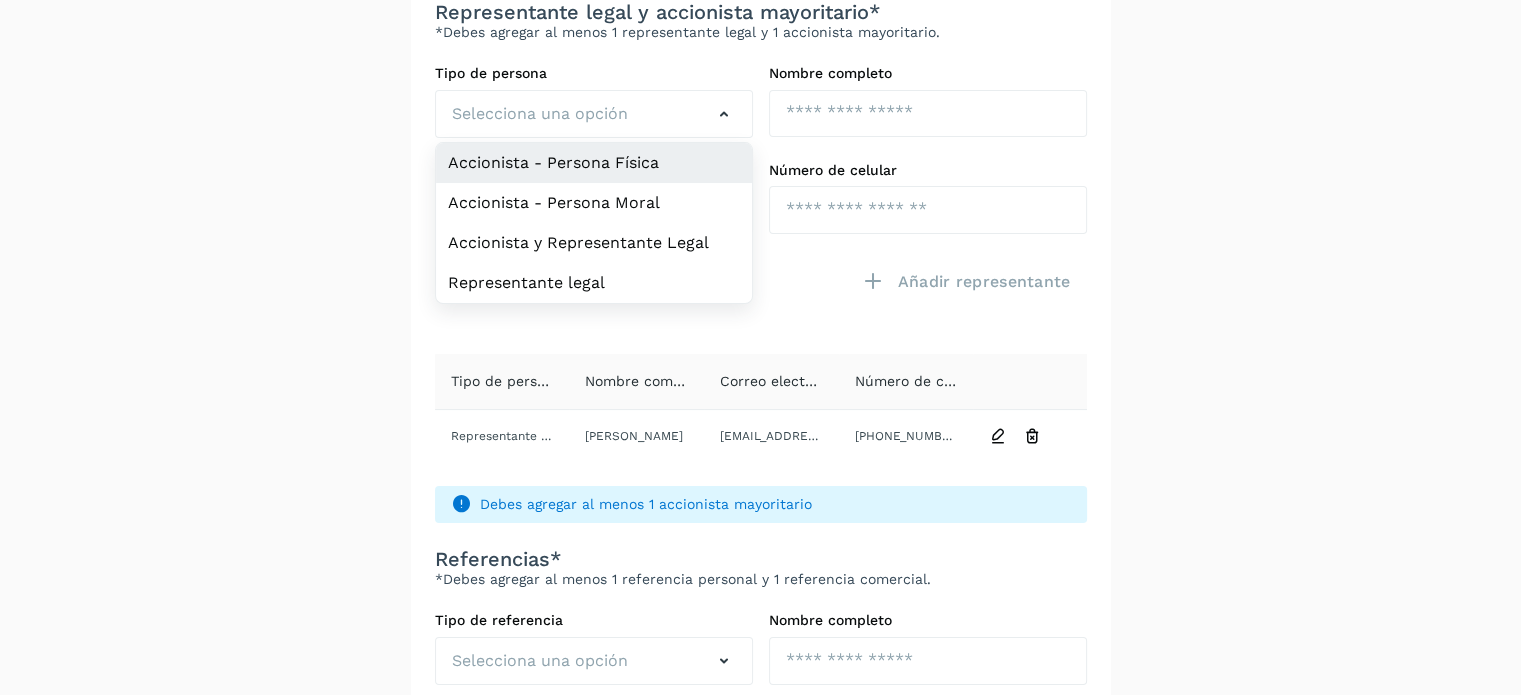 click on "Accionista - Persona Física" 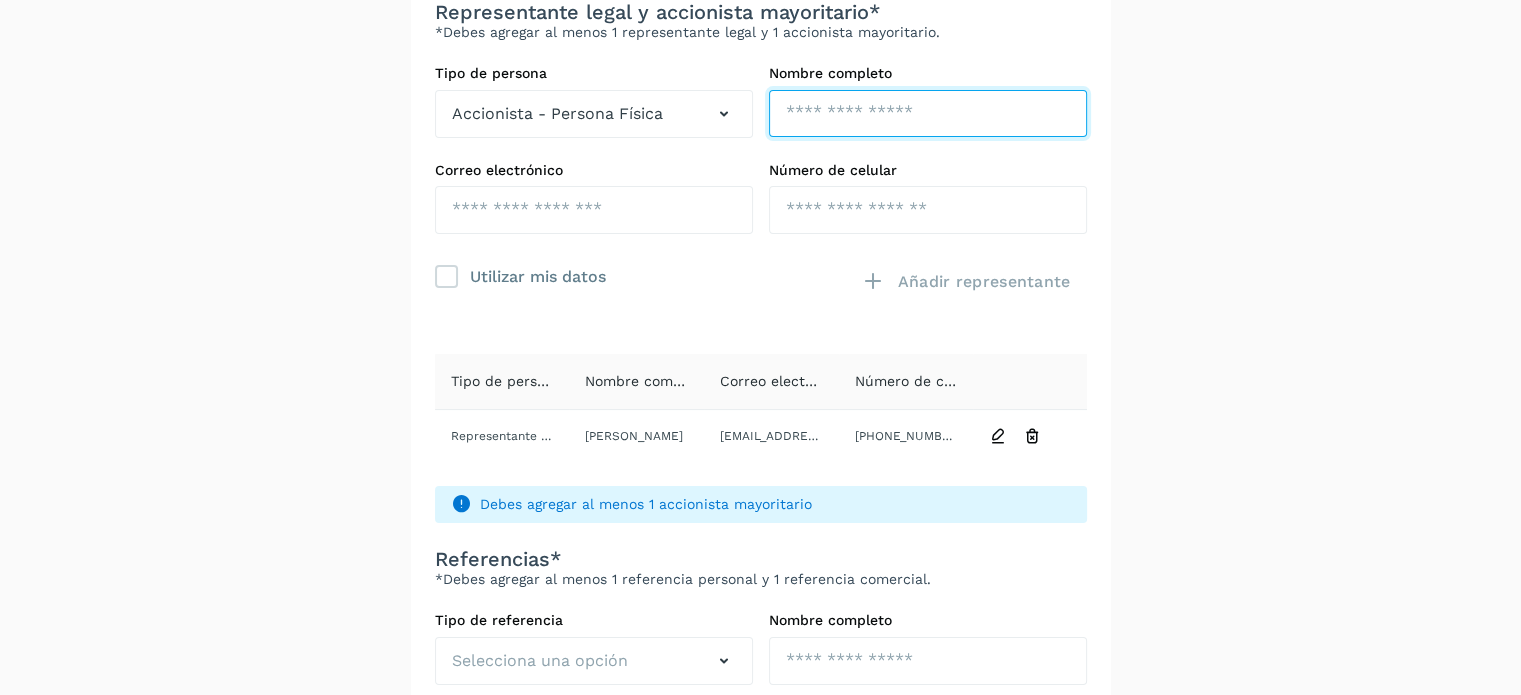click at bounding box center [928, 114] 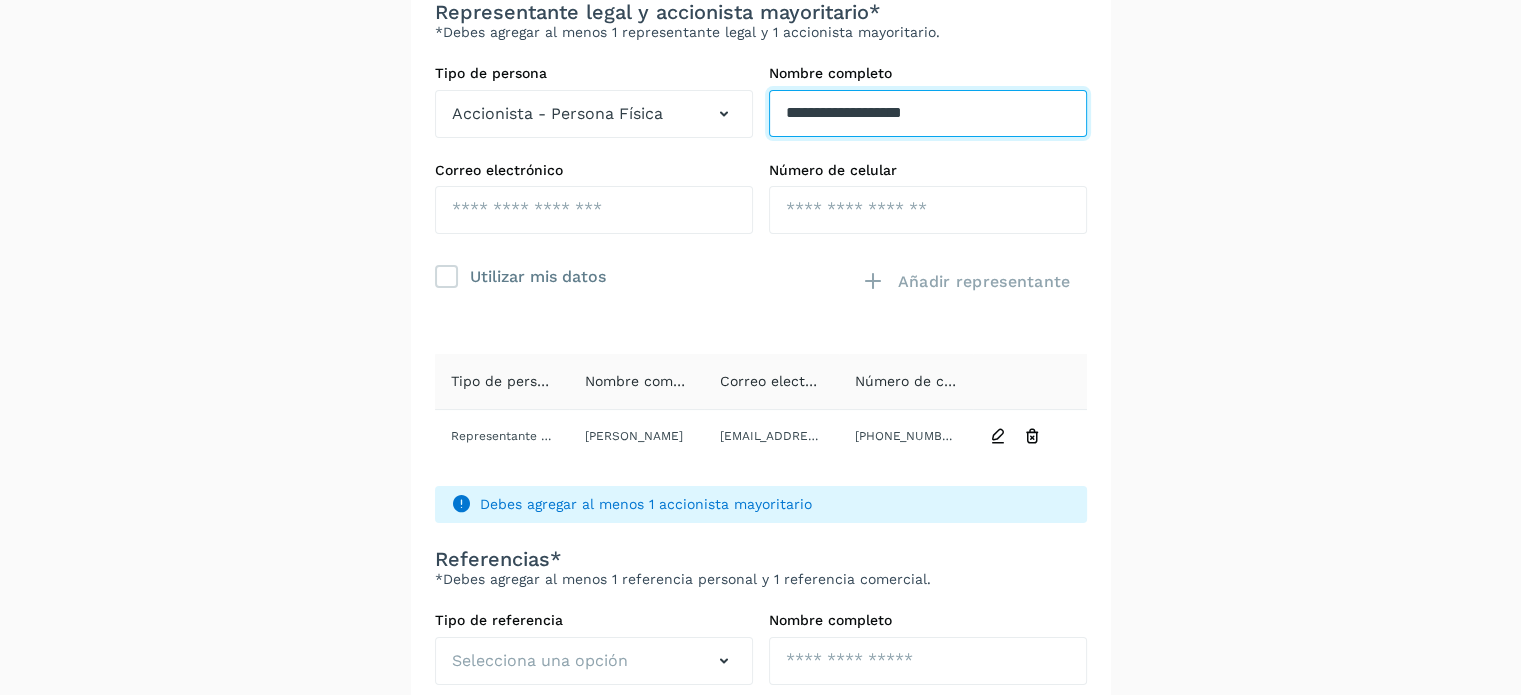 type on "**********" 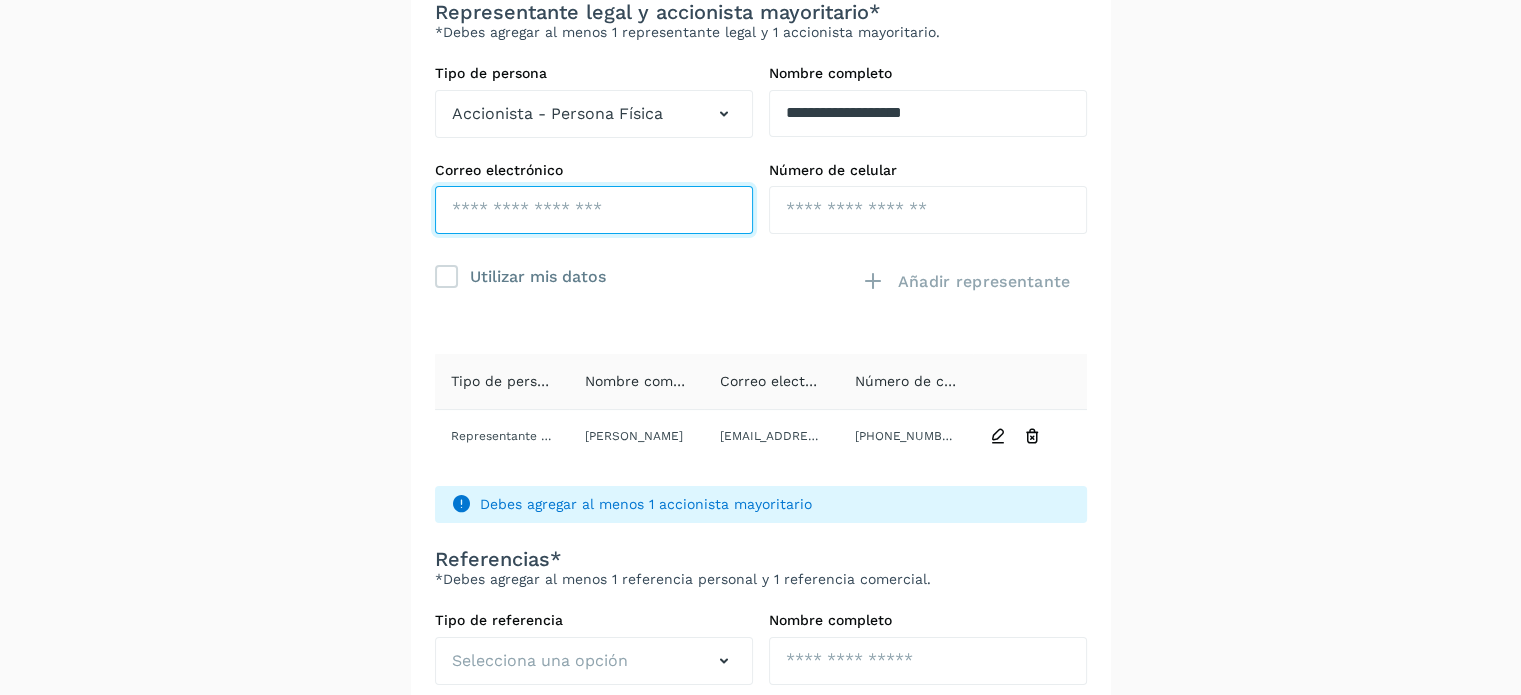click at bounding box center (594, 210) 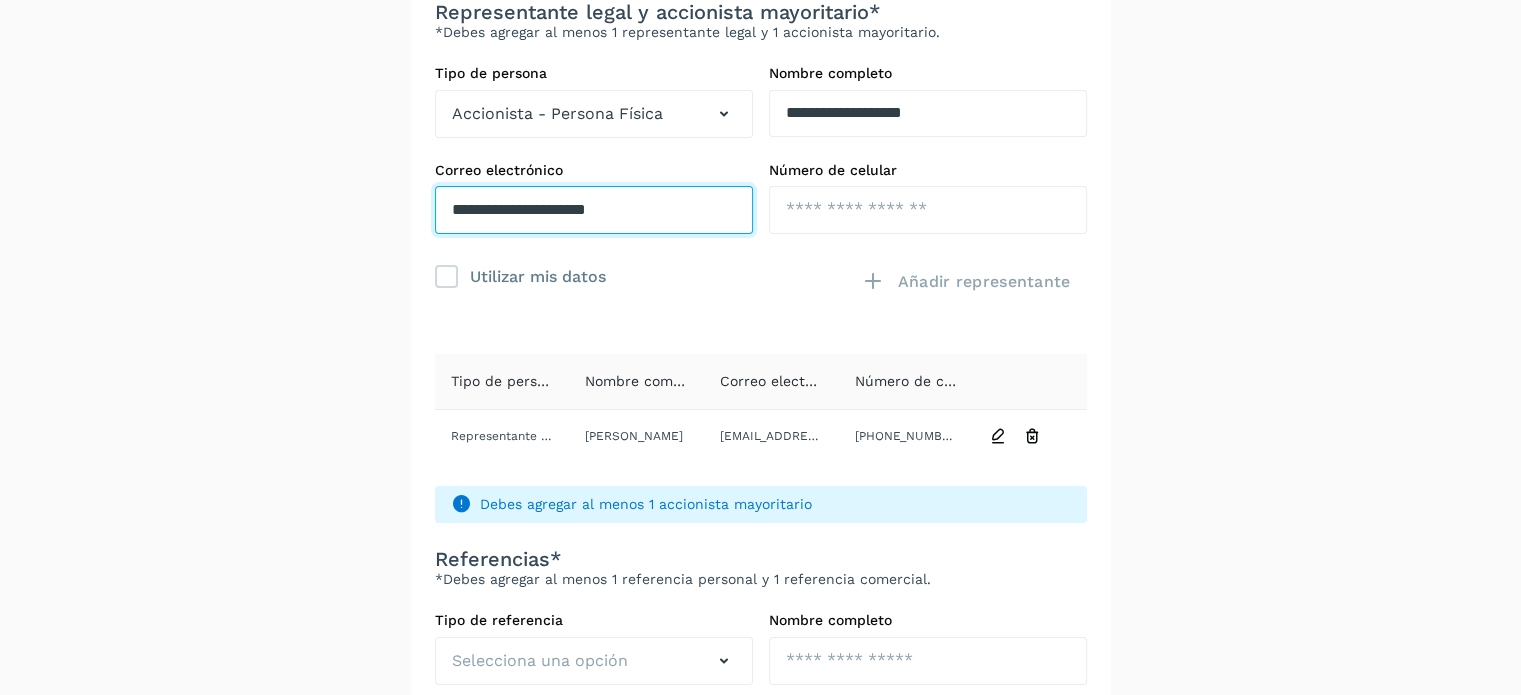 type on "**********" 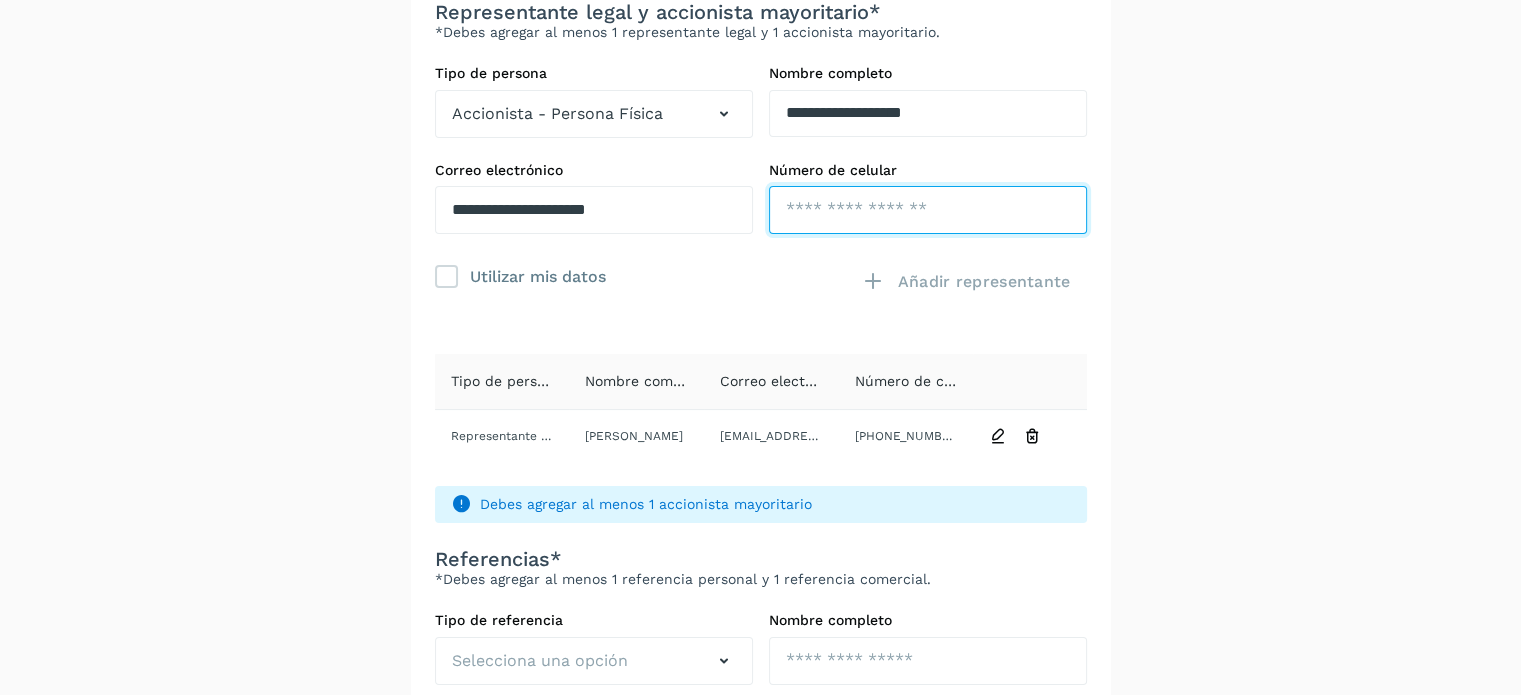 click at bounding box center [928, 210] 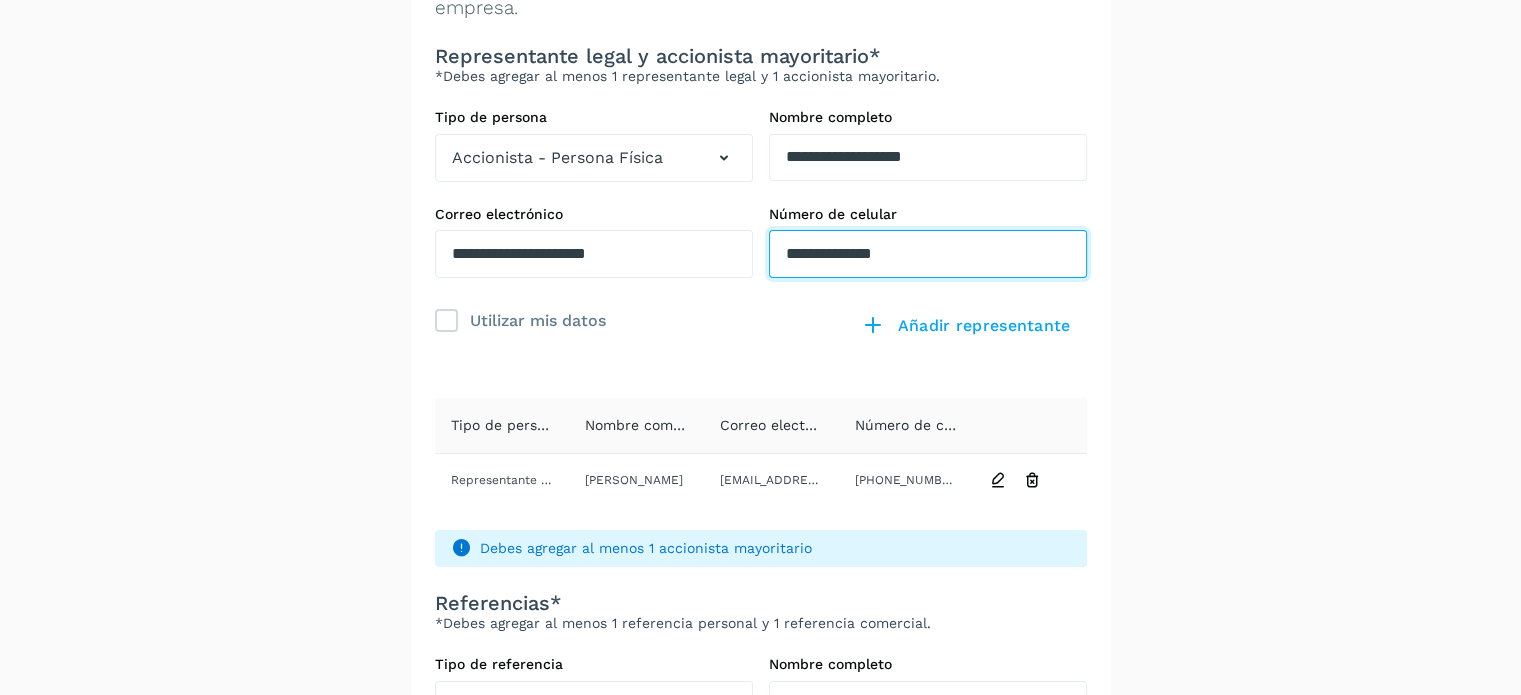 scroll, scrollTop: 178, scrollLeft: 0, axis: vertical 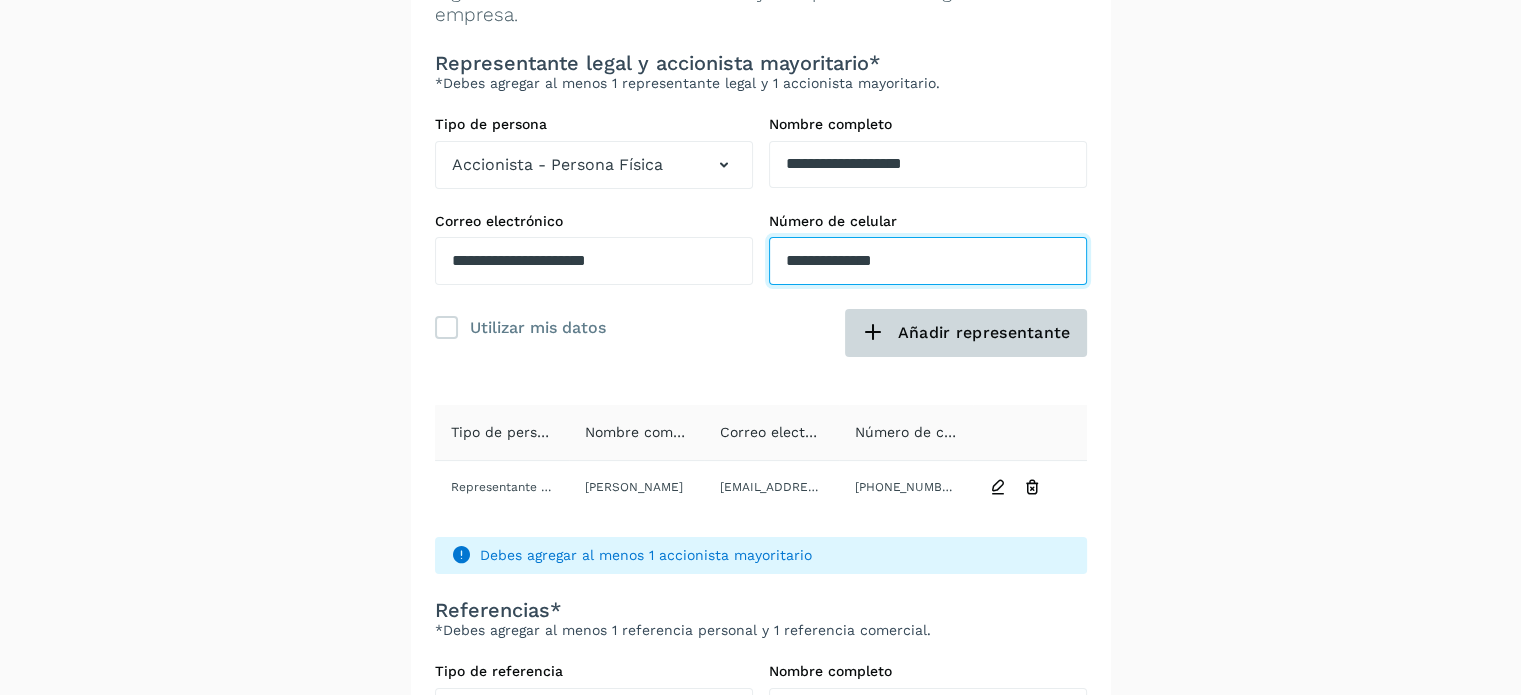 type on "**********" 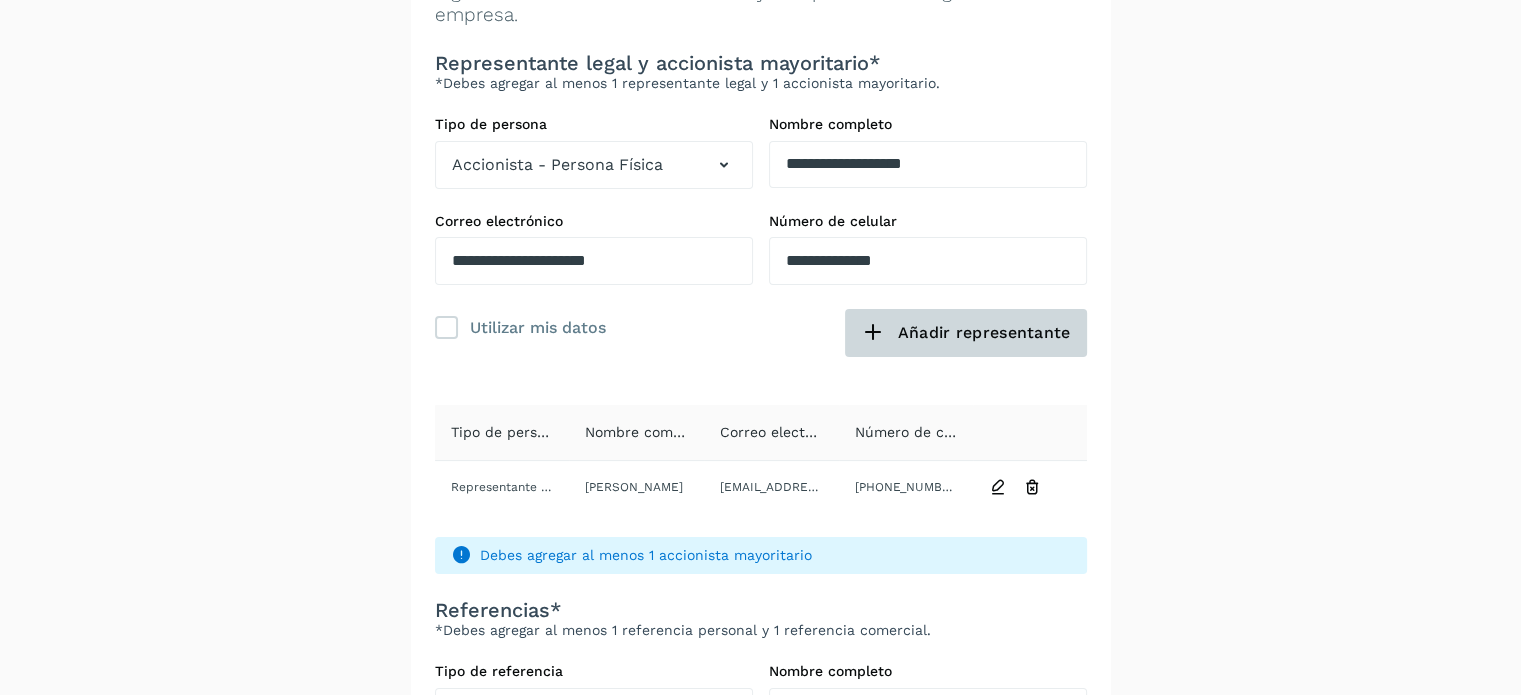 click on "Añadir representante" 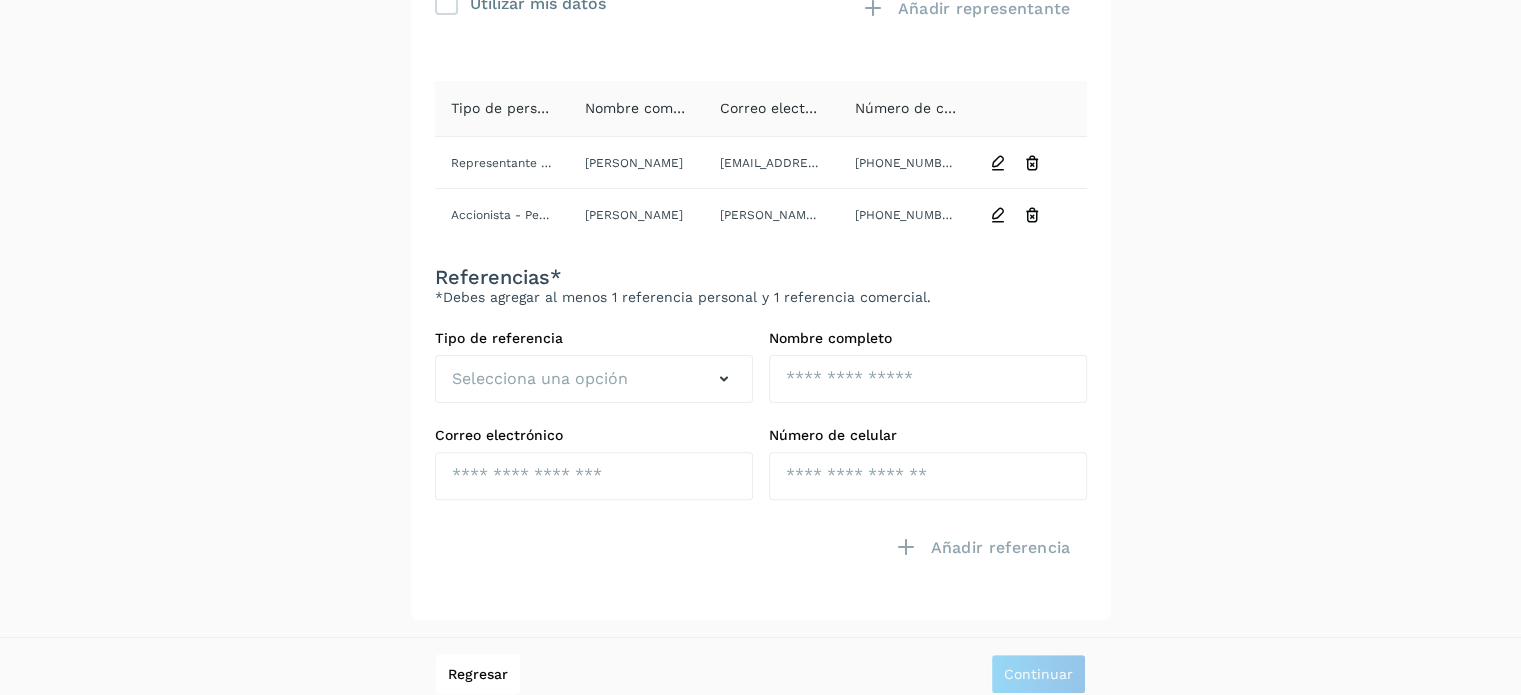 scroll, scrollTop: 515, scrollLeft: 0, axis: vertical 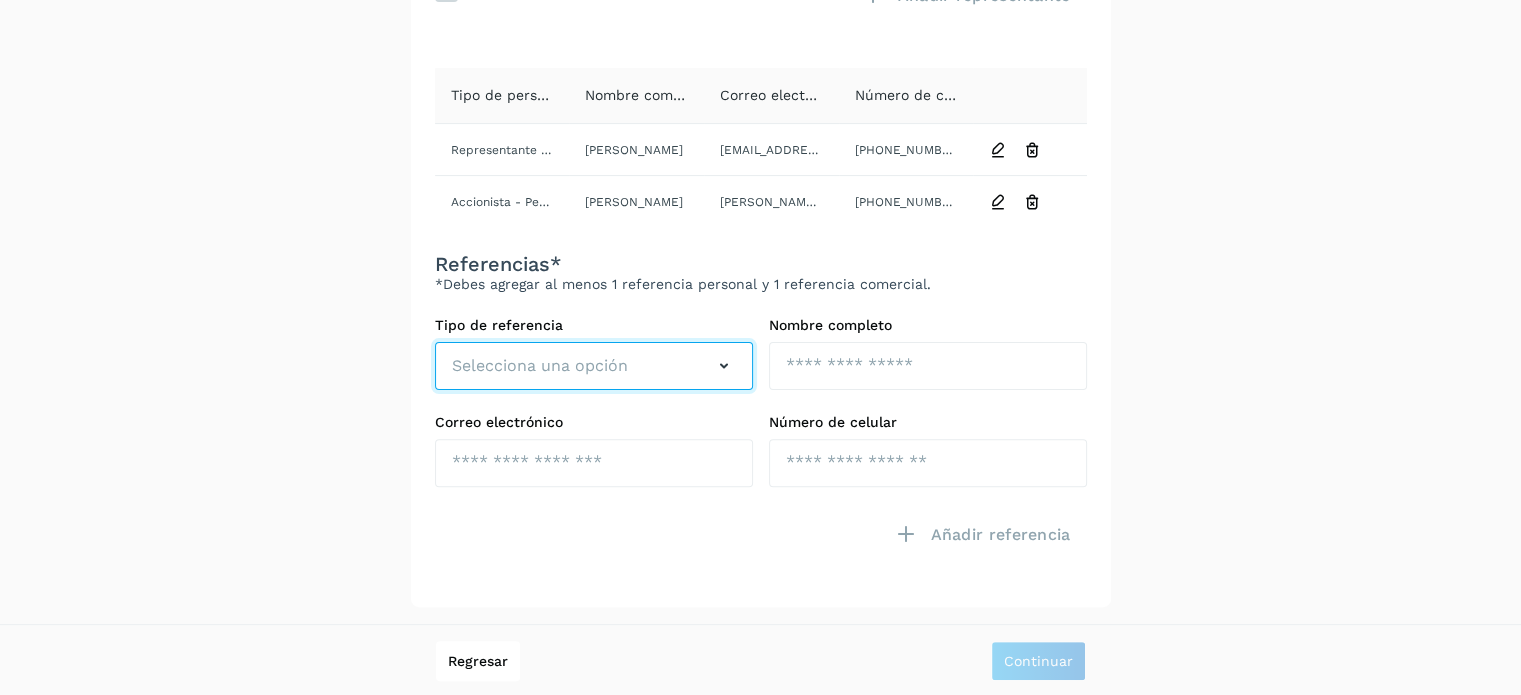 click on "Selecciona una opción" at bounding box center (594, 366) 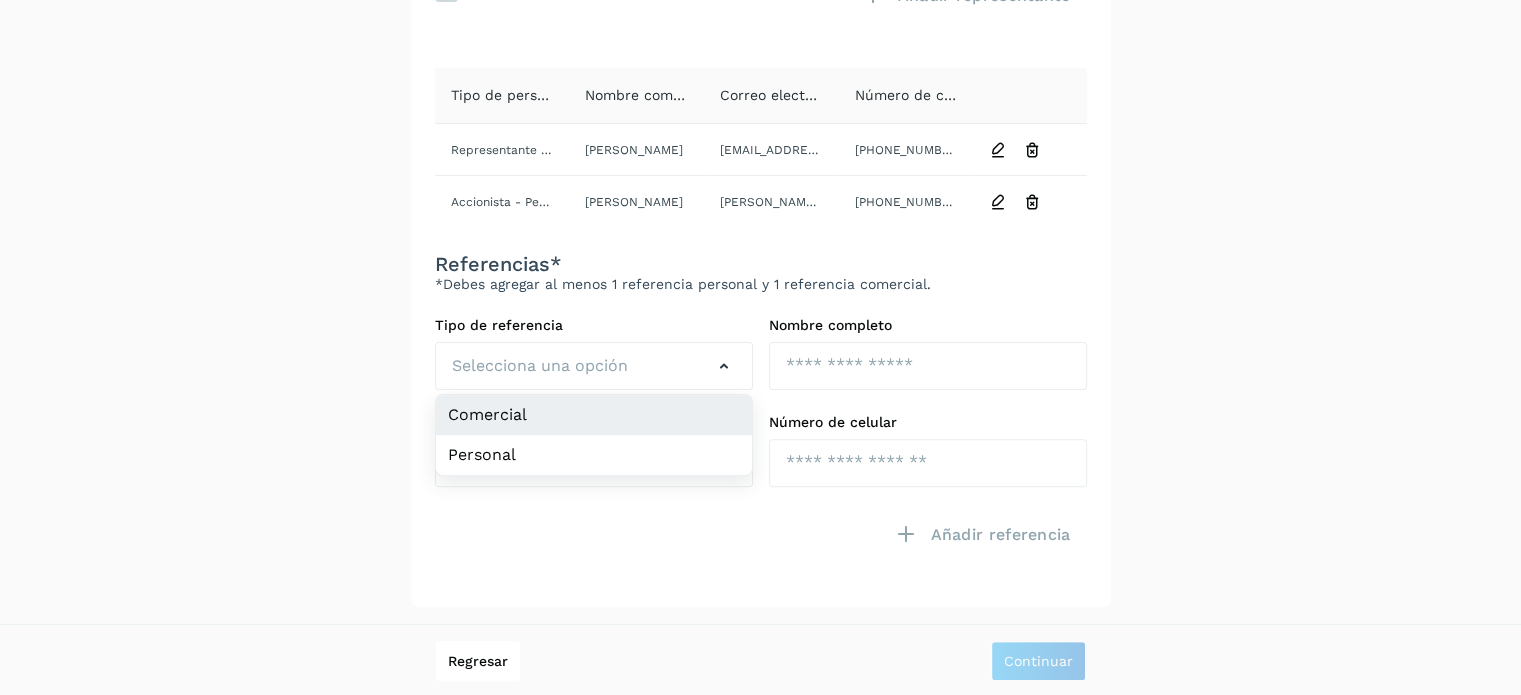click on "Comercial" 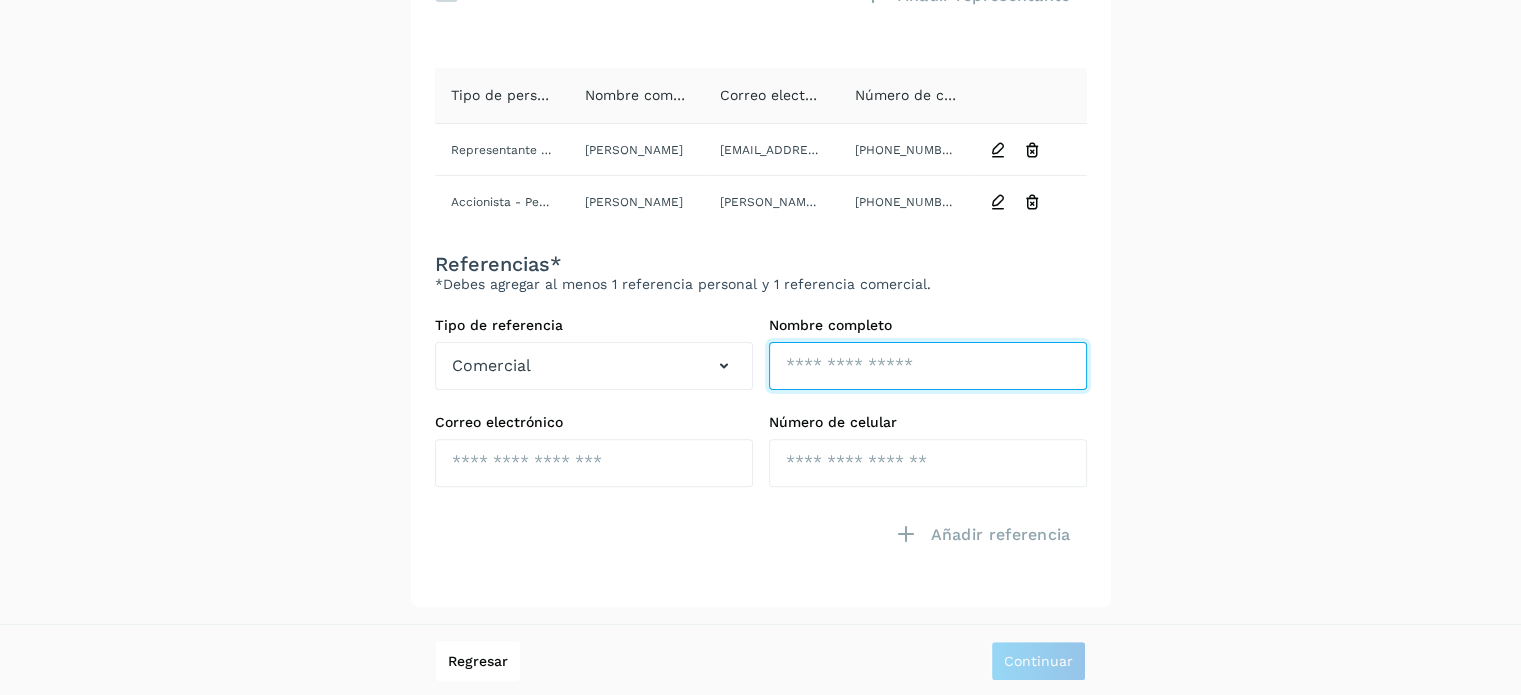 click at bounding box center [928, -172] 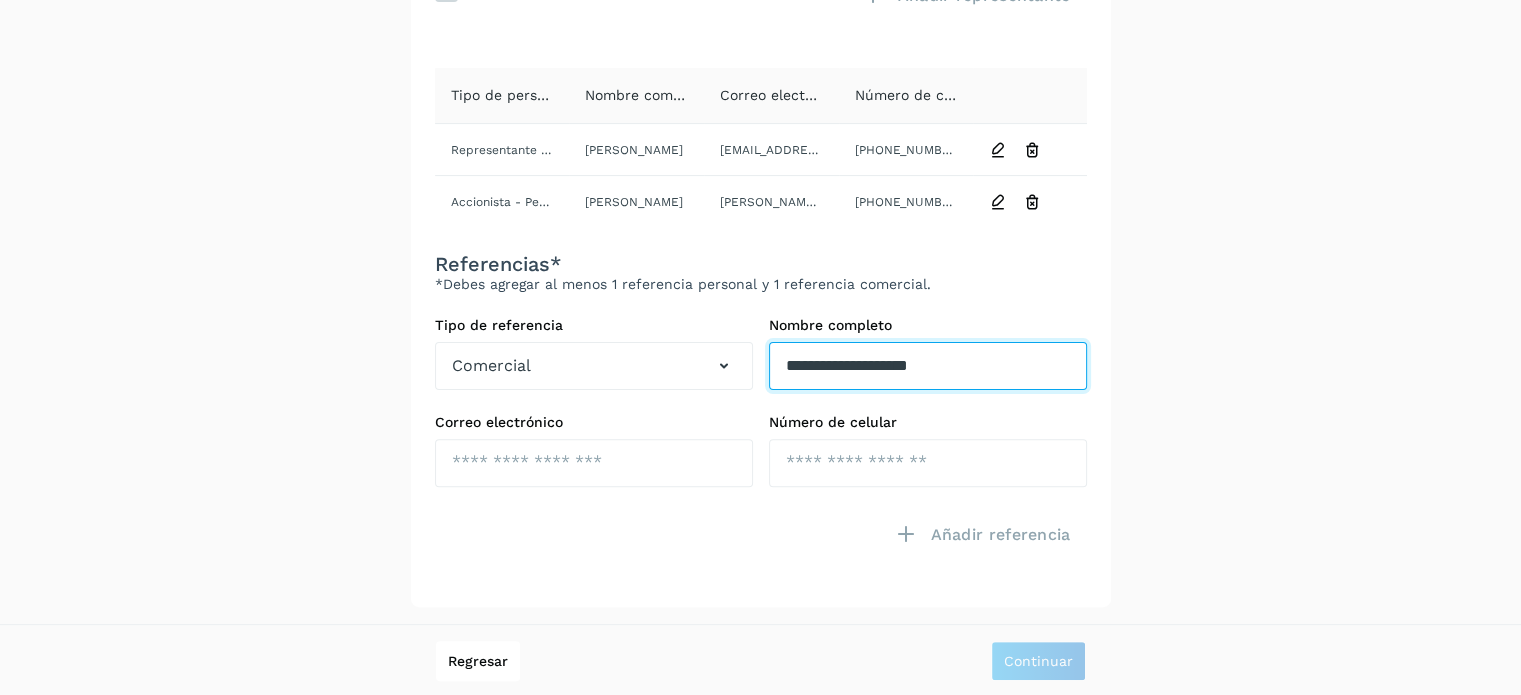 type on "**********" 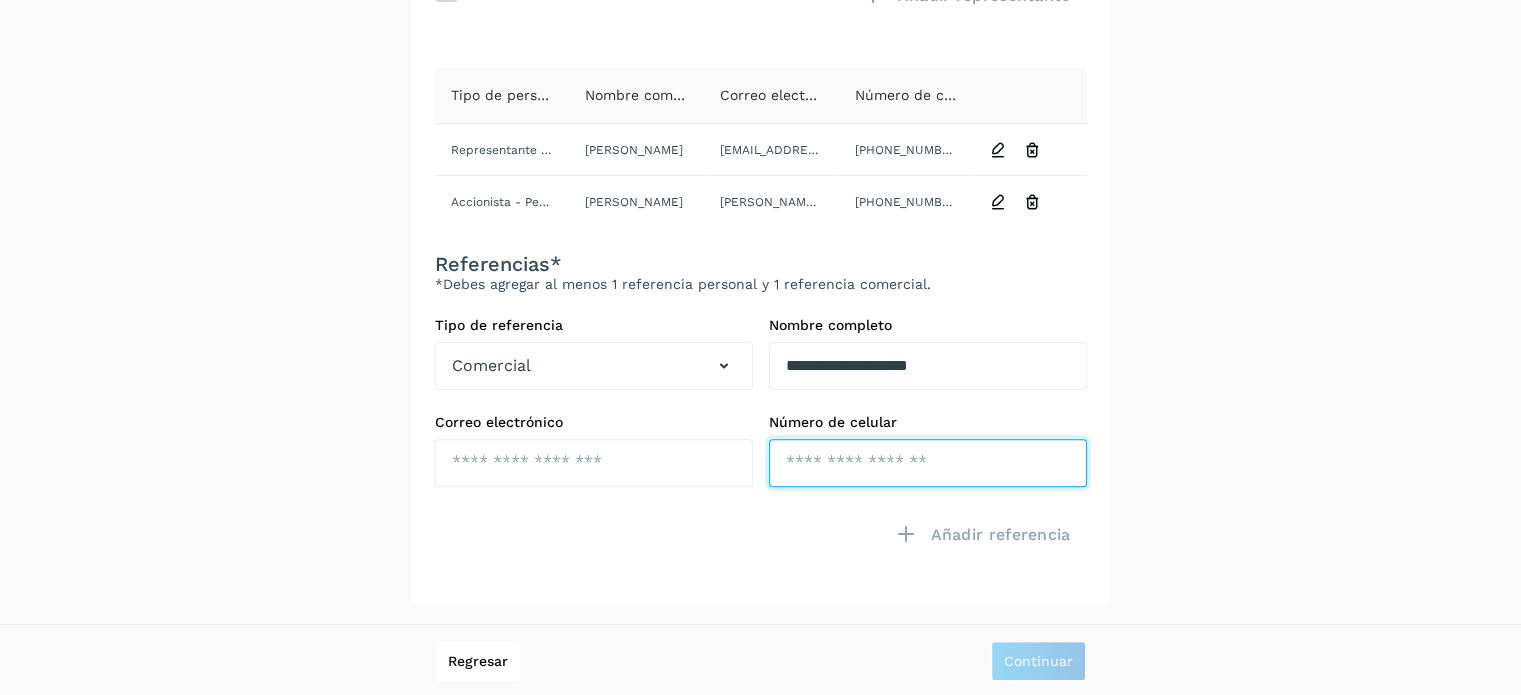 click at bounding box center (928, -76) 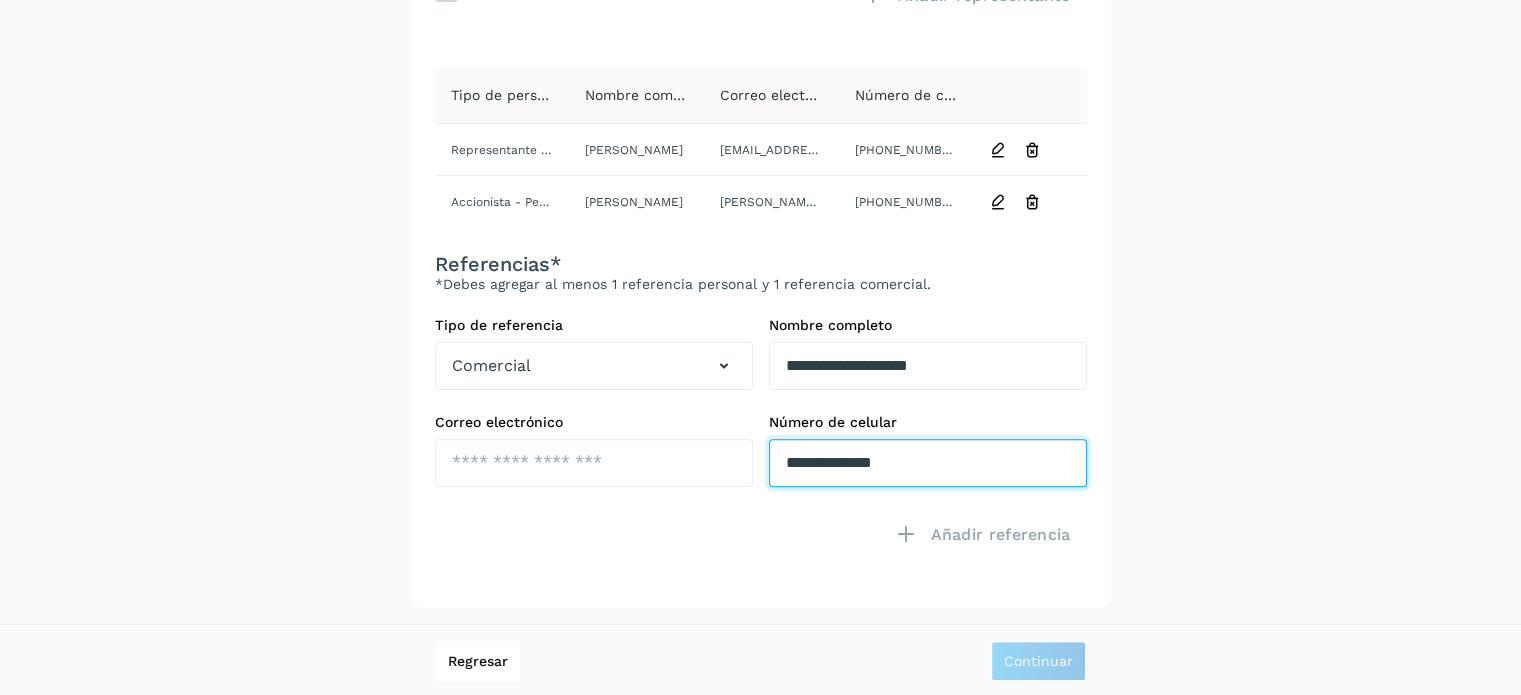 type on "**********" 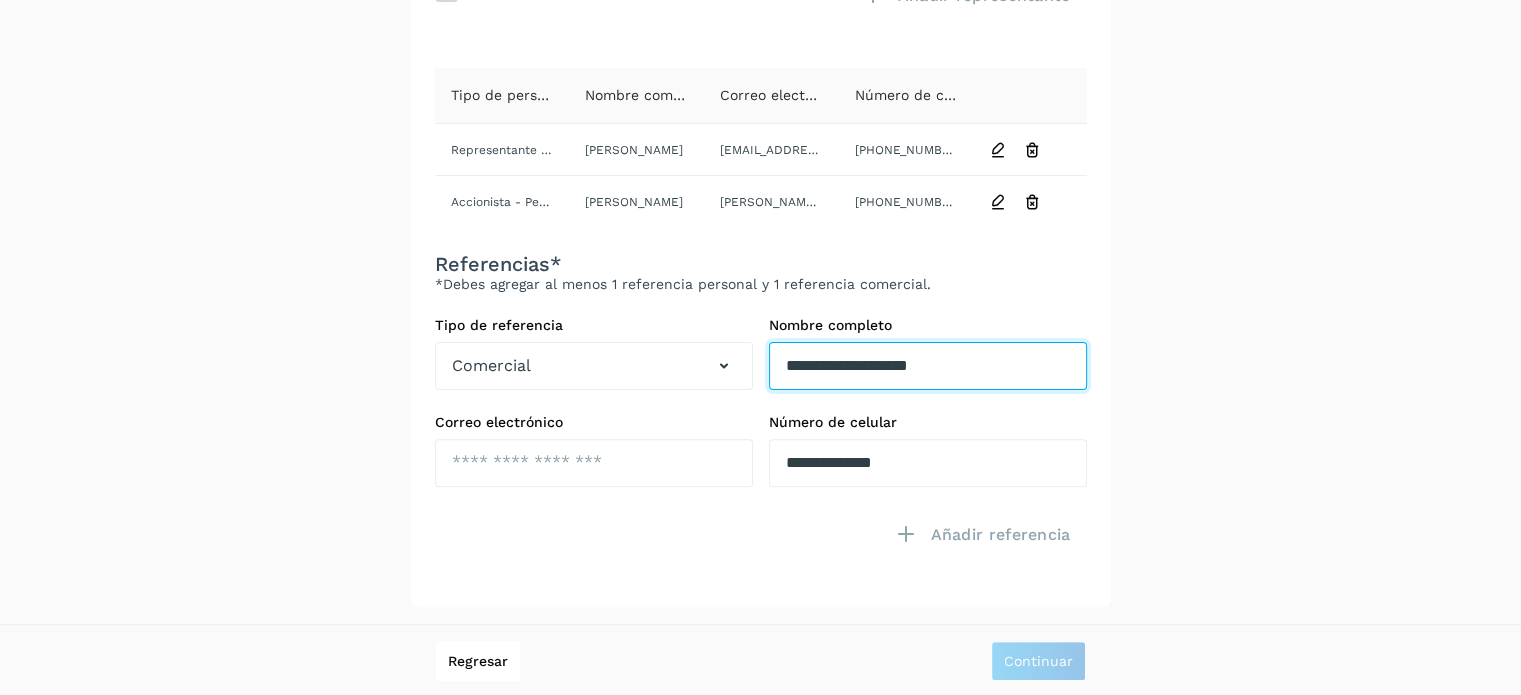 drag, startPoint x: 989, startPoint y: 363, endPoint x: 785, endPoint y: 335, distance: 205.9126 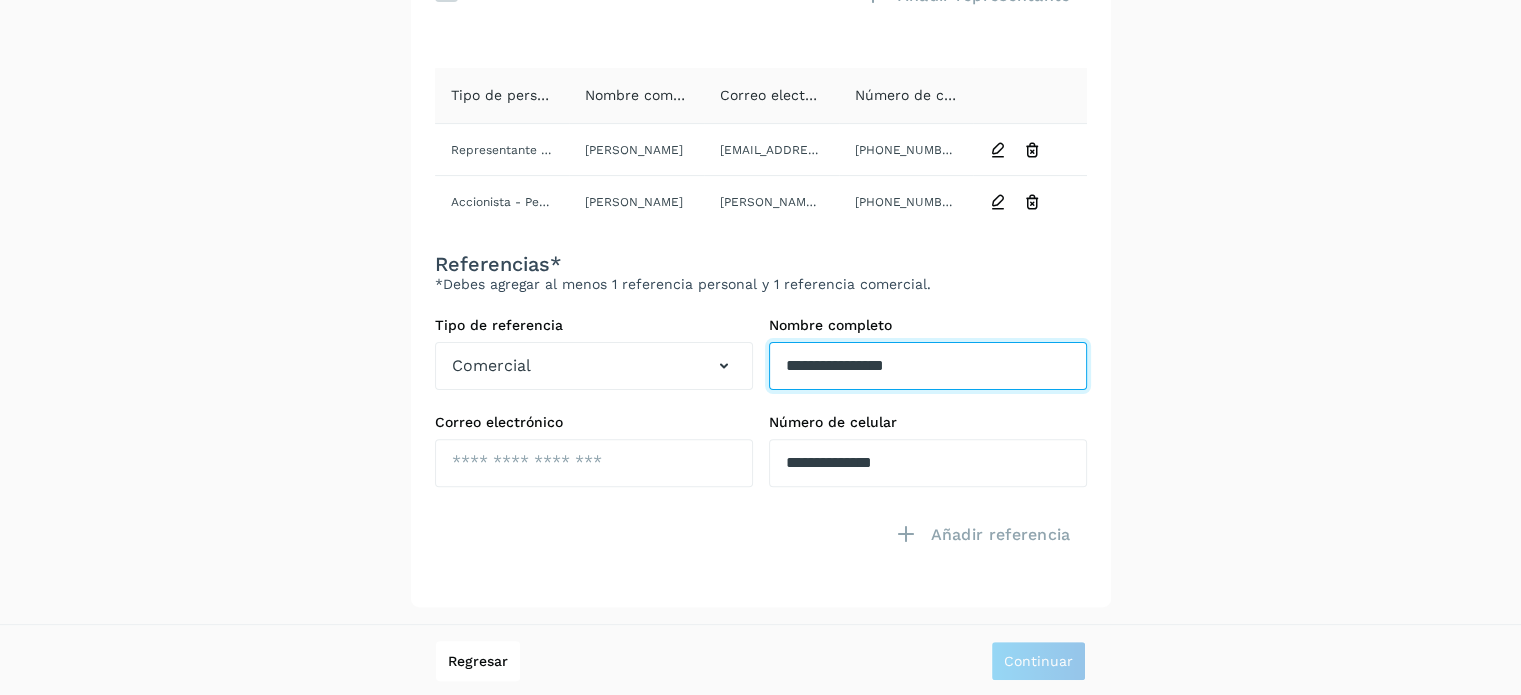 type on "**********" 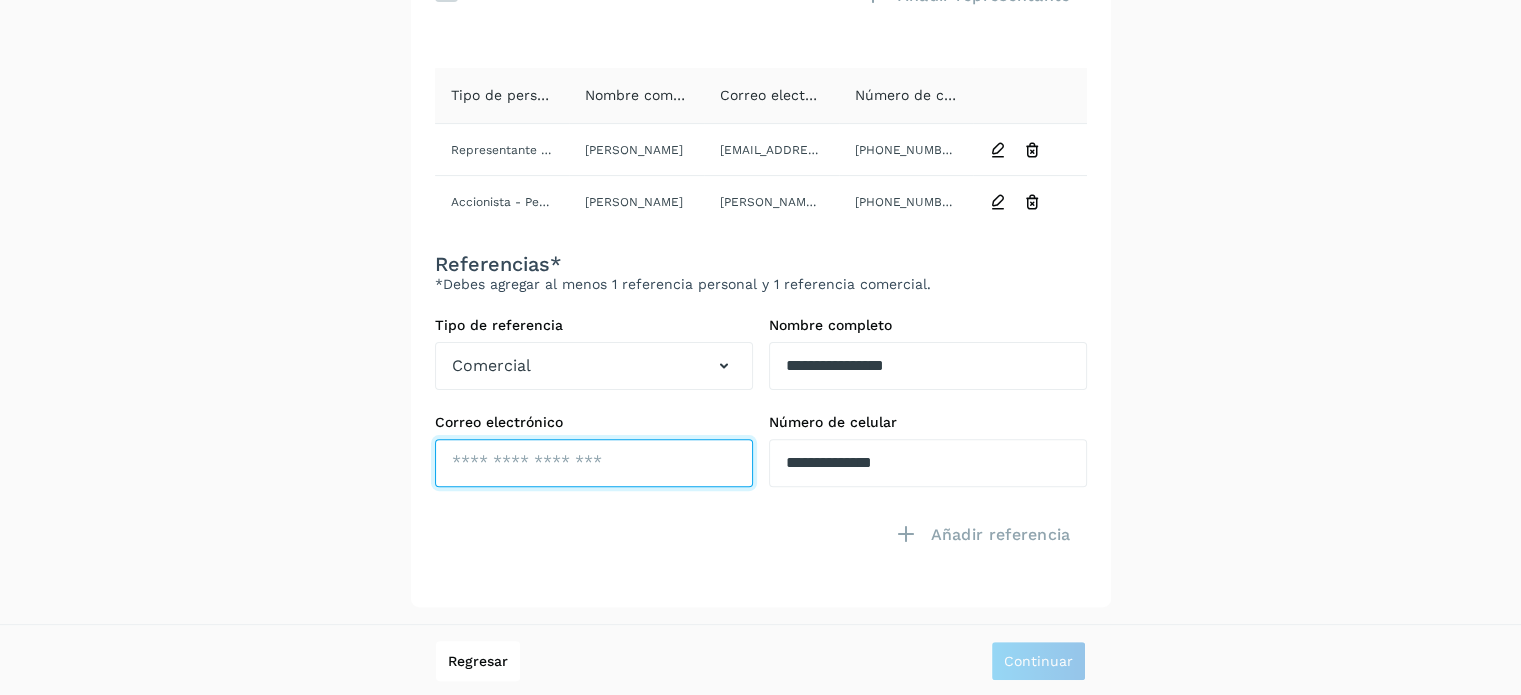 click at bounding box center (594, -76) 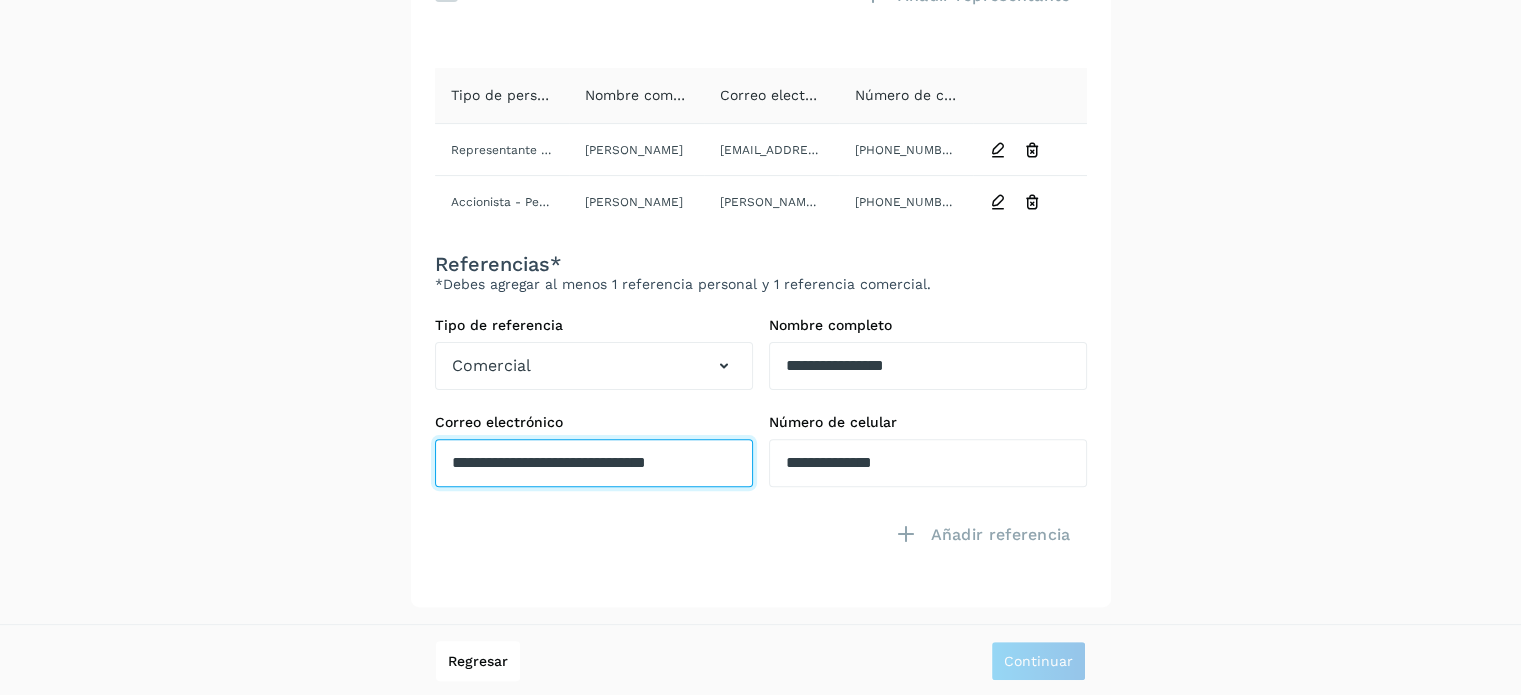 scroll, scrollTop: 0, scrollLeft: 4, axis: horizontal 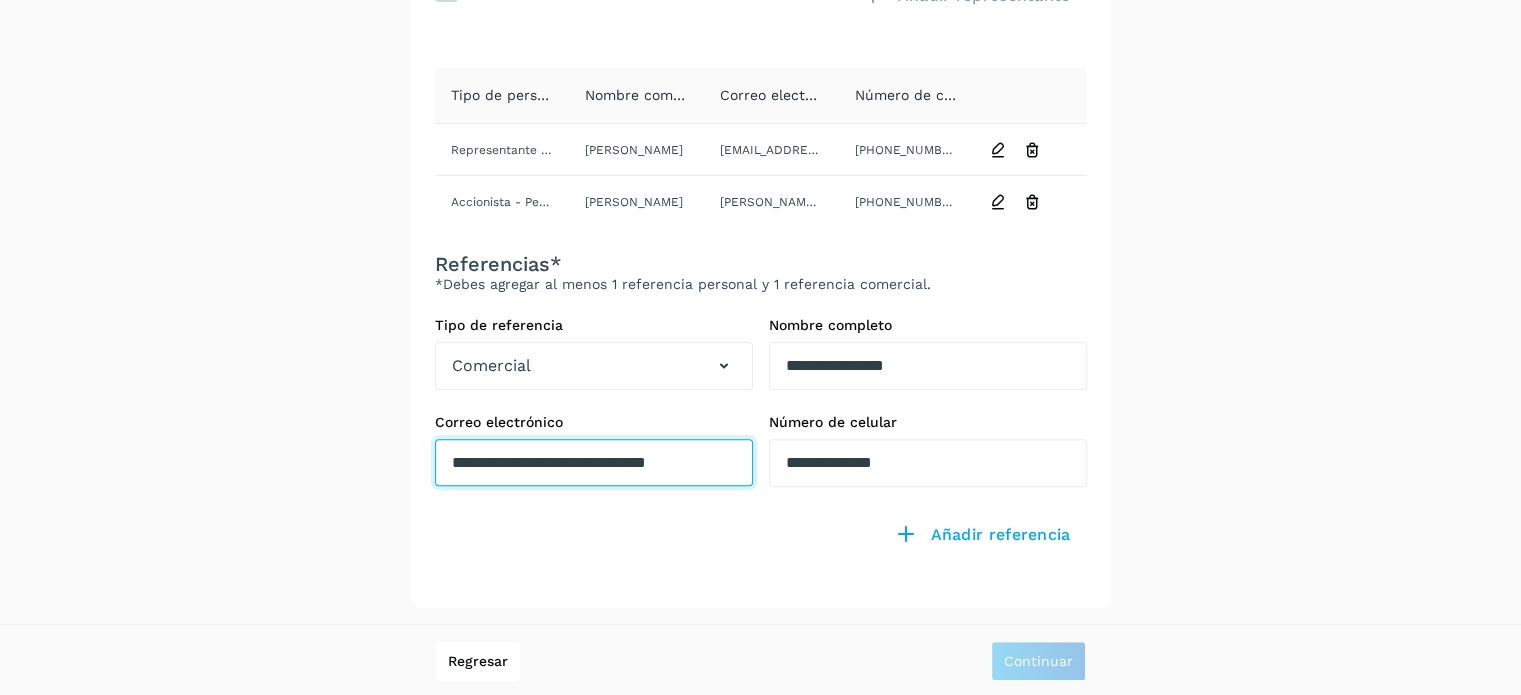 type on "**********" 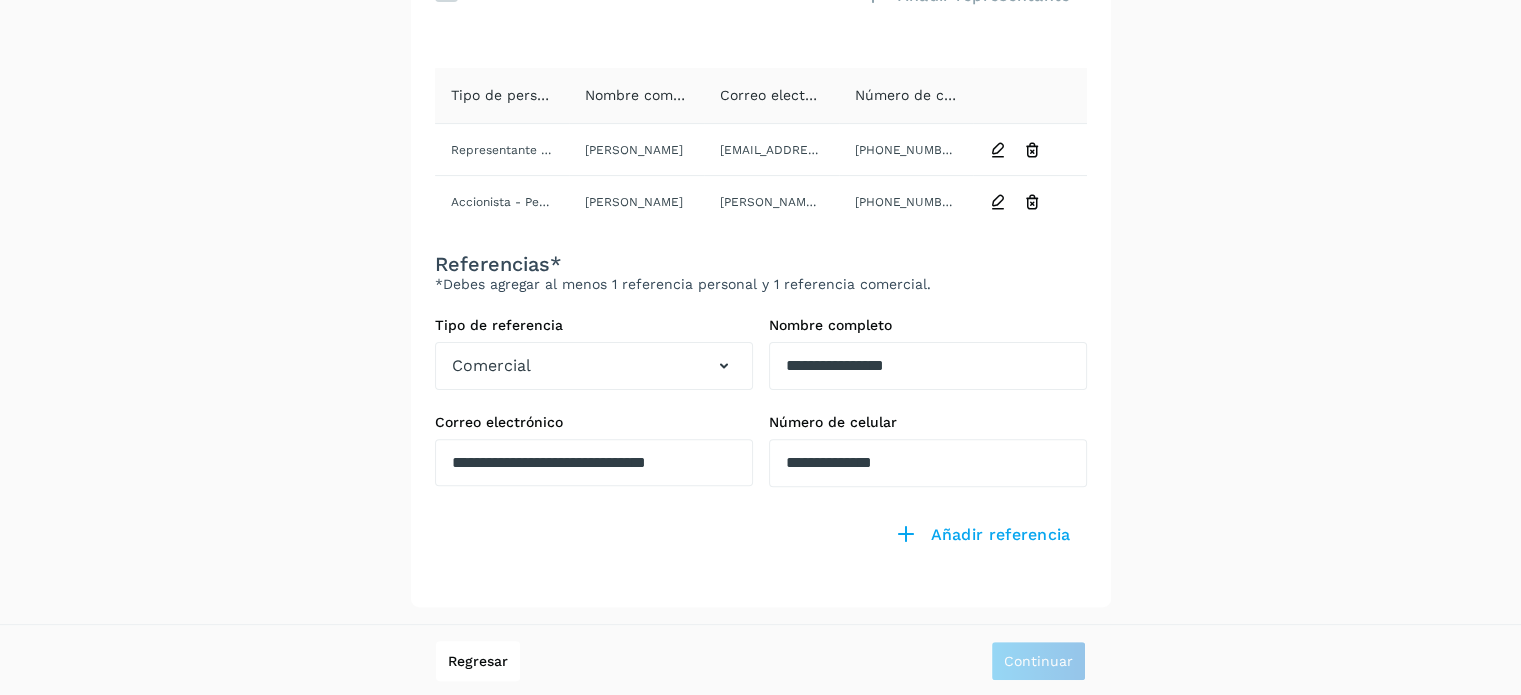 scroll, scrollTop: 0, scrollLeft: 0, axis: both 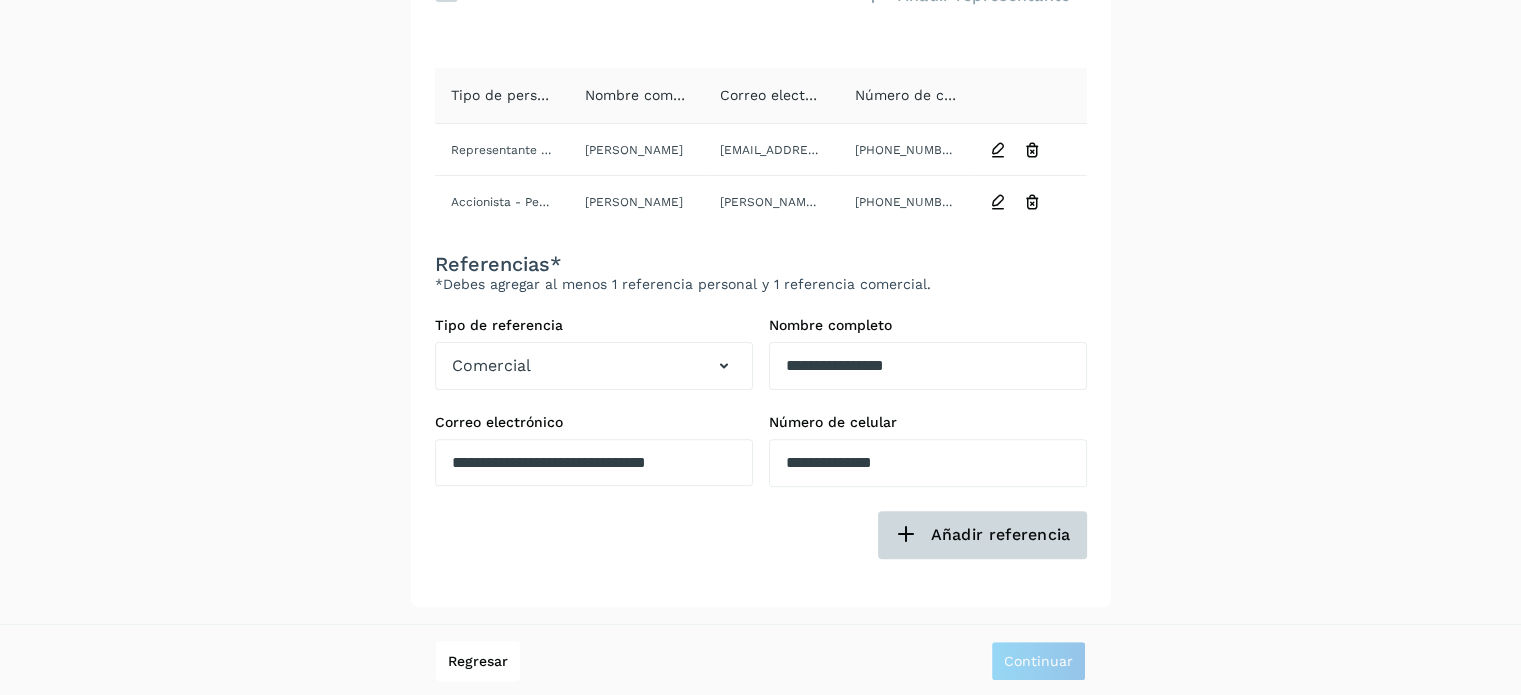 click on "Añadir referencia" 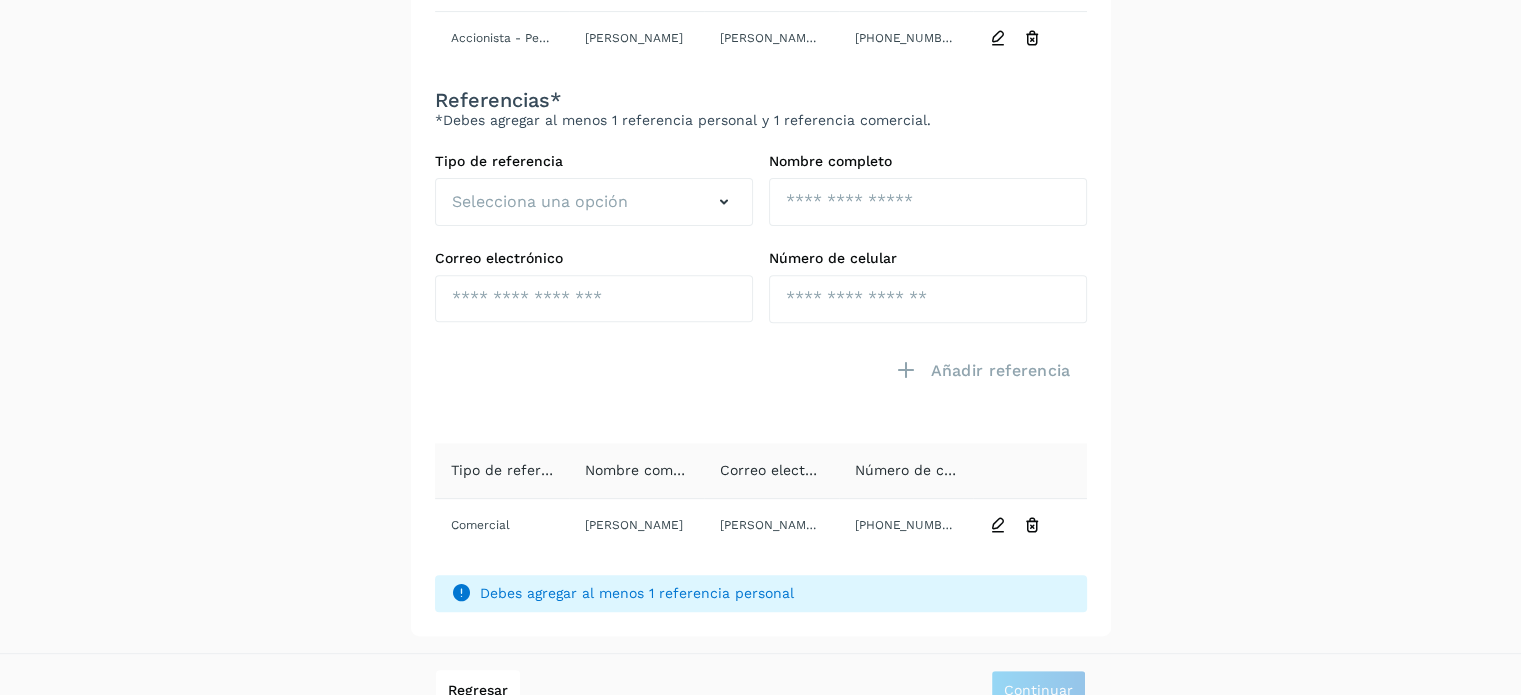 scroll, scrollTop: 708, scrollLeft: 0, axis: vertical 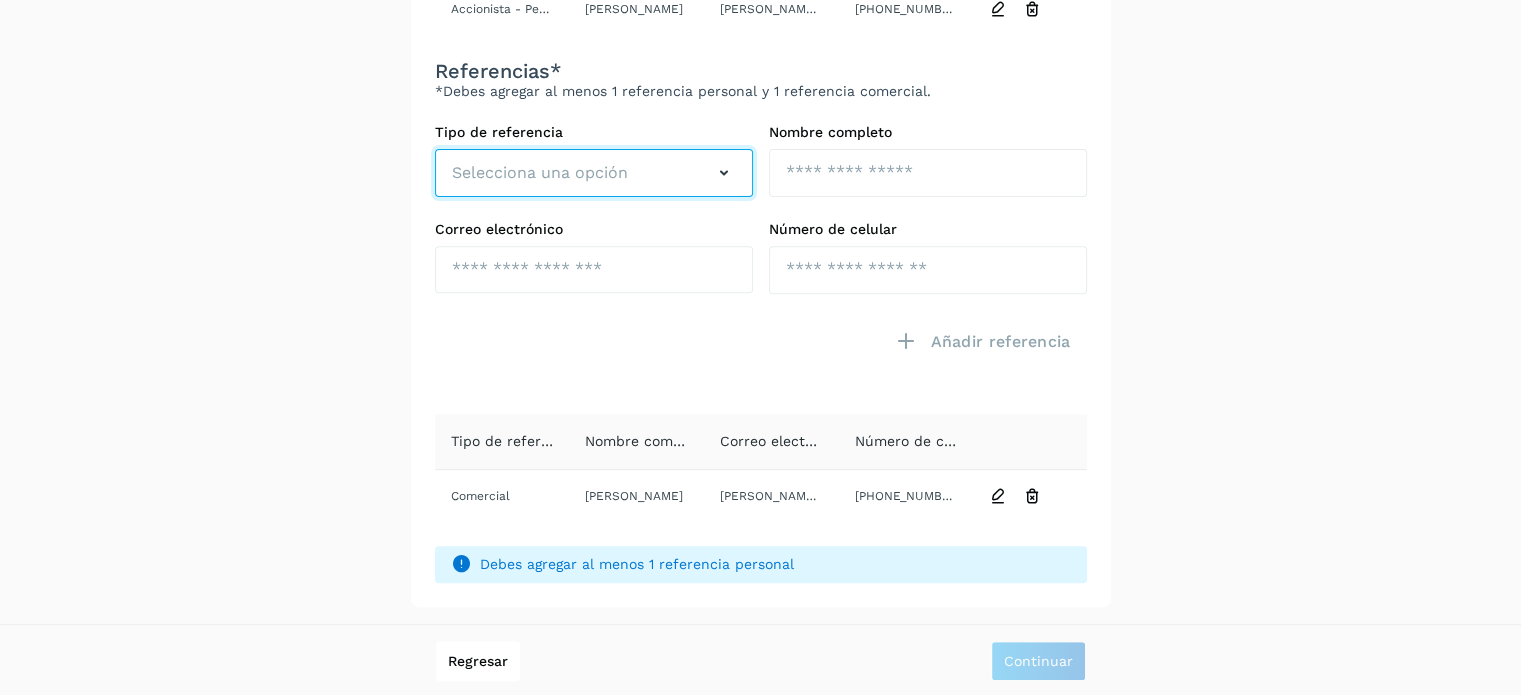 click on "Selecciona una opción" at bounding box center (594, 173) 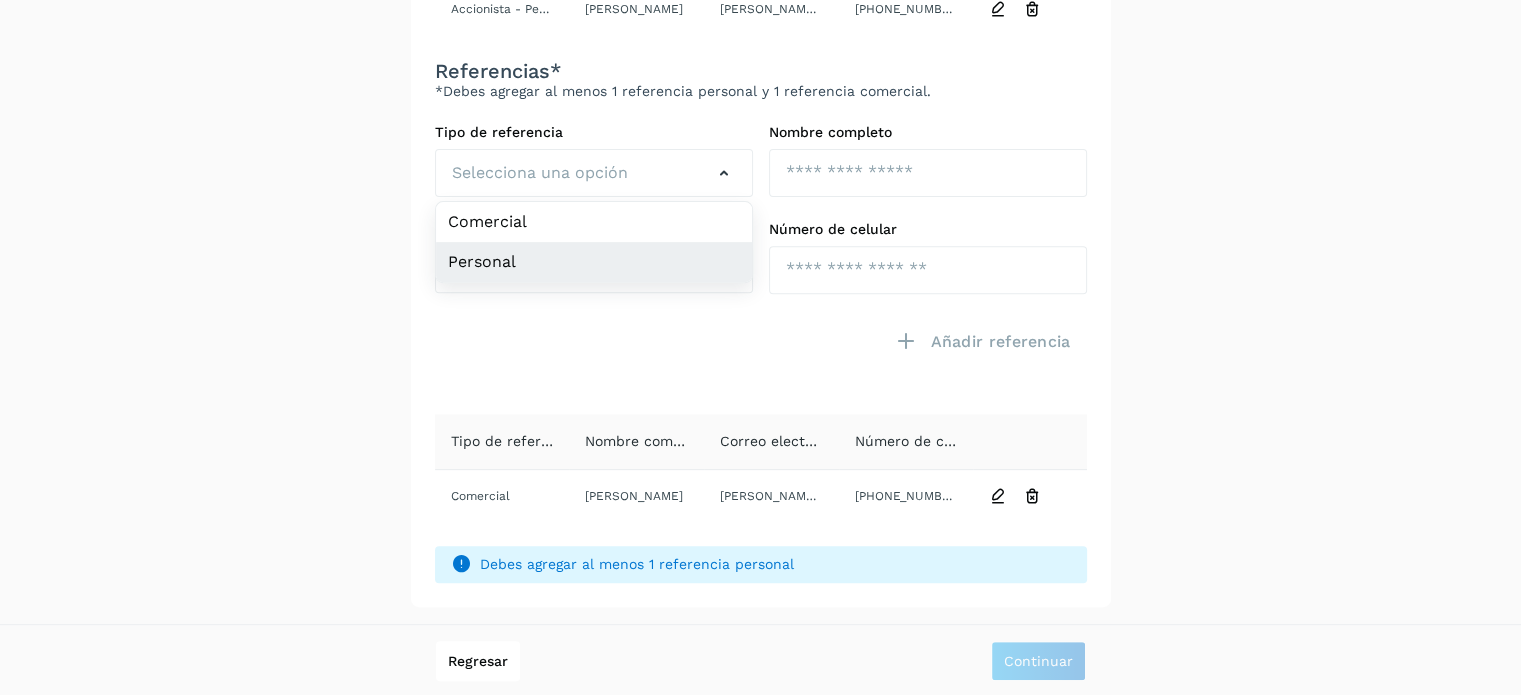 click on "Personal" 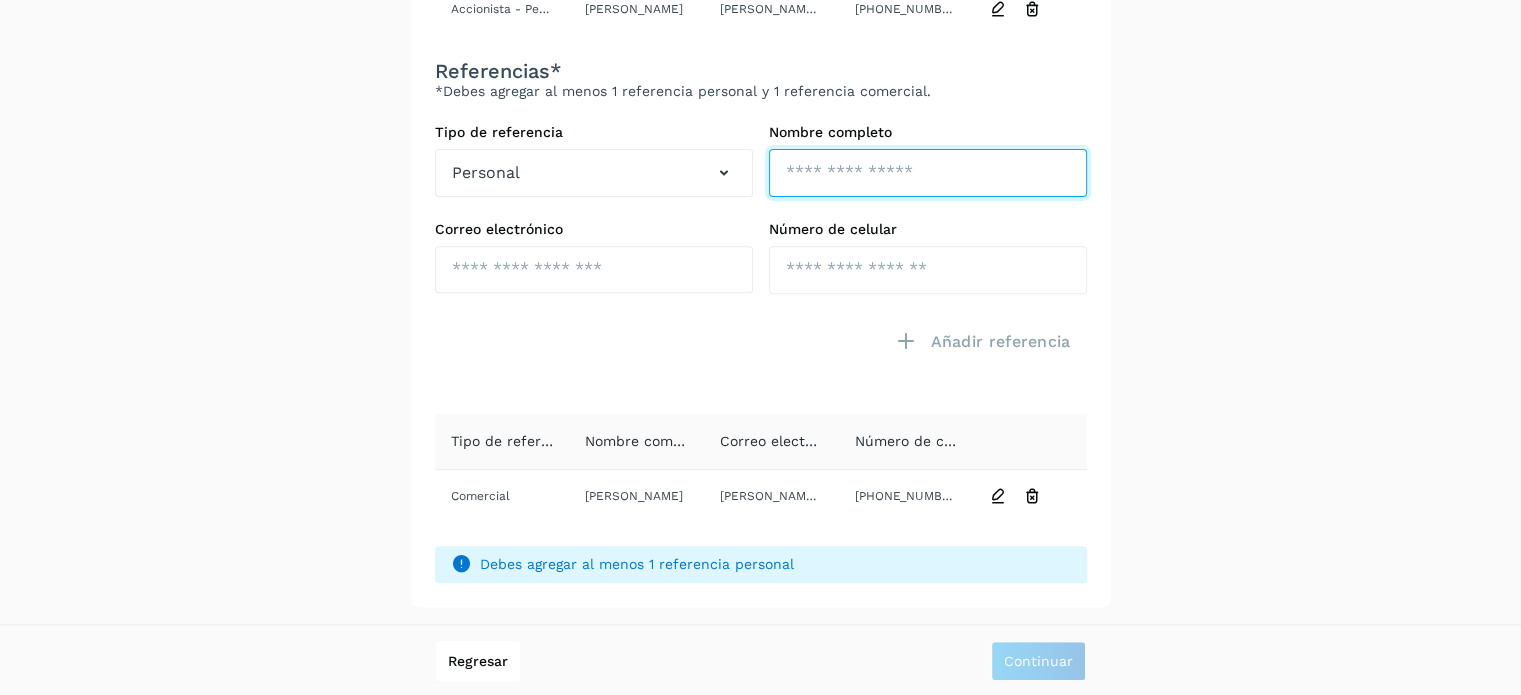 click at bounding box center (928, -365) 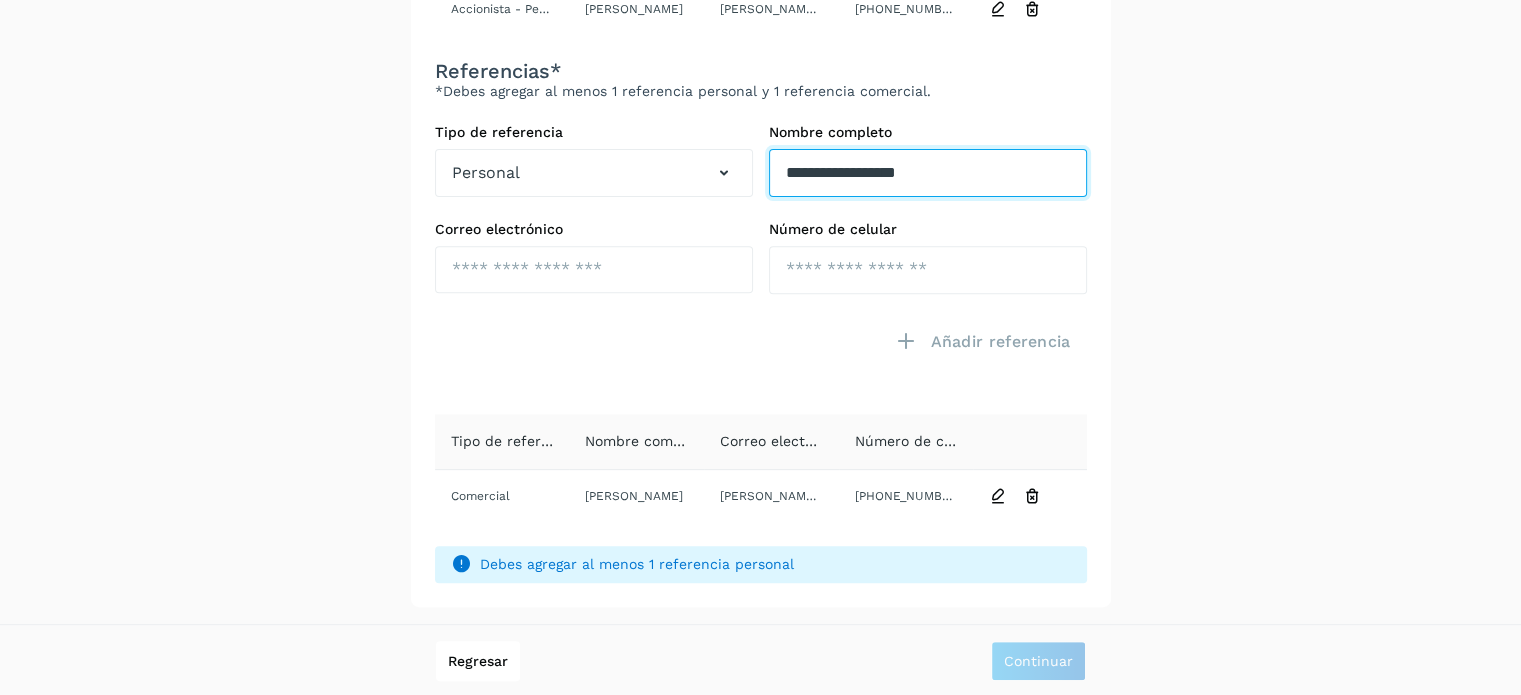 type on "**********" 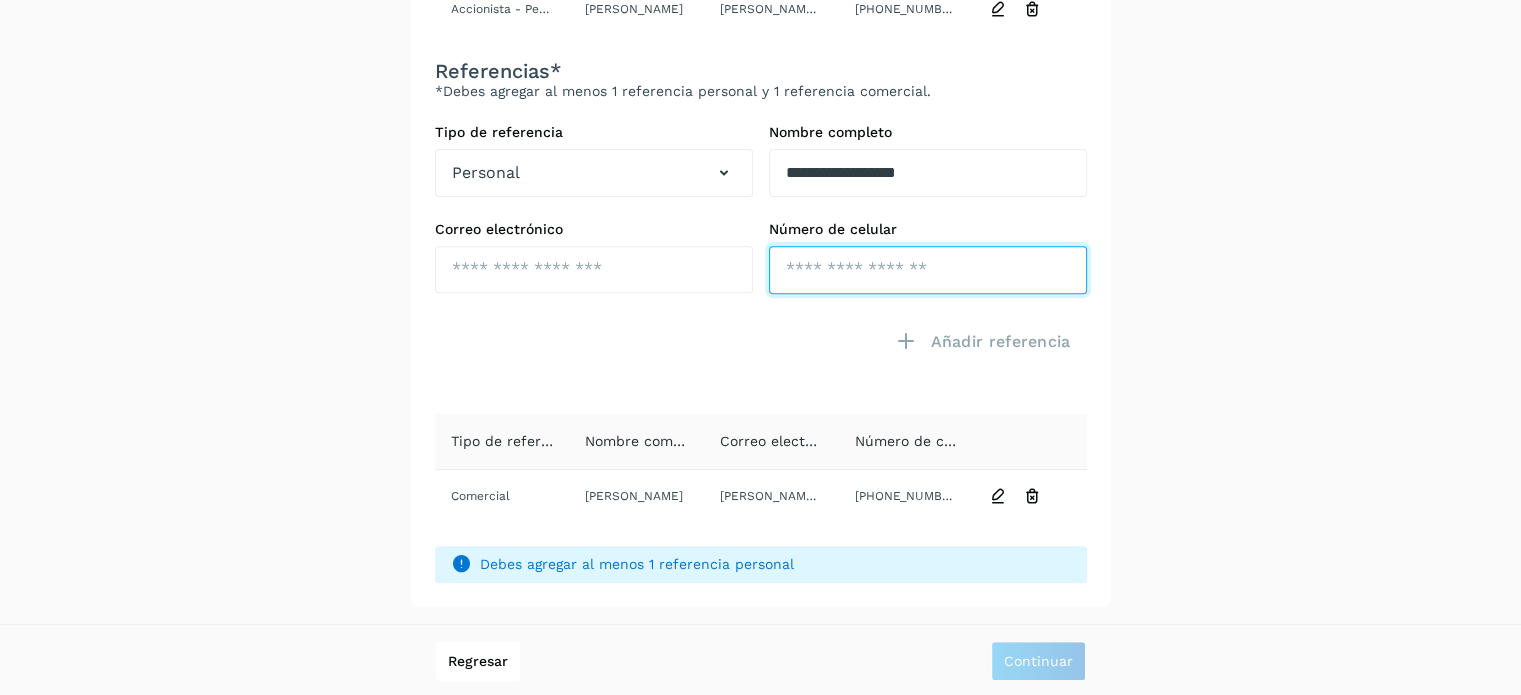 click at bounding box center [928, -269] 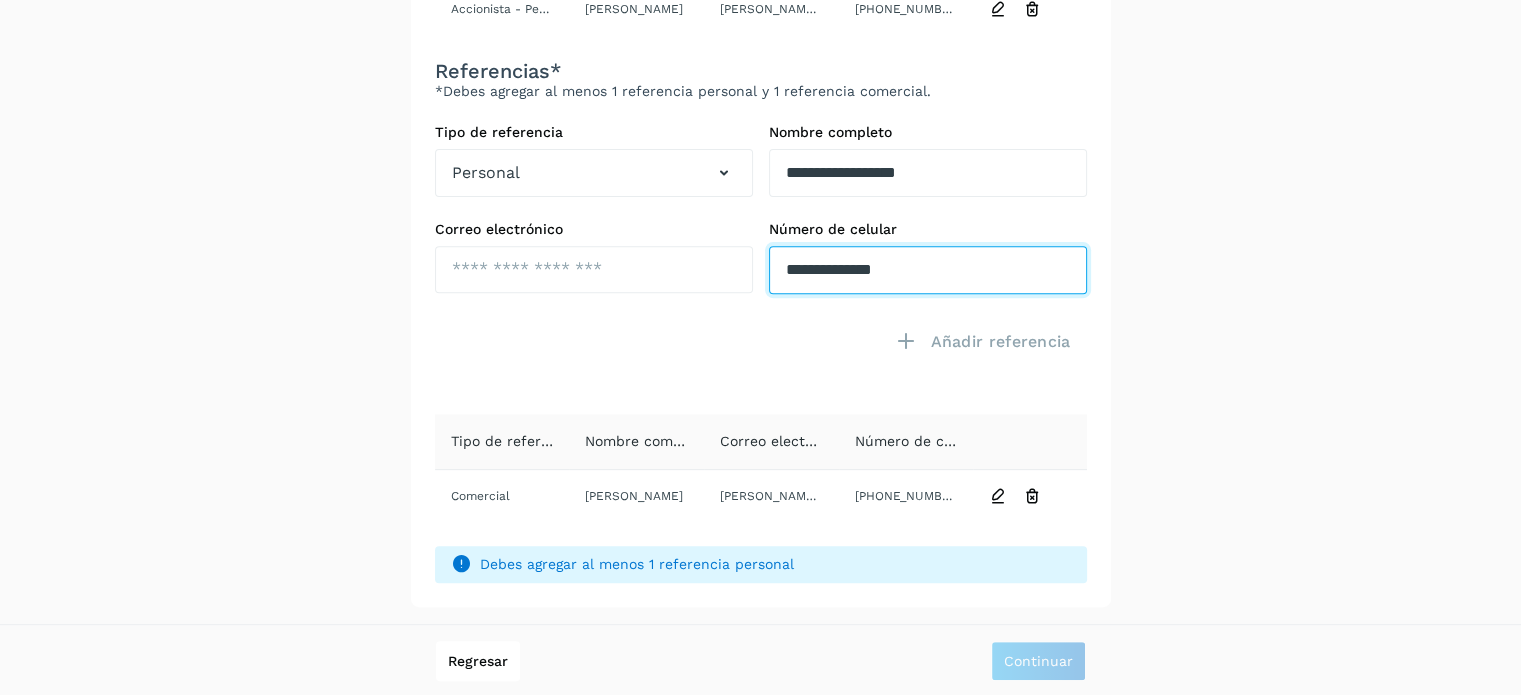 click on "**********" at bounding box center [928, -269] 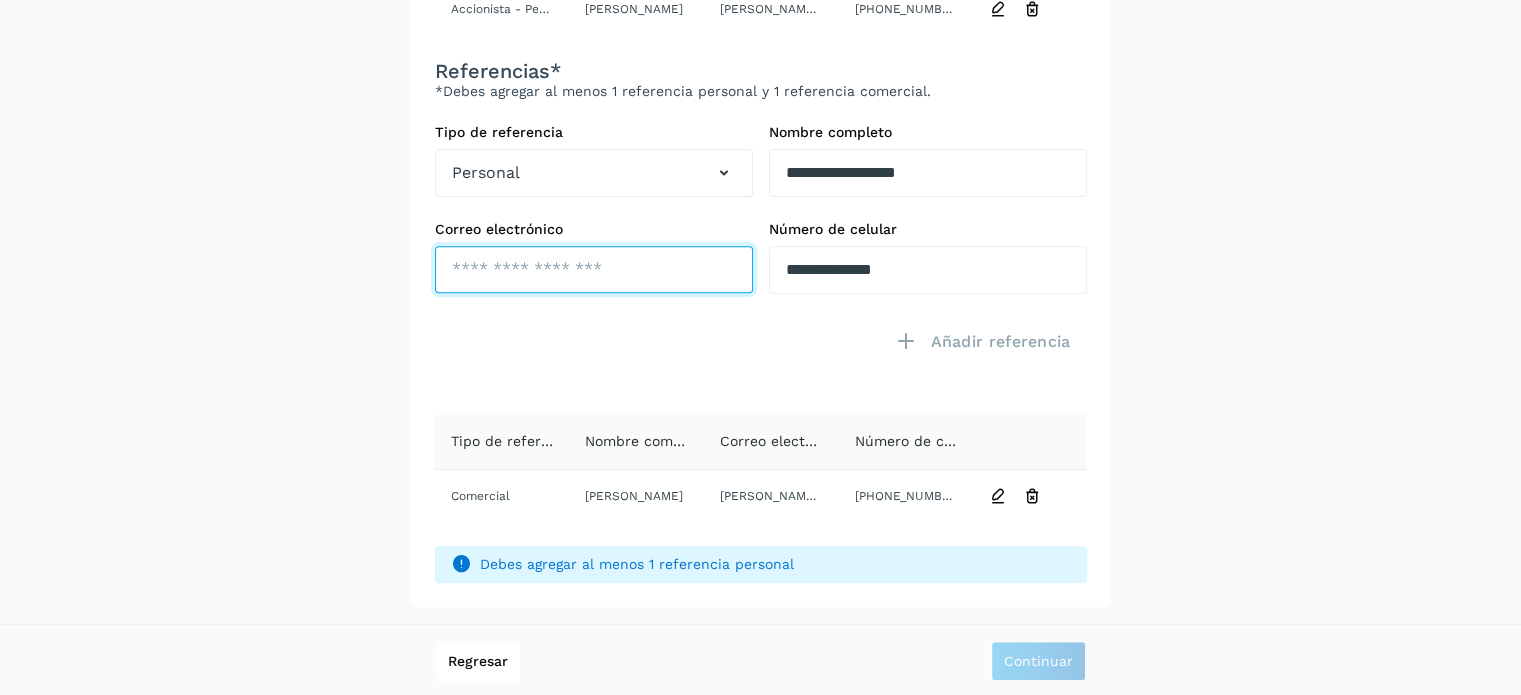 click at bounding box center (594, -269) 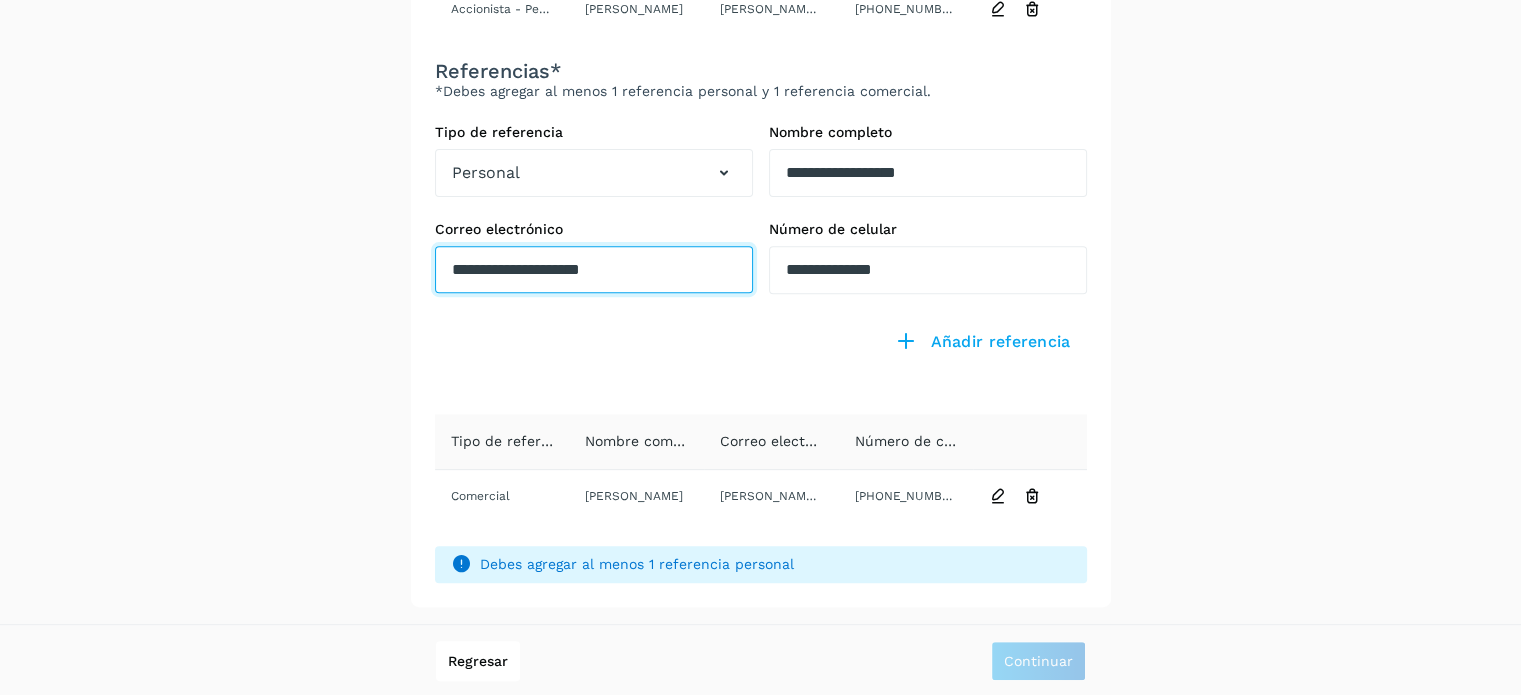 type on "**********" 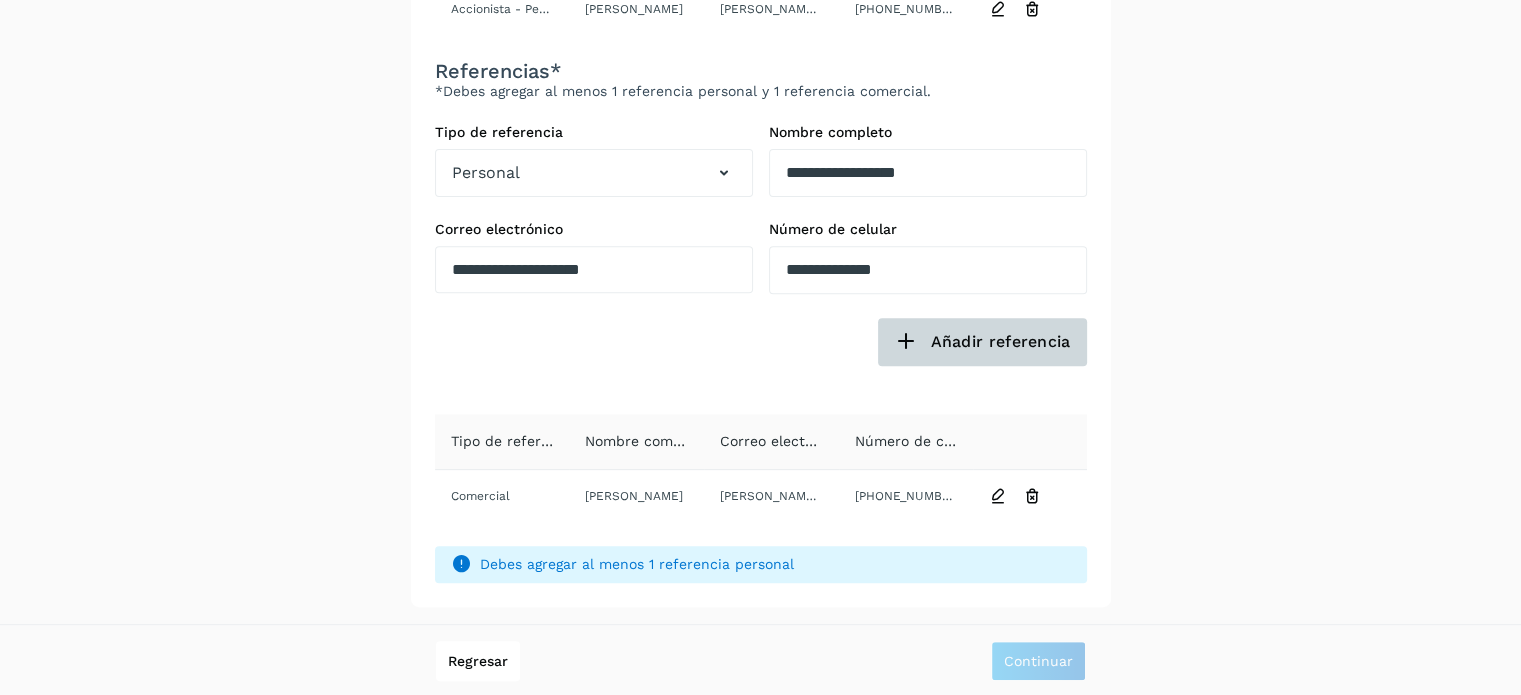 click on "Añadir referencia" 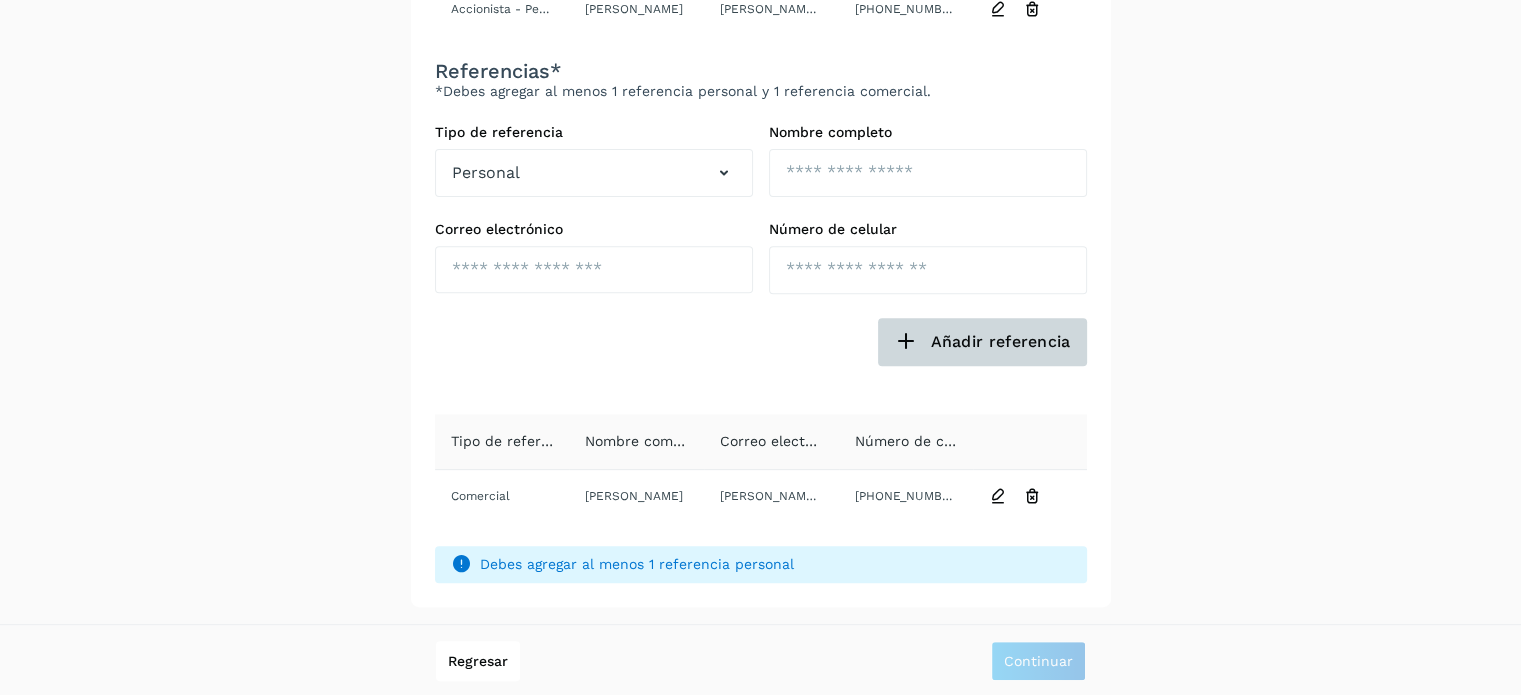 scroll, scrollTop: 699, scrollLeft: 0, axis: vertical 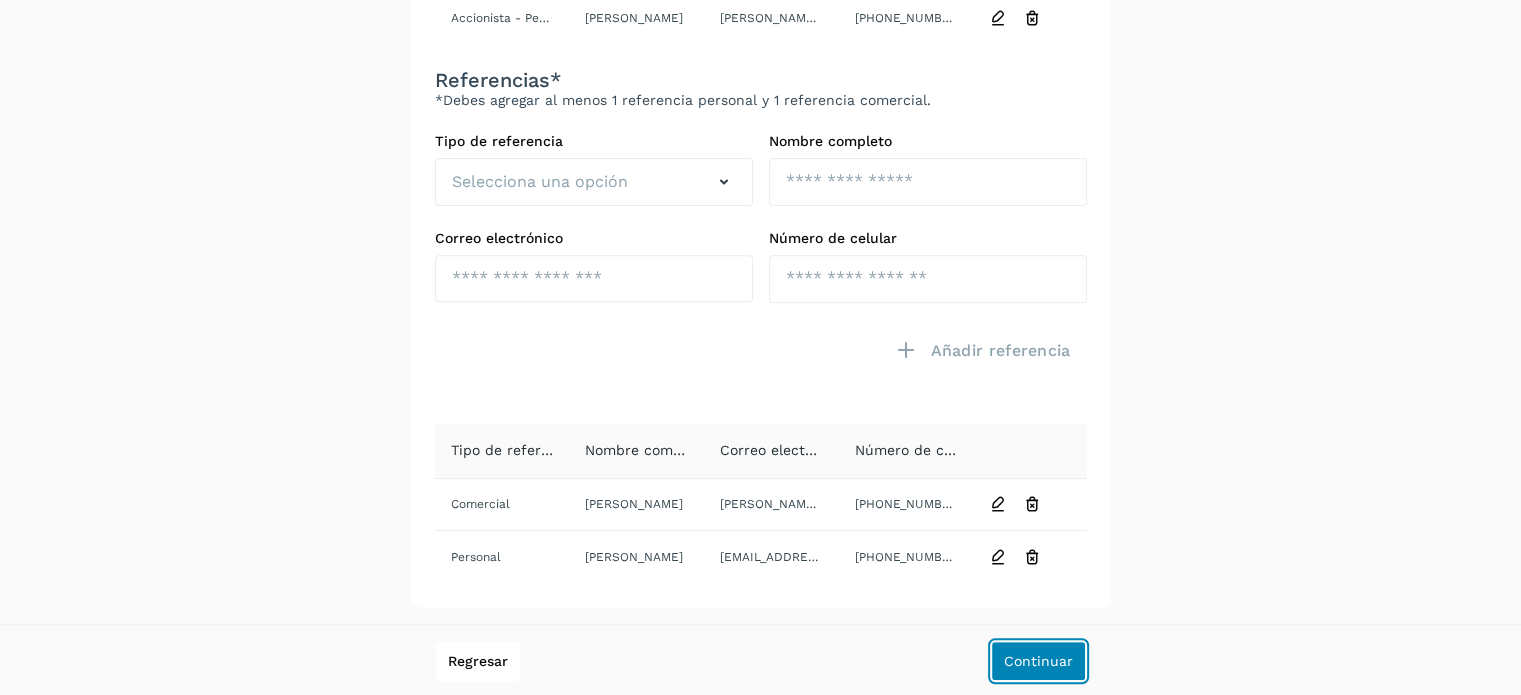 click on "Continuar" at bounding box center (1038, 661) 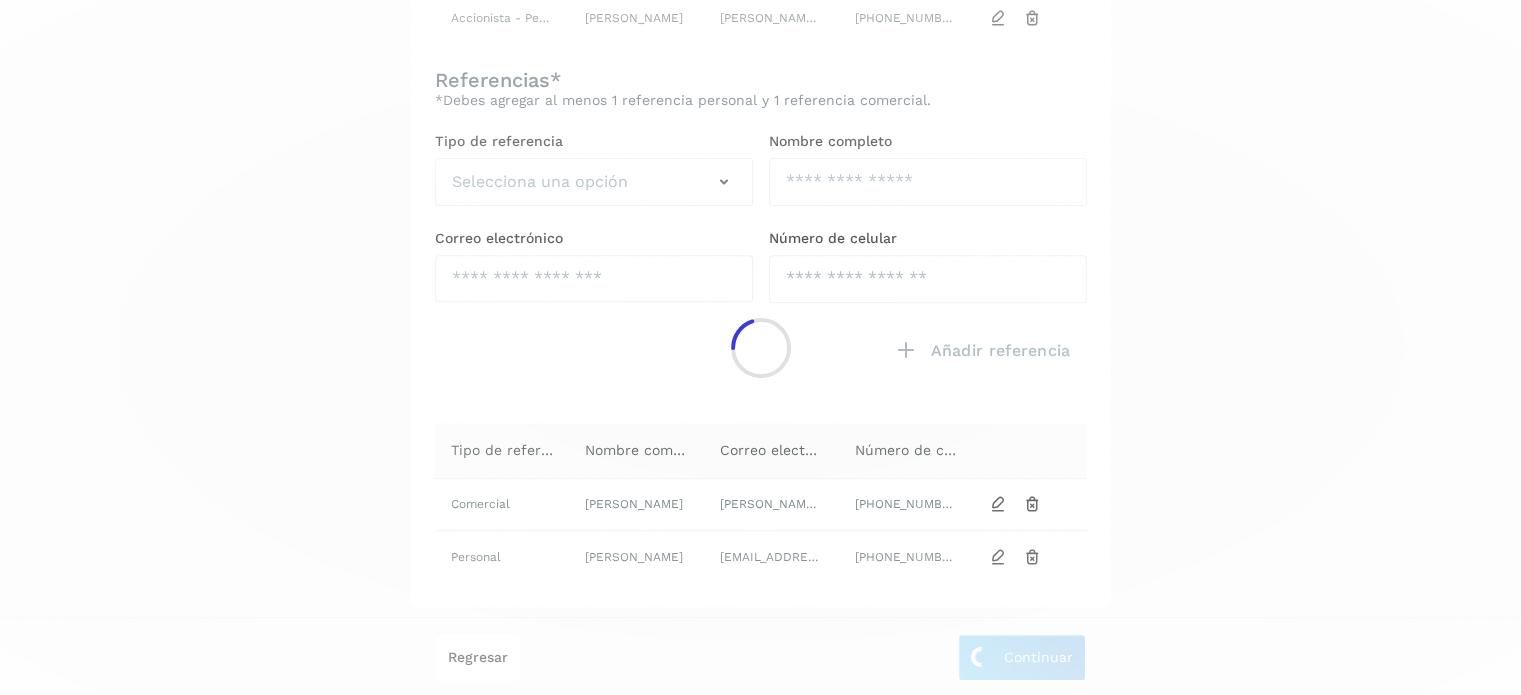 scroll, scrollTop: 121, scrollLeft: 0, axis: vertical 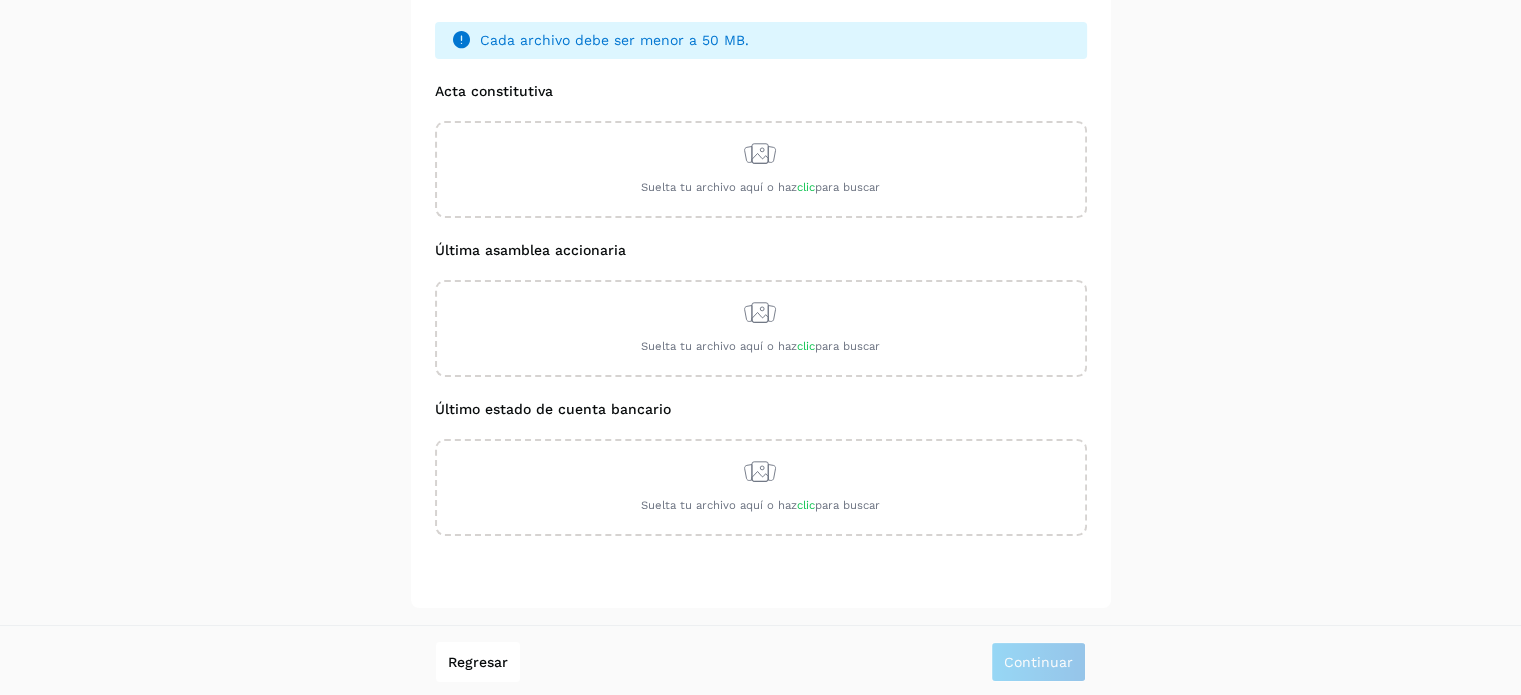 click on "**********" at bounding box center (760, 247) 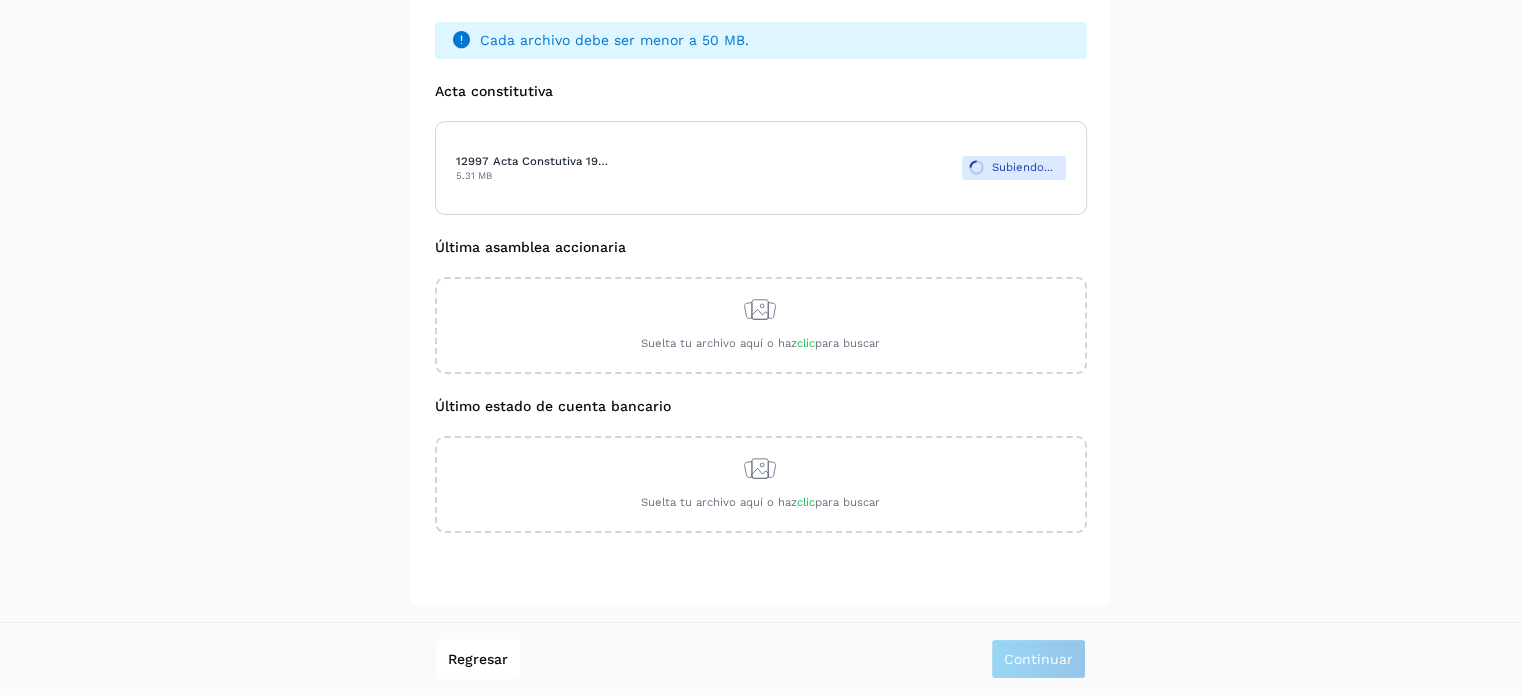 scroll, scrollTop: 204, scrollLeft: 0, axis: vertical 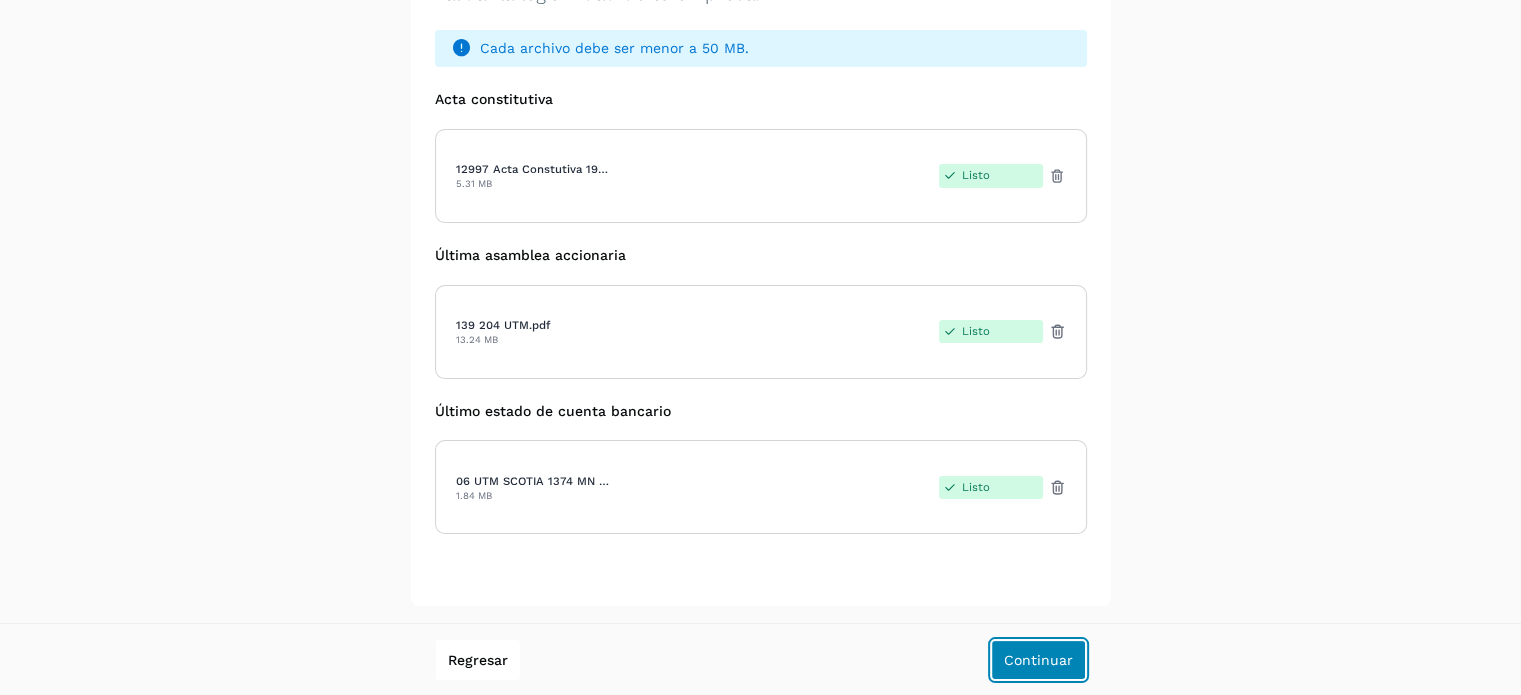click on "Continuar" 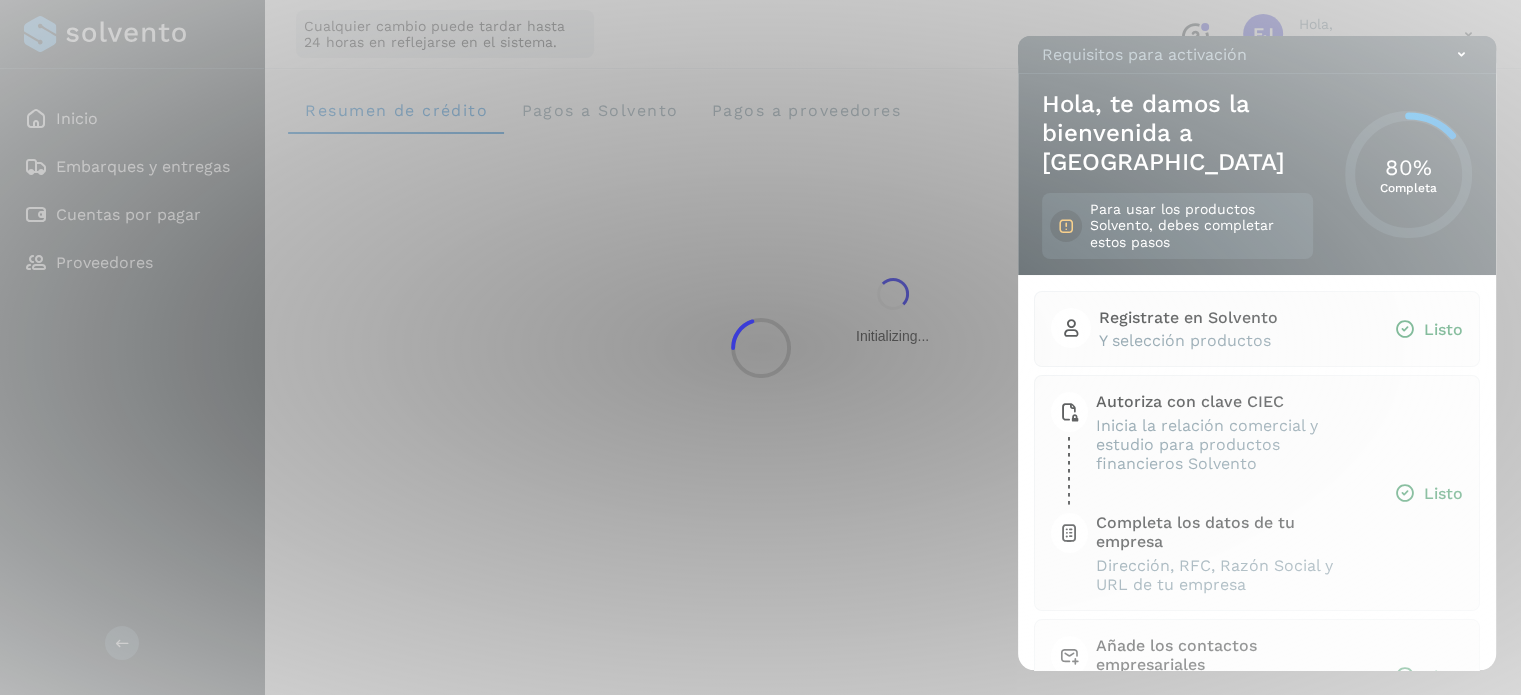 scroll, scrollTop: 0, scrollLeft: 0, axis: both 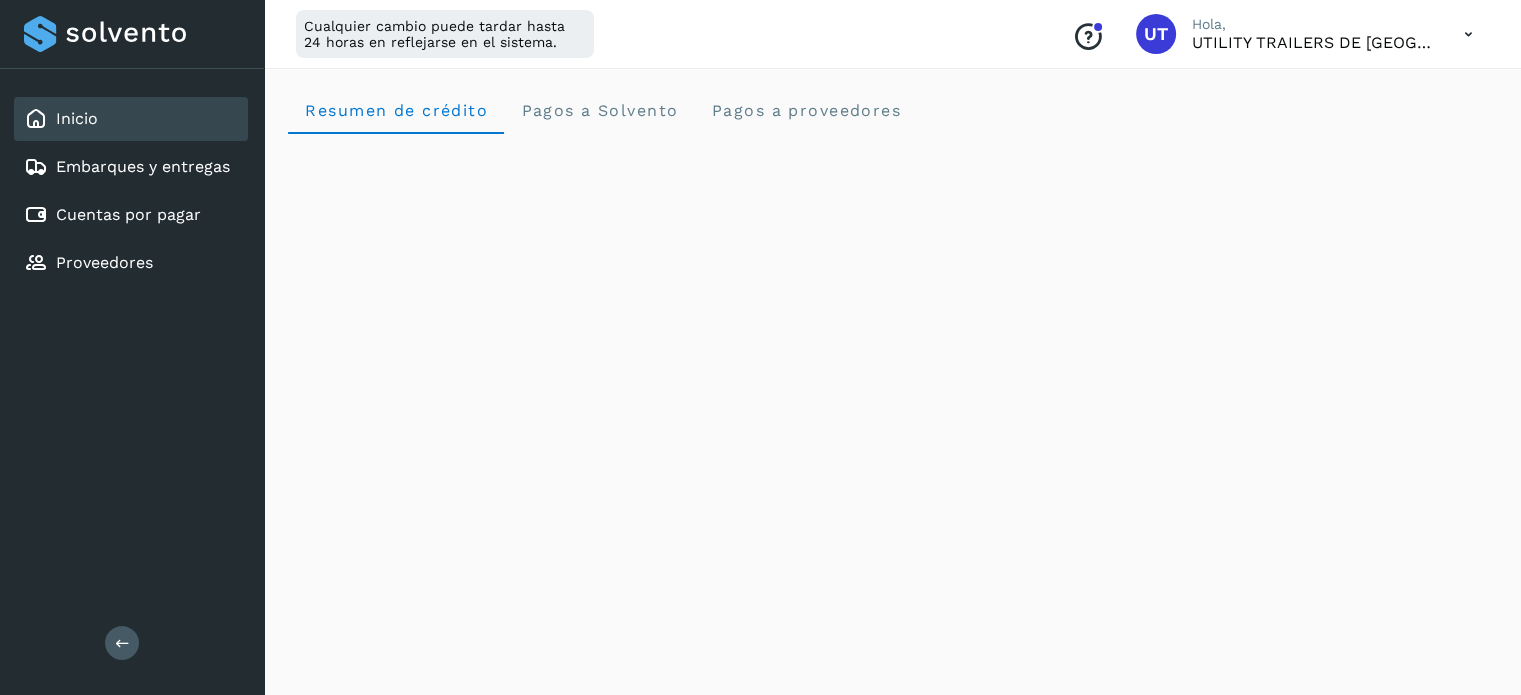 click at bounding box center (1468, 34) 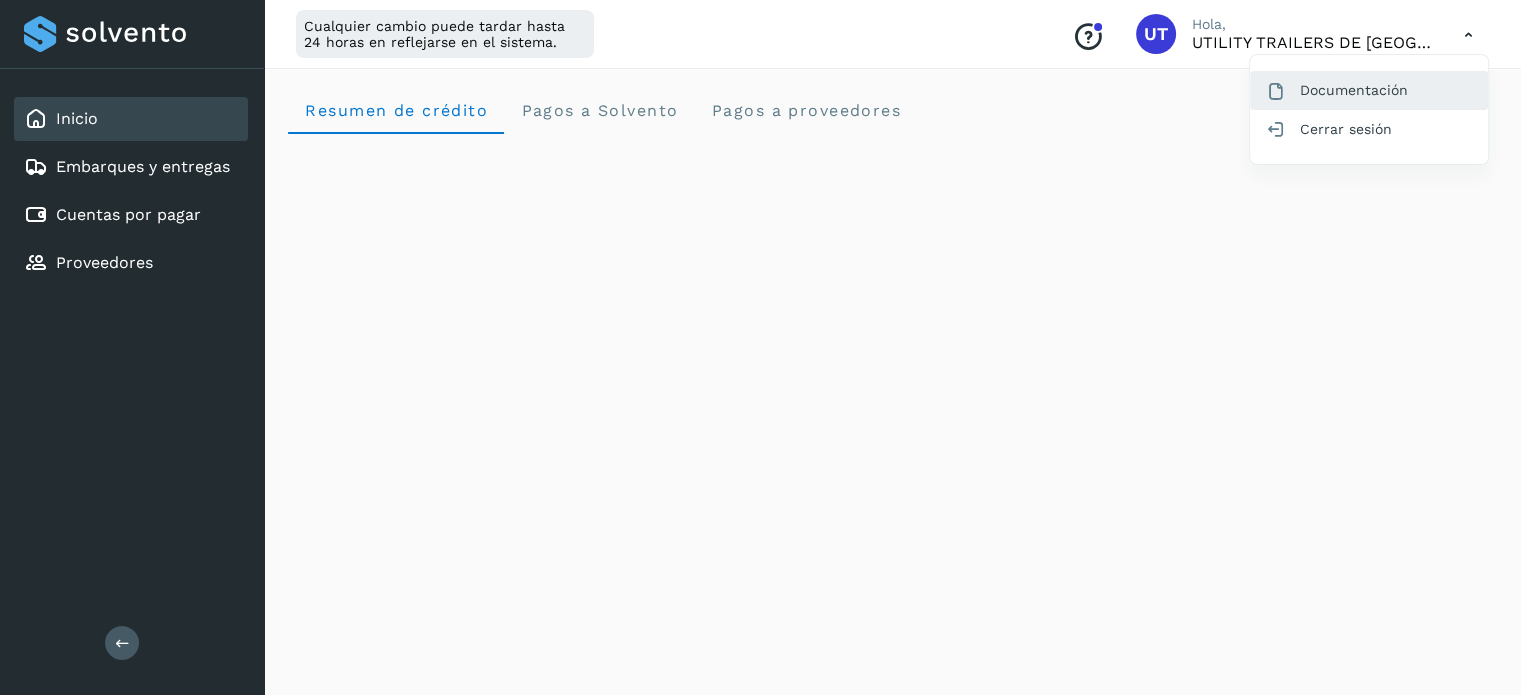 click on "Documentación" 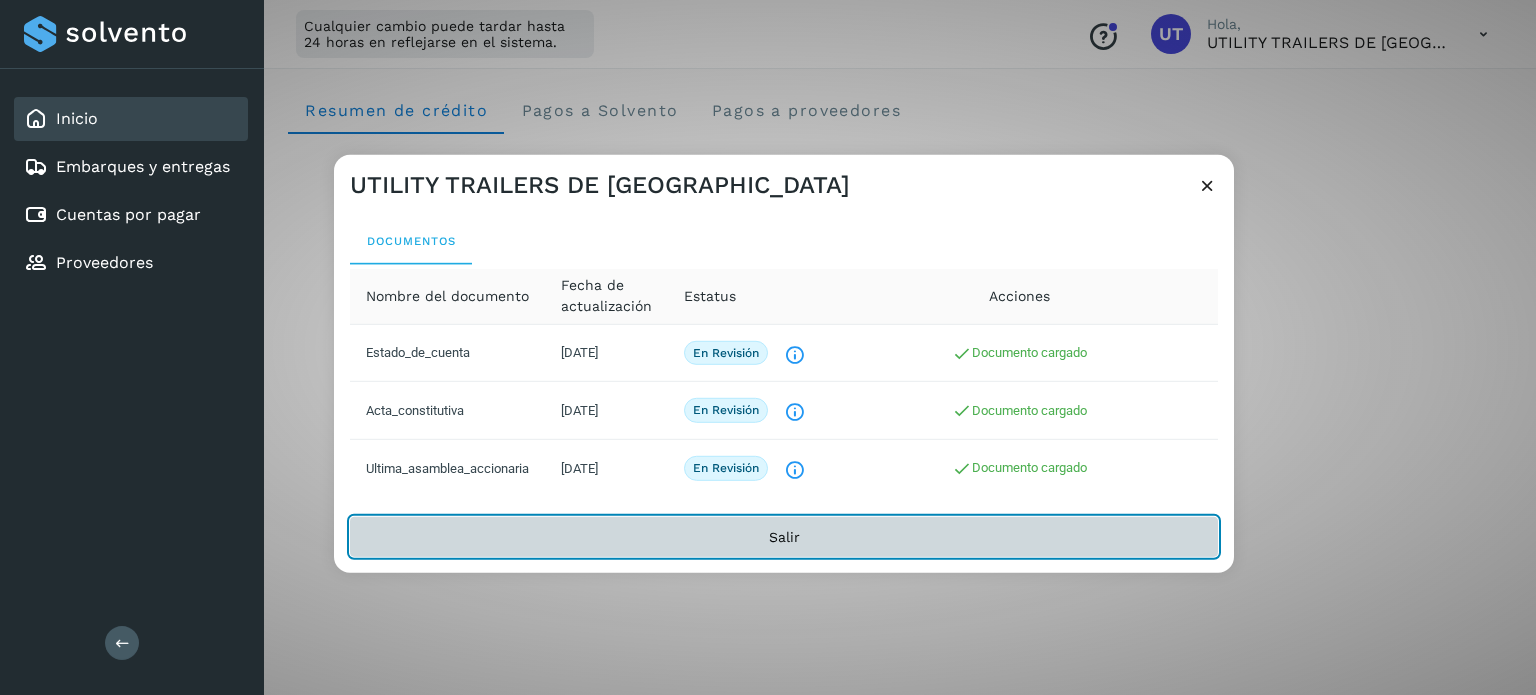 click on "Salir" 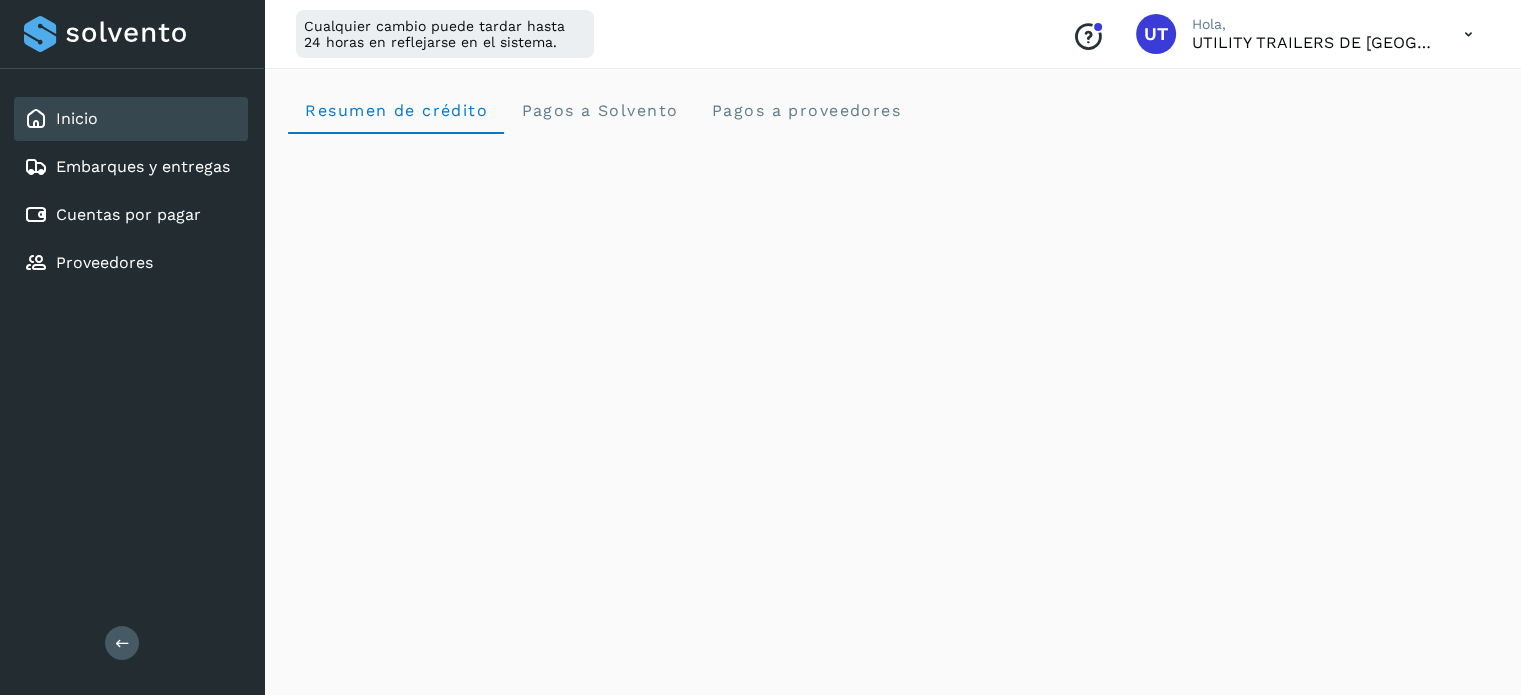click on "Conoce nuestros beneficios" at bounding box center [1088, 37] 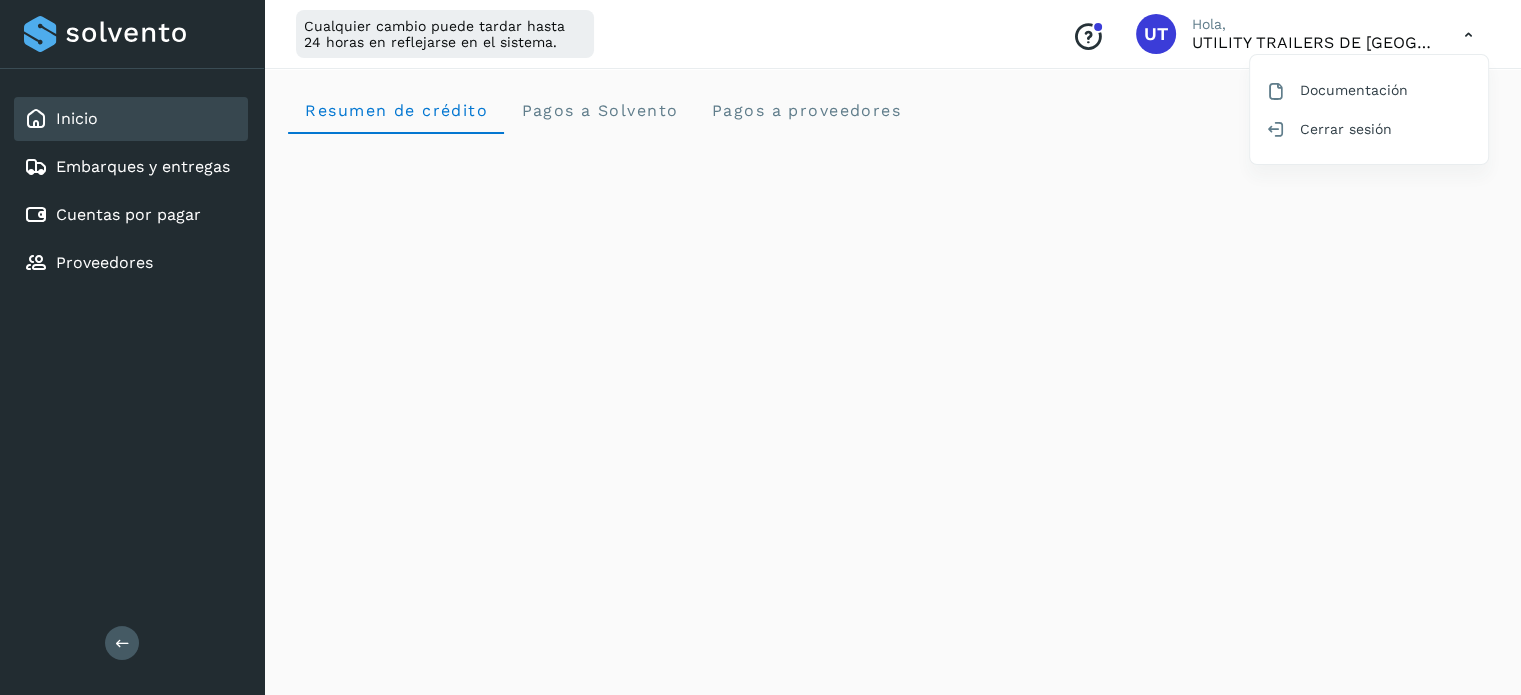 click at bounding box center (760, 347) 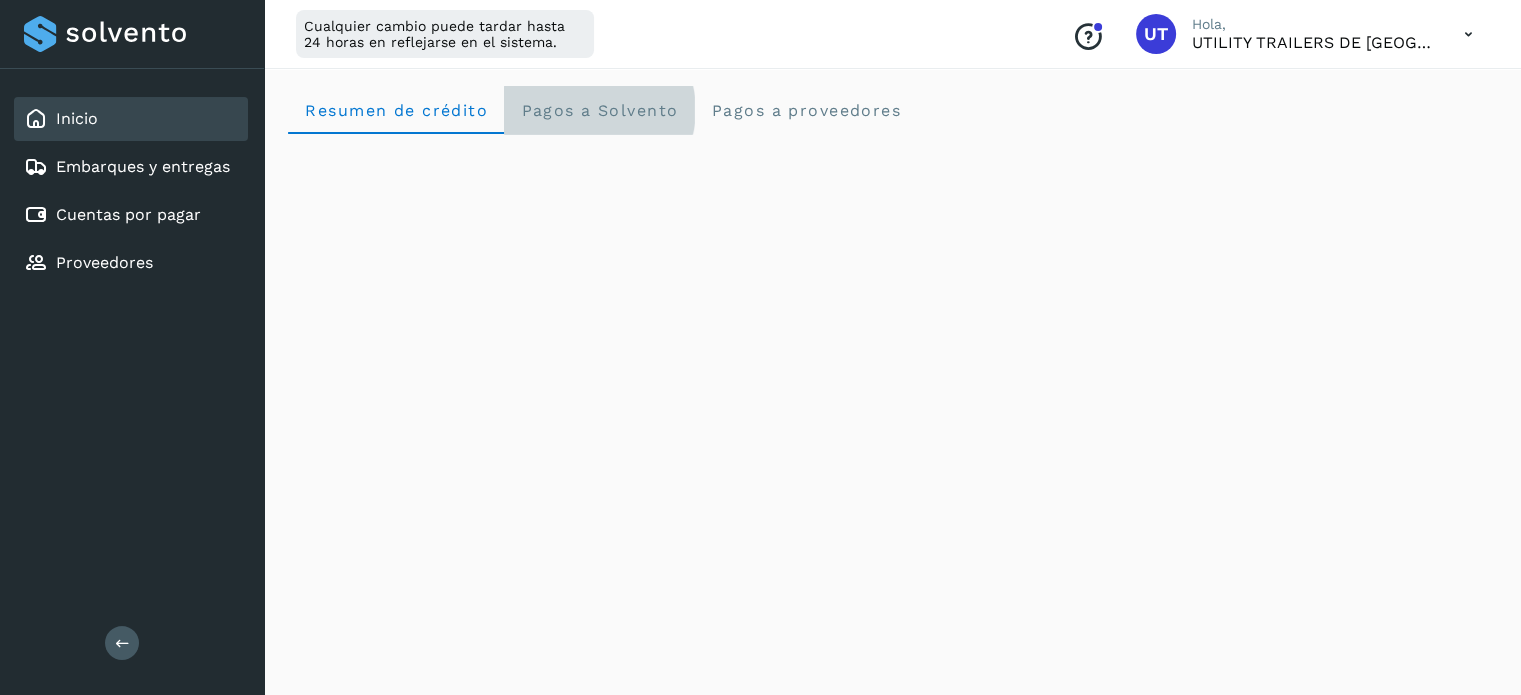 click on "Pagos a Solvento" 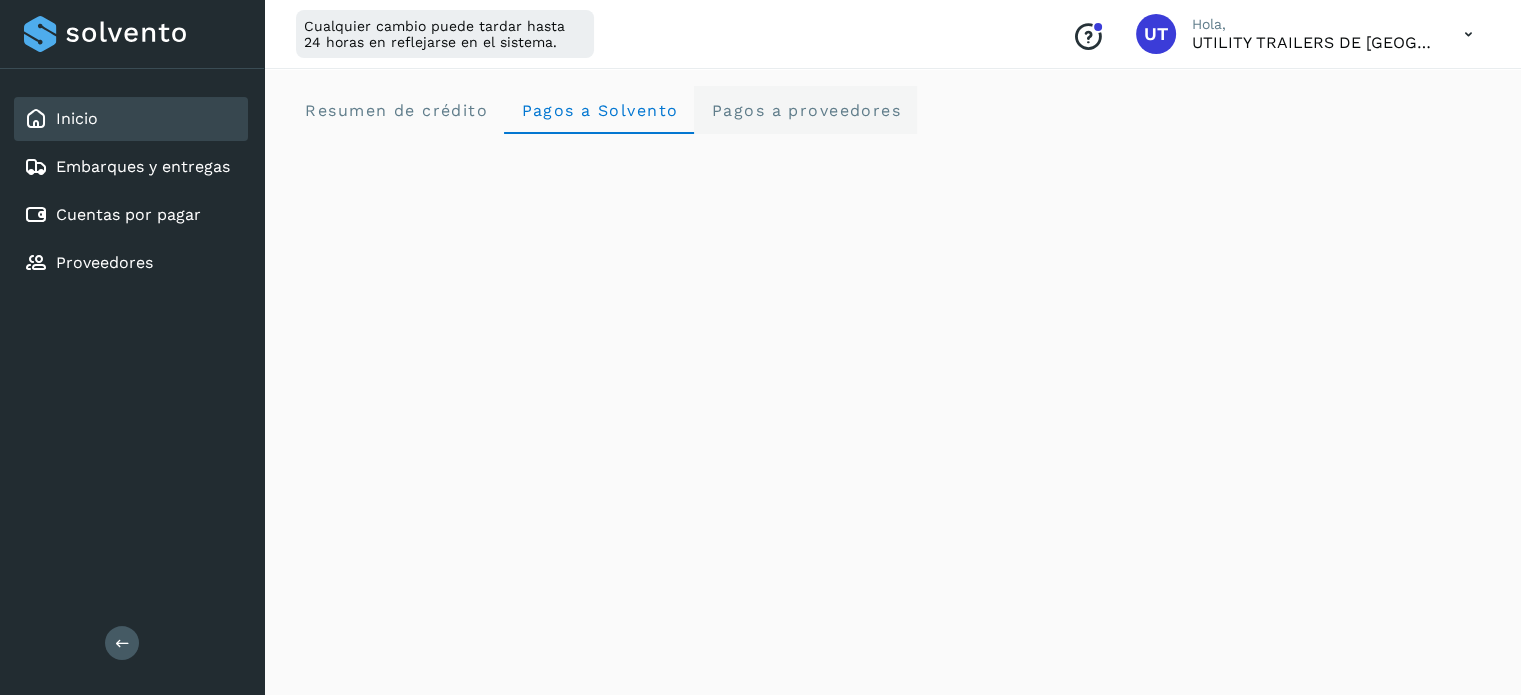 click on "Pagos a proveedores" 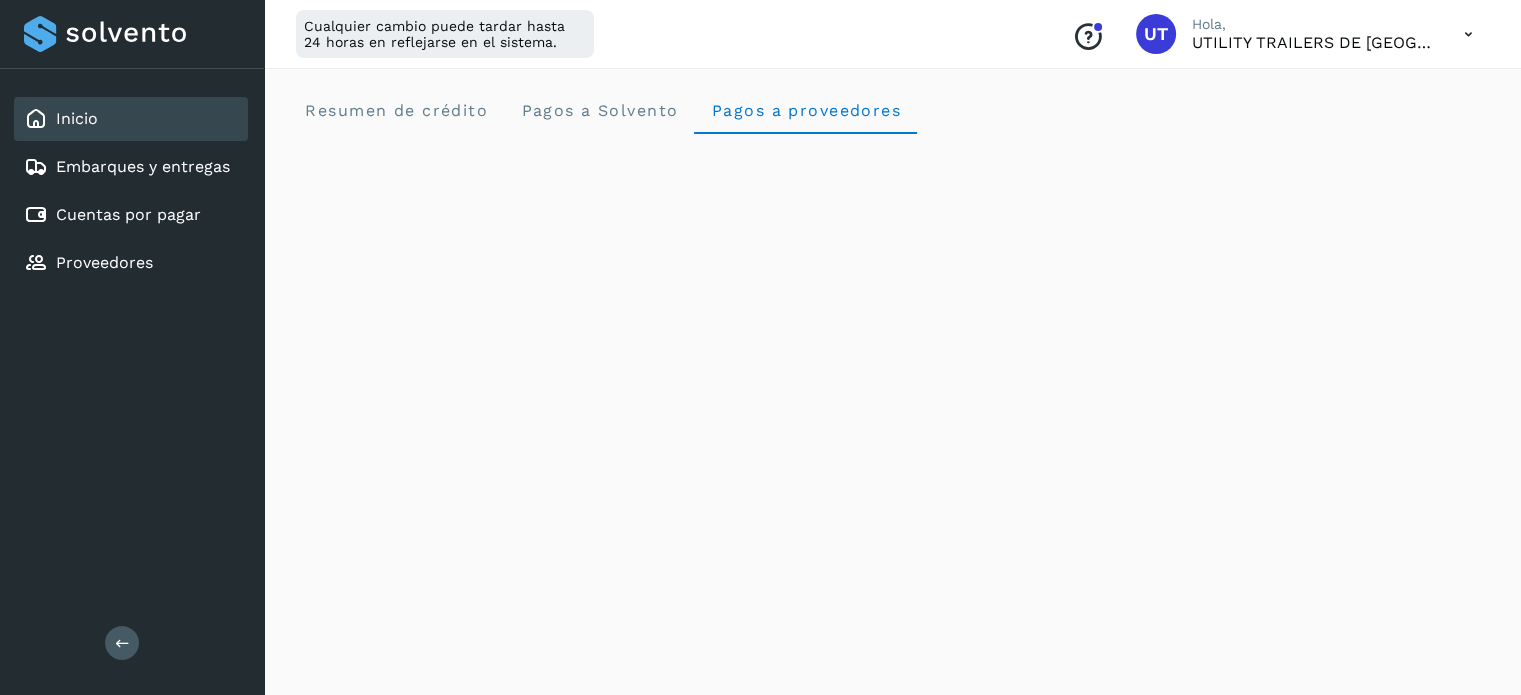 click at bounding box center (1468, 34) 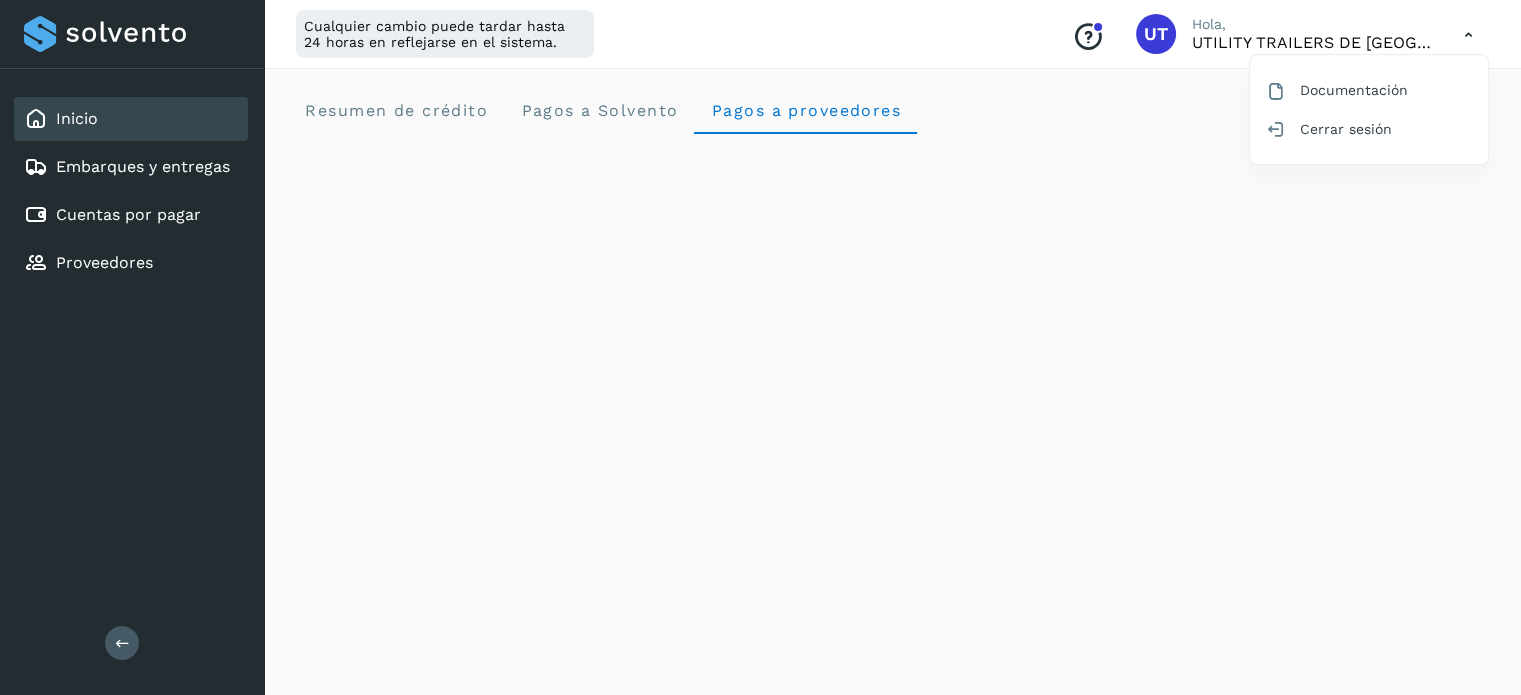 click at bounding box center (760, 347) 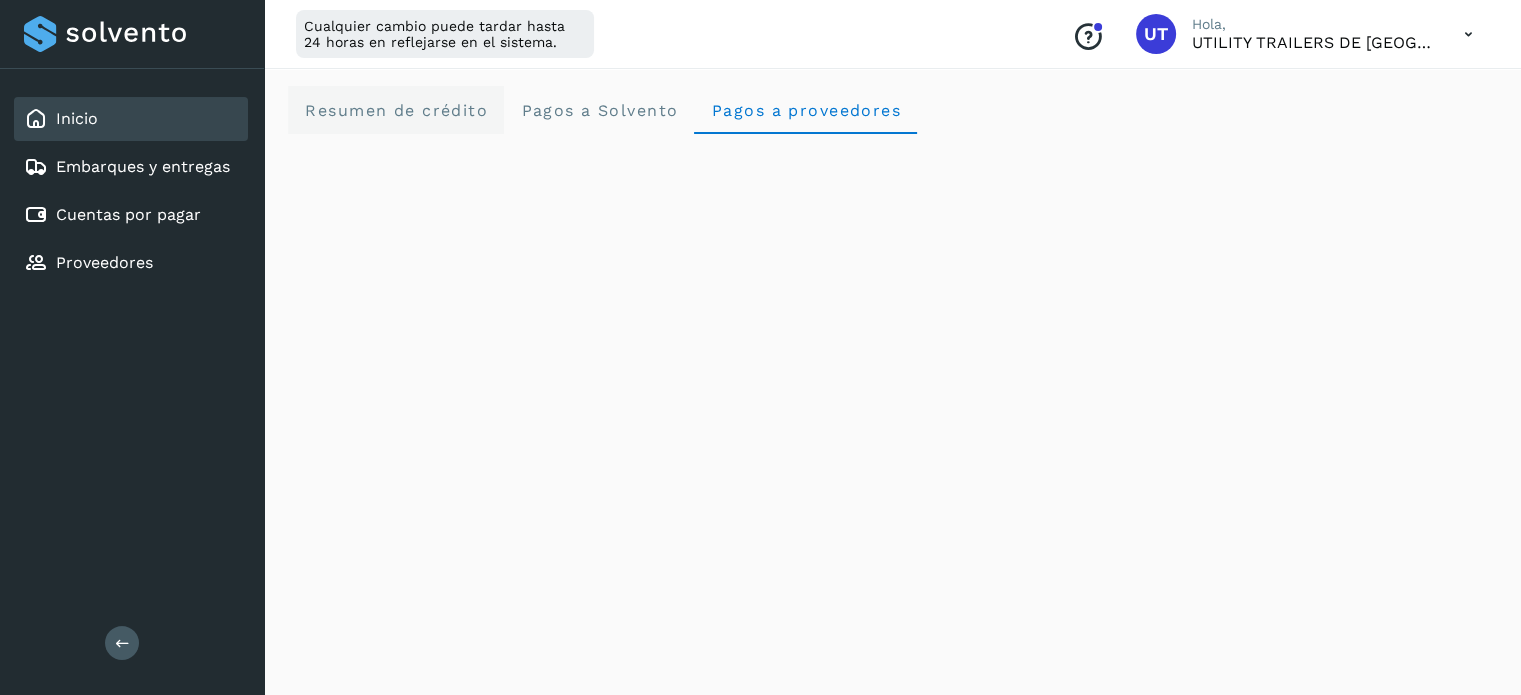 click on "Resumen de crédito" 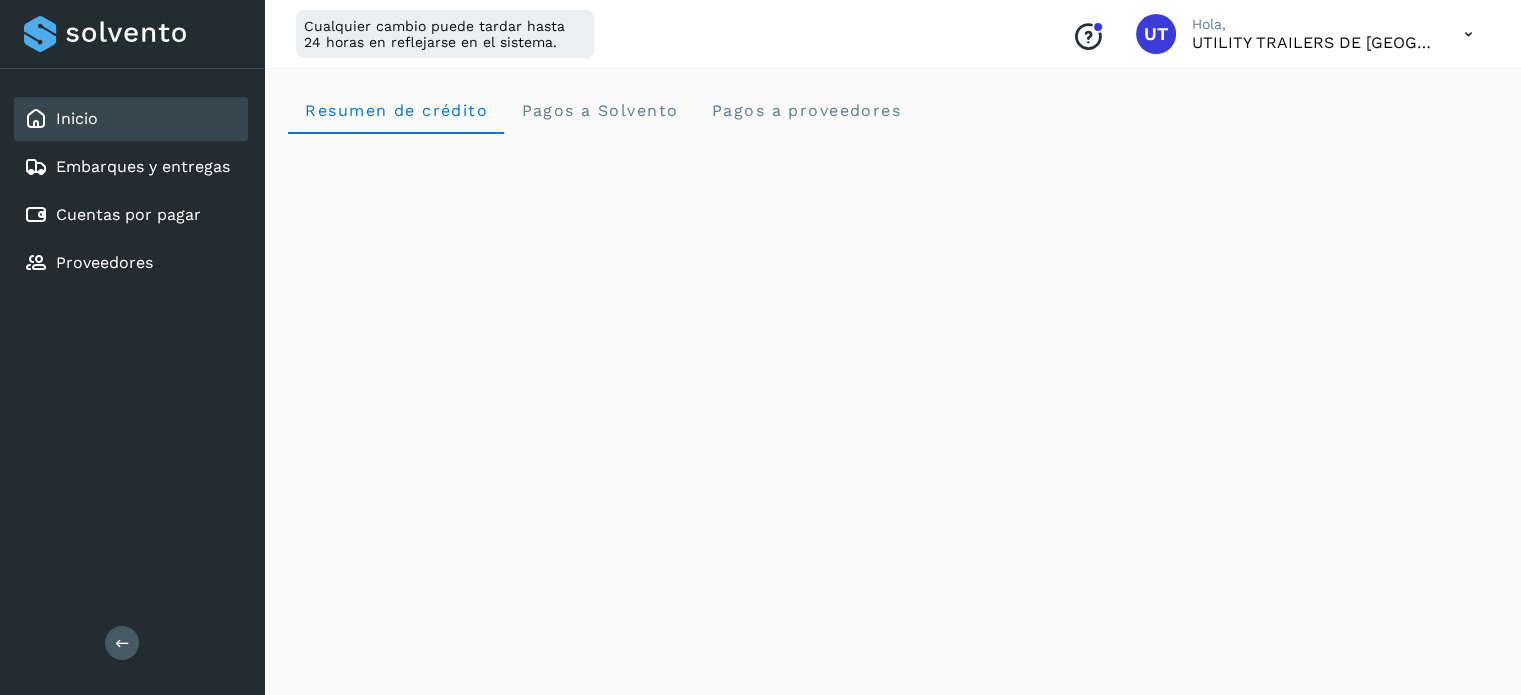 click at bounding box center [1468, 34] 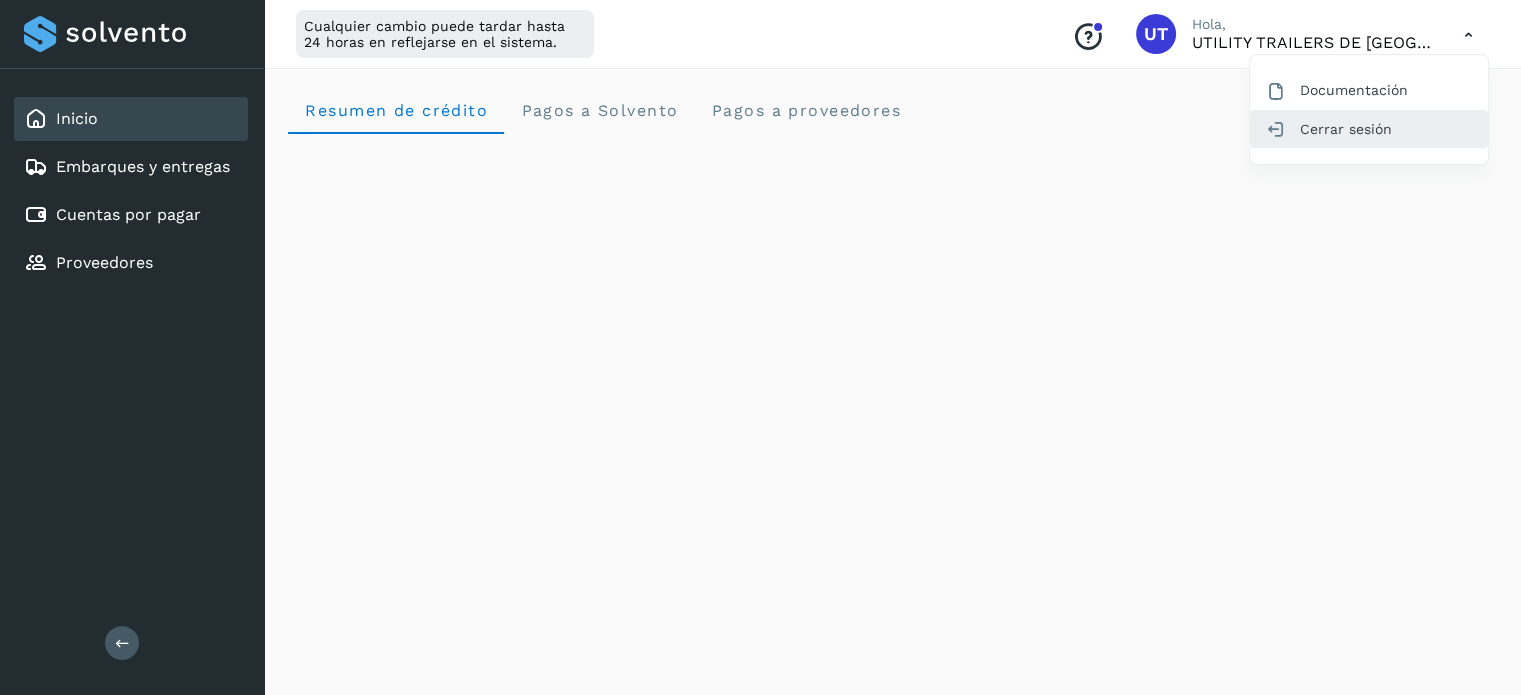 click on "Cerrar sesión" 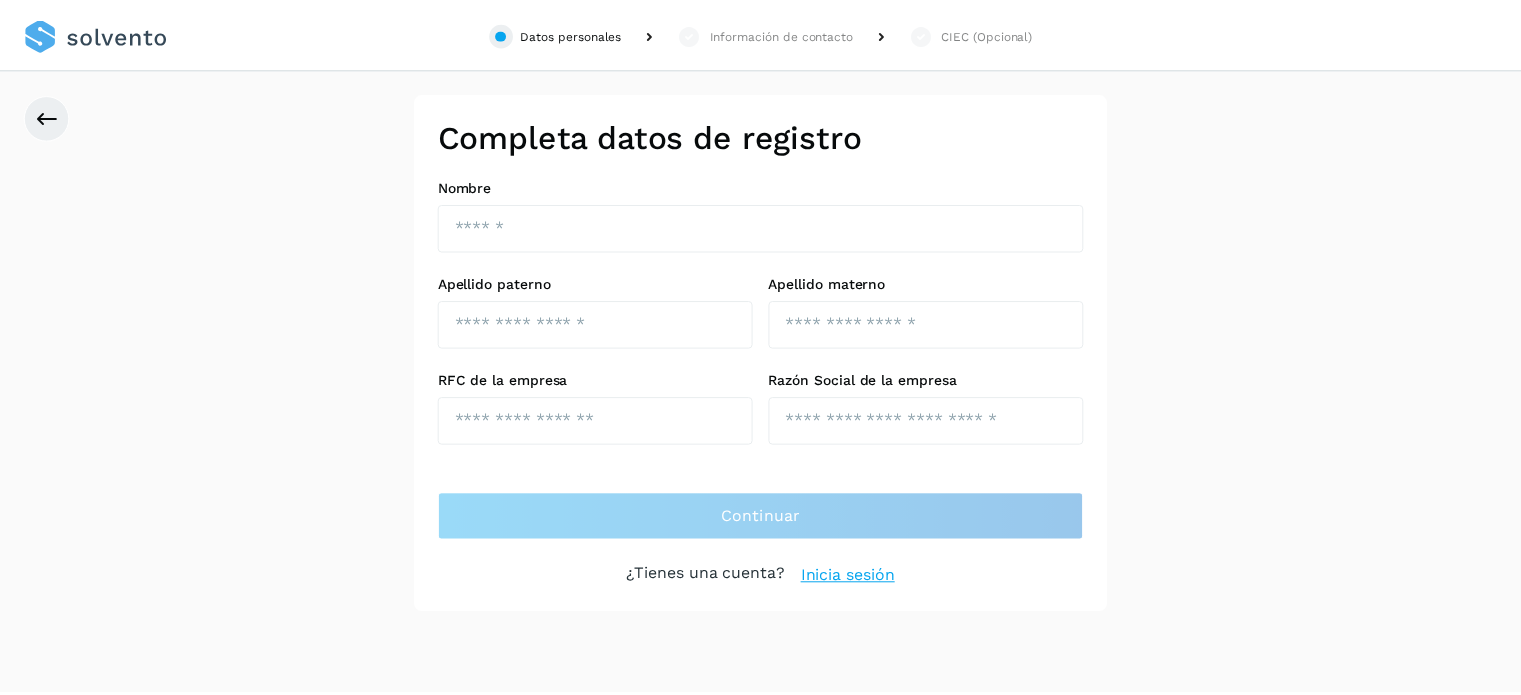 scroll, scrollTop: 0, scrollLeft: 0, axis: both 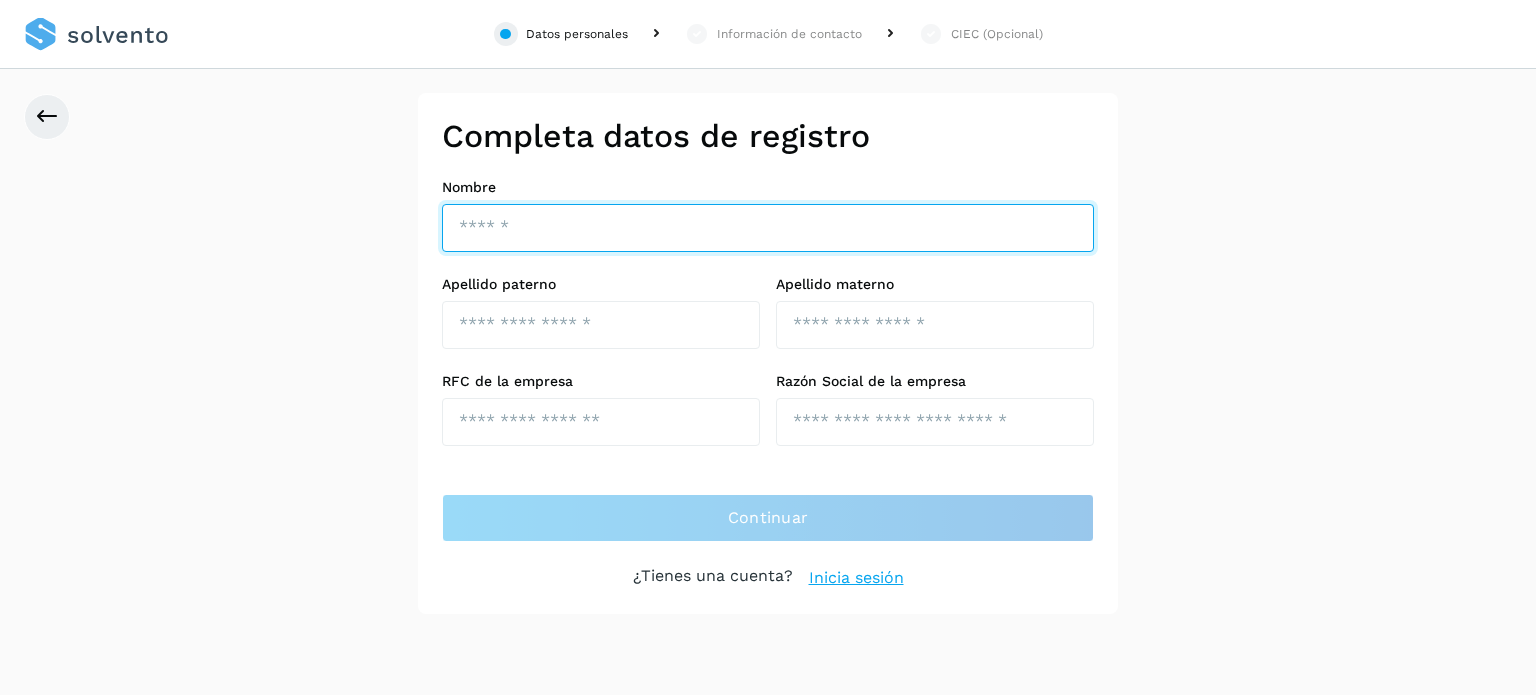 click at bounding box center (768, 228) 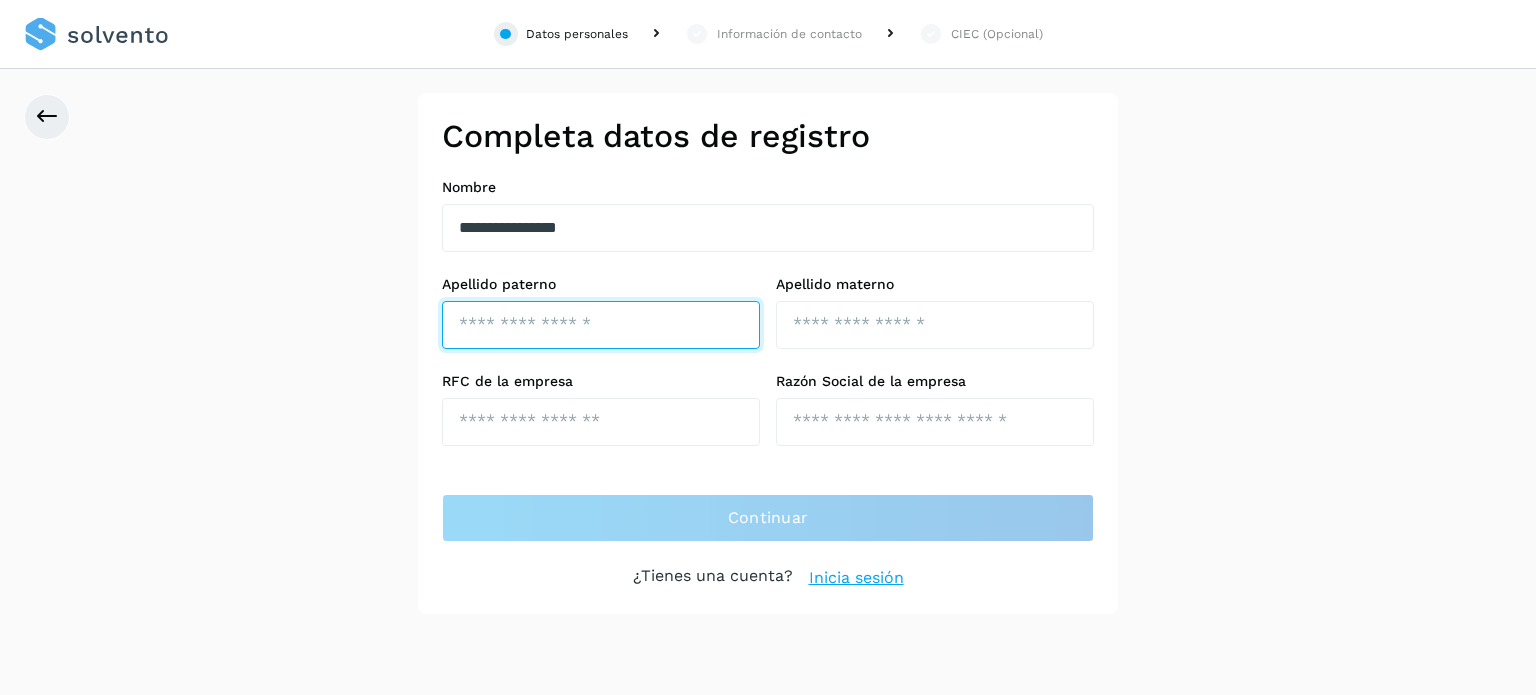 click at bounding box center [601, 325] 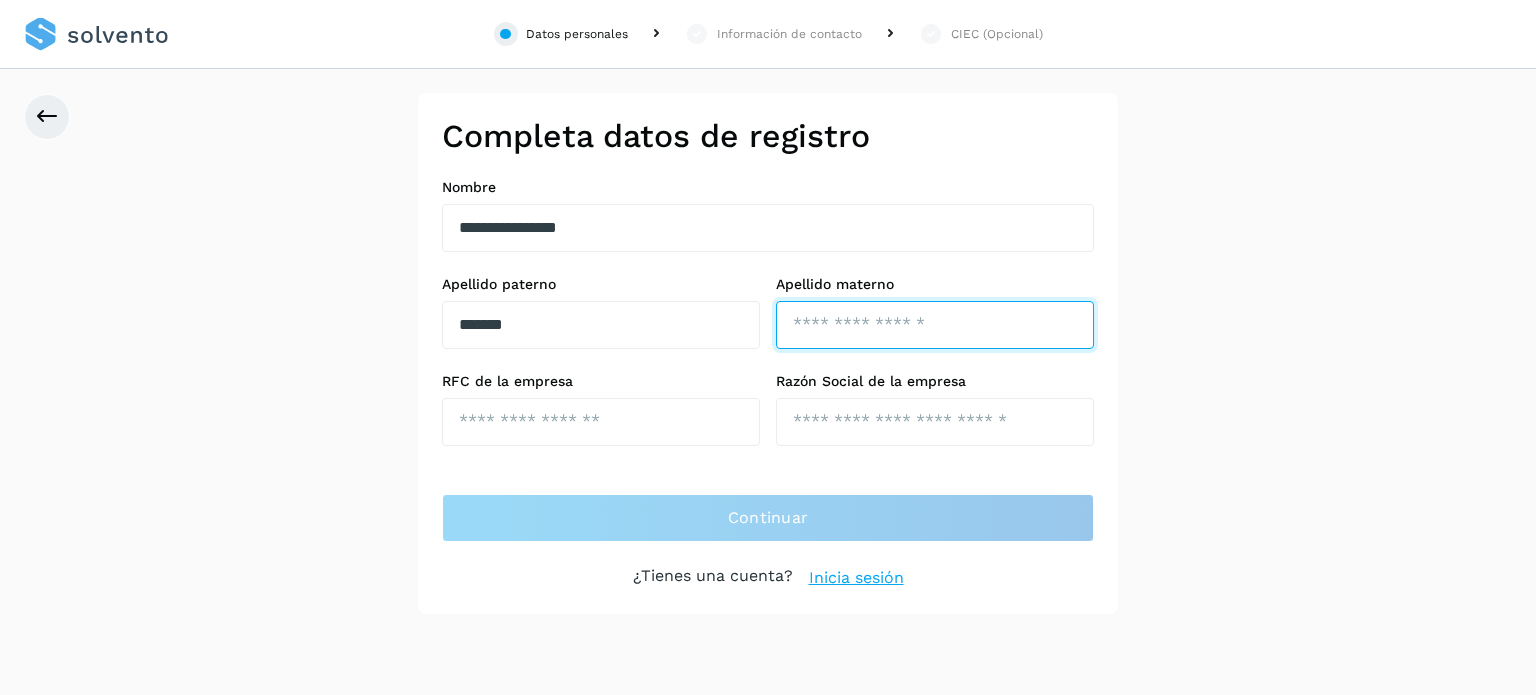 click at bounding box center (935, 325) 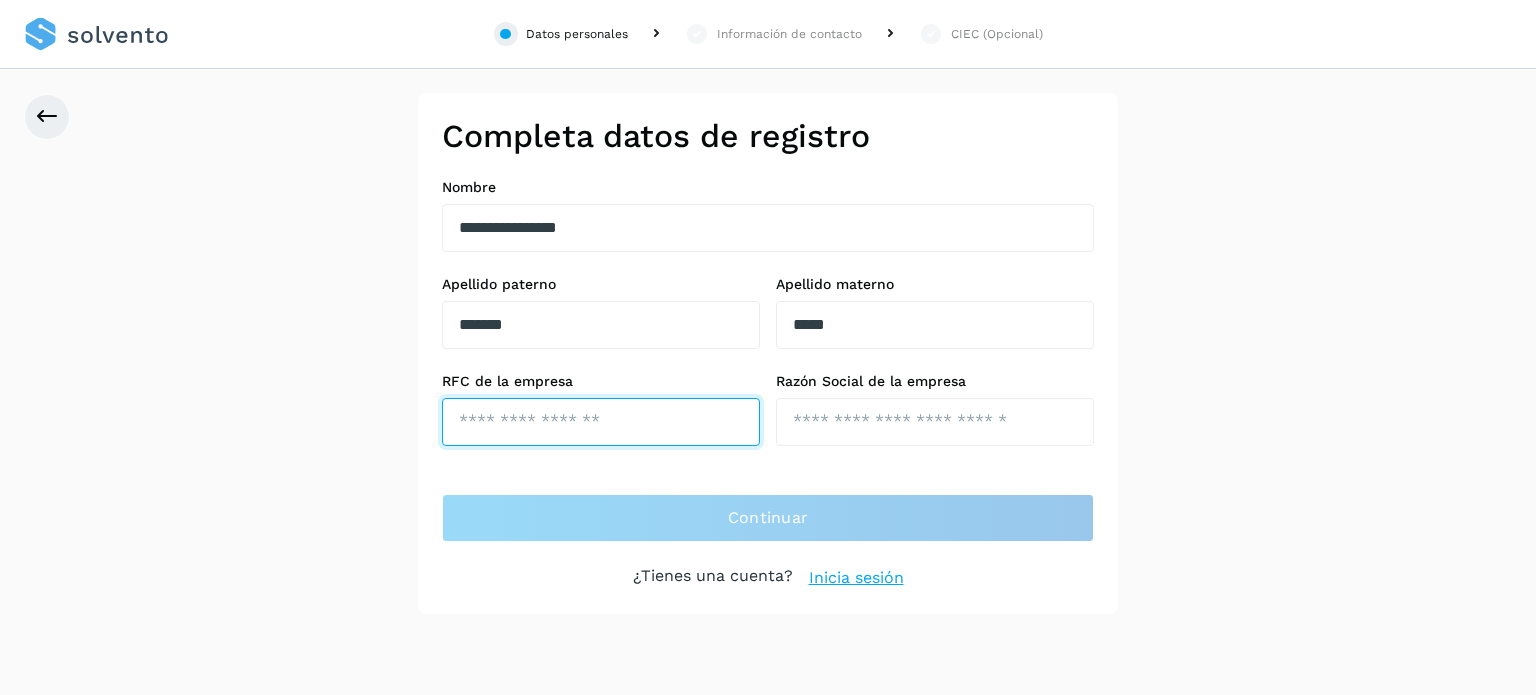 click at bounding box center [601, 422] 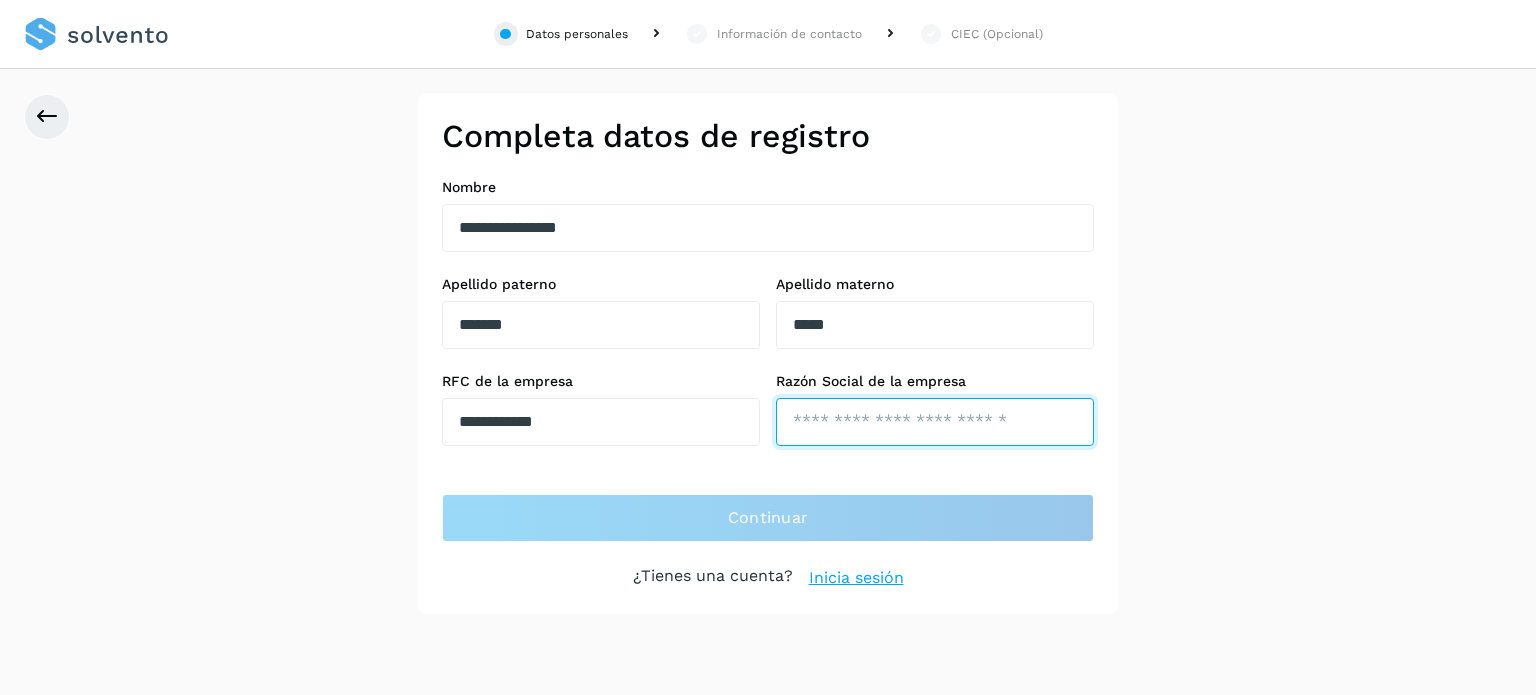 click at bounding box center (935, 422) 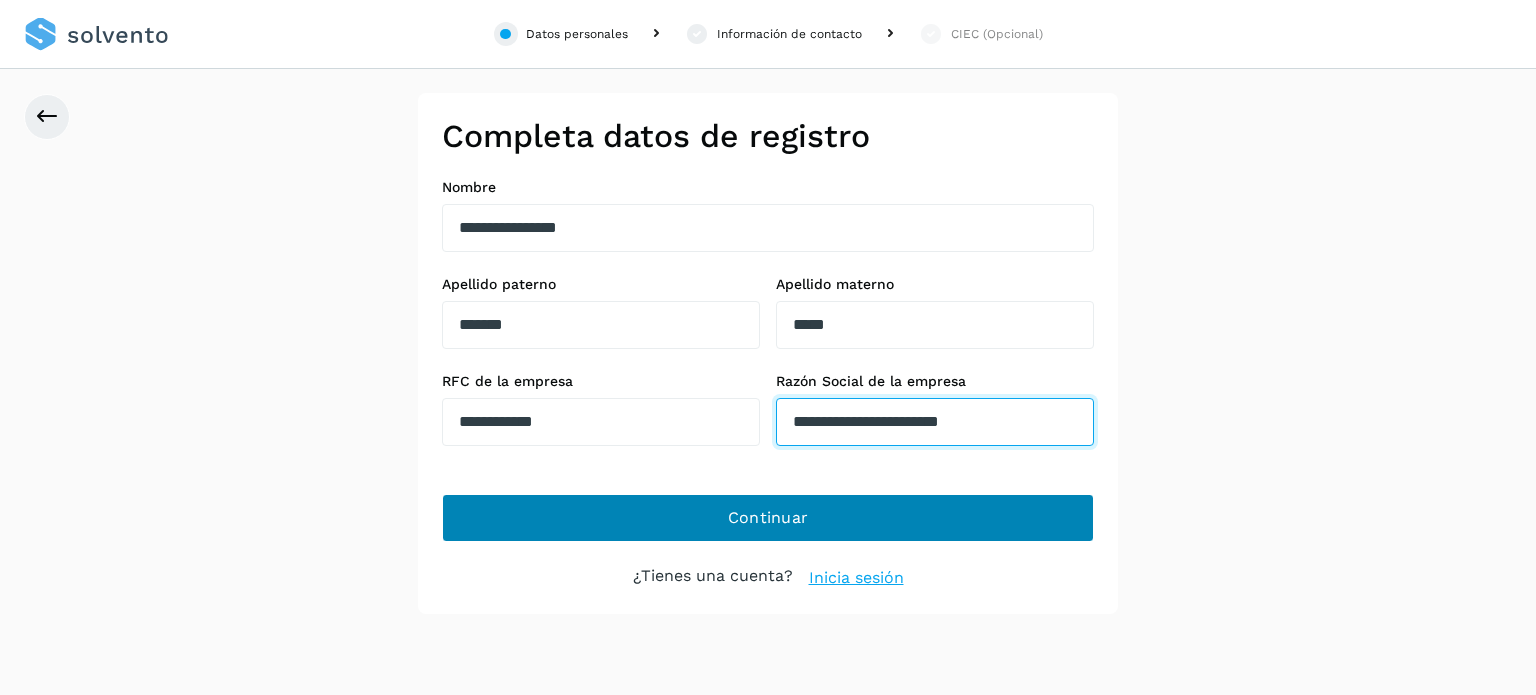 type on "**********" 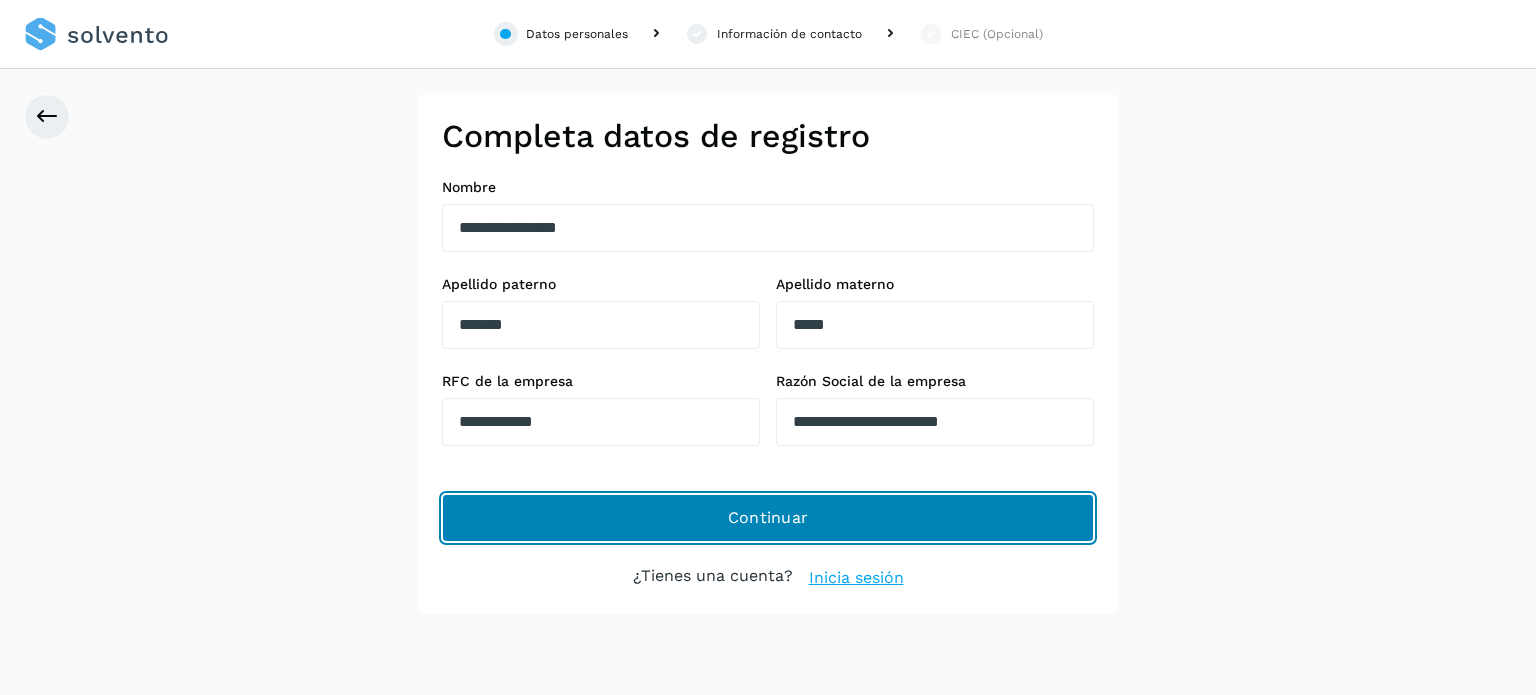 click on "Continuar" 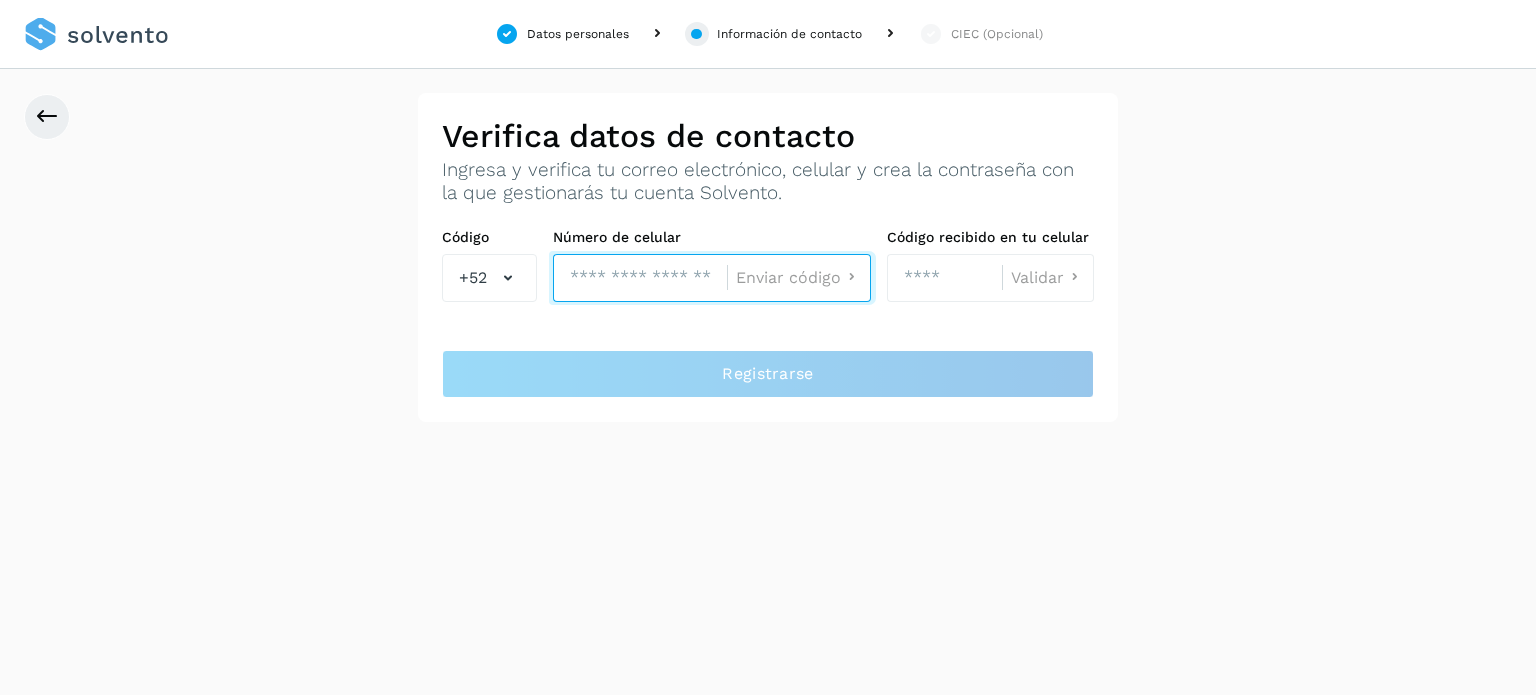 click at bounding box center (640, 278) 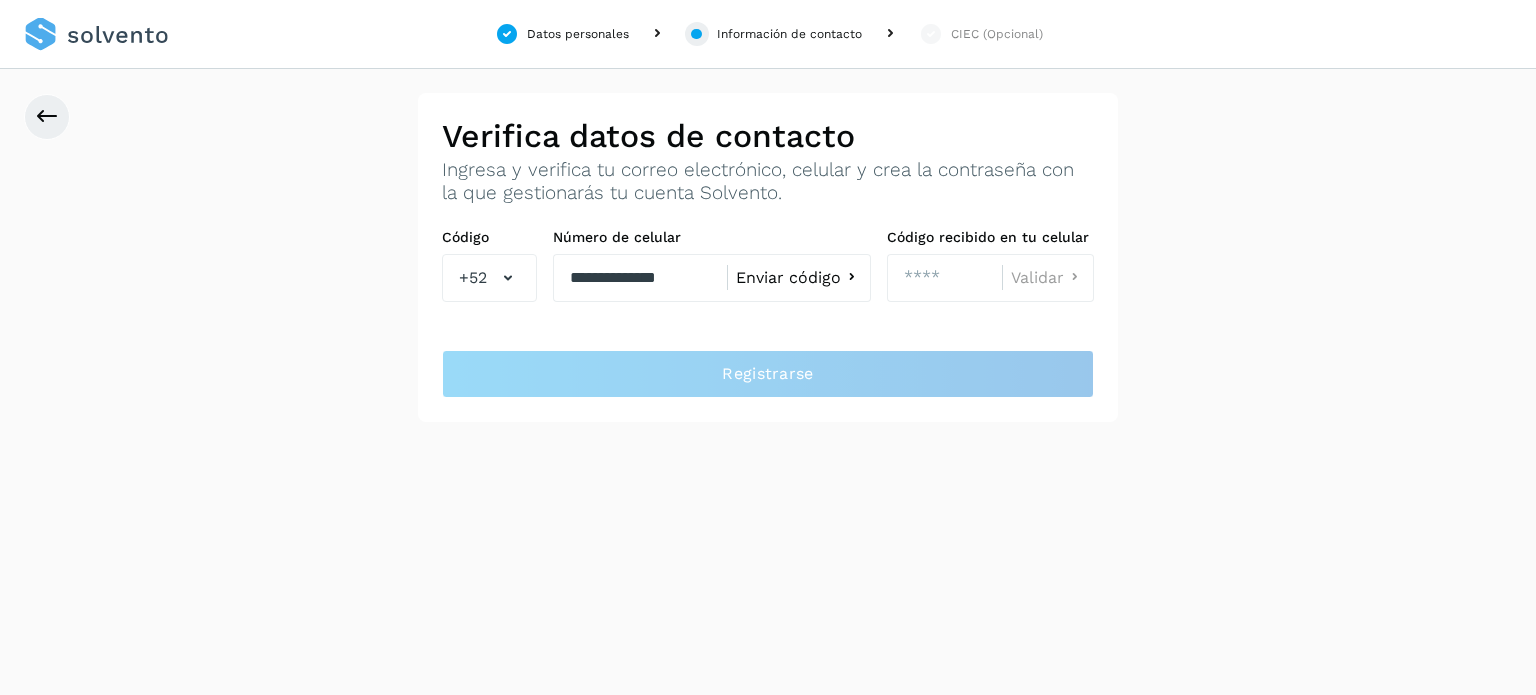 click on "Enviar código" 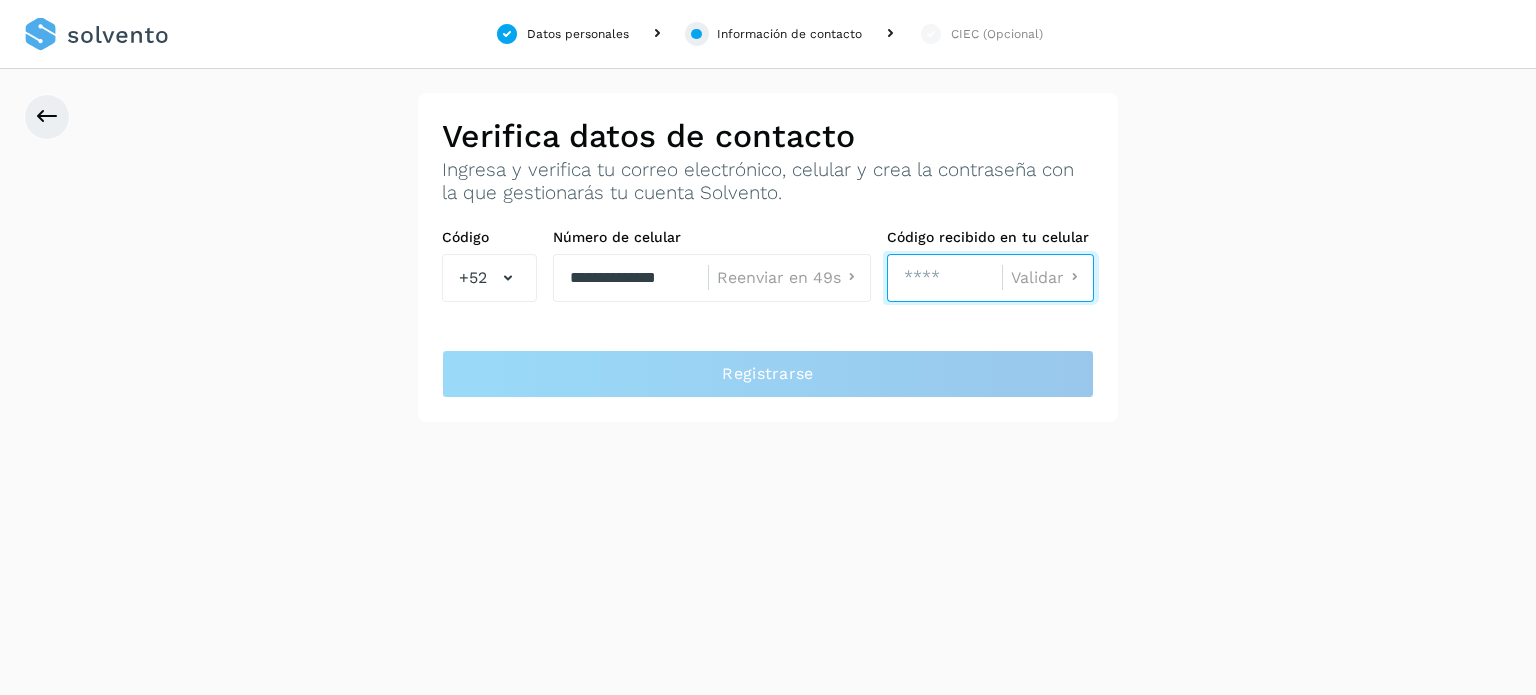 click at bounding box center [944, 278] 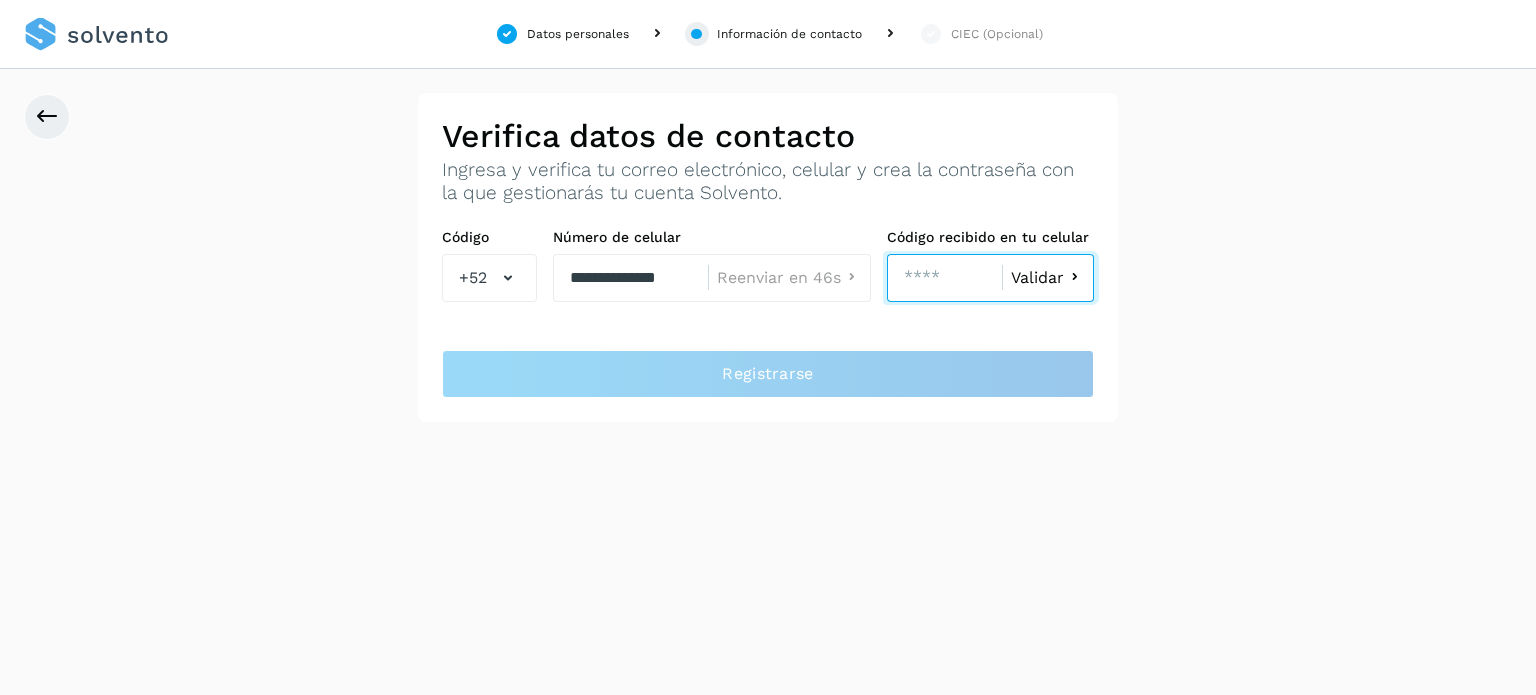 type on "****" 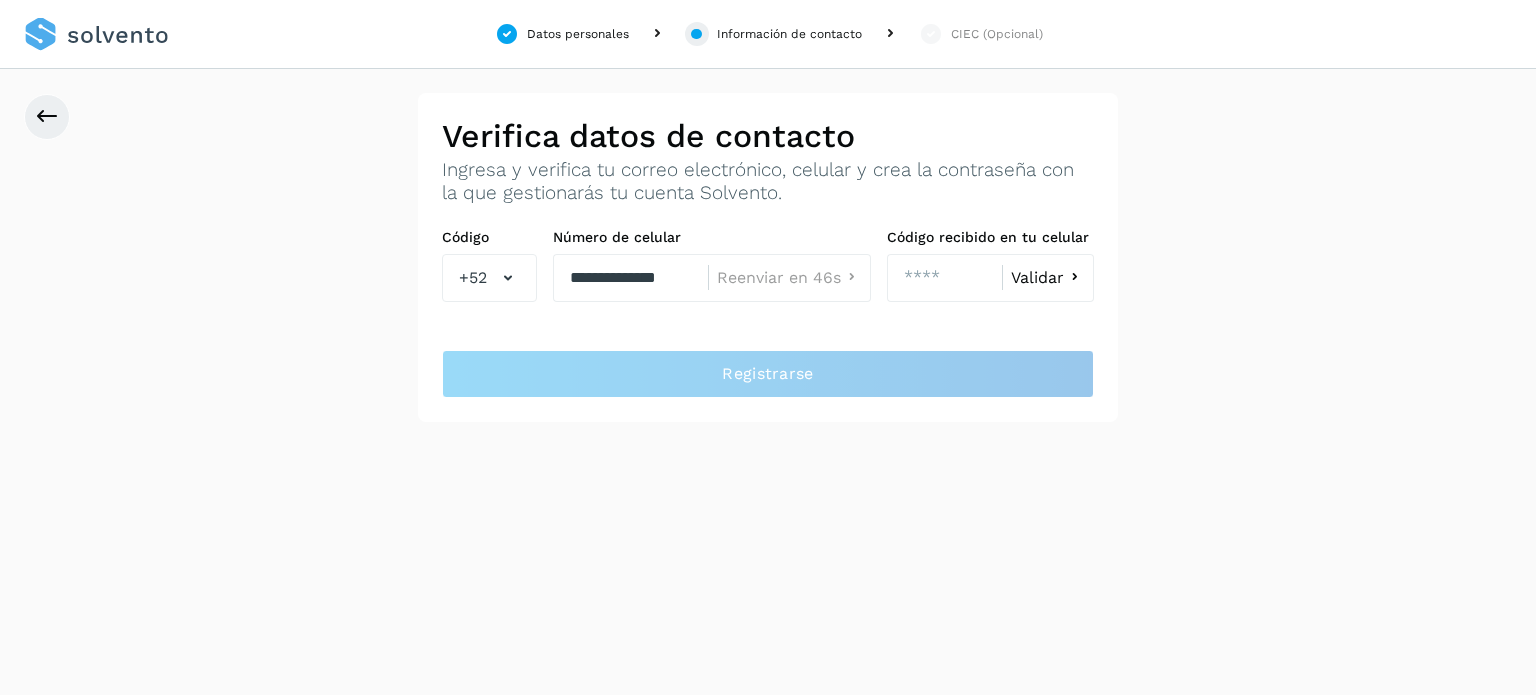 click on "Validar" 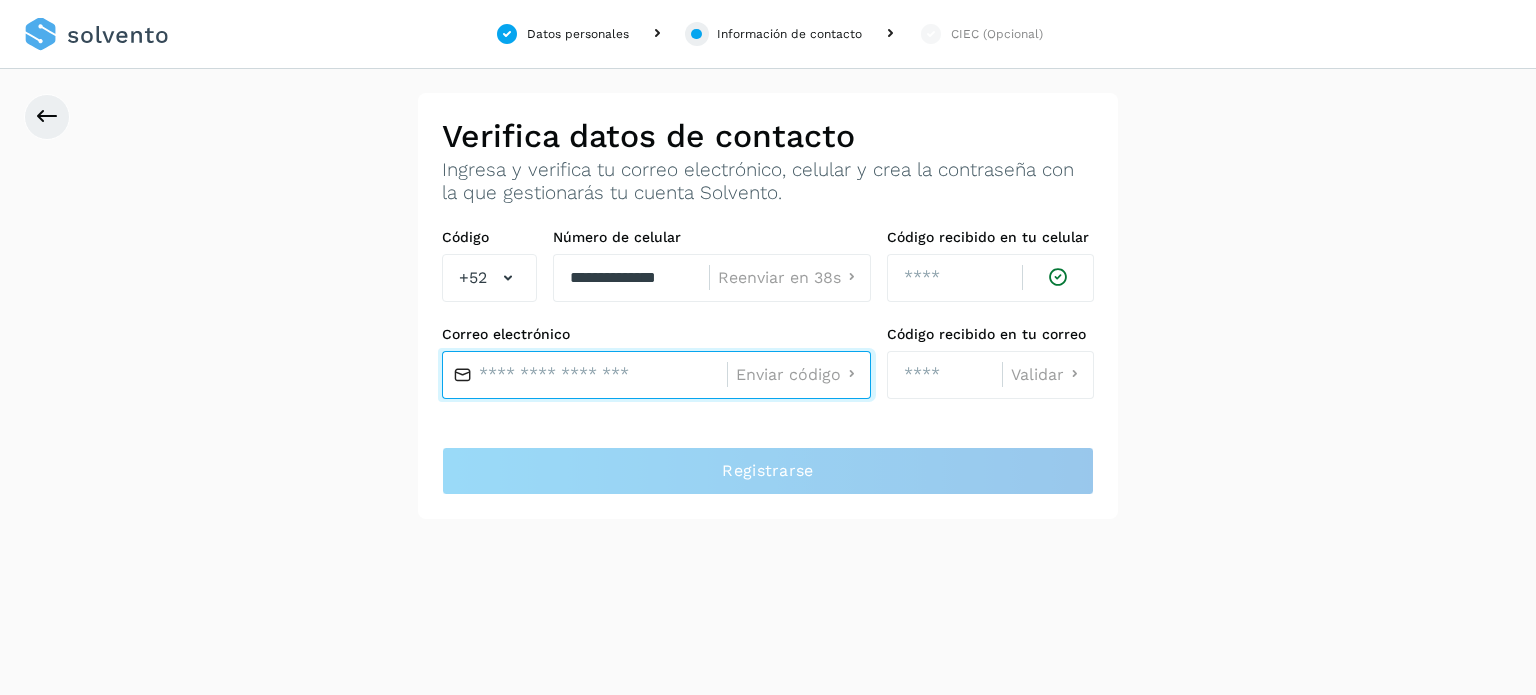 click at bounding box center (584, 375) 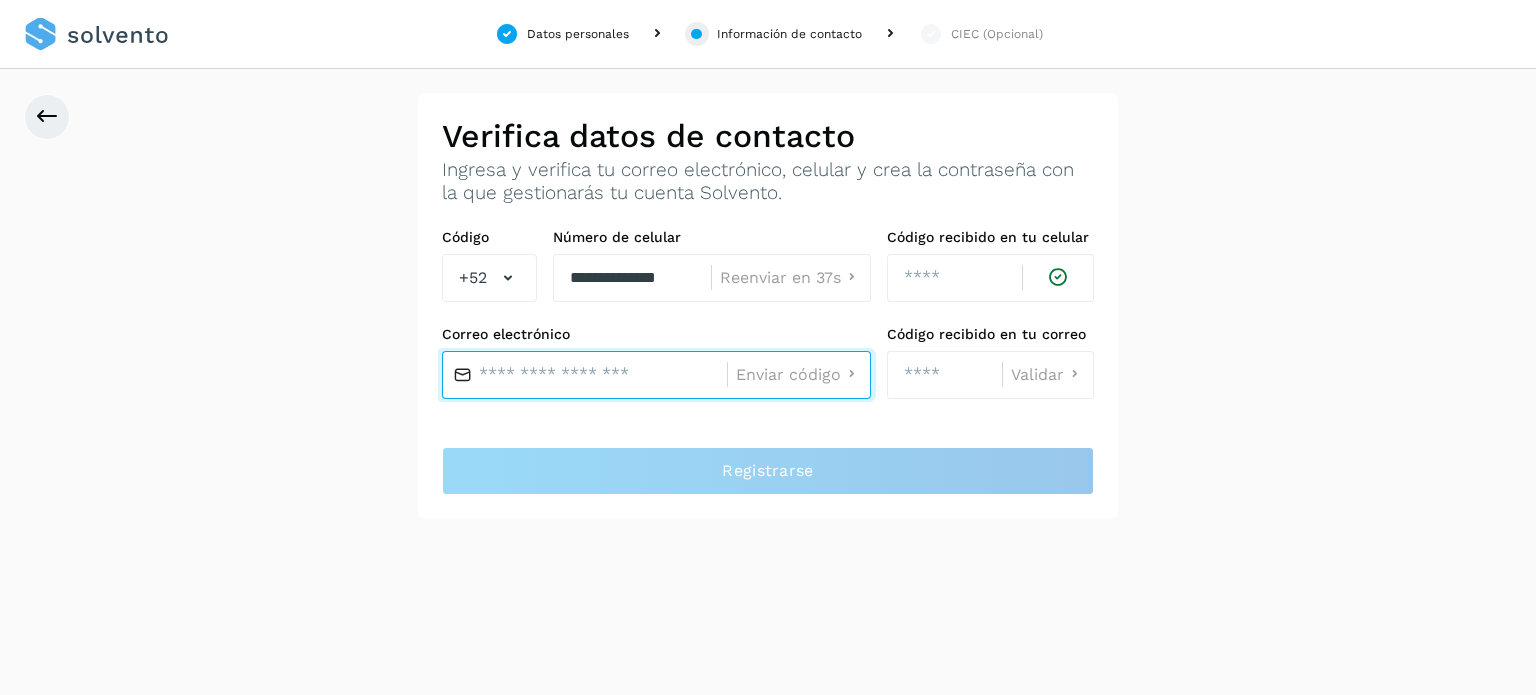 click at bounding box center [584, 375] 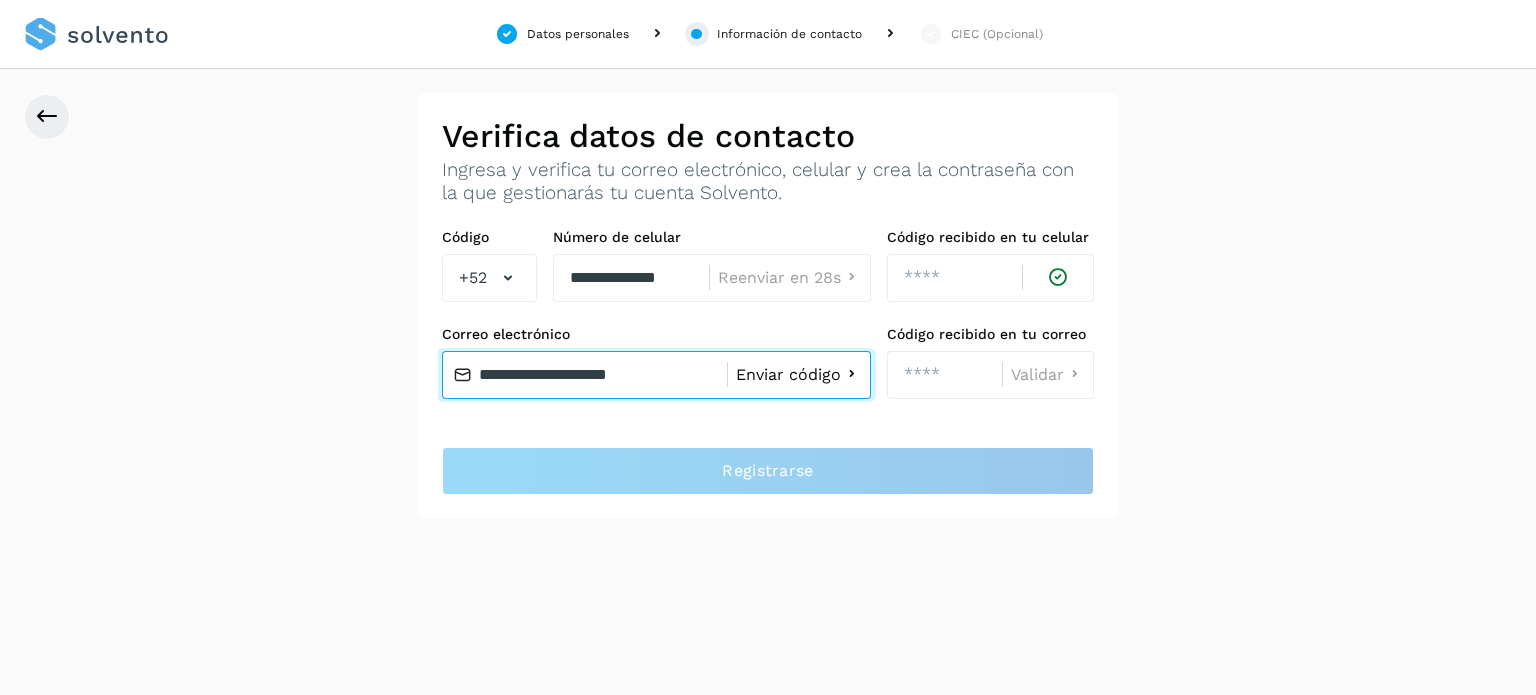 type on "**********" 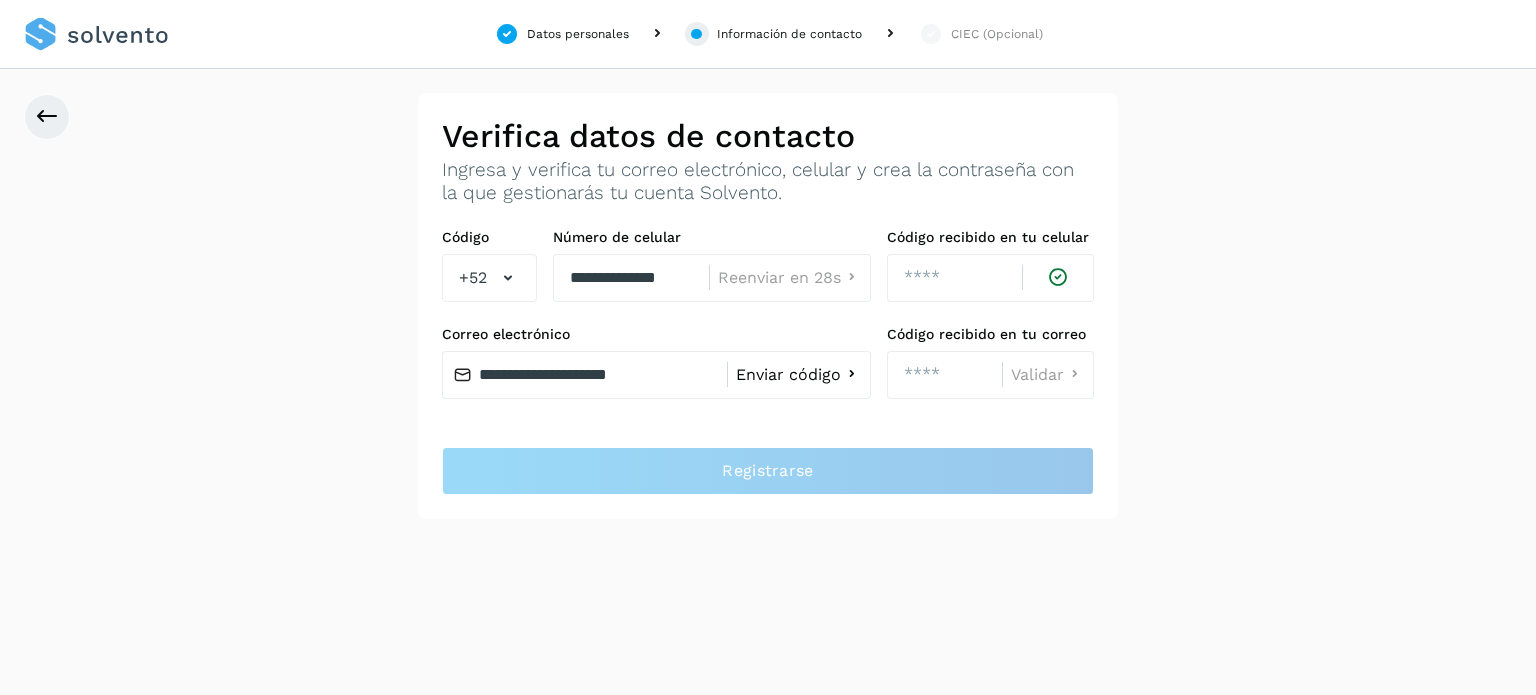 type 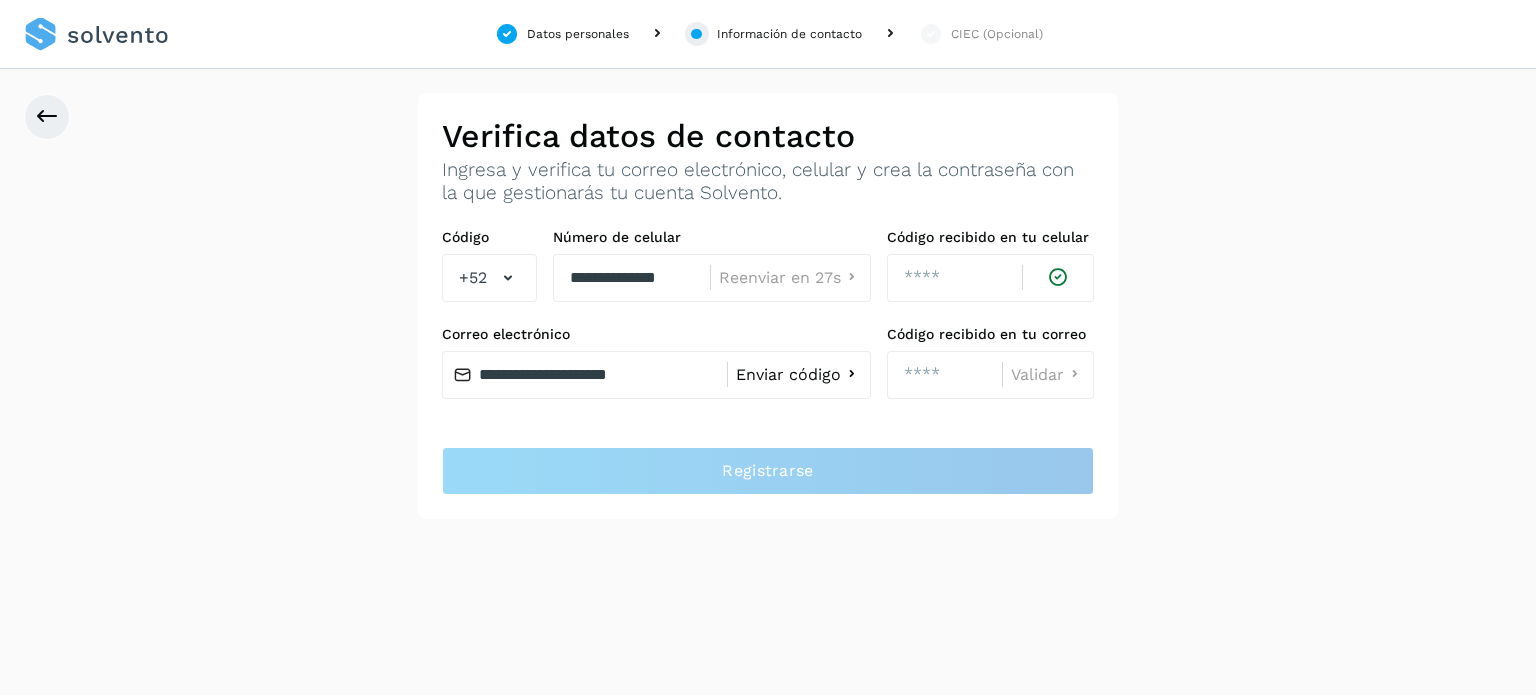 click on "Enviar código" 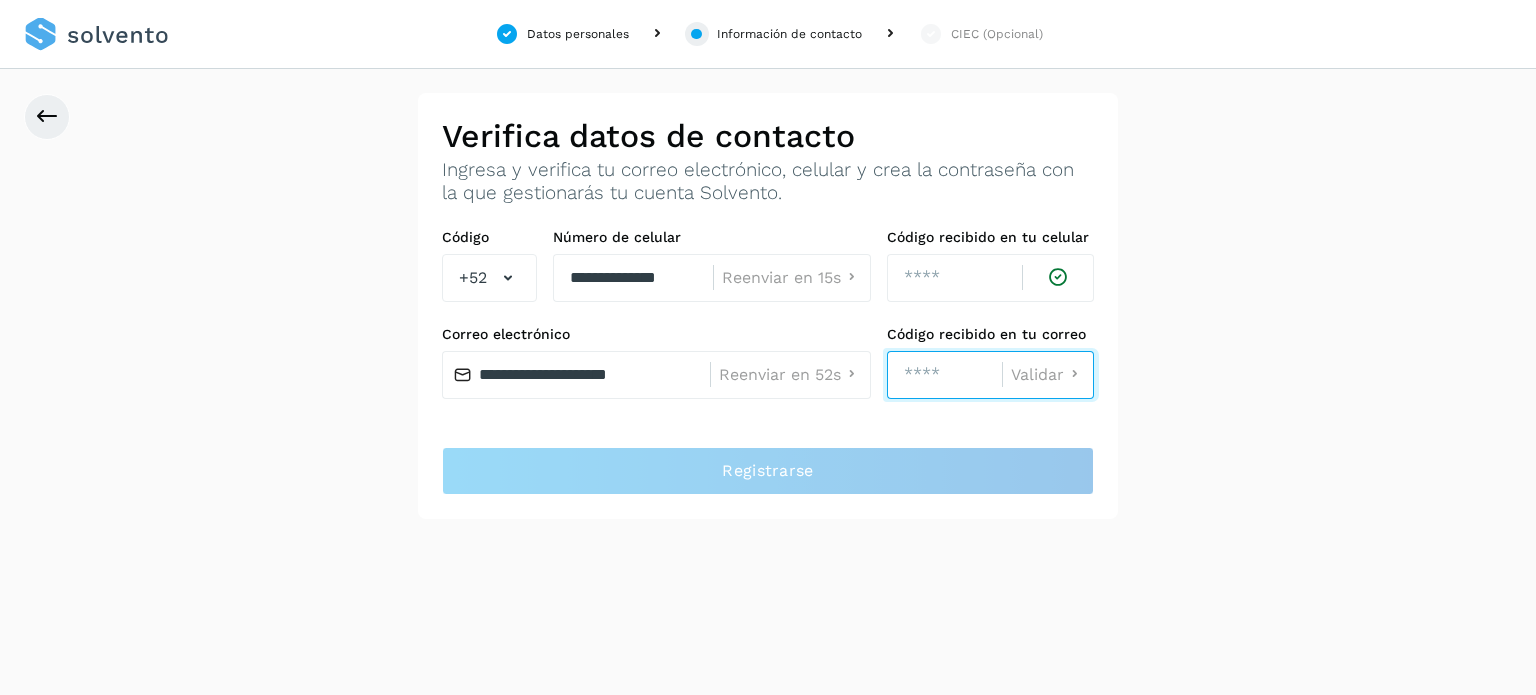click at bounding box center (944, 375) 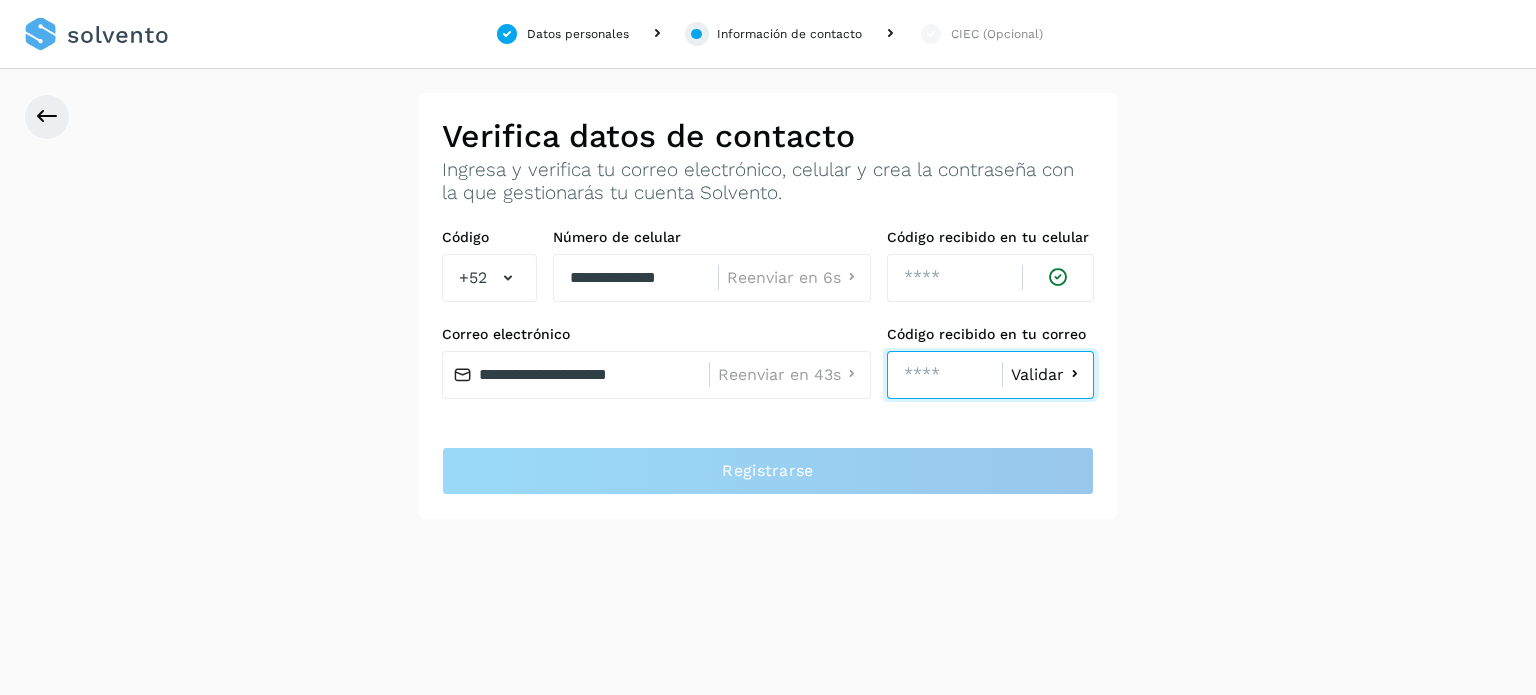 type on "****" 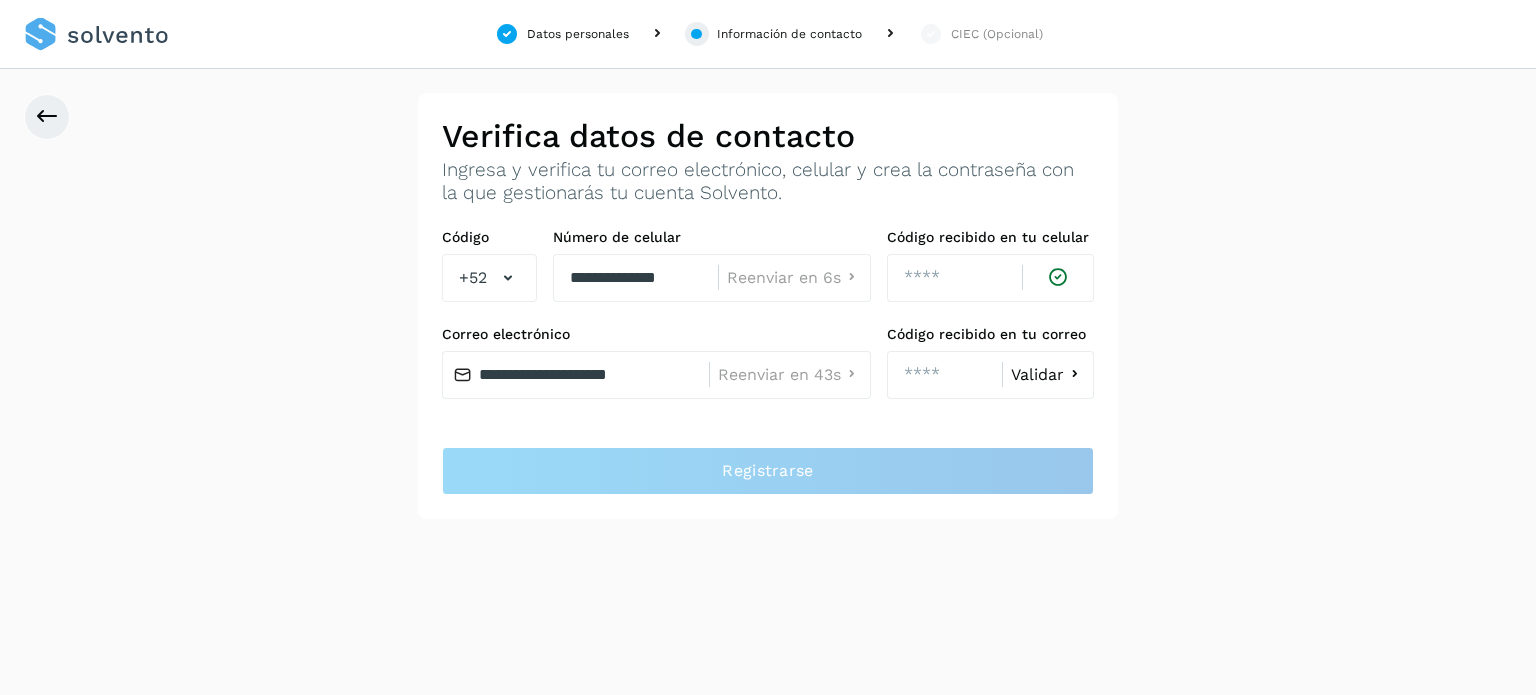 click on "Validar" 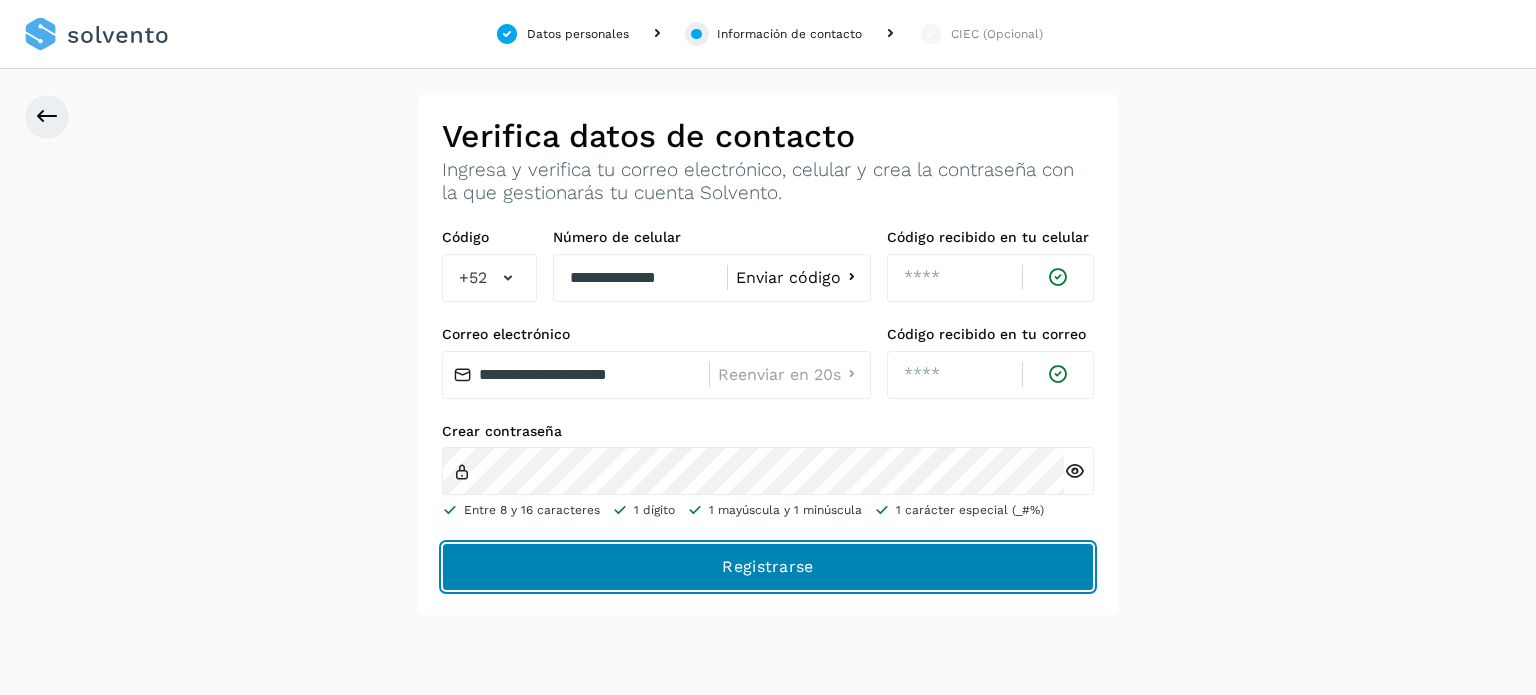 click on "Registrarse" at bounding box center (0, 0) 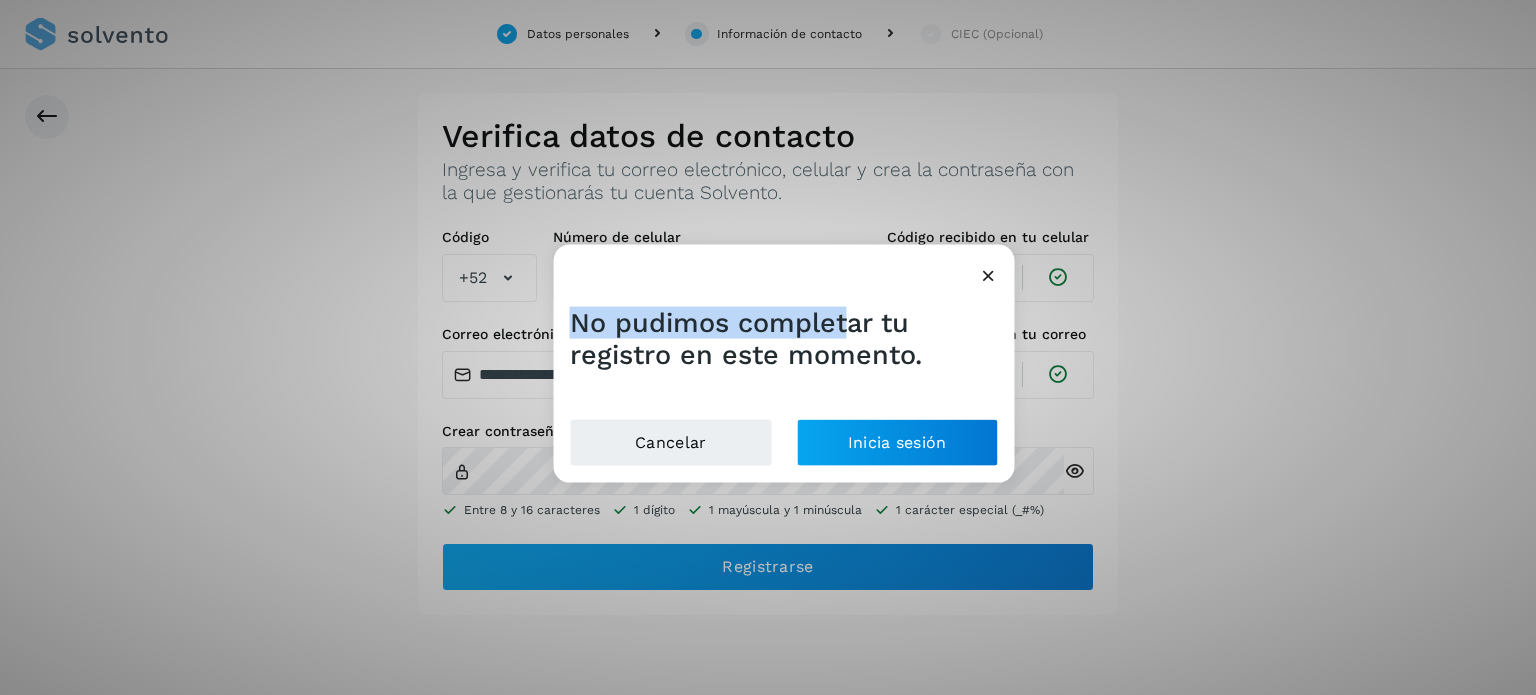 drag, startPoint x: 808, startPoint y: 278, endPoint x: 849, endPoint y: 309, distance: 51.40039 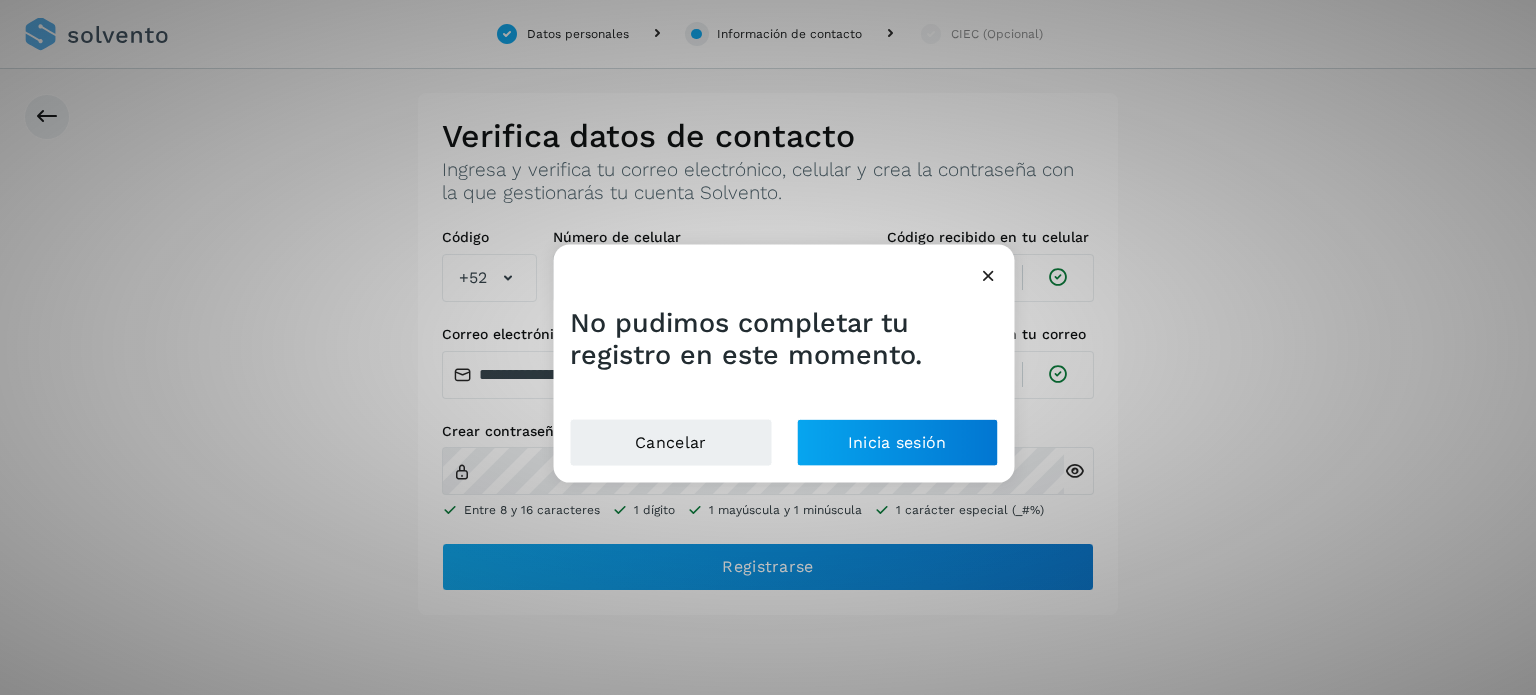 click at bounding box center [988, 274] 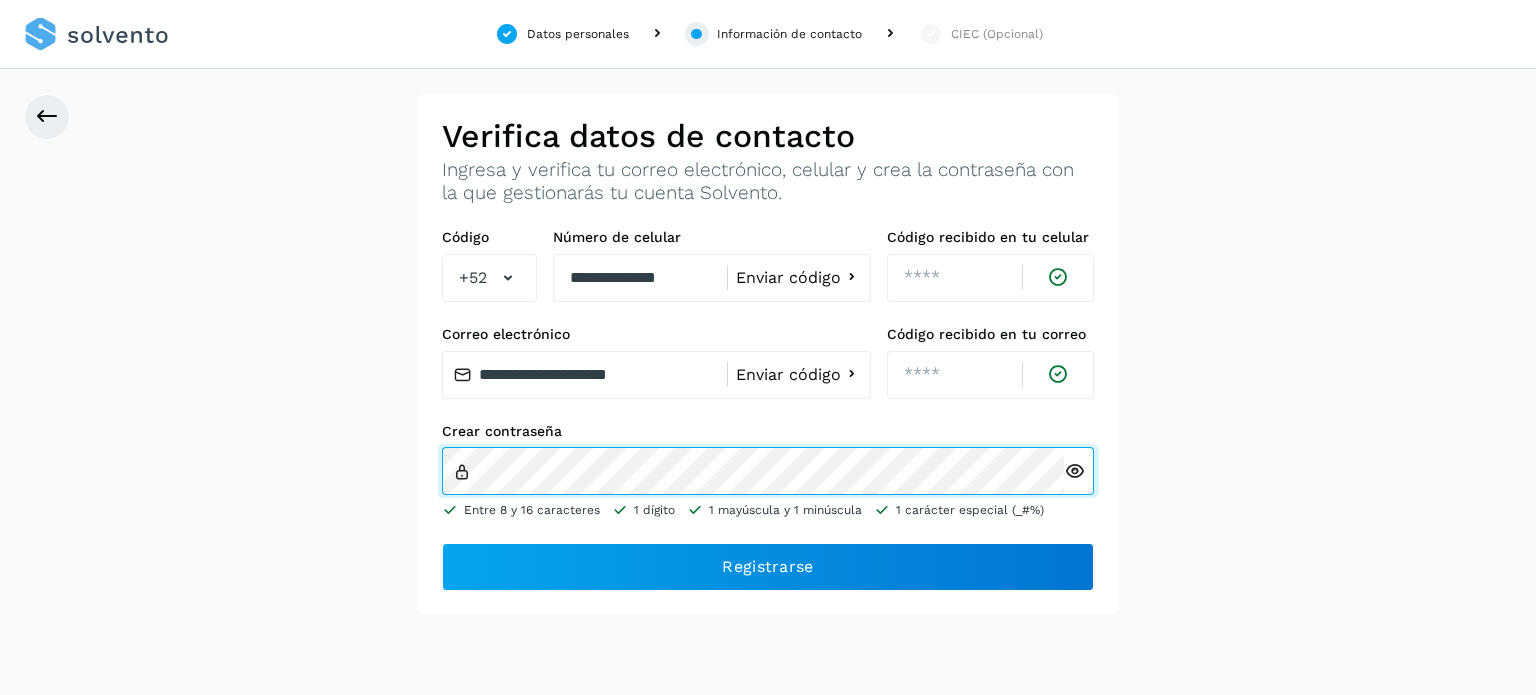 click on "**********" at bounding box center (768, 354) 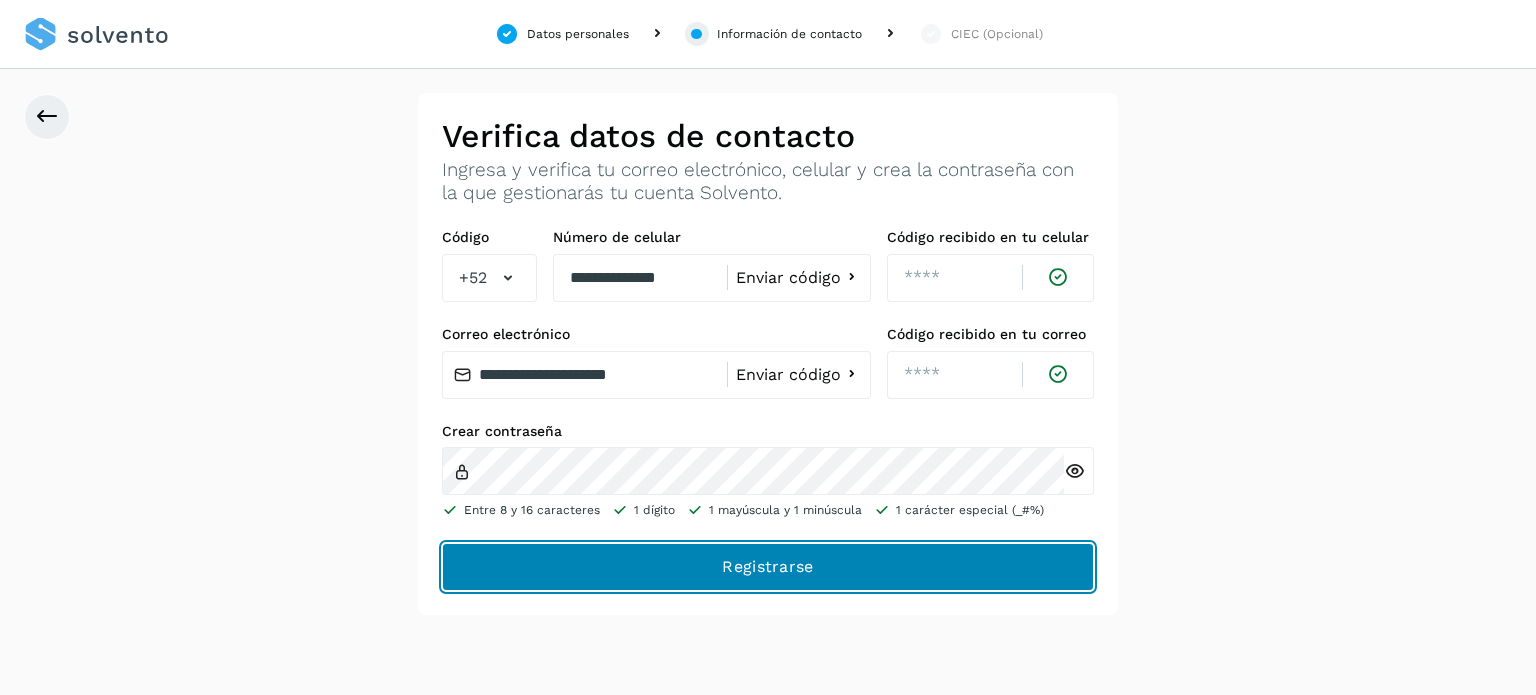 click on "Registrarse" 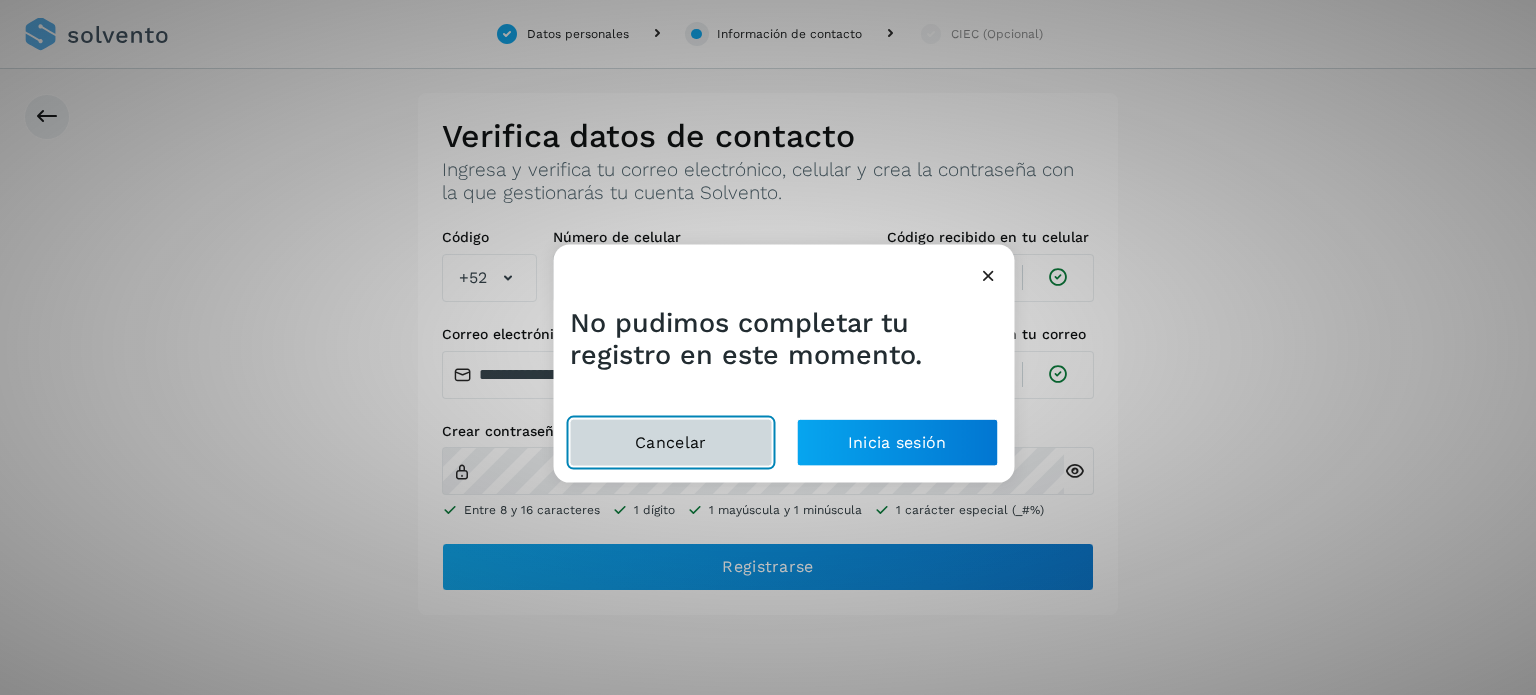 click on "Cancelar" 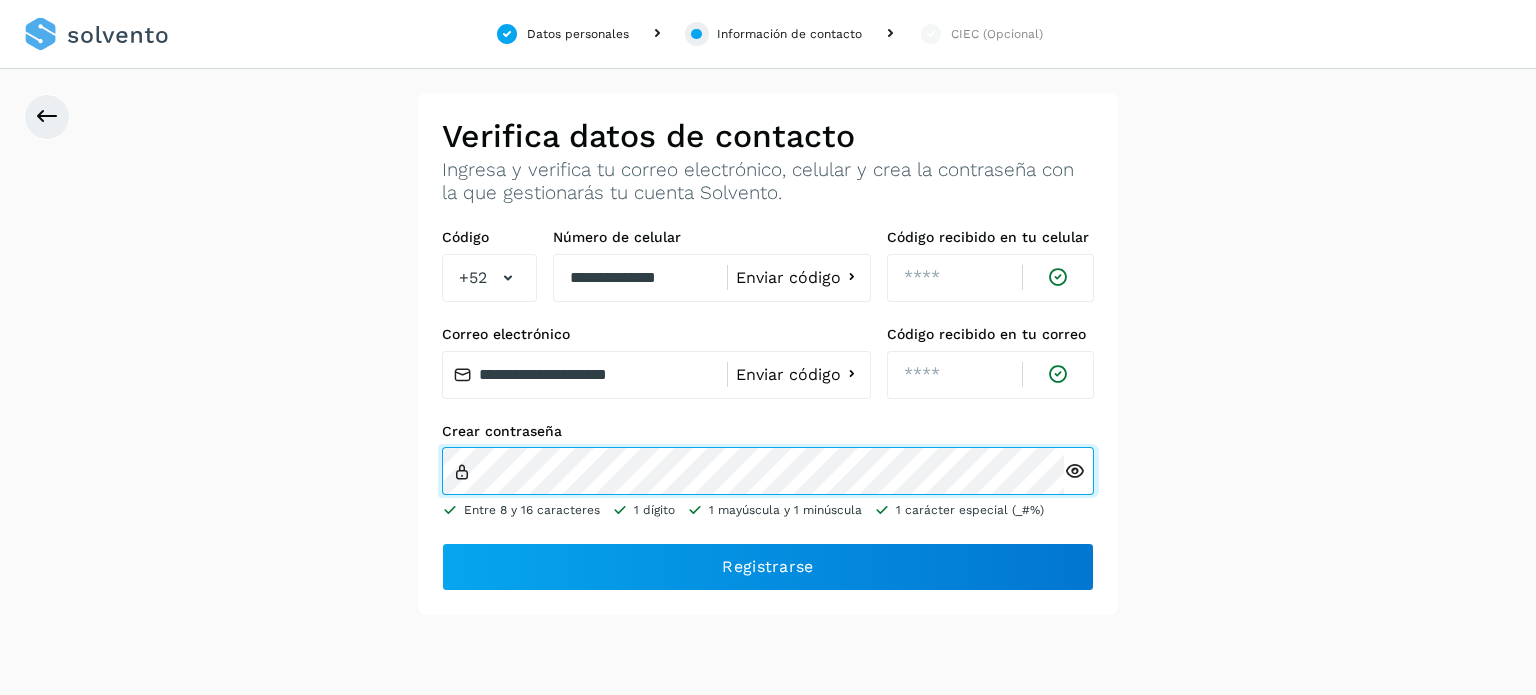 click on "**********" at bounding box center [768, 354] 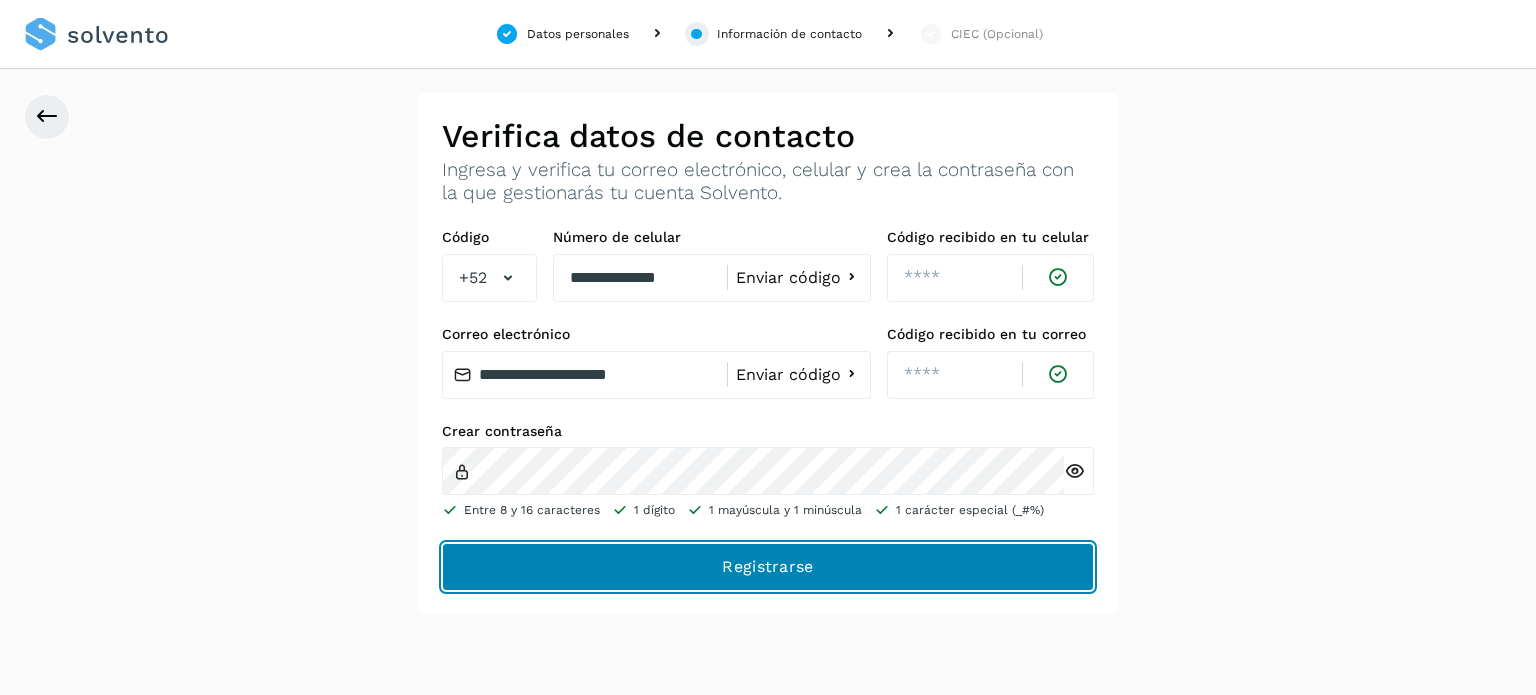 click on "Registrarse" at bounding box center (0, 0) 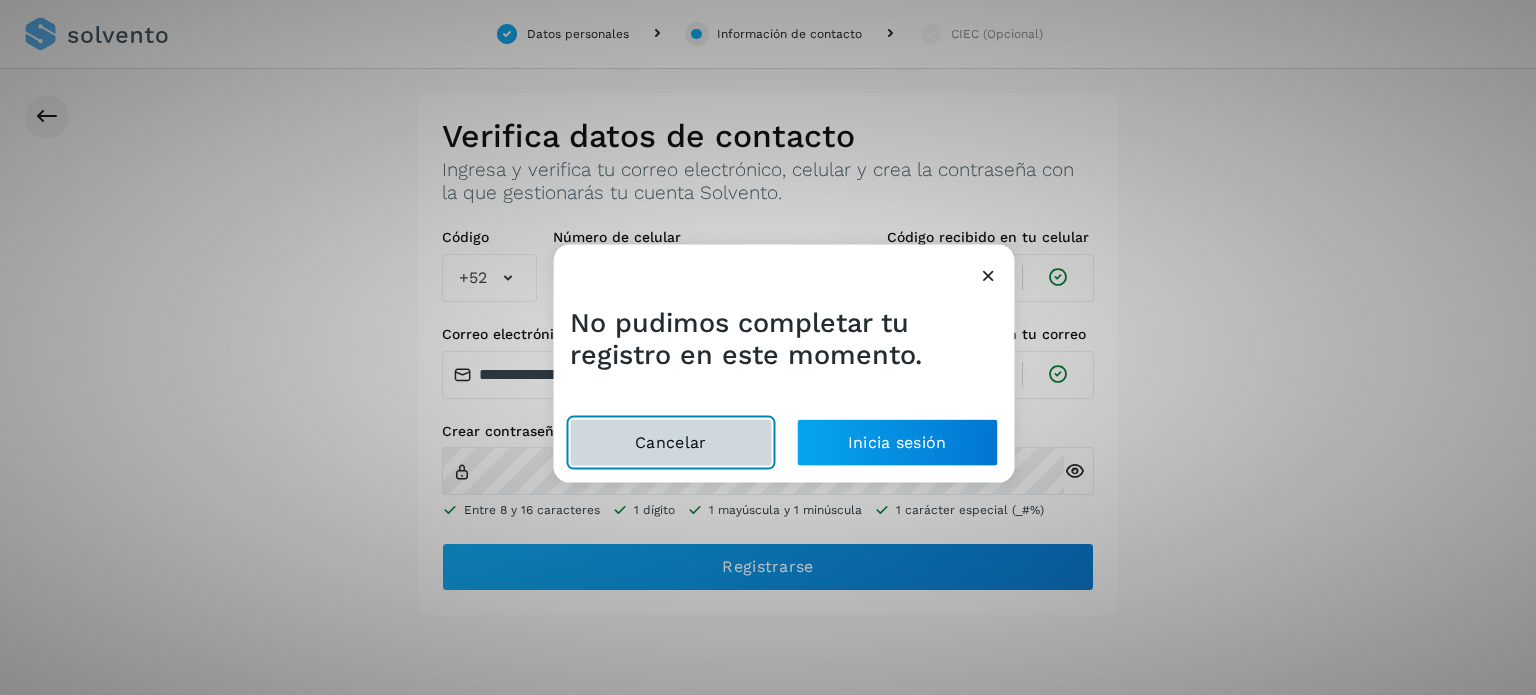 click on "Cancelar" 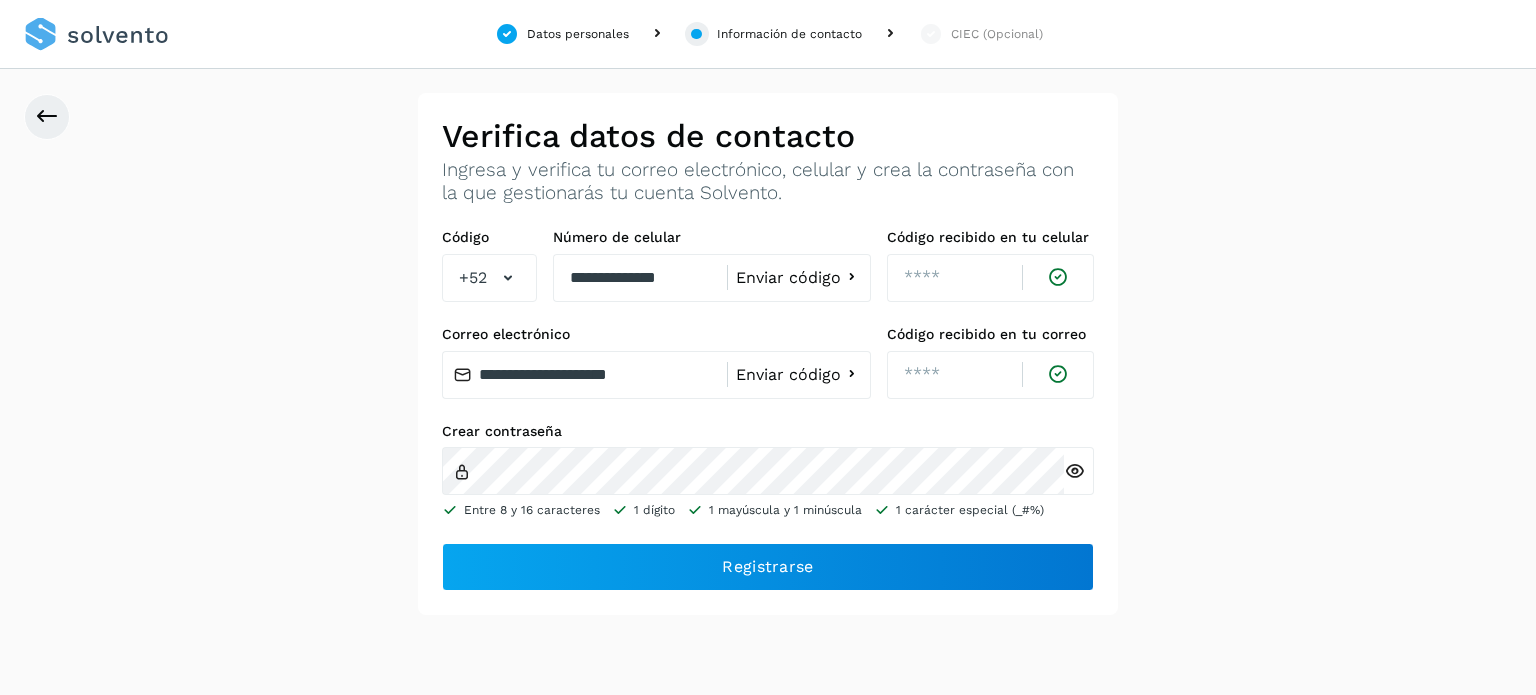click on "**********" at bounding box center (768, 354) 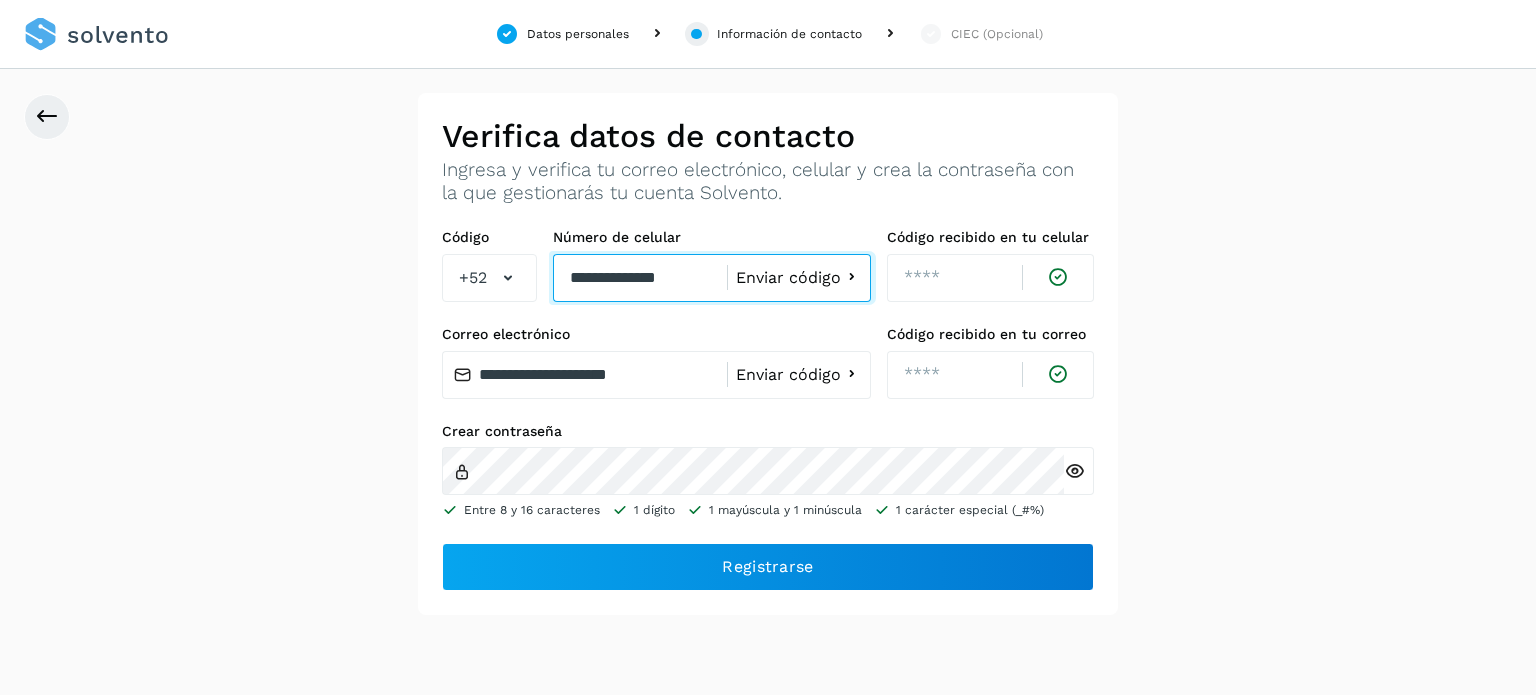 click on "**********" at bounding box center (640, 278) 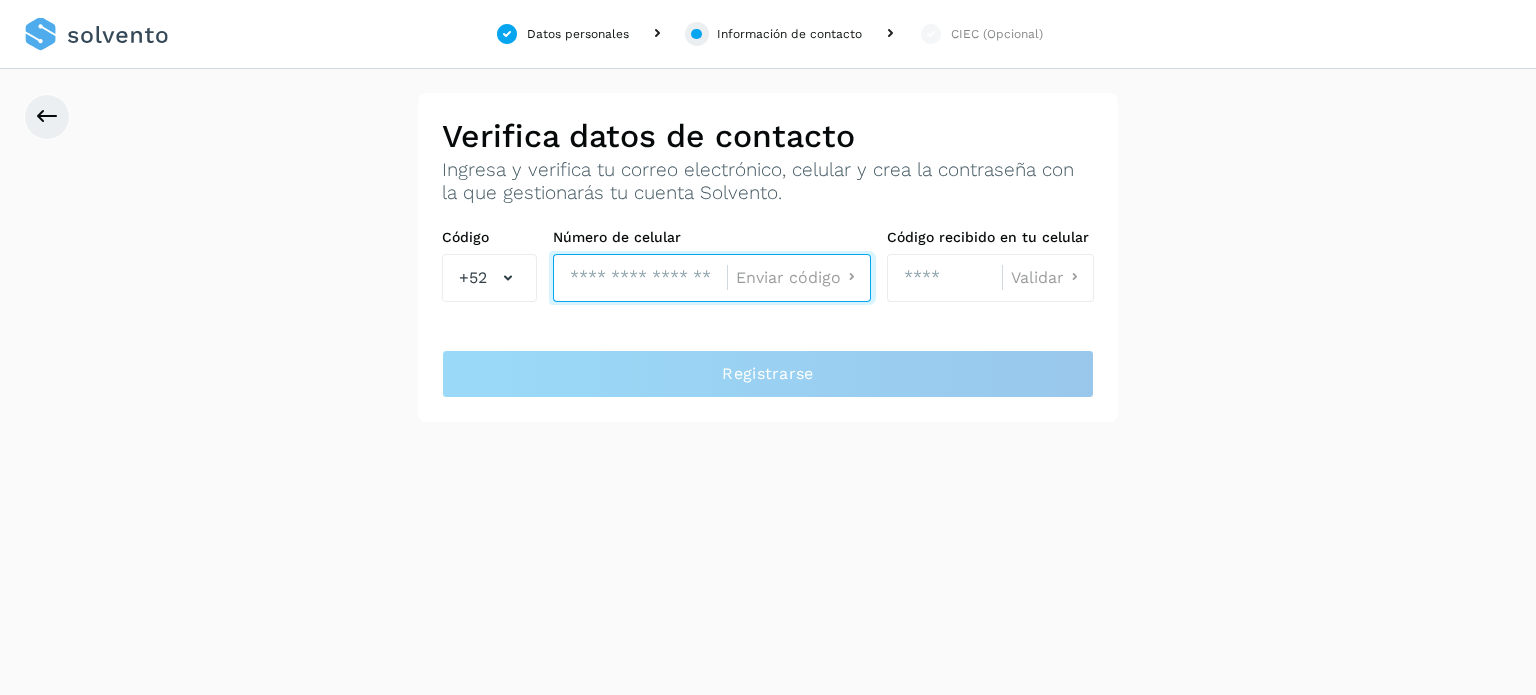 click at bounding box center [640, 278] 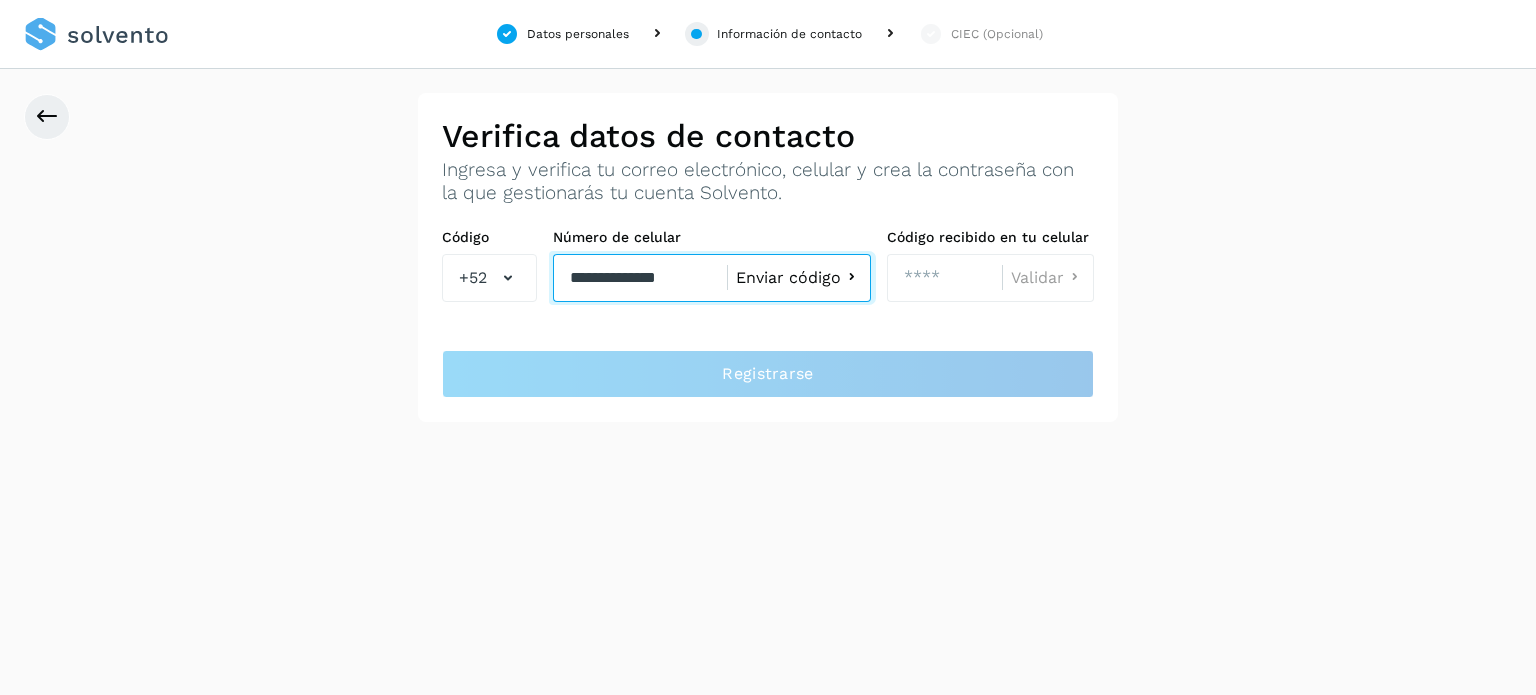 type on "**********" 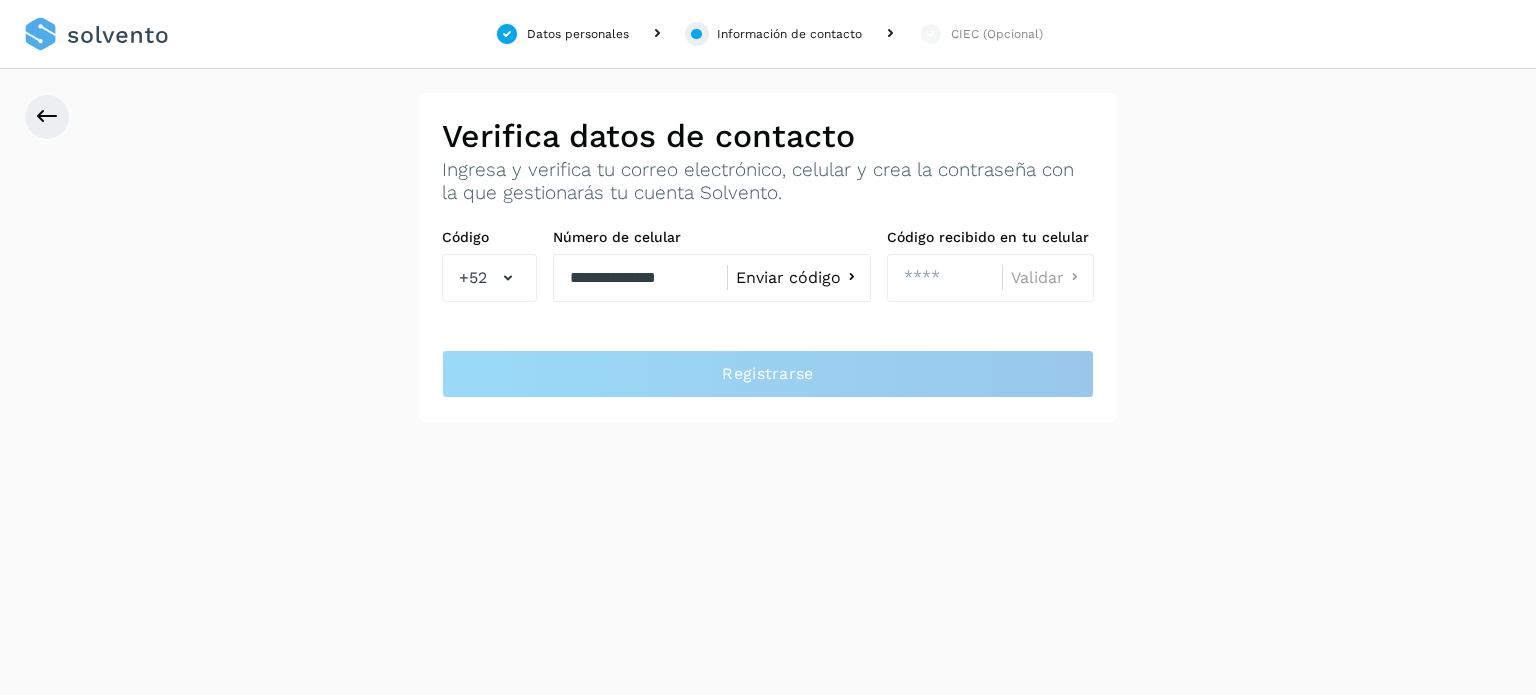 click on "Enviar código" 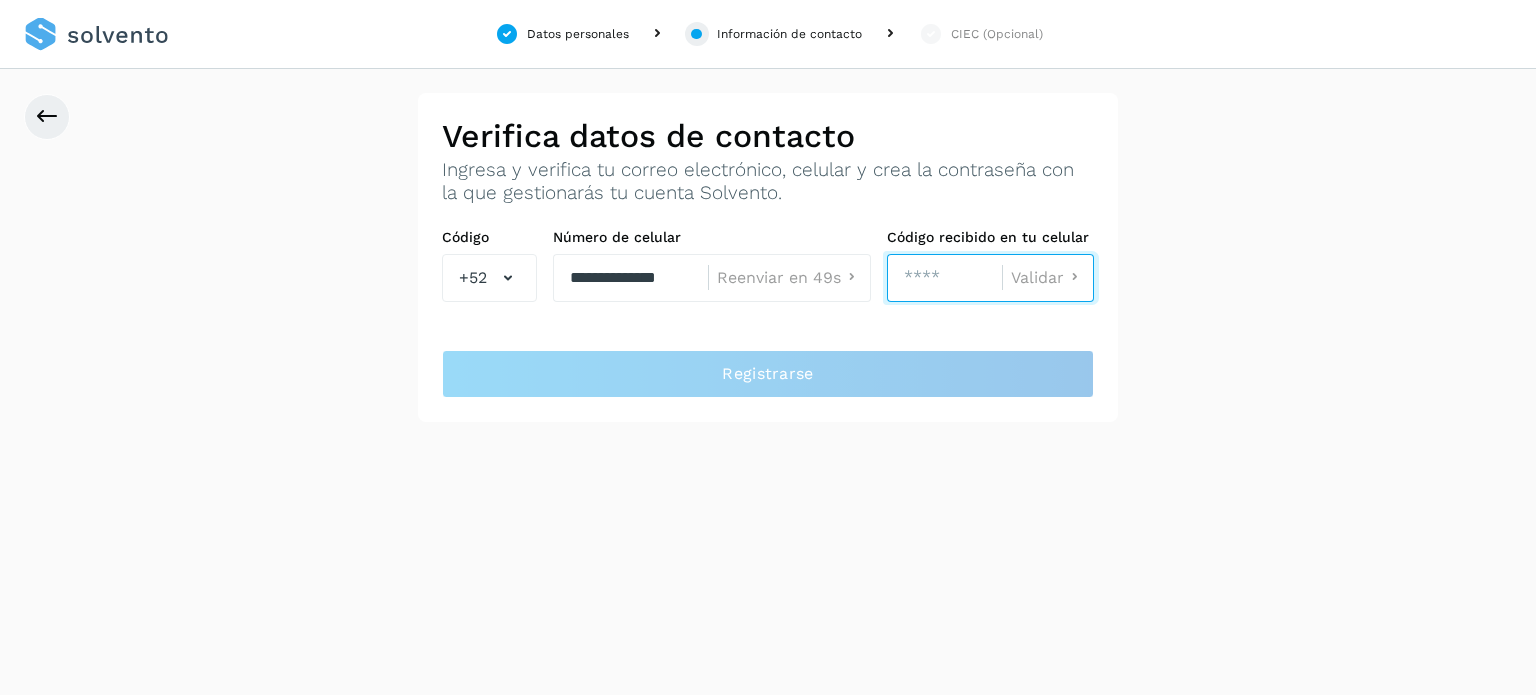 click at bounding box center (944, 278) 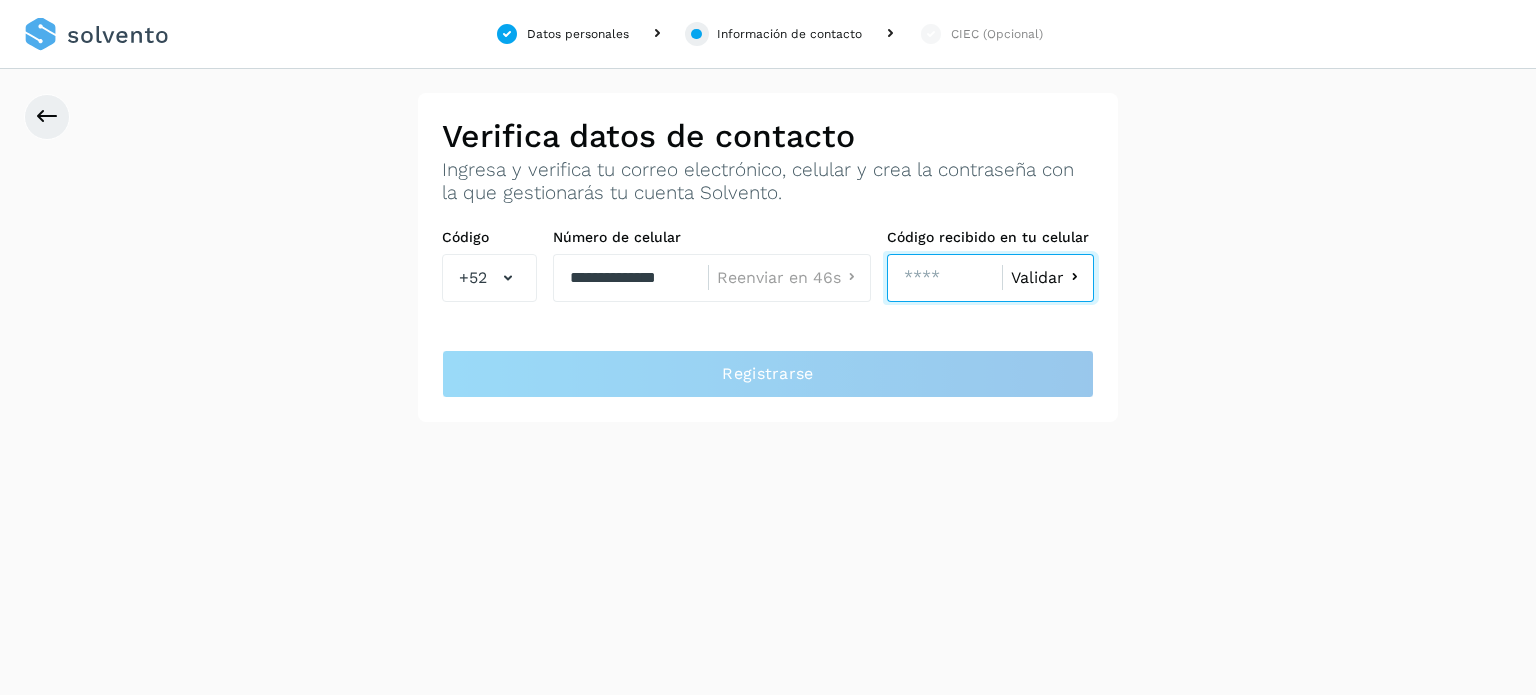 type on "****" 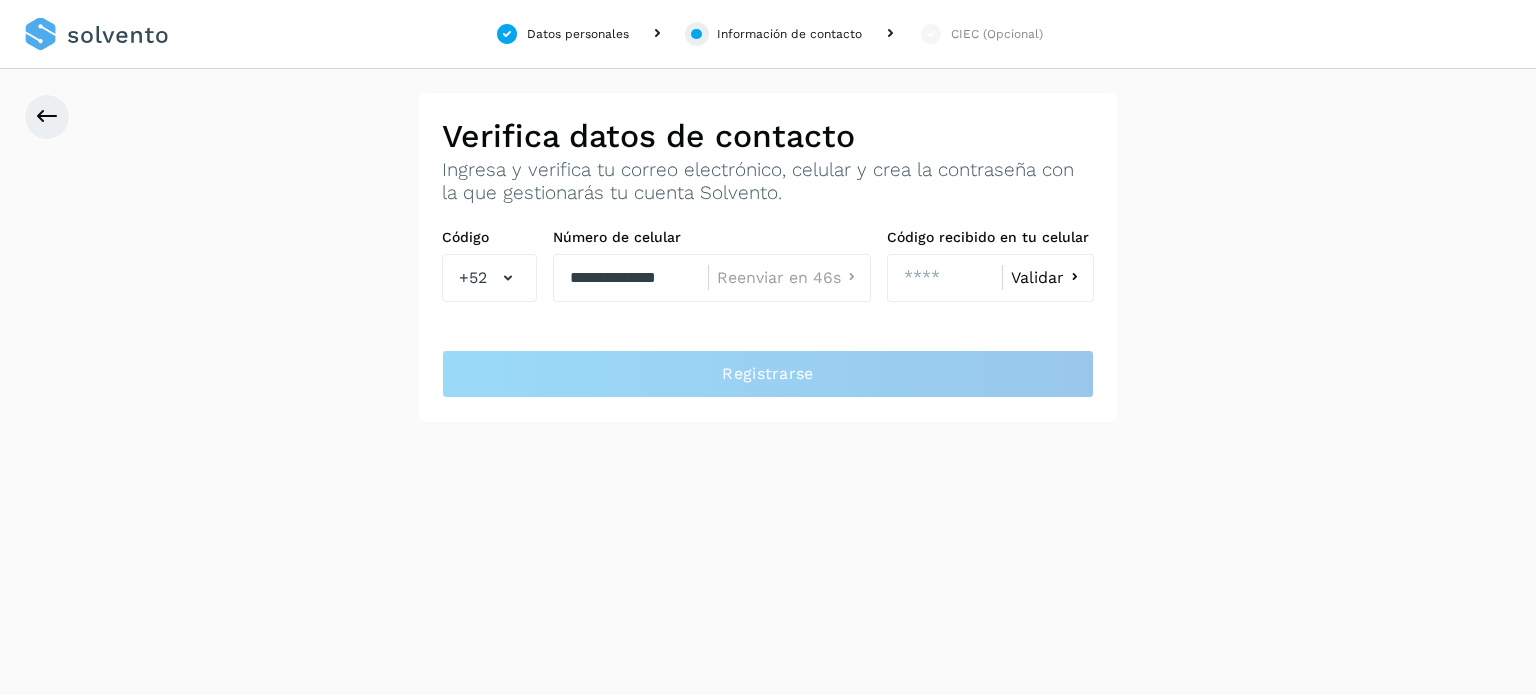 click on "Validar" 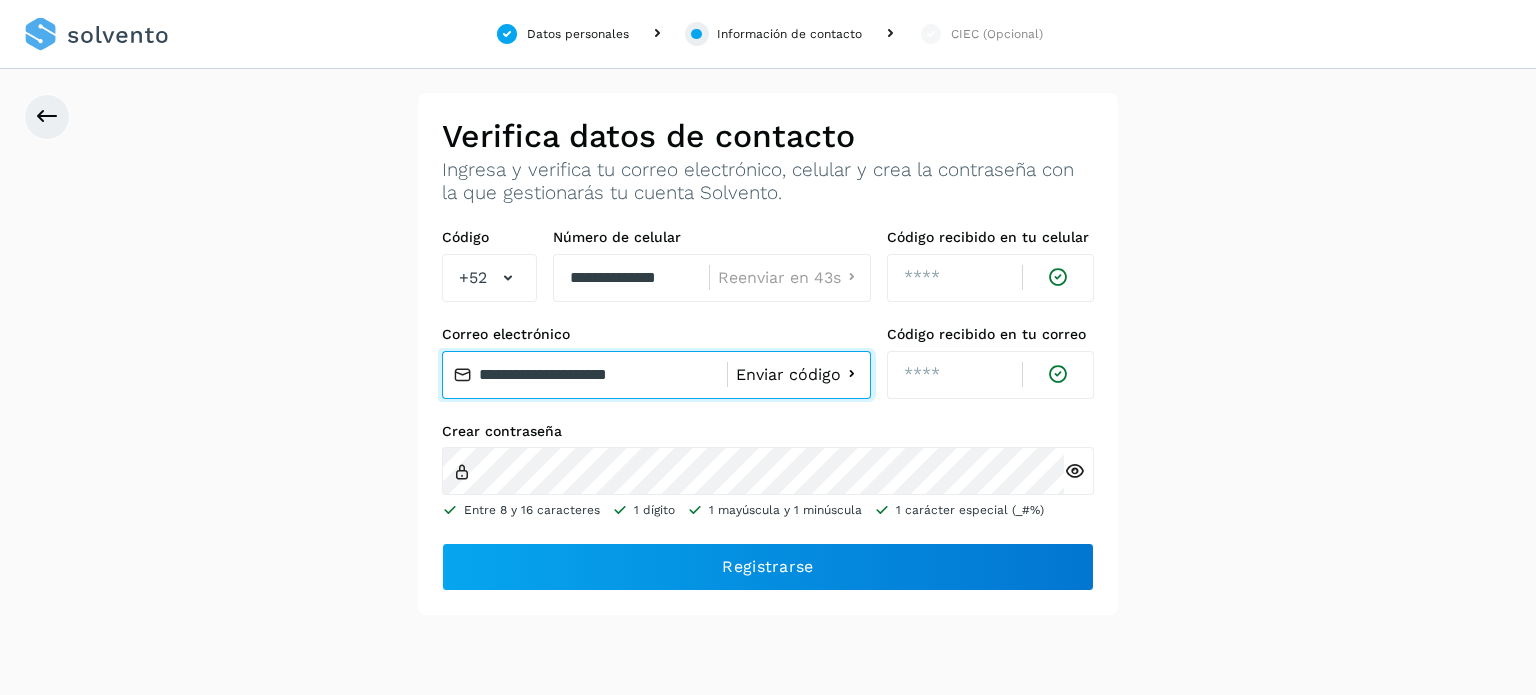 drag, startPoint x: 684, startPoint y: 380, endPoint x: 414, endPoint y: 371, distance: 270.14996 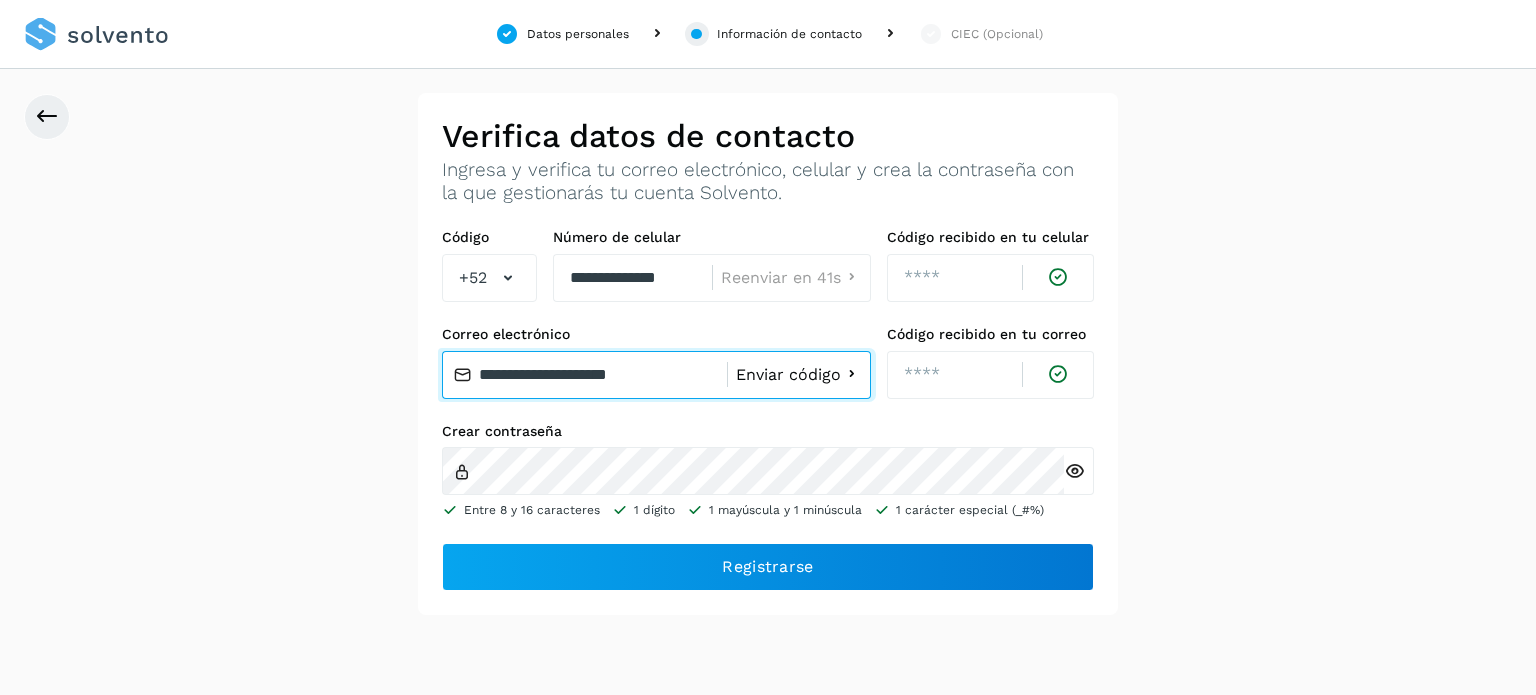 type on "*" 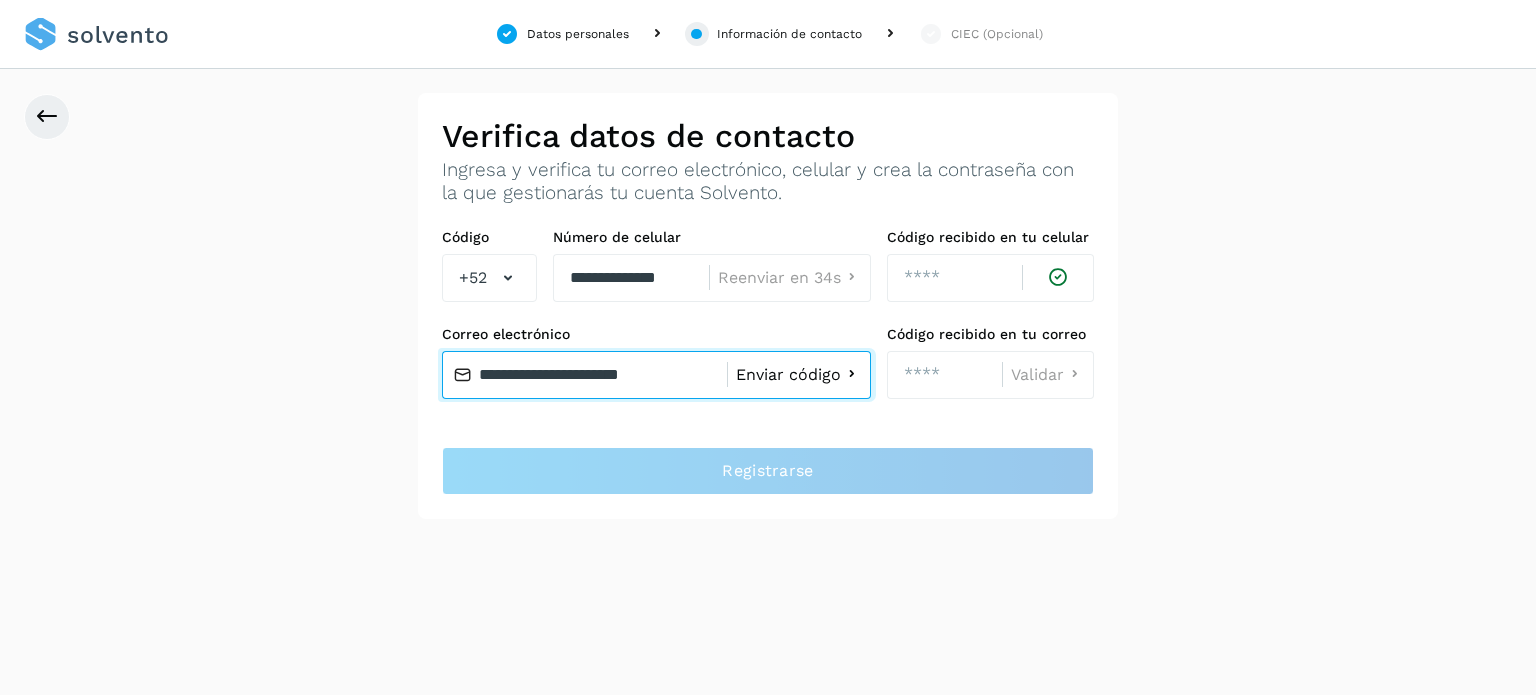 type on "**********" 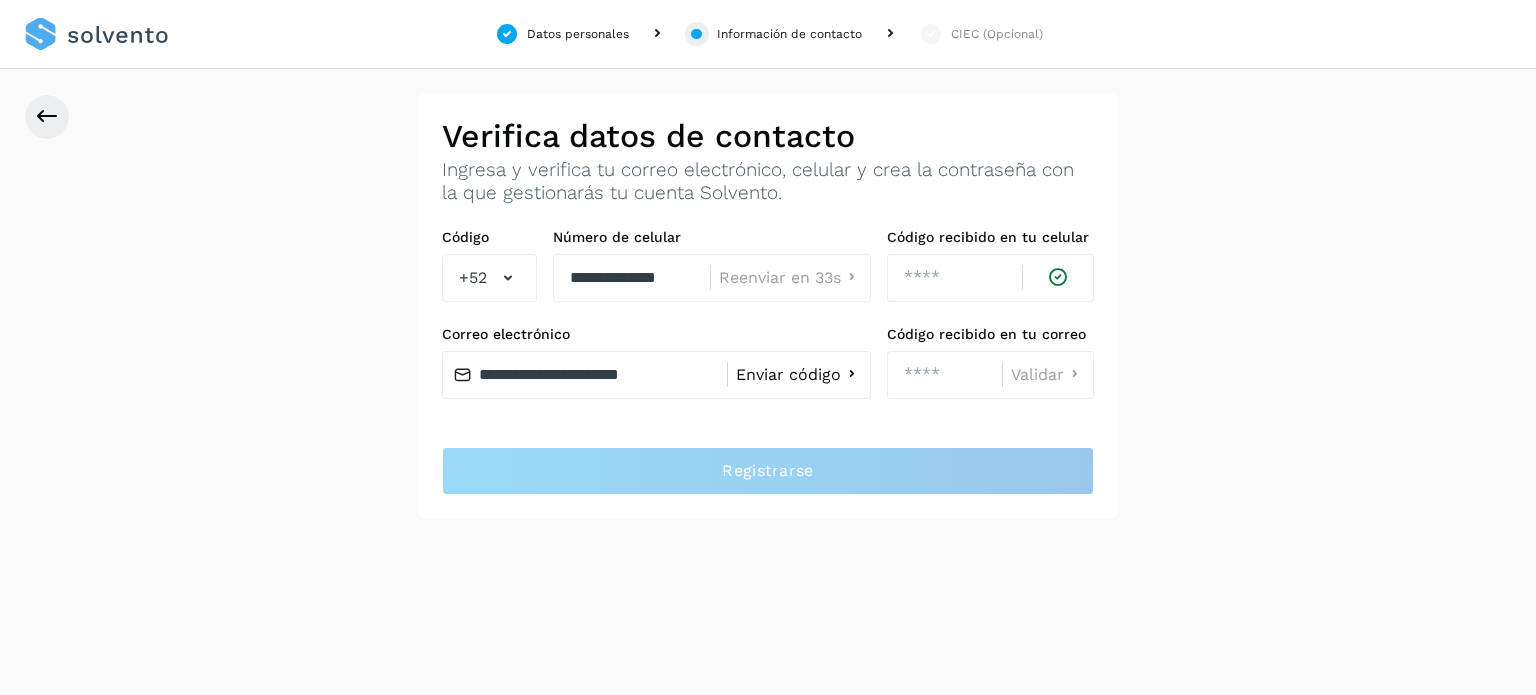 click on "Enviar código" 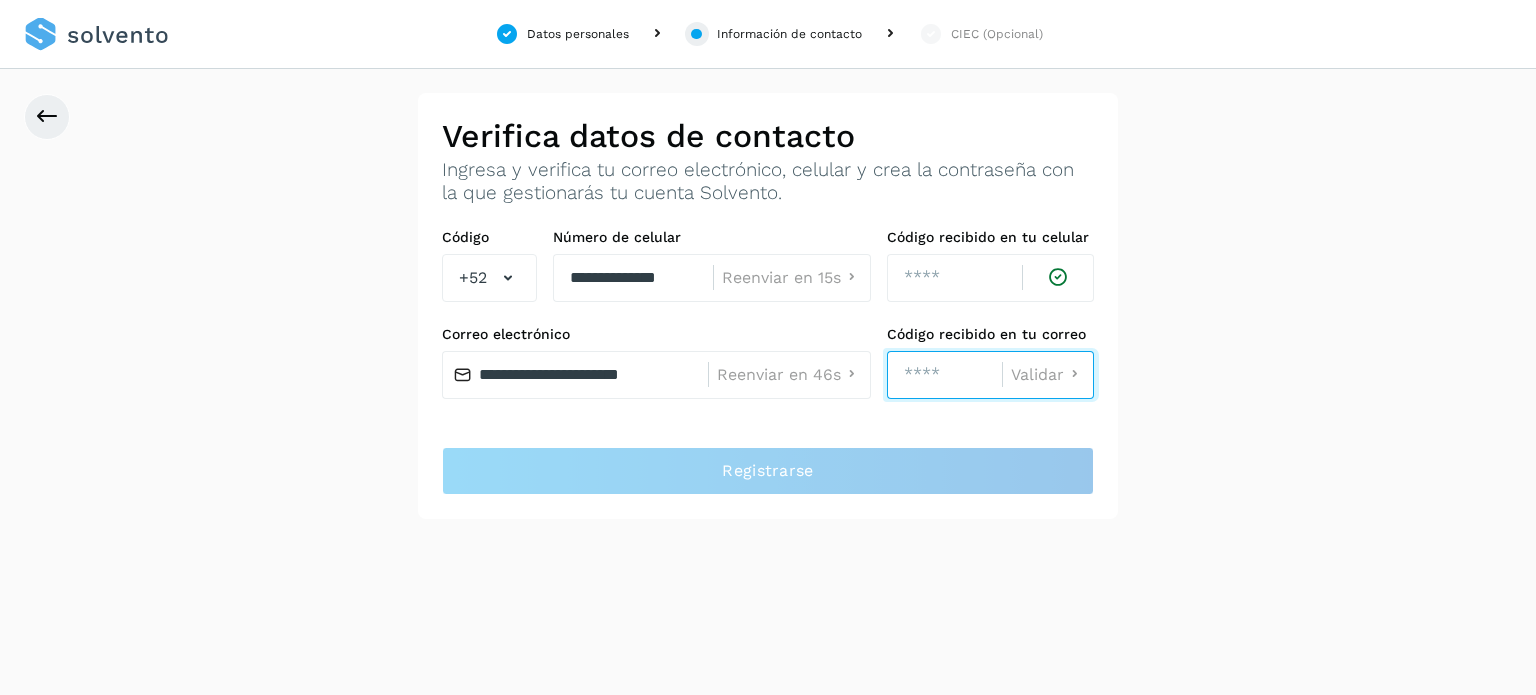 click at bounding box center [944, 375] 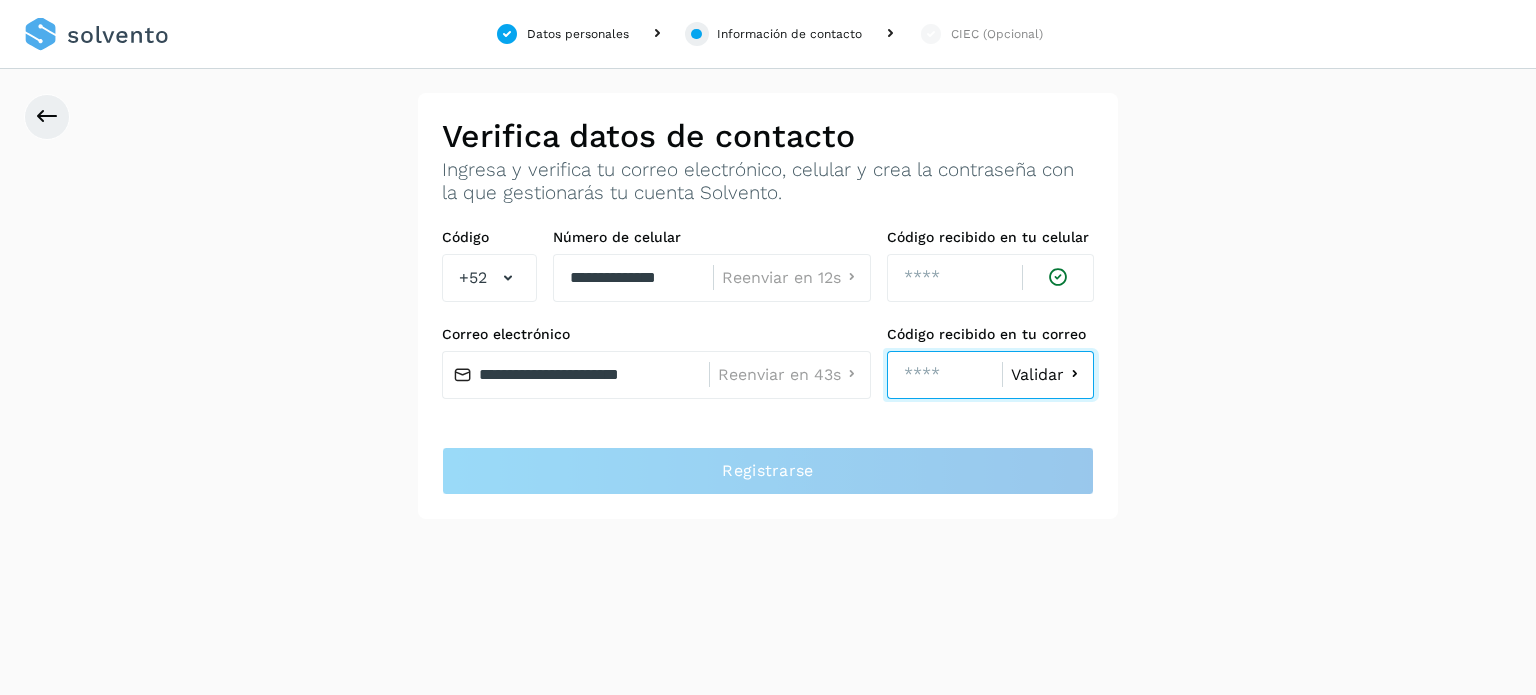 type on "****" 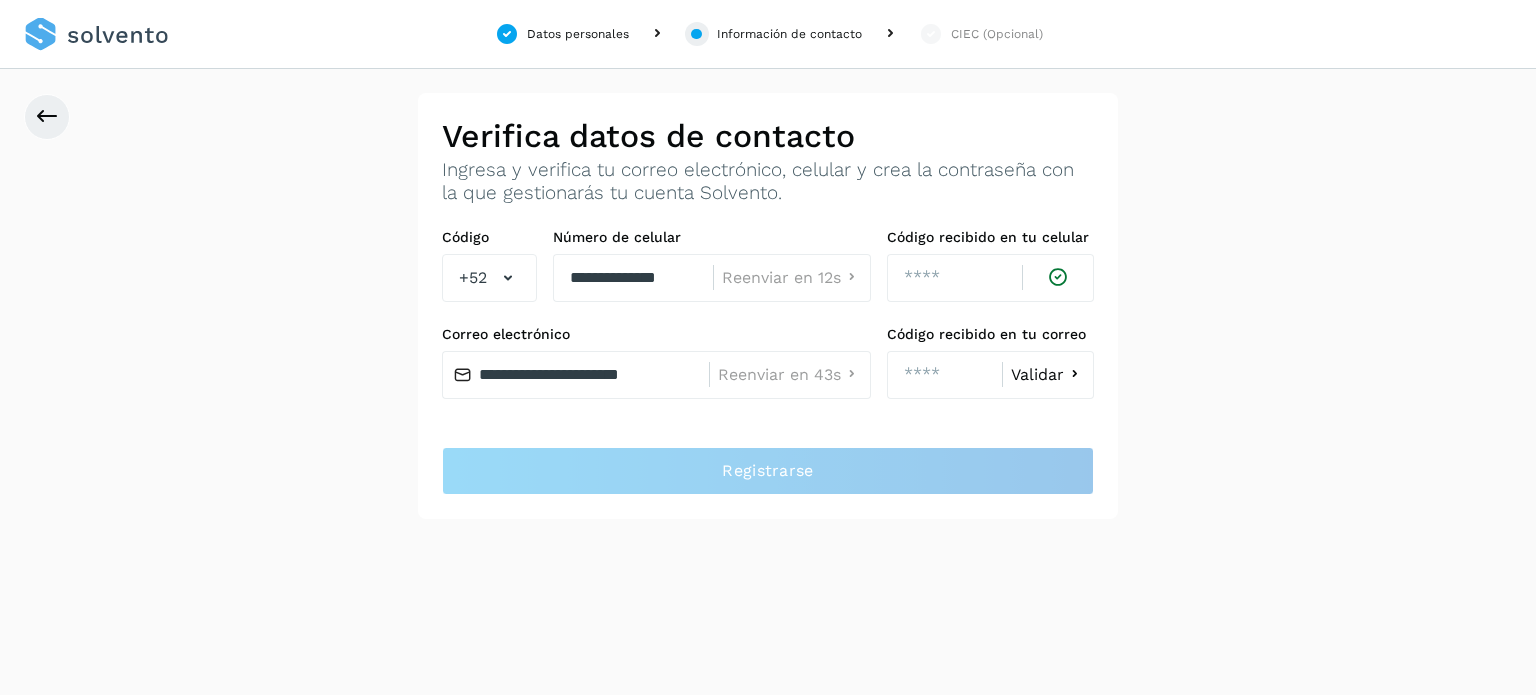 click on "Validar" 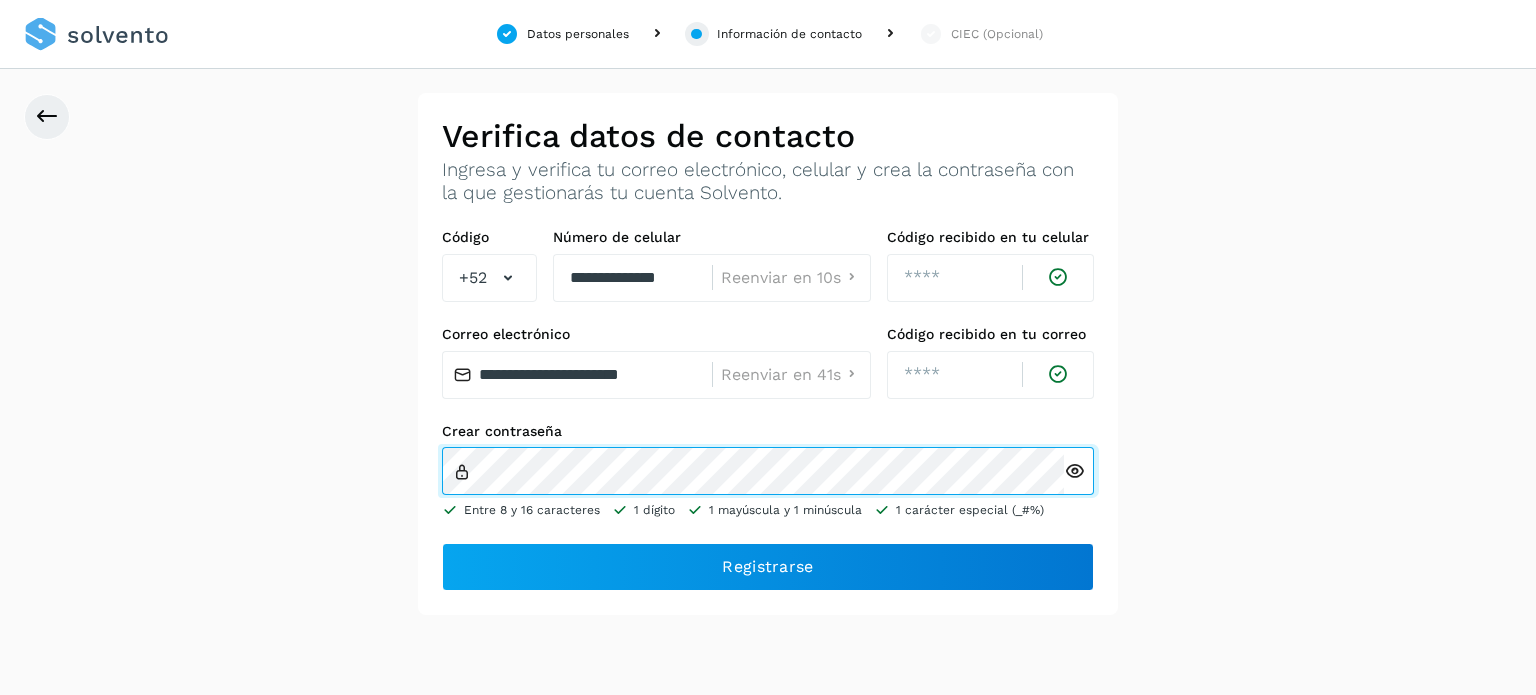 click on "**********" at bounding box center [768, 354] 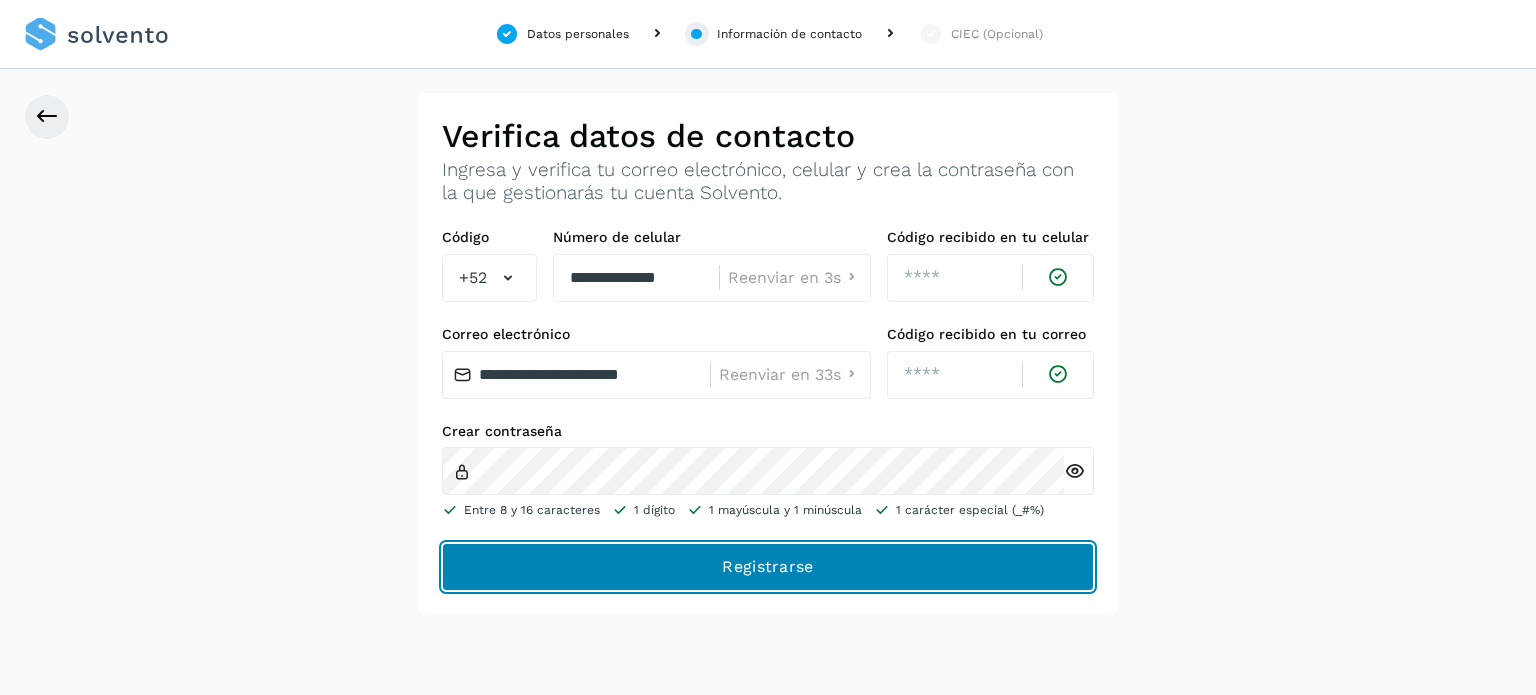 click on "Registrarse" at bounding box center [0, 0] 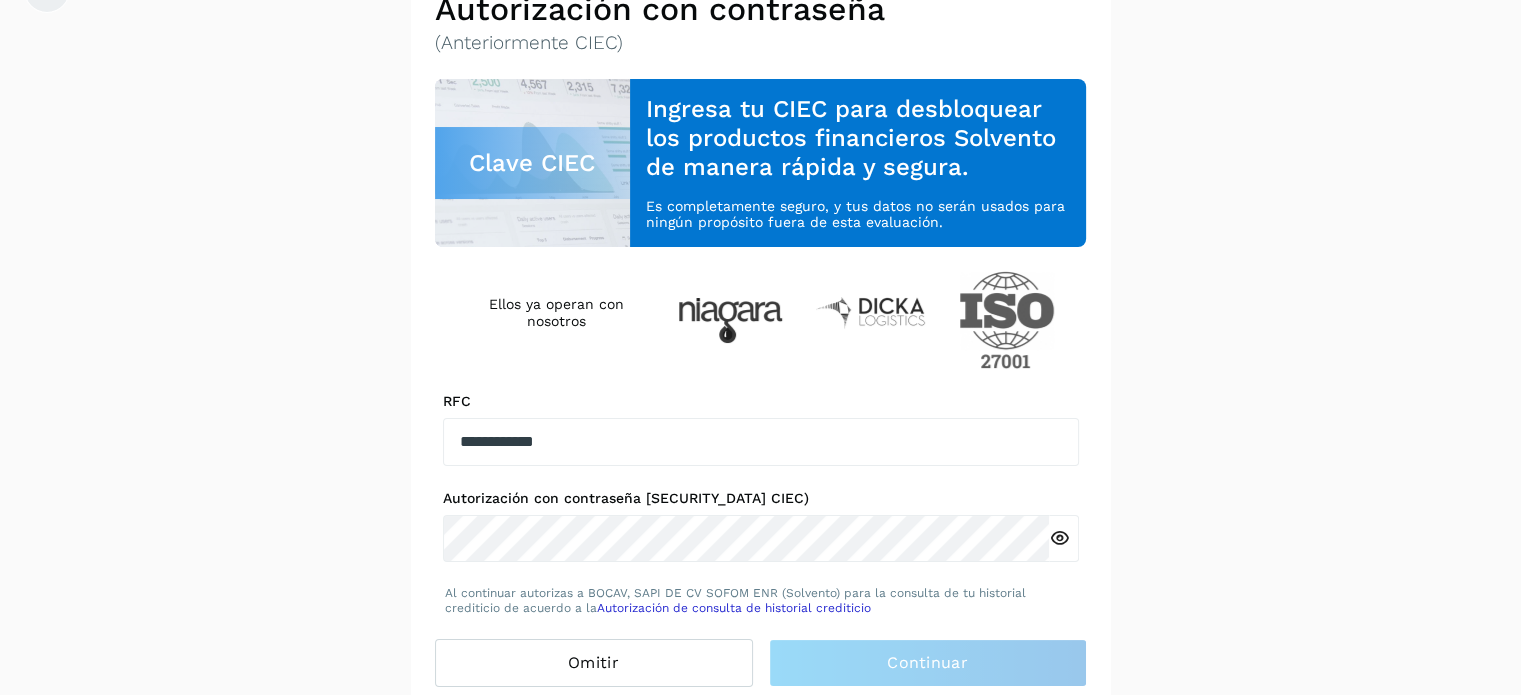 scroll, scrollTop: 142, scrollLeft: 0, axis: vertical 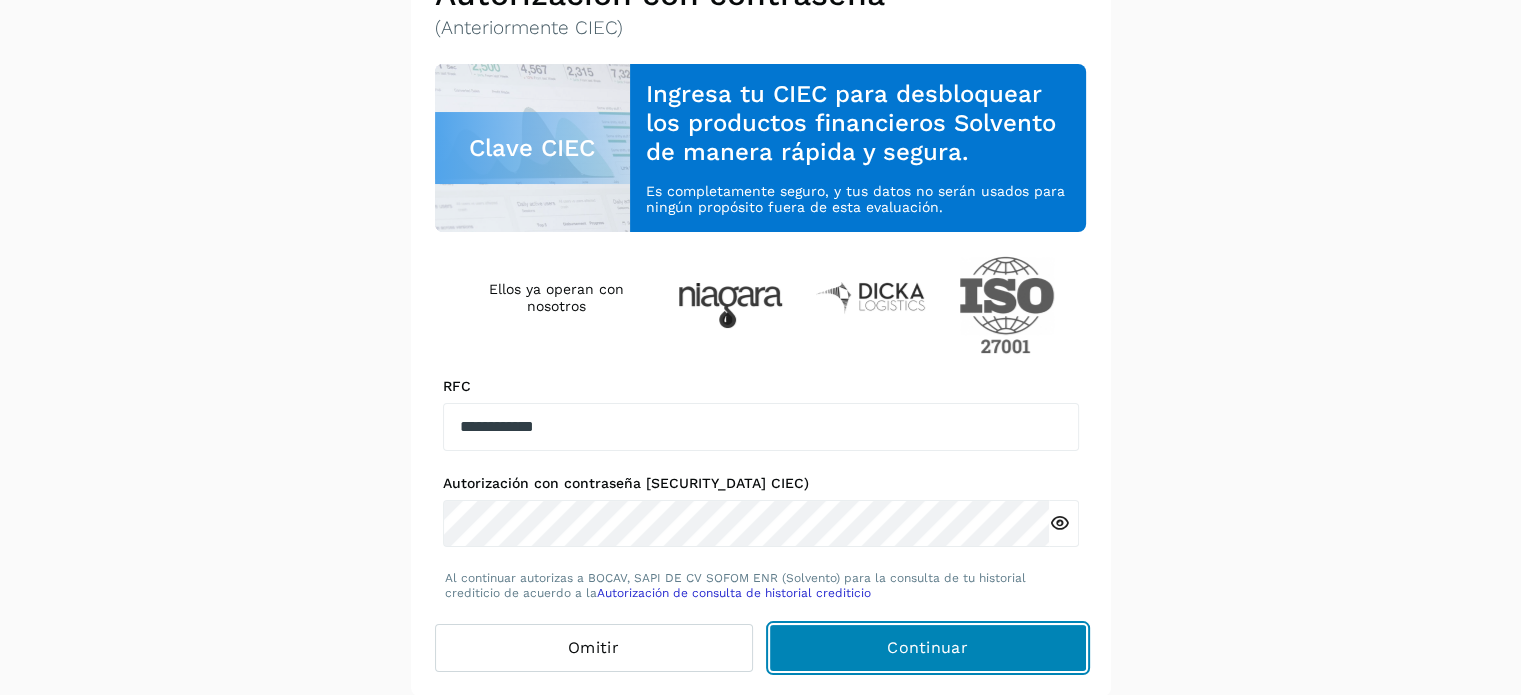 click on "Continuar" at bounding box center [928, 648] 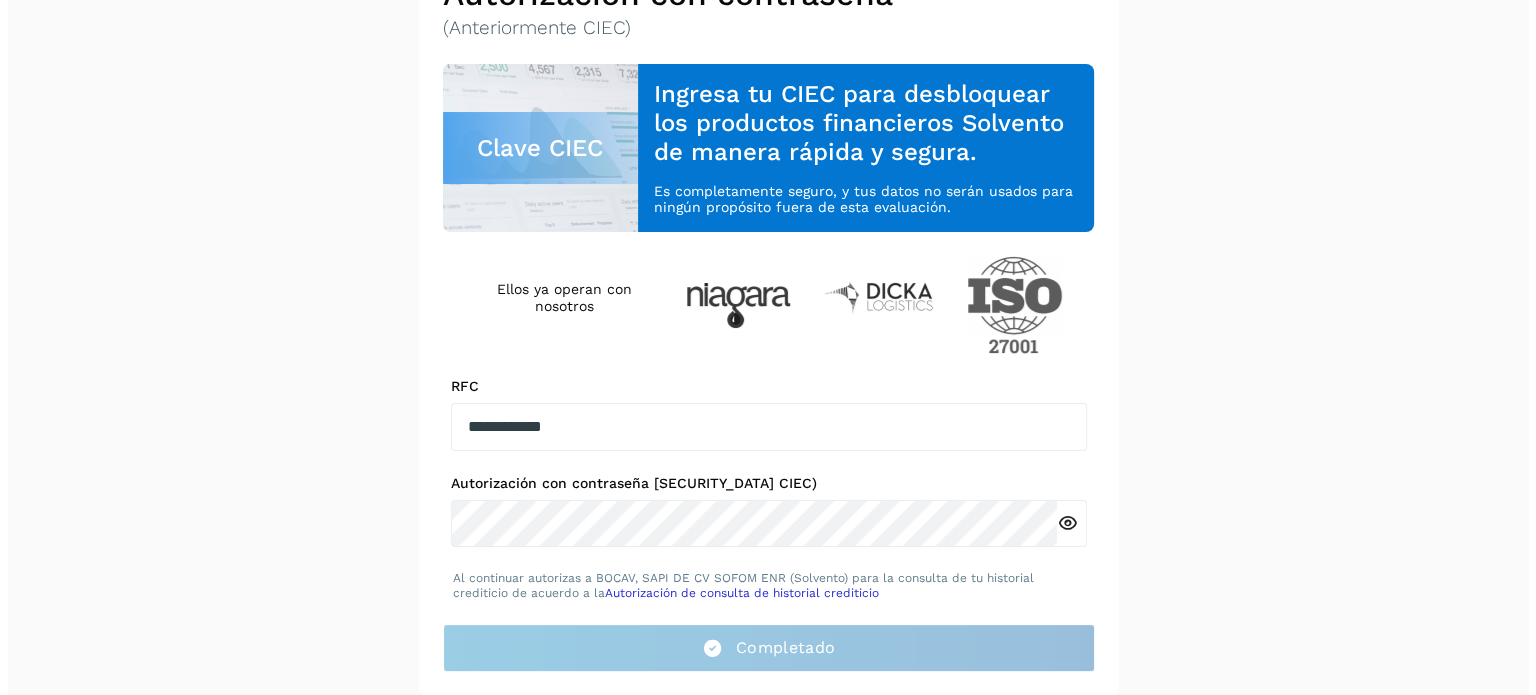 scroll, scrollTop: 0, scrollLeft: 0, axis: both 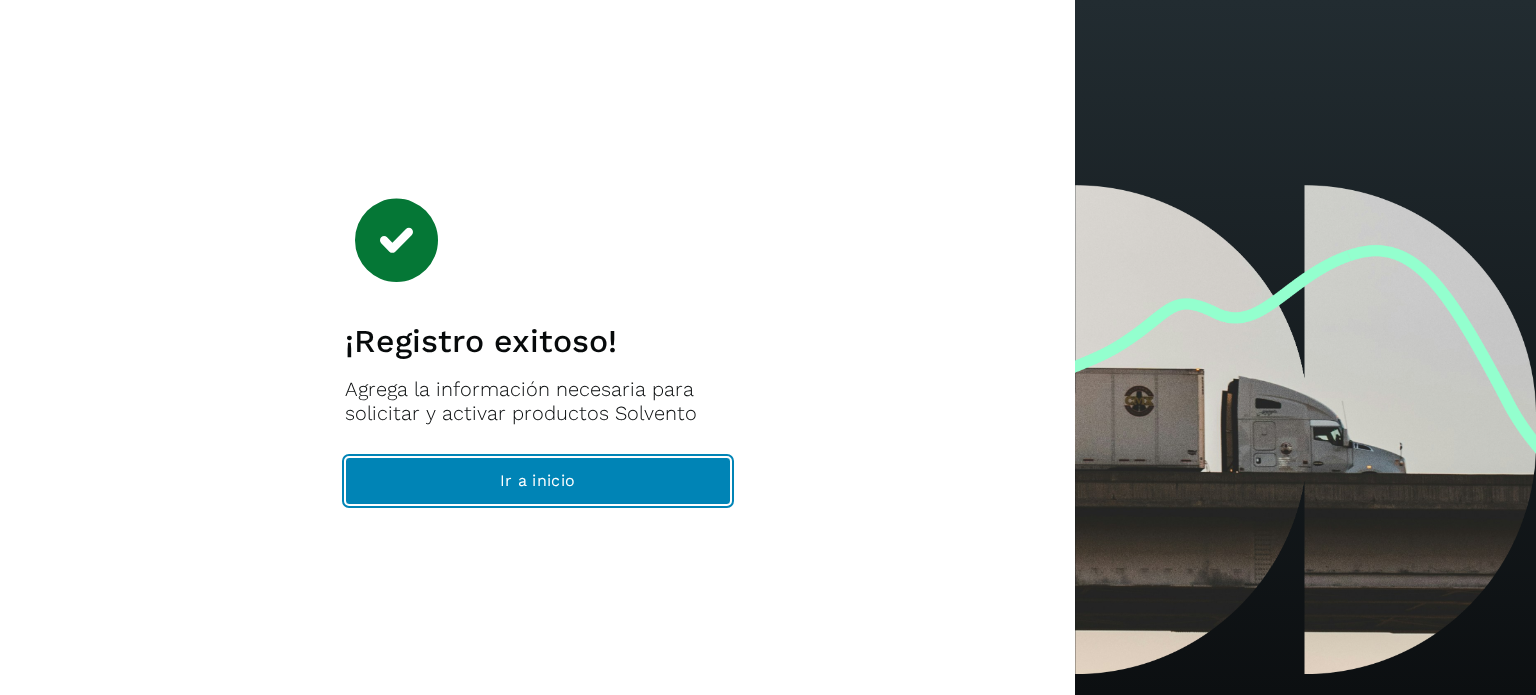 click on "Ir a inicio" 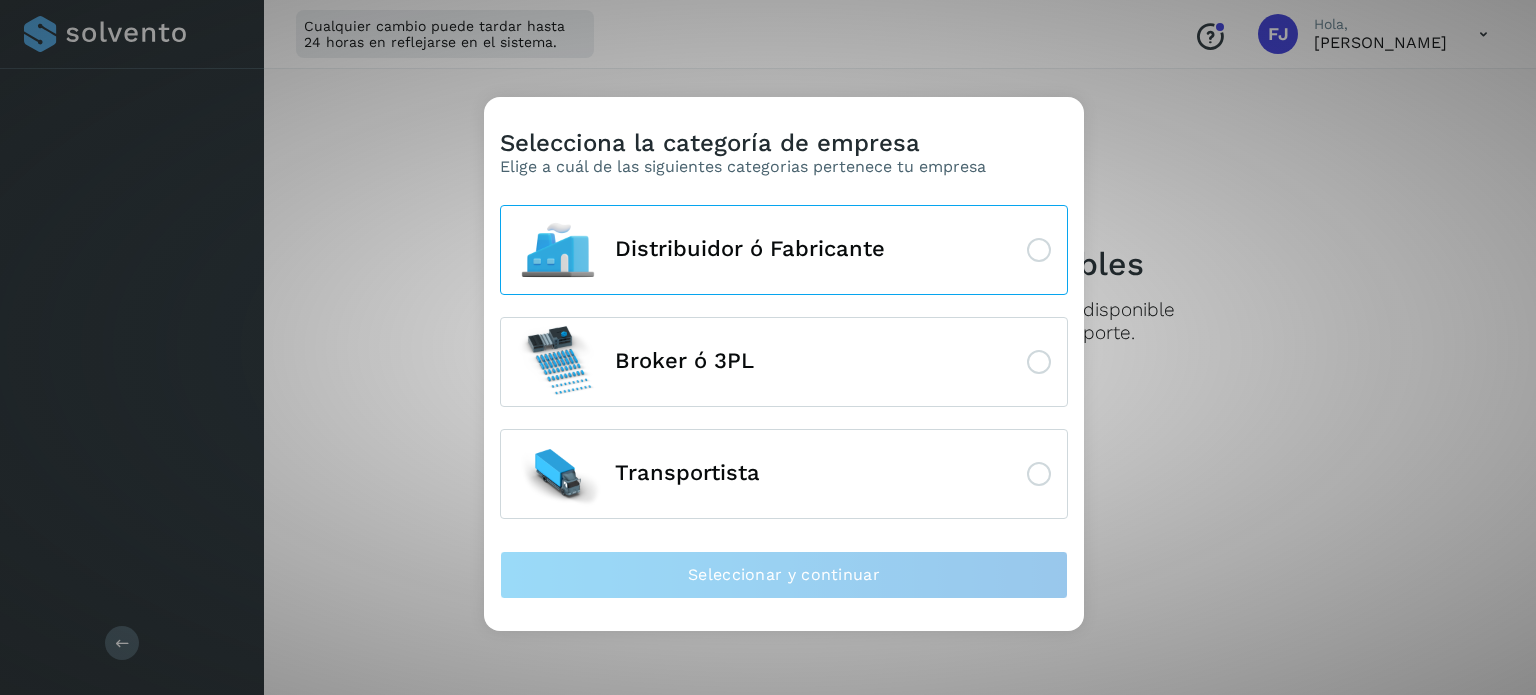 click on "Distribuidor ó Fabricante" 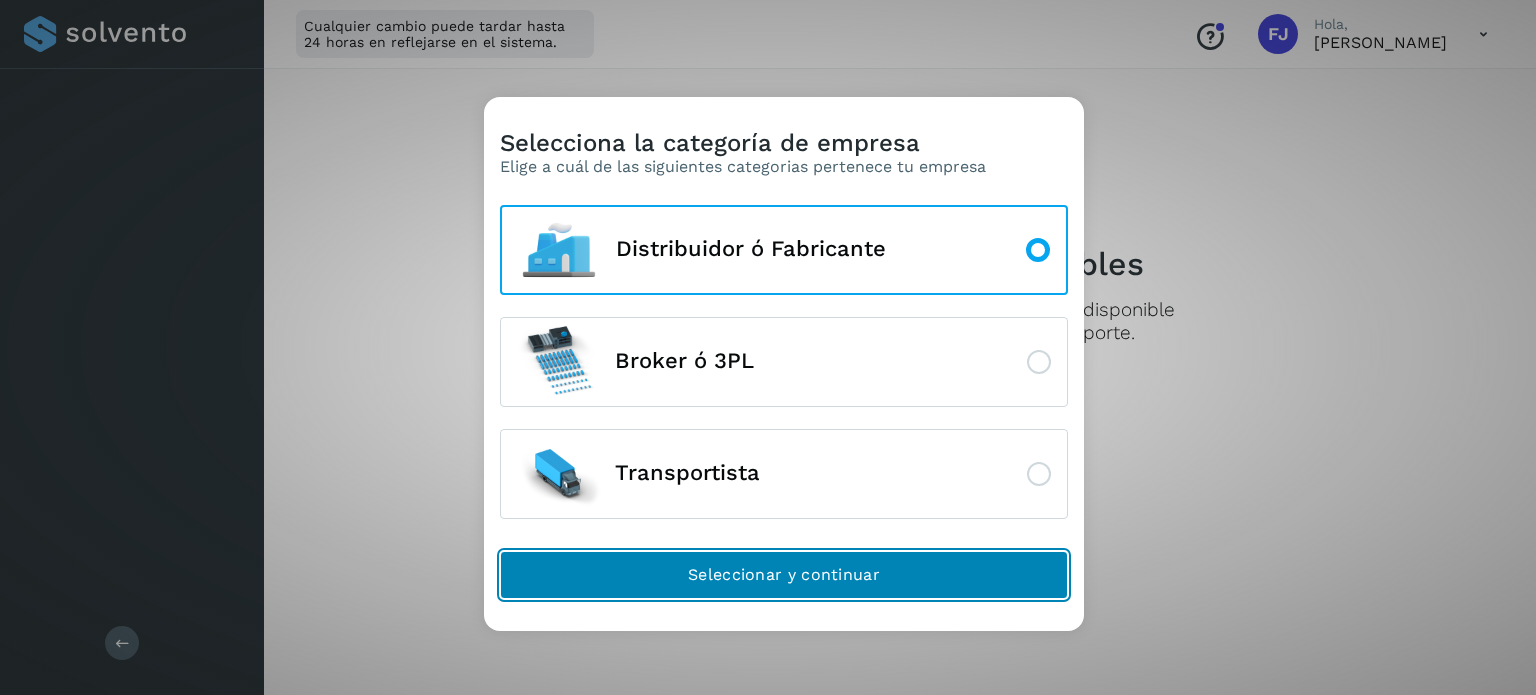 click on "Seleccionar y continuar" 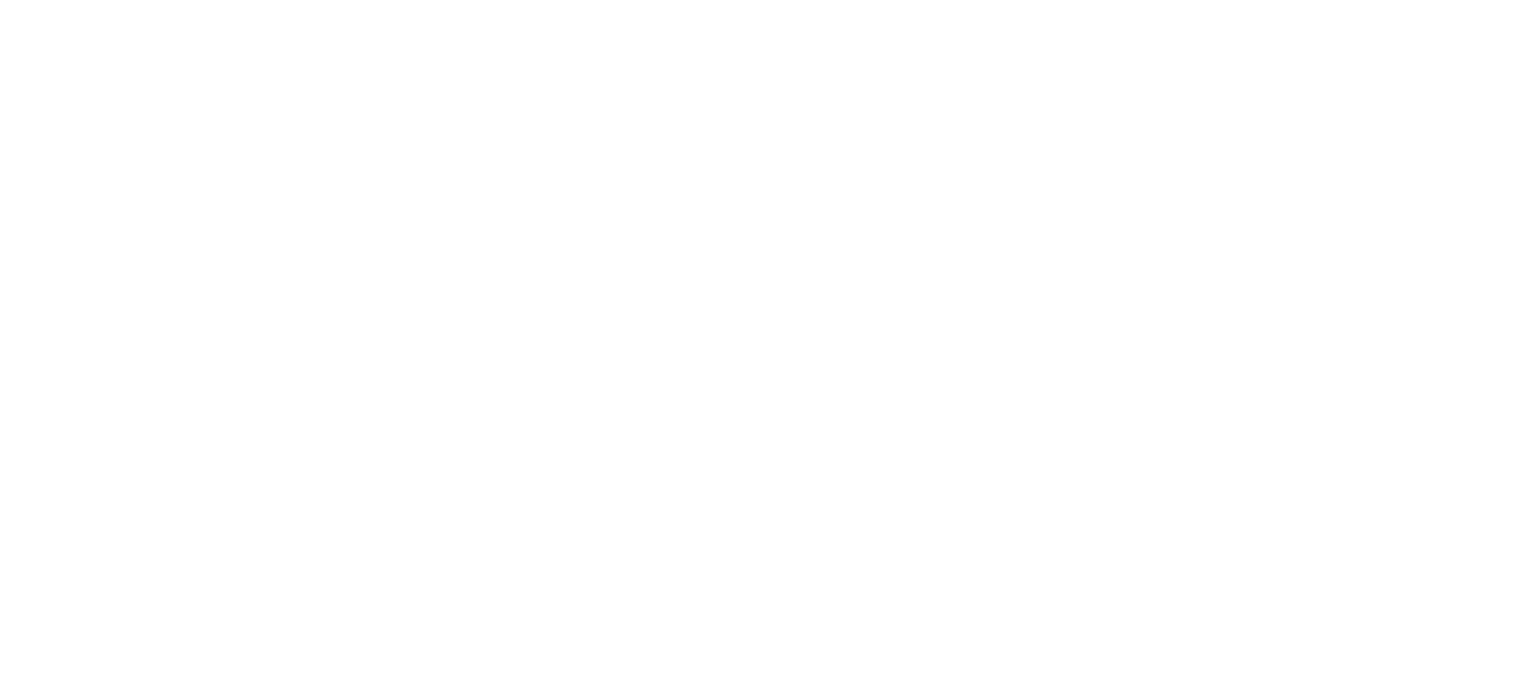 scroll, scrollTop: 0, scrollLeft: 0, axis: both 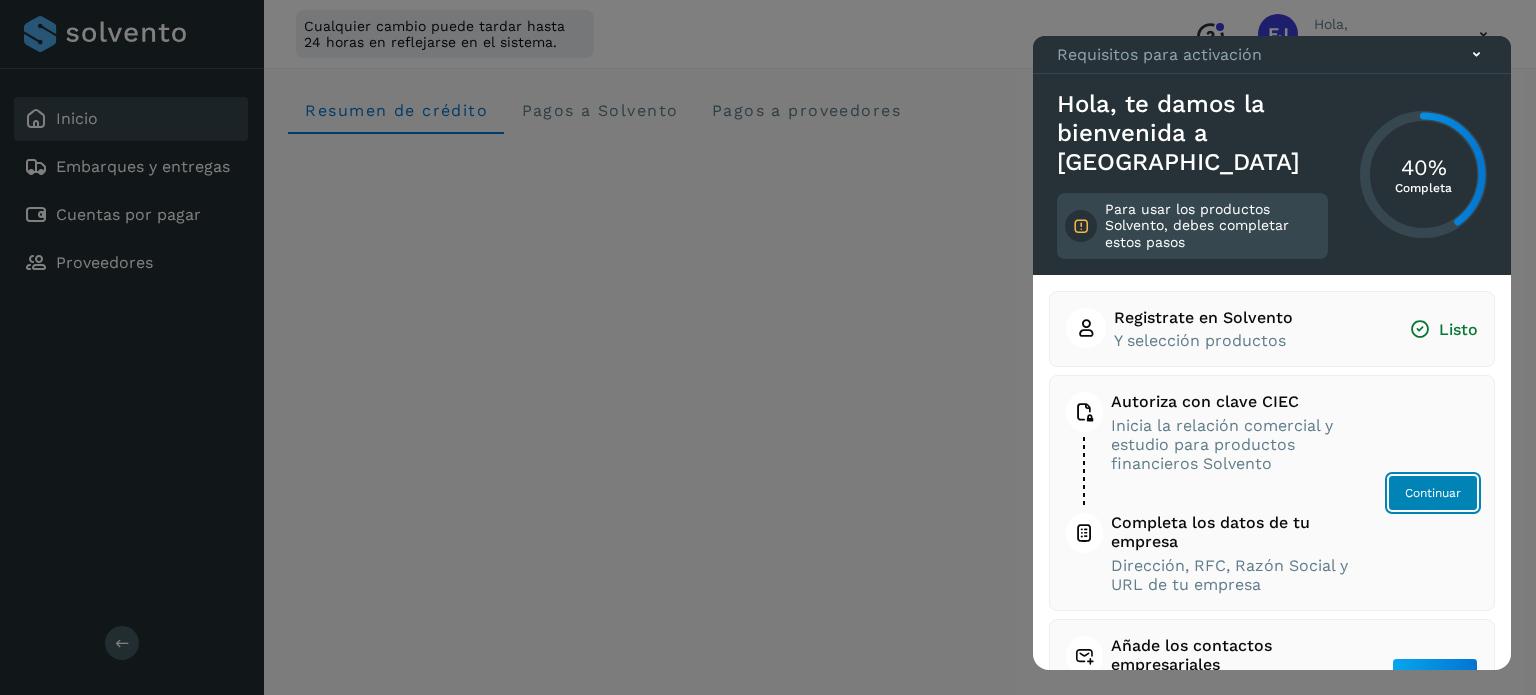 click on "Continuar" 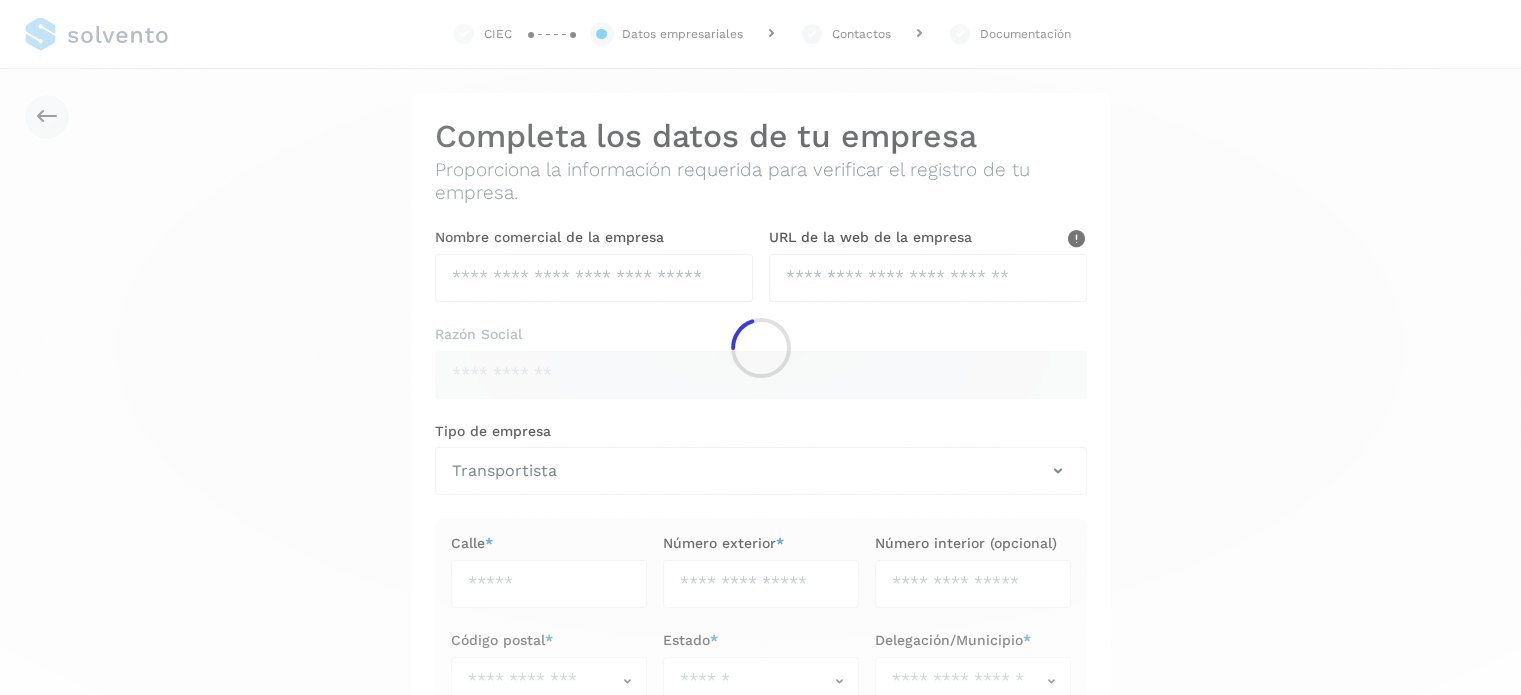 type on "**********" 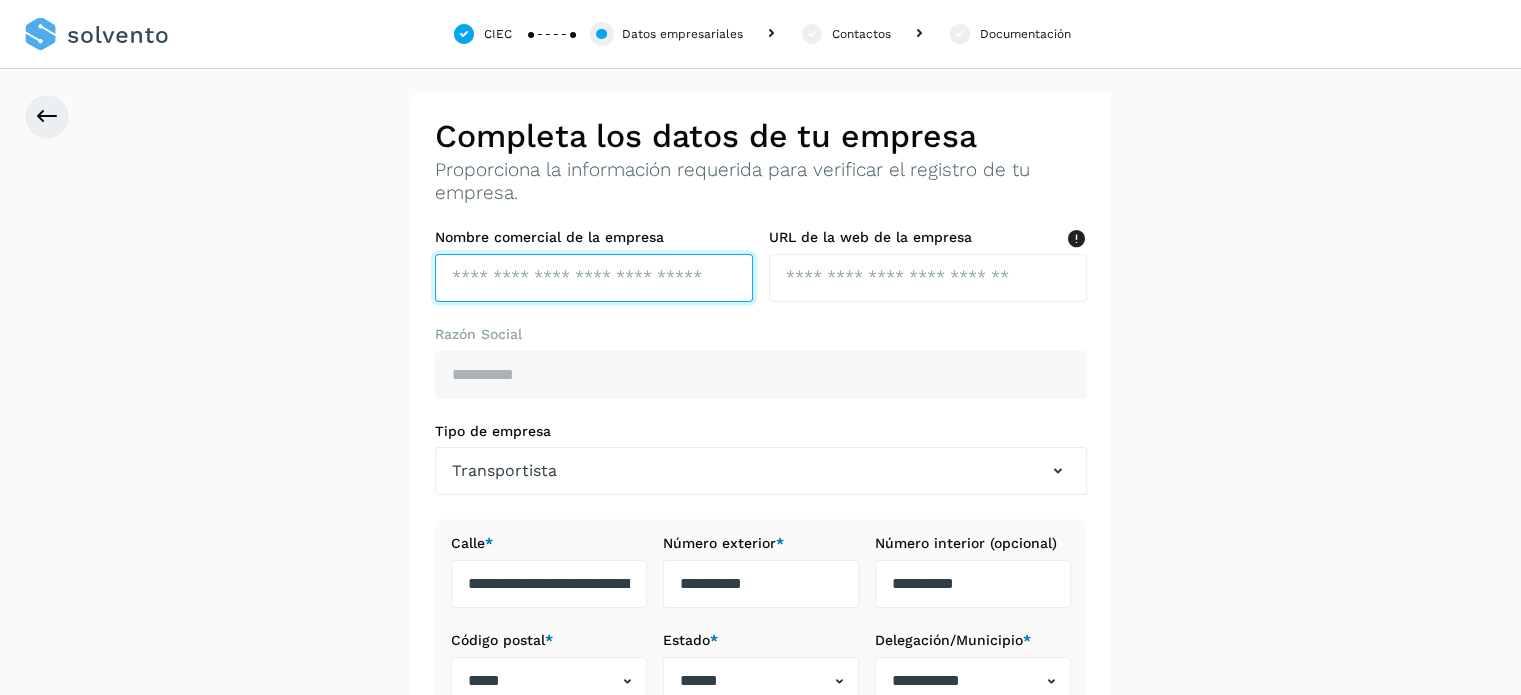 click at bounding box center [594, 278] 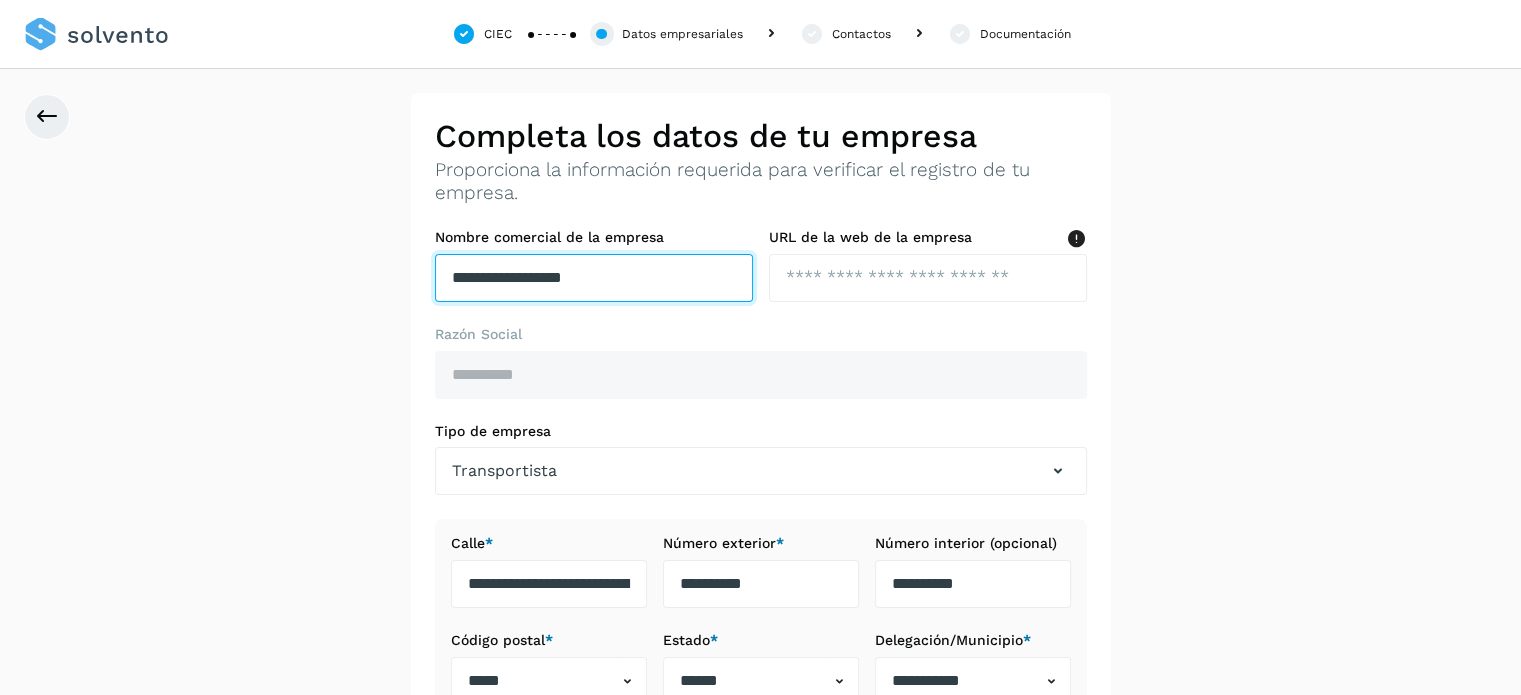type on "**********" 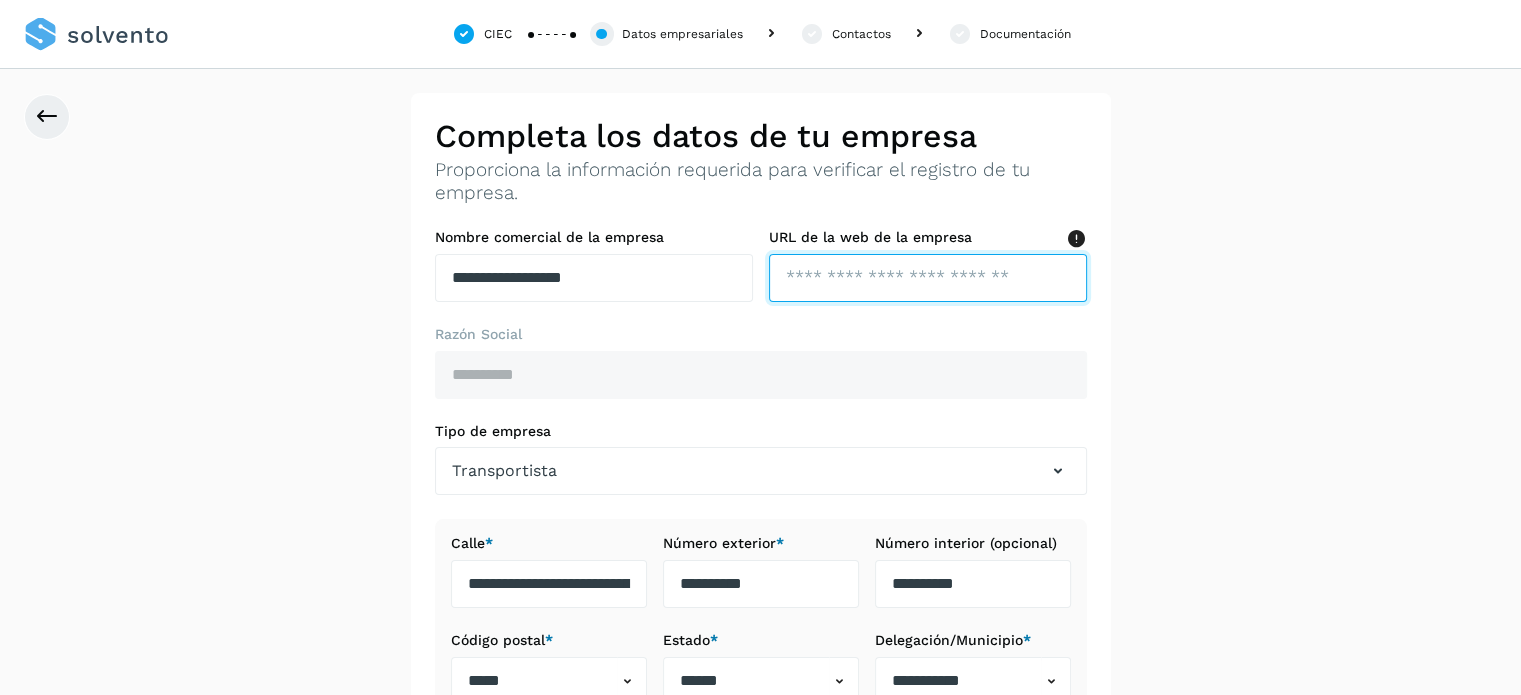 paste on "**********" 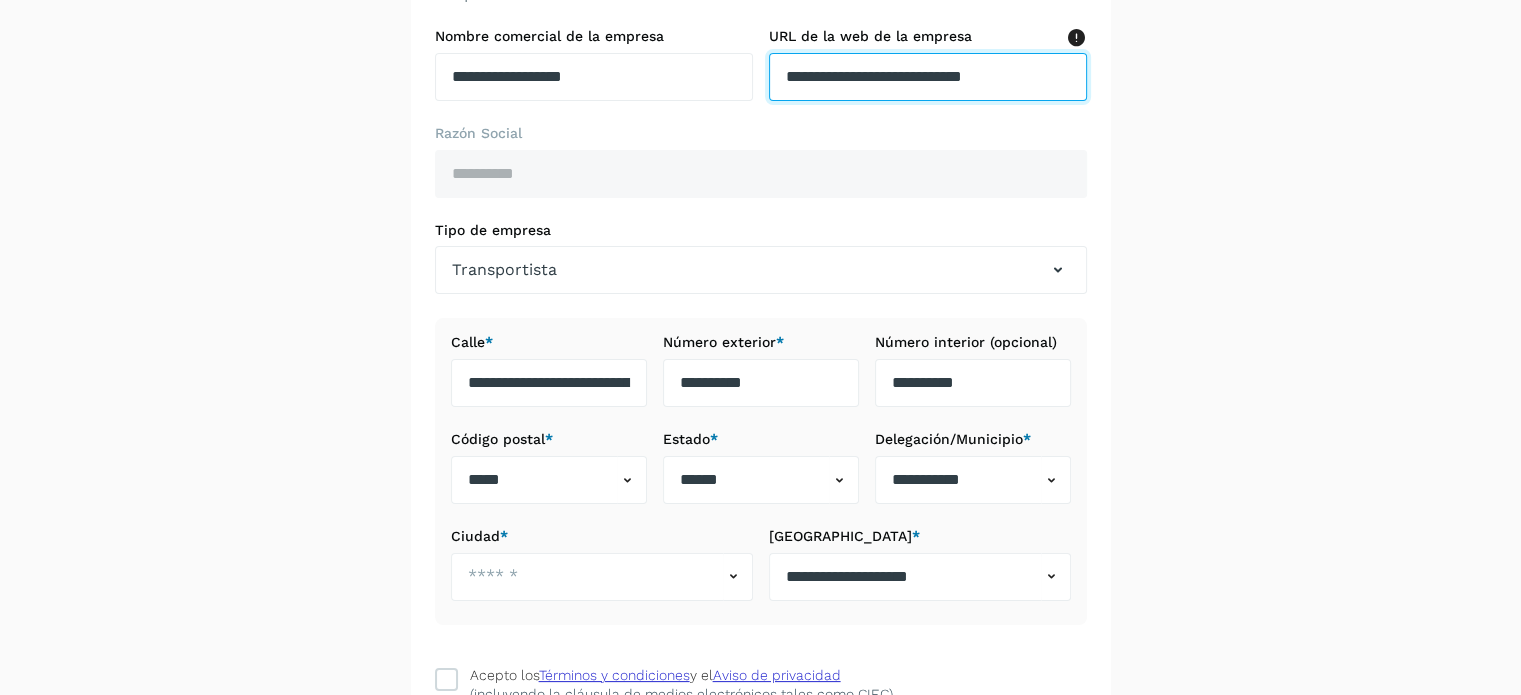 scroll, scrollTop: 267, scrollLeft: 0, axis: vertical 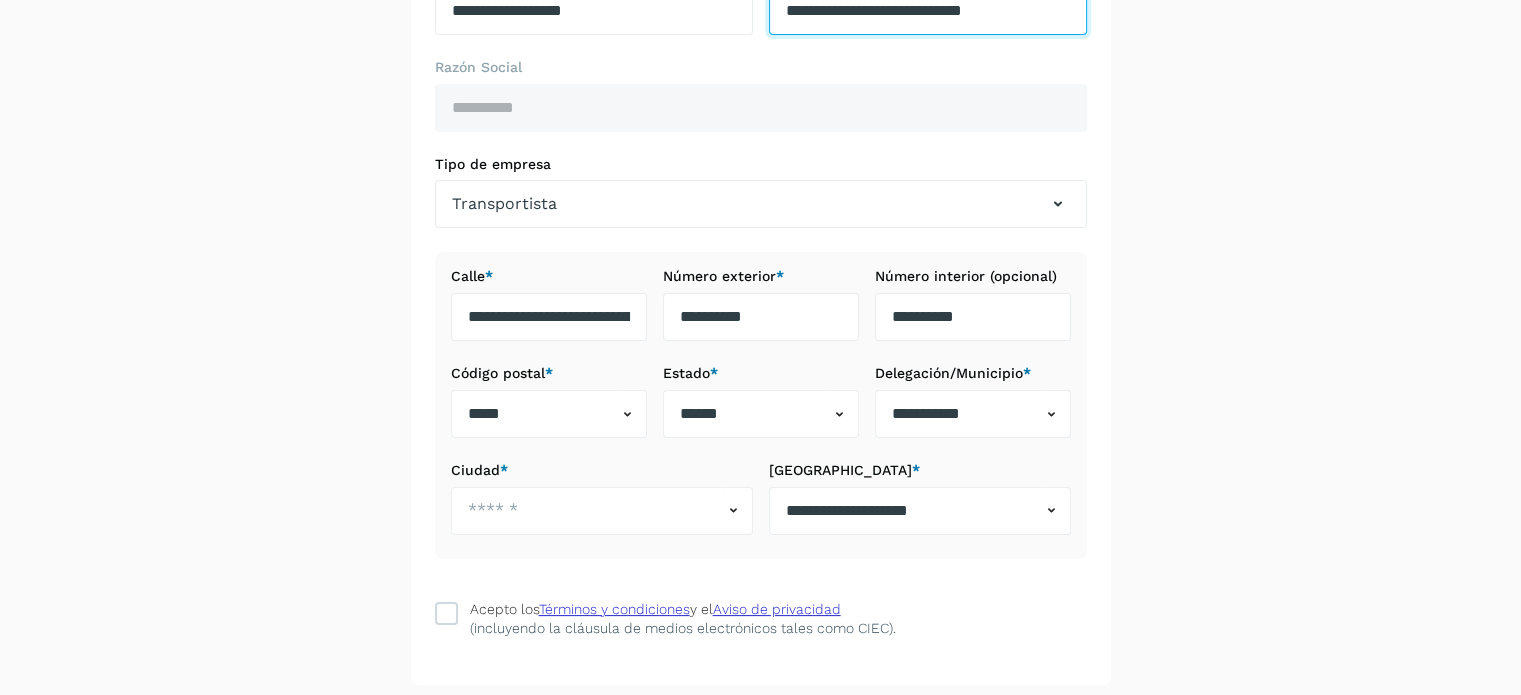 type on "**********" 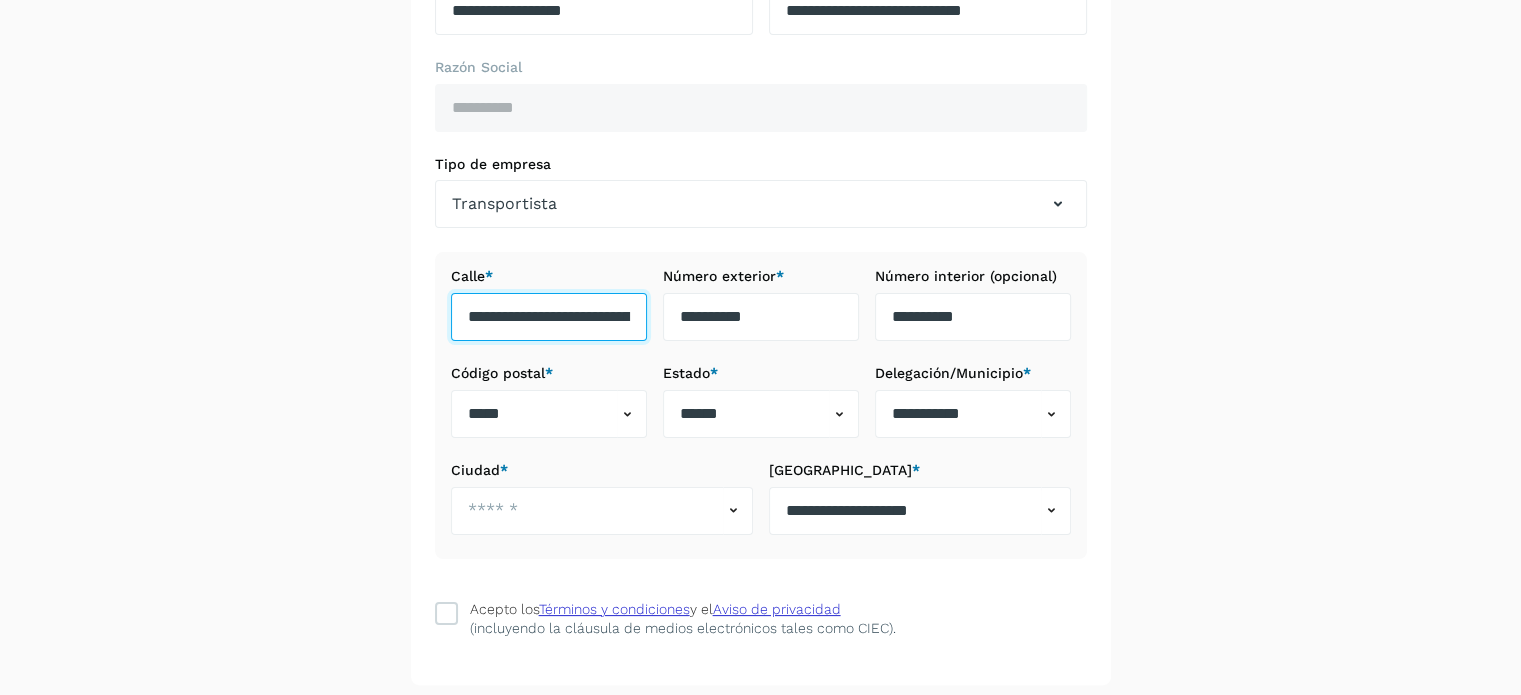 click on "**********" at bounding box center [549, 317] 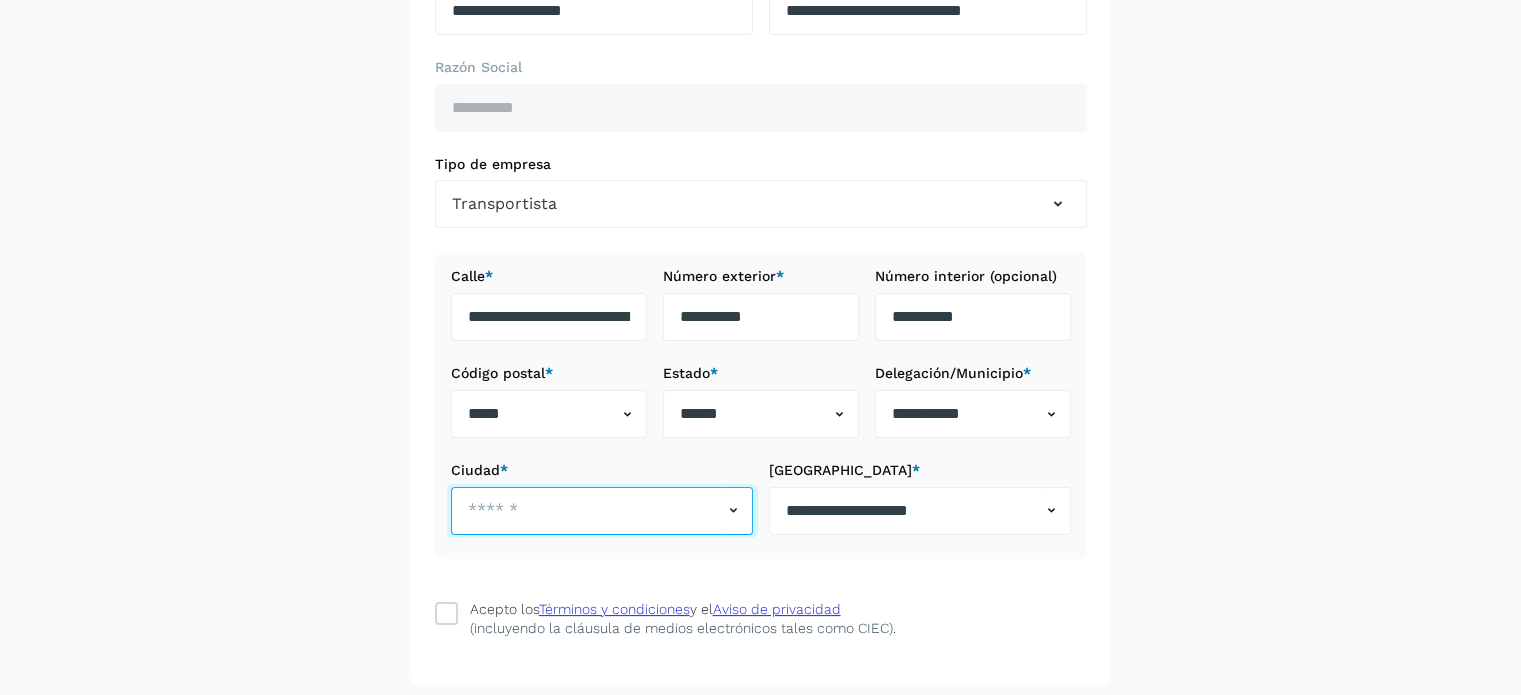 click at bounding box center (587, 511) 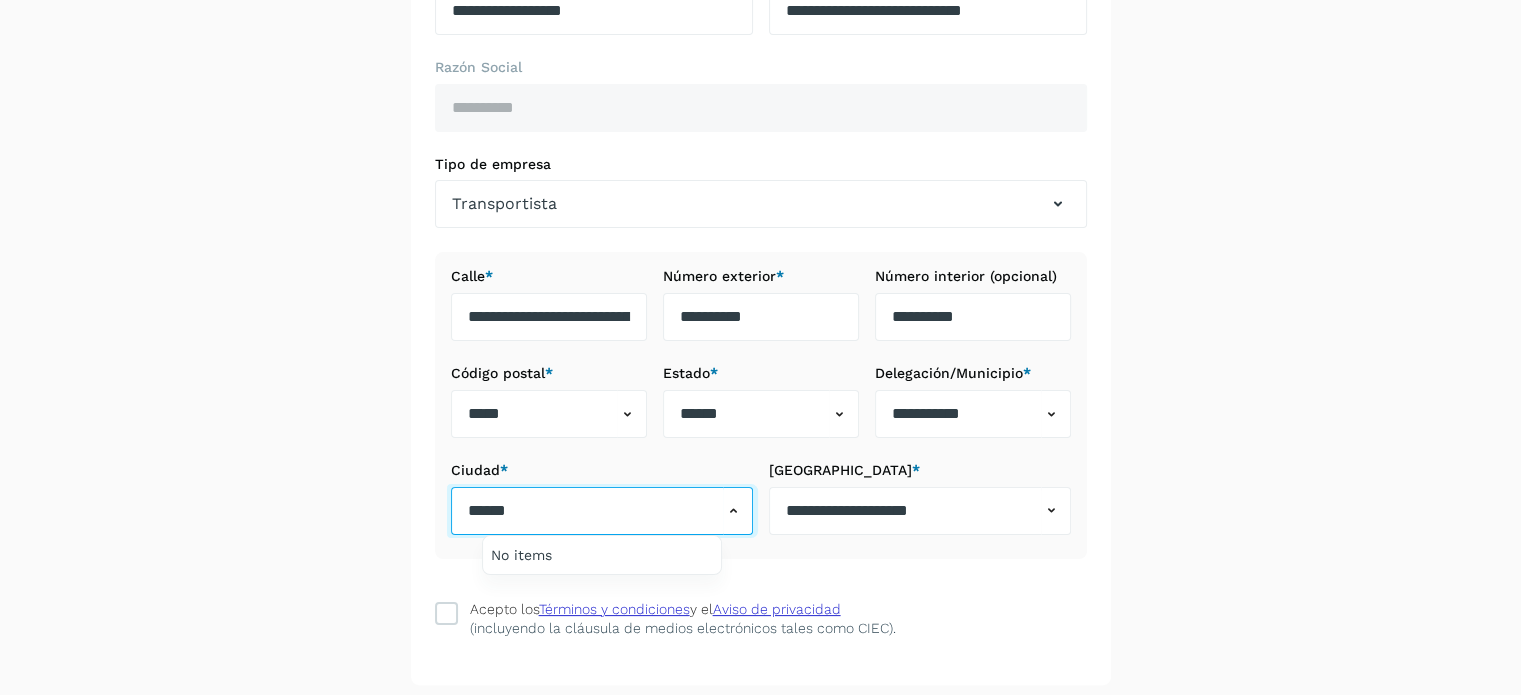 type on "******" 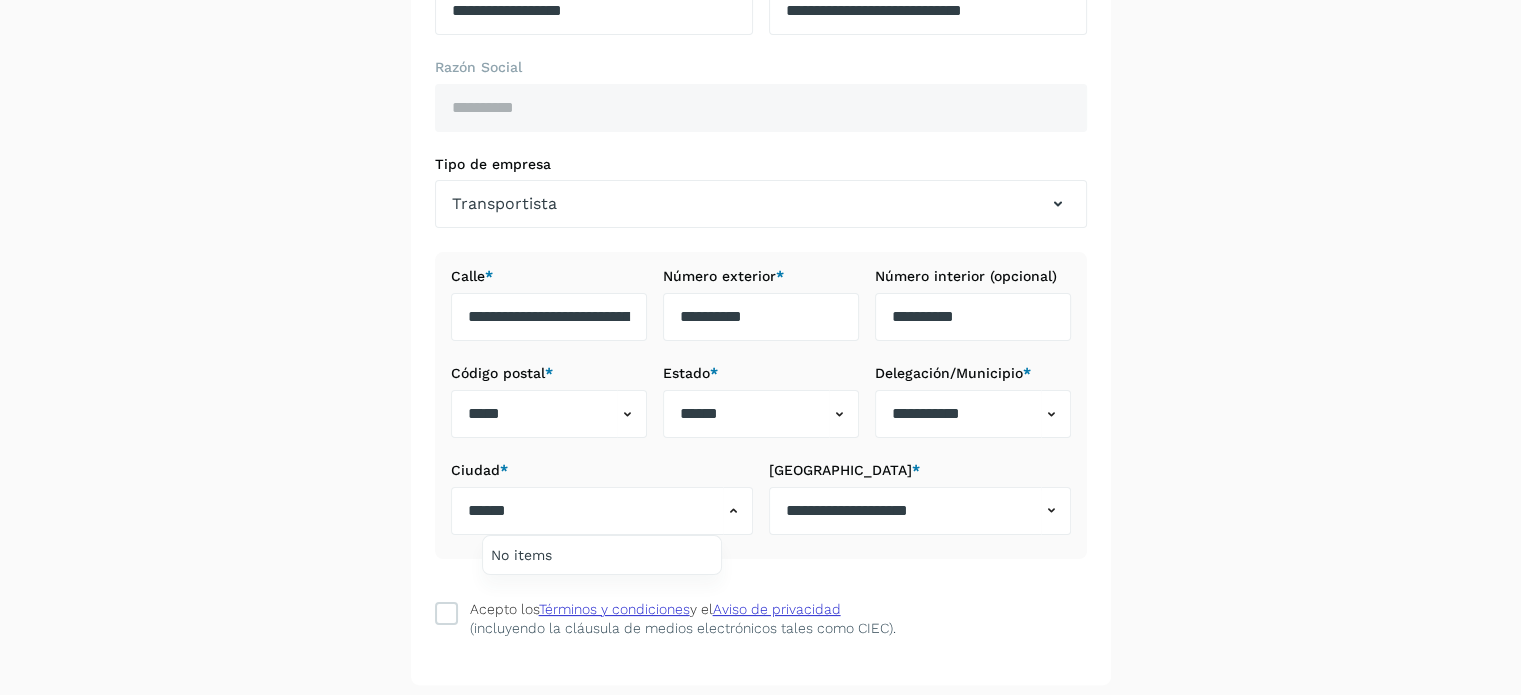 click at bounding box center (760, 347) 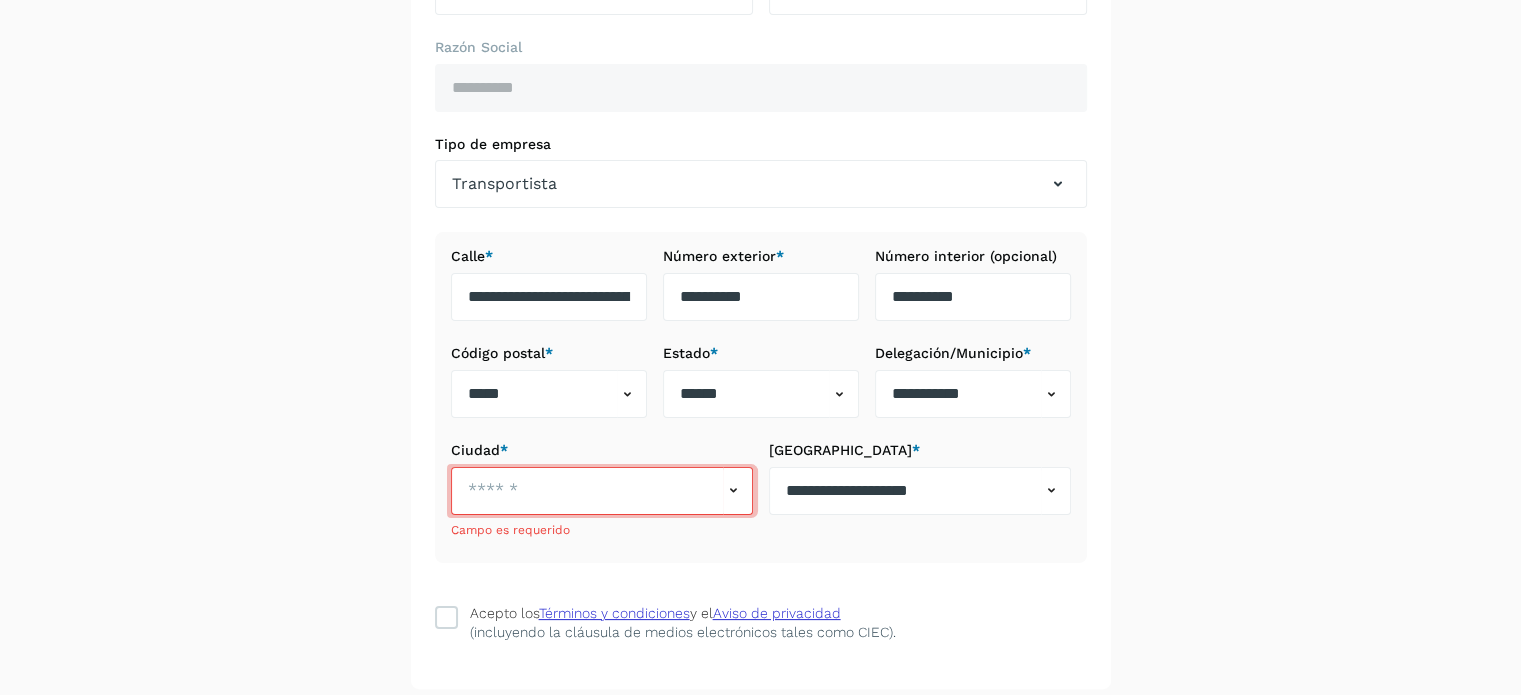 scroll, scrollTop: 368, scrollLeft: 0, axis: vertical 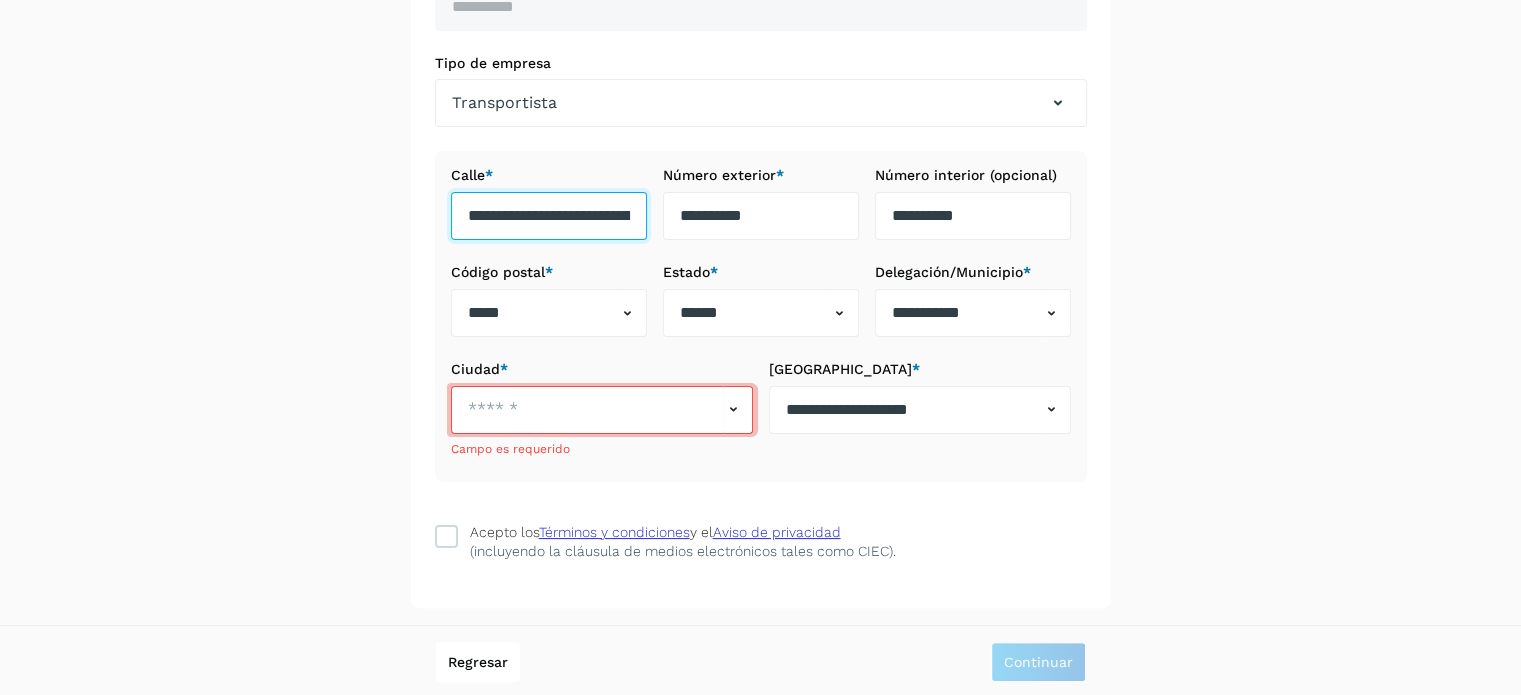 click on "**********" at bounding box center [549, 216] 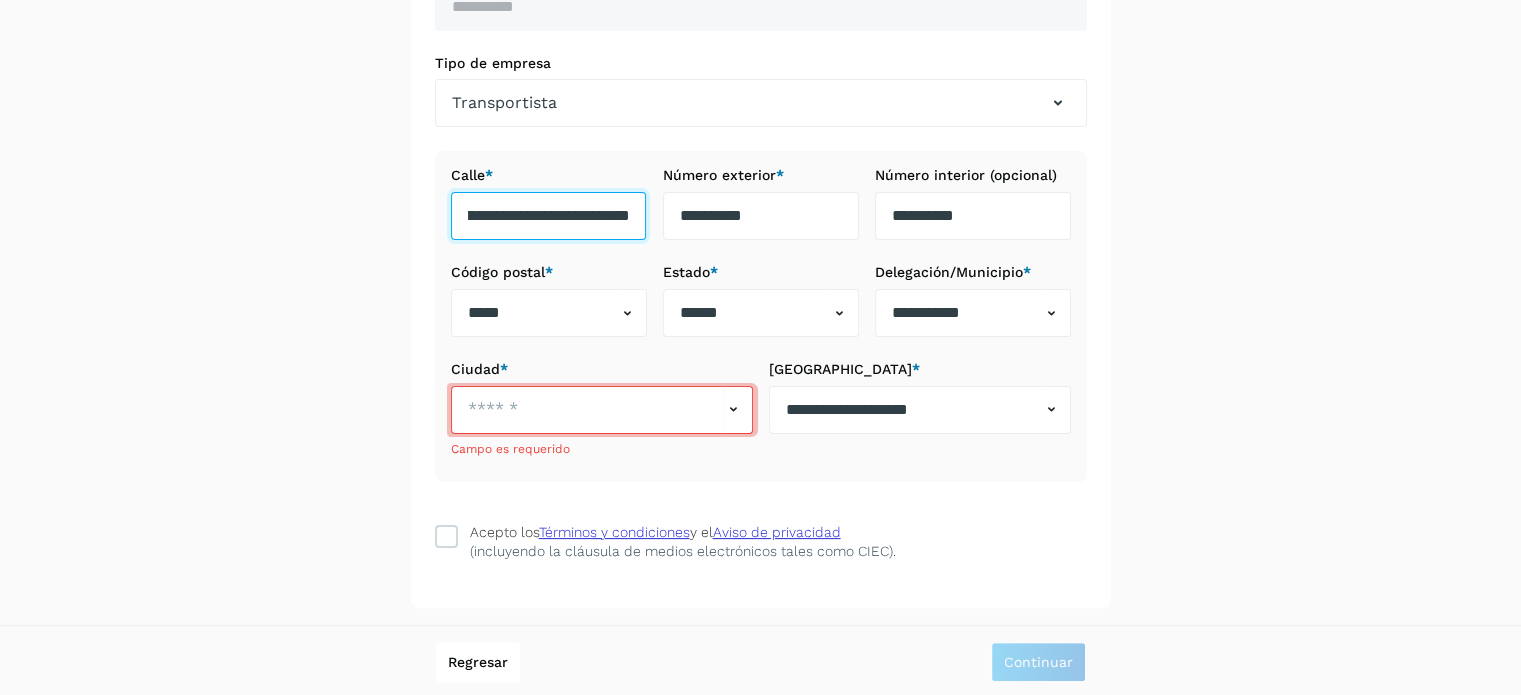 scroll, scrollTop: 0, scrollLeft: 98, axis: horizontal 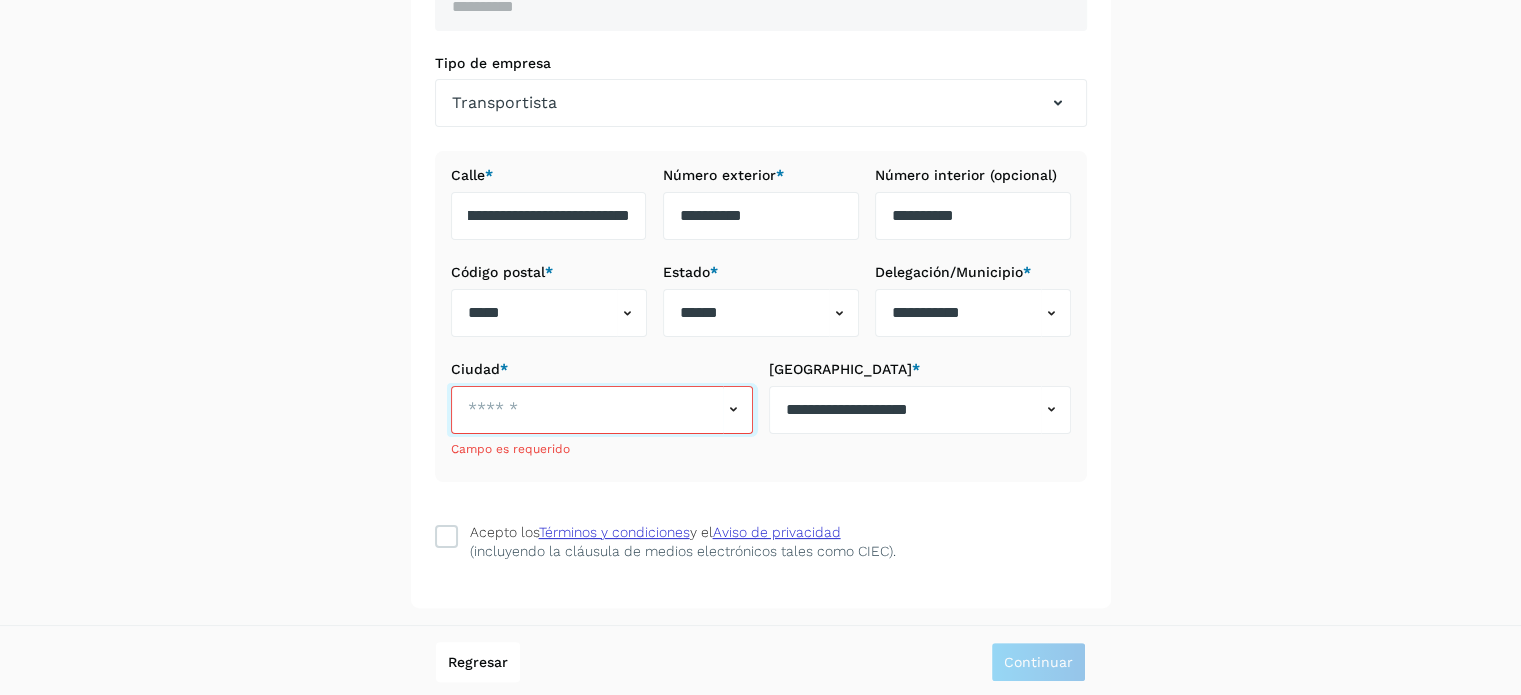 click at bounding box center [587, 410] 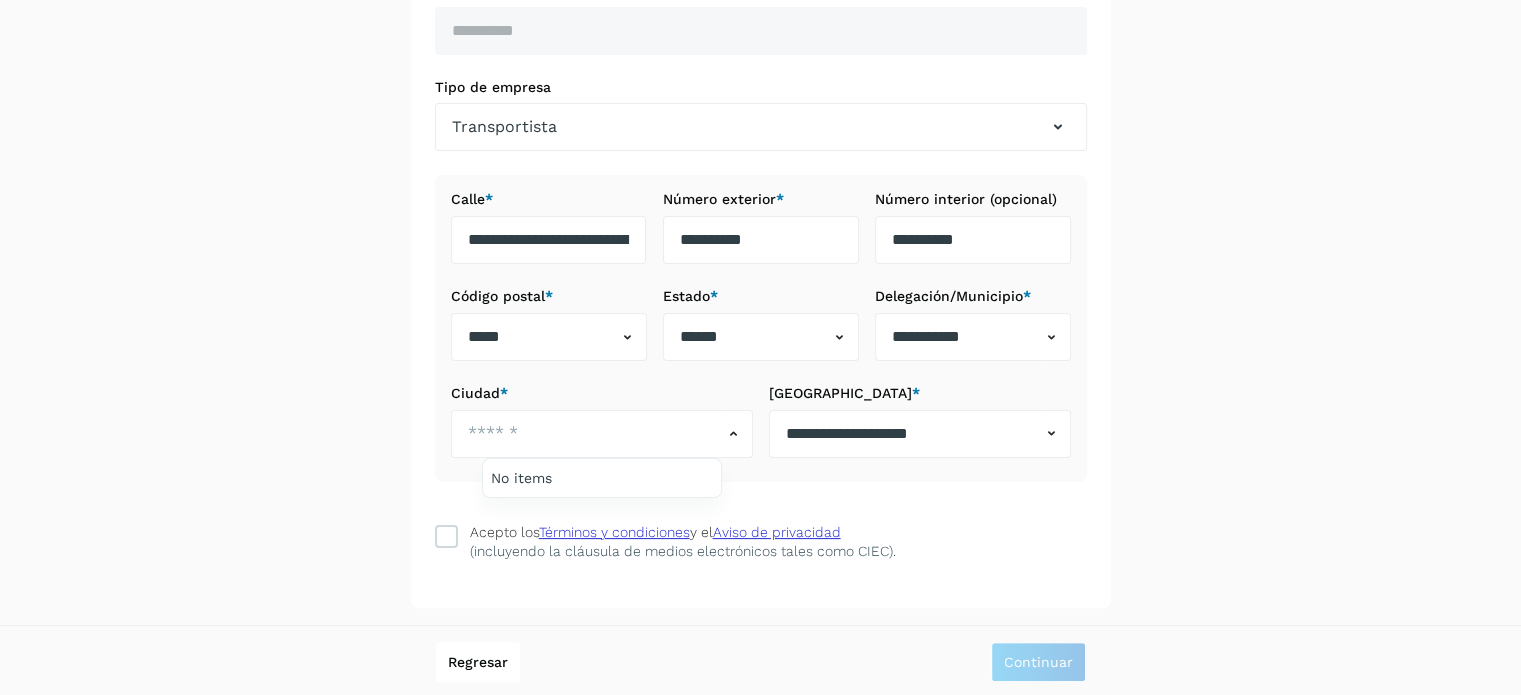 click at bounding box center (760, 347) 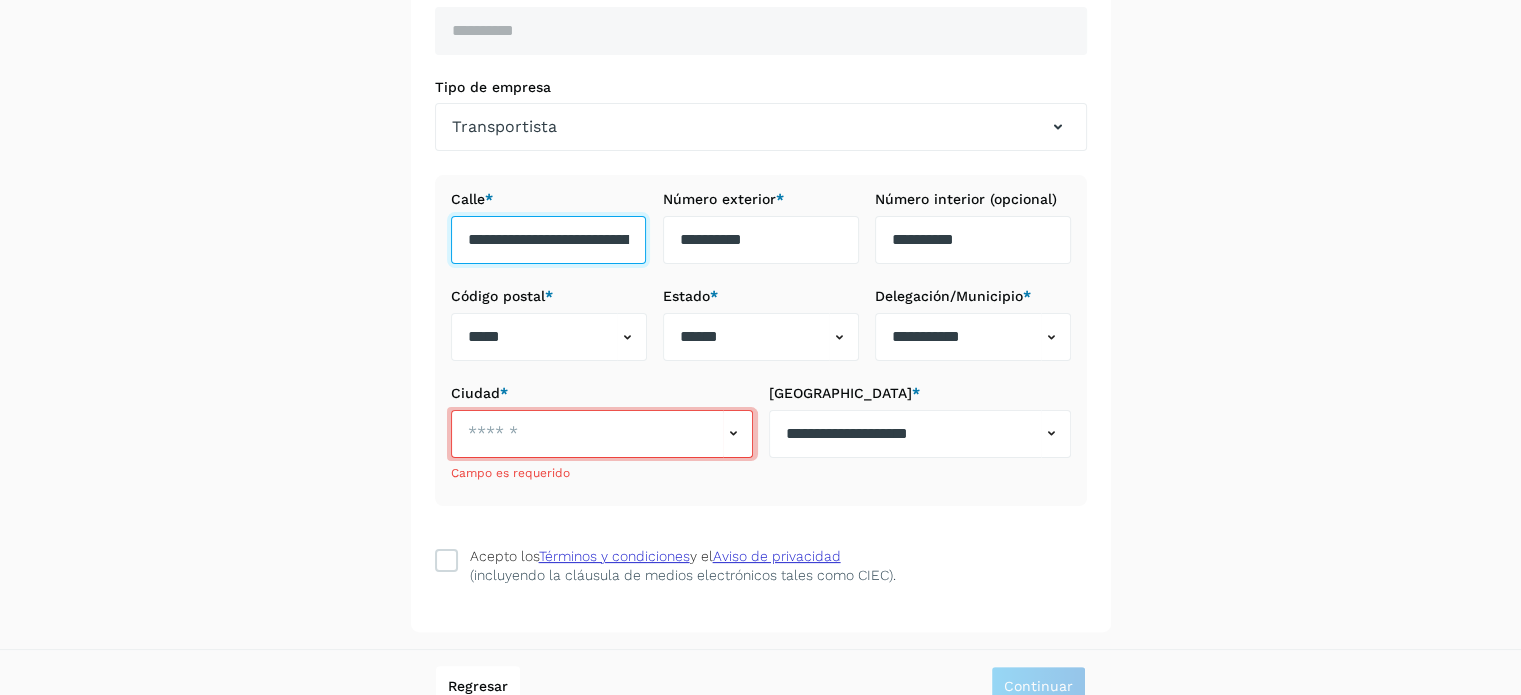click on "**********" at bounding box center (549, 240) 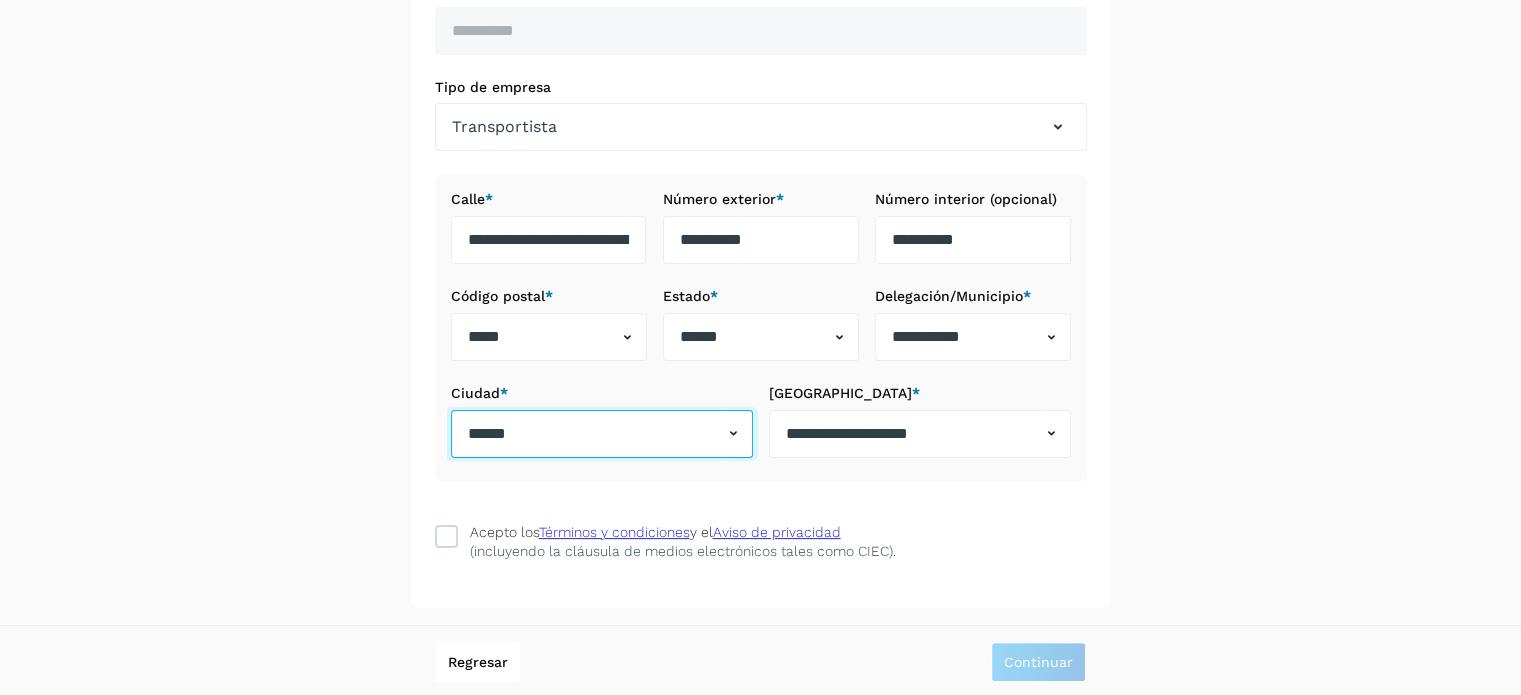 type on "******" 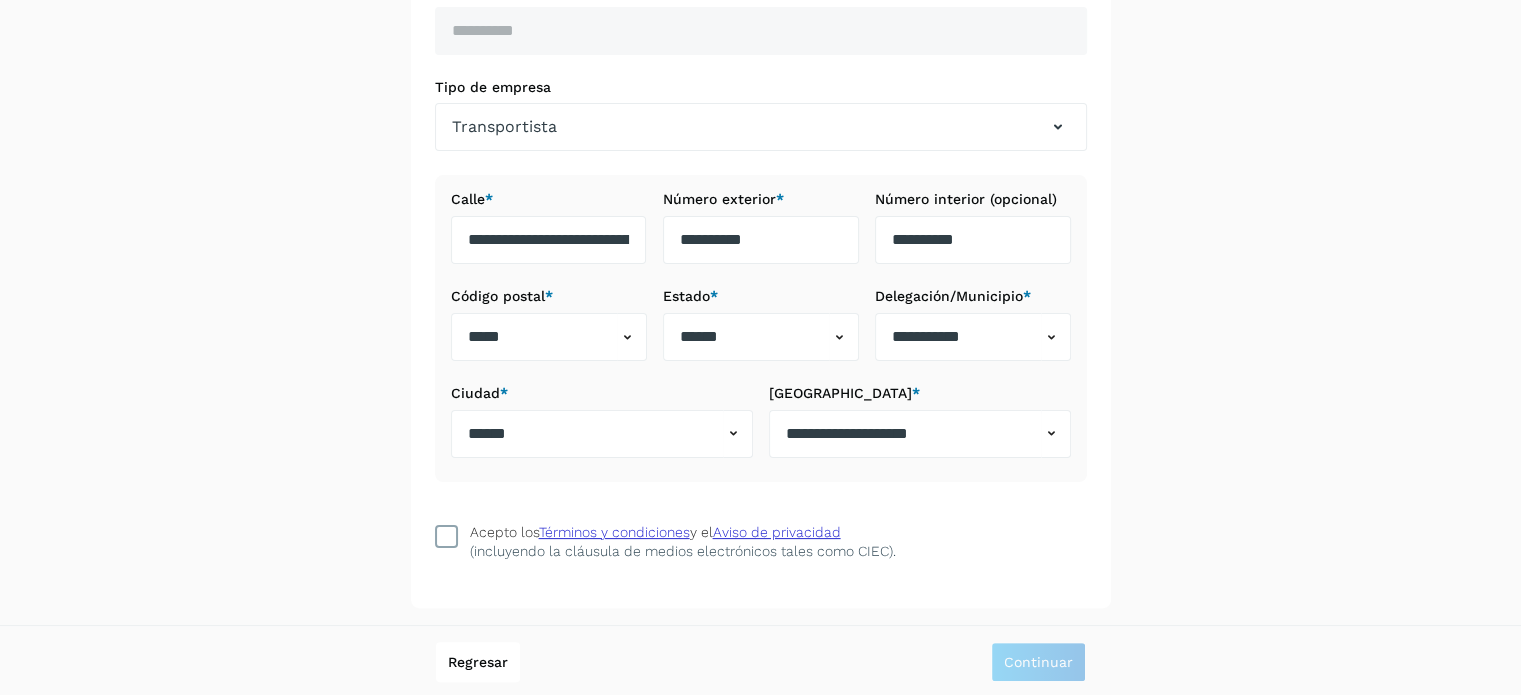 click at bounding box center (446, 536) 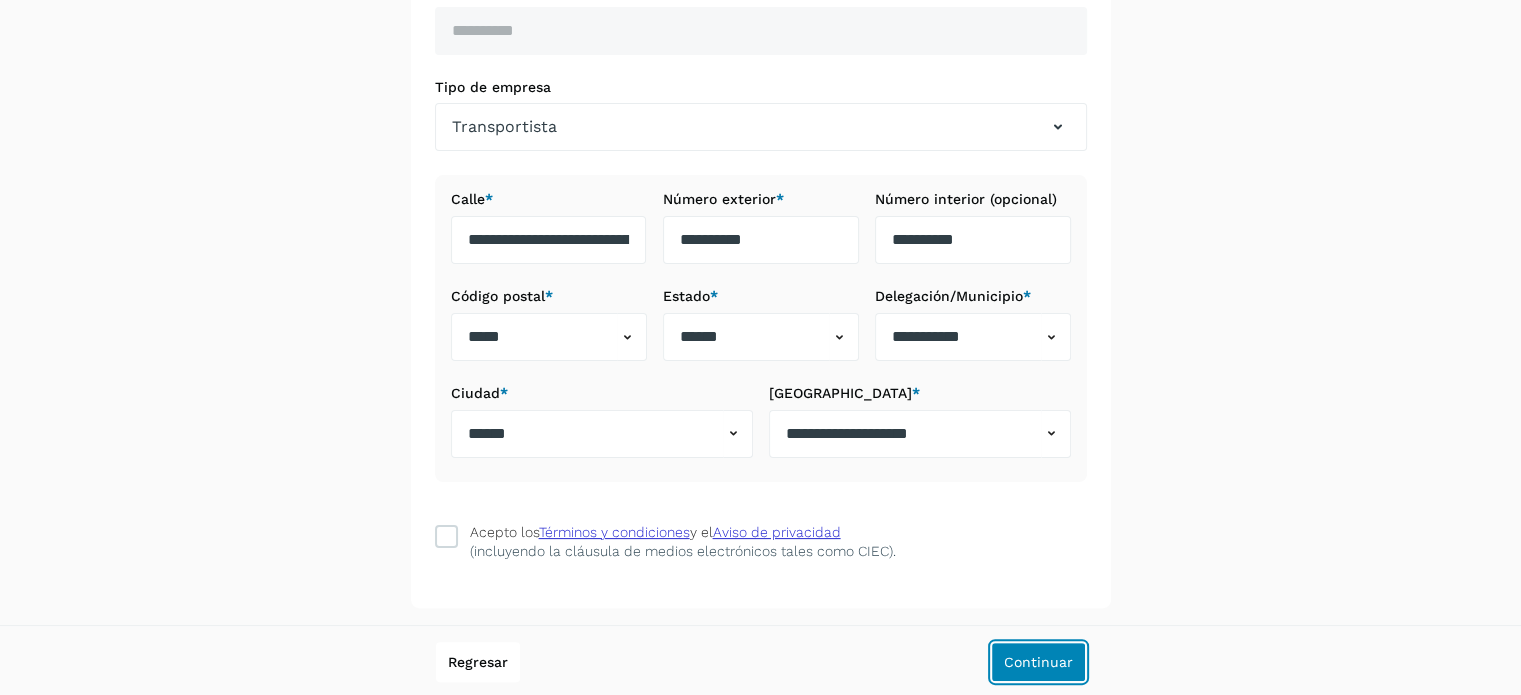 click on "Continuar" at bounding box center [1038, 662] 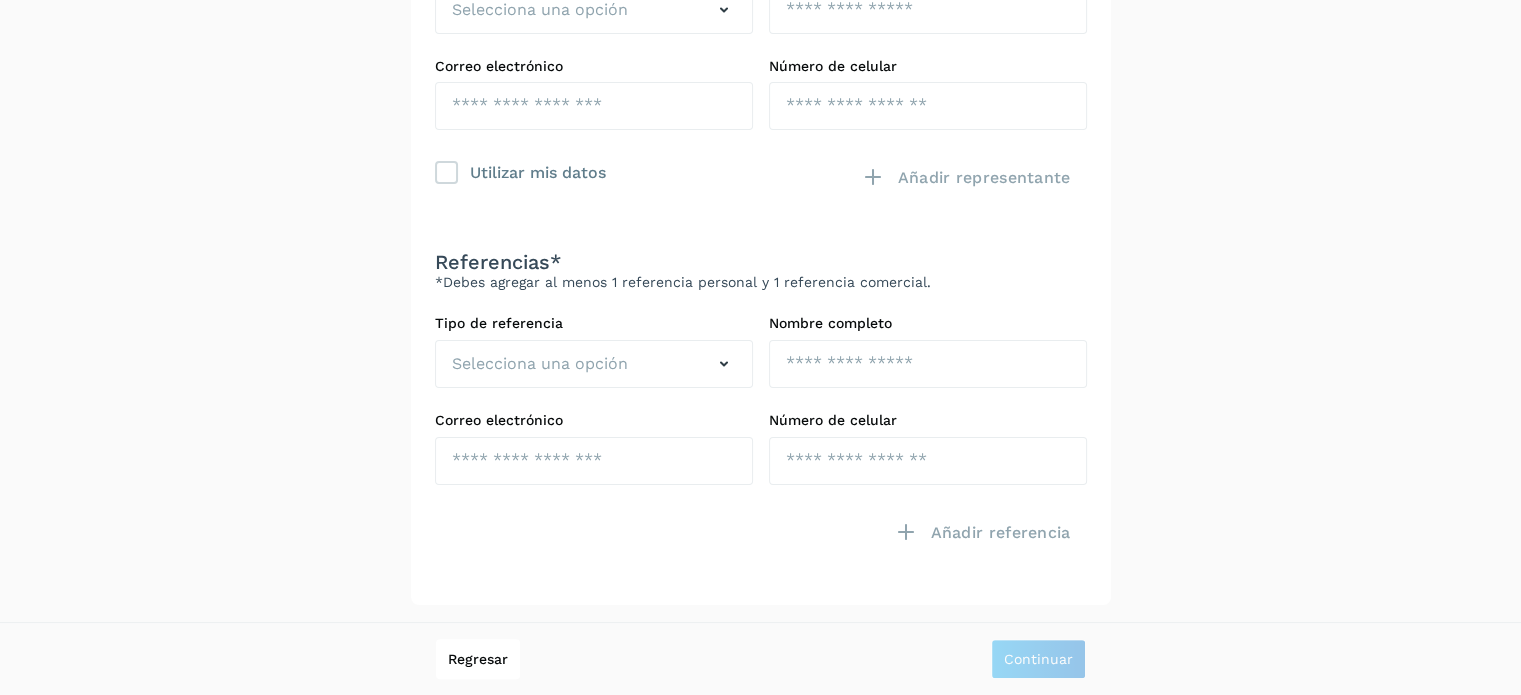 scroll, scrollTop: 331, scrollLeft: 0, axis: vertical 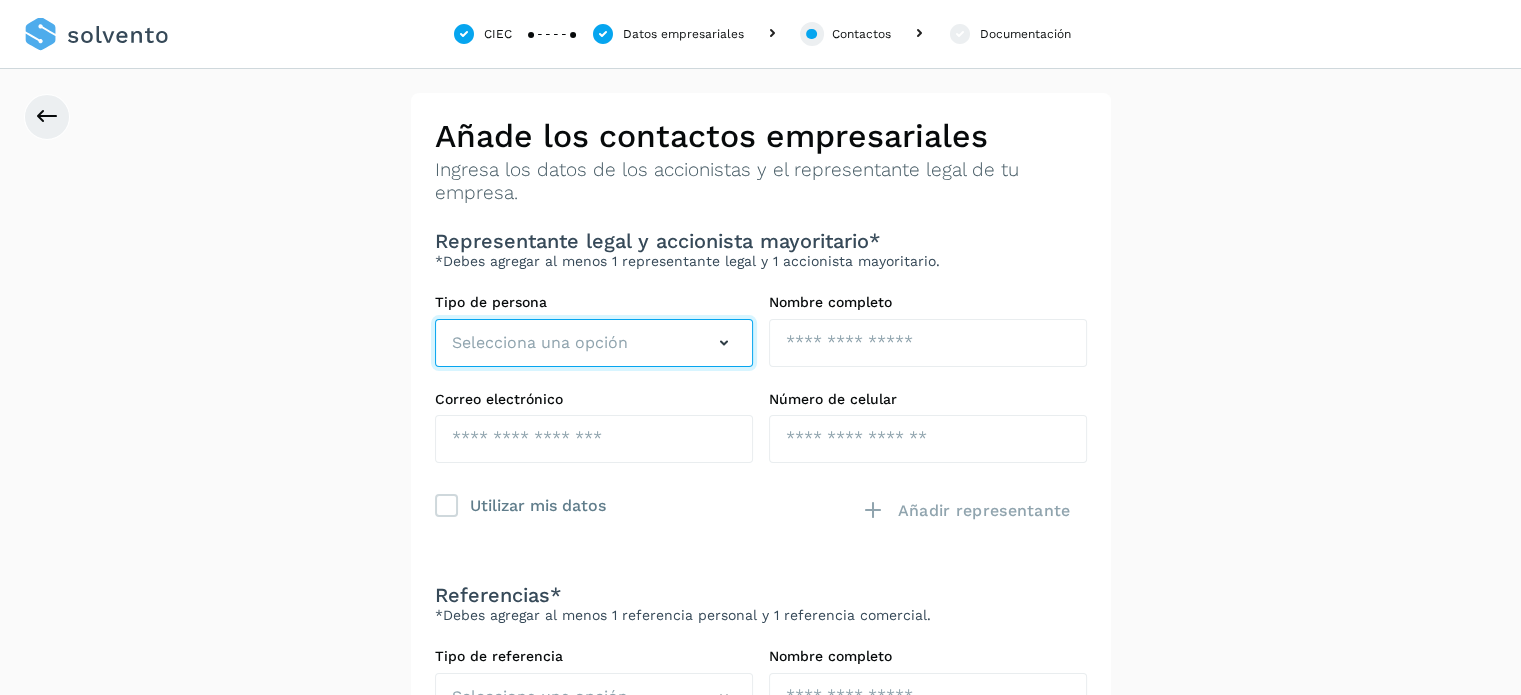 click on "Selecciona una opción" at bounding box center [594, 343] 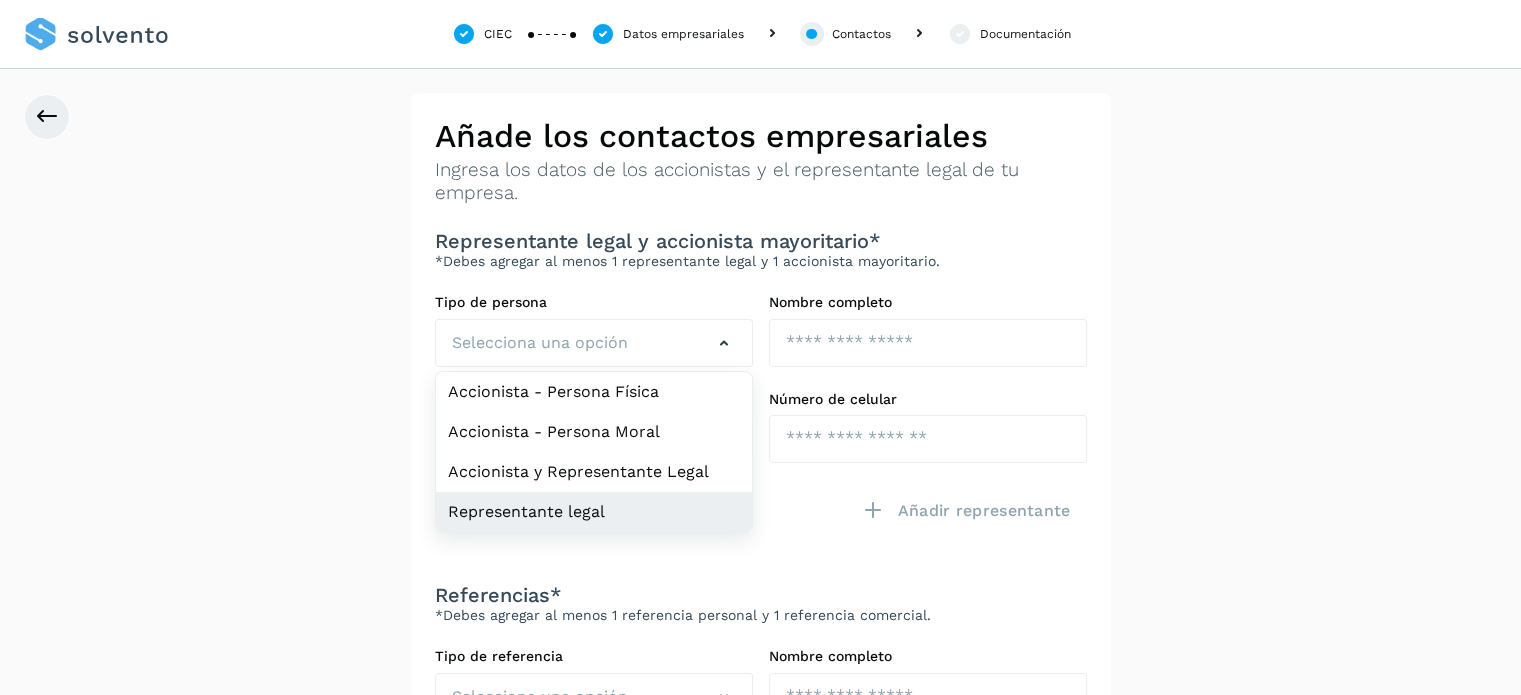 click on "Representante legal" 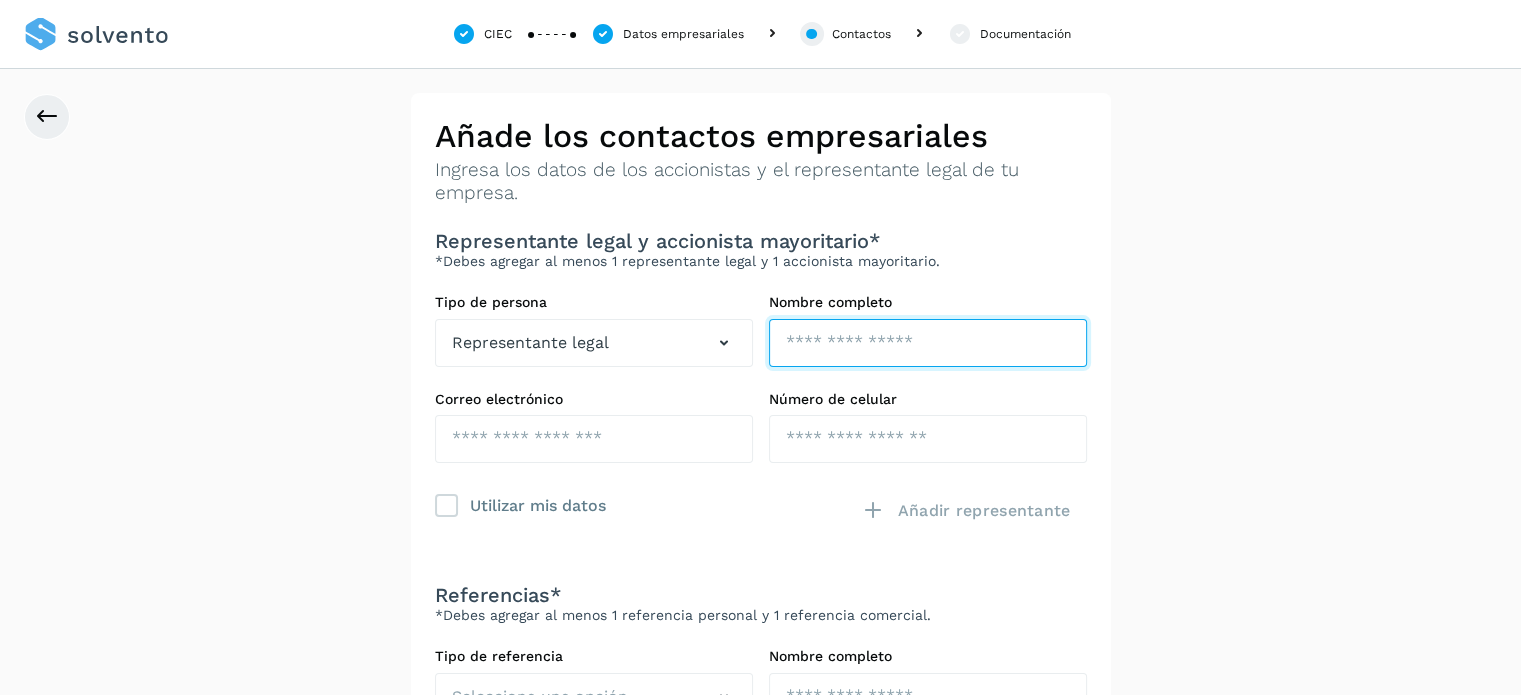 click at bounding box center (928, 343) 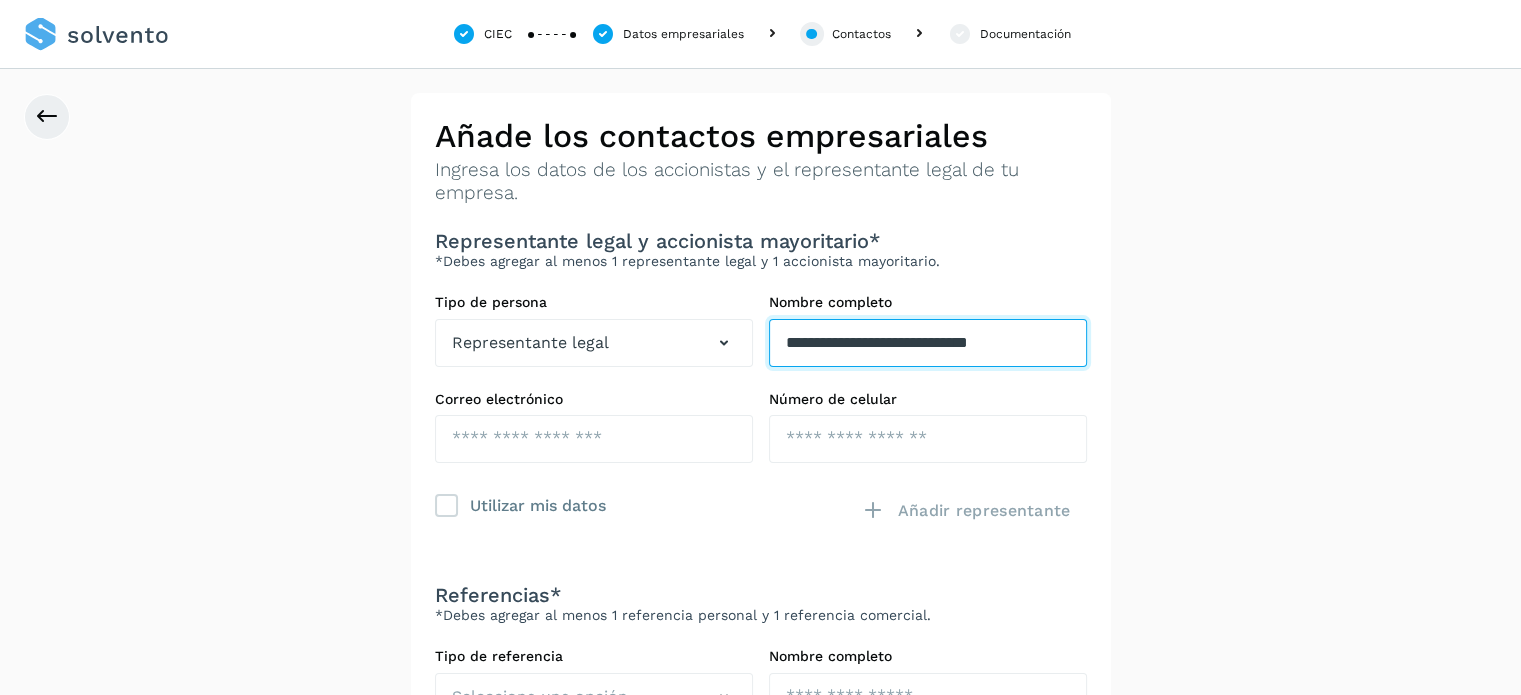 scroll, scrollTop: 0, scrollLeft: 9, axis: horizontal 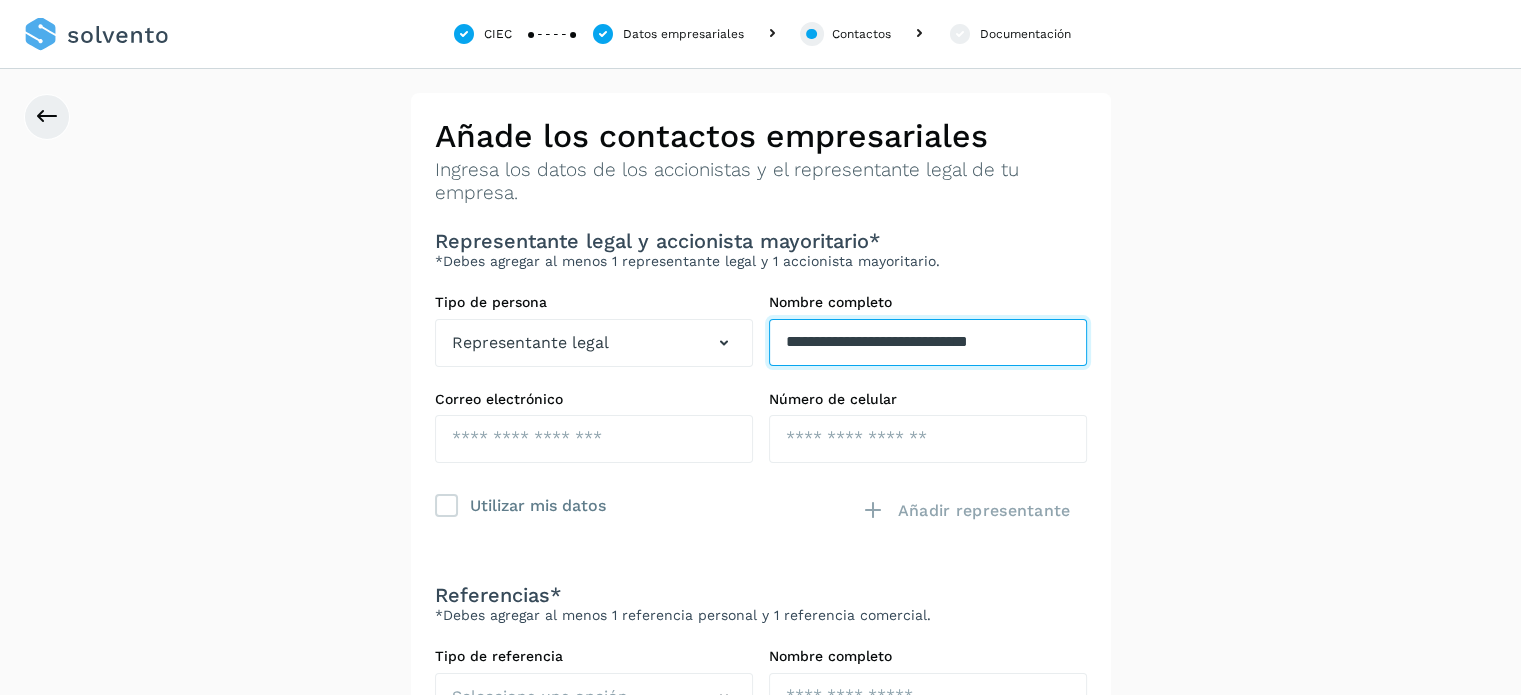 type on "**********" 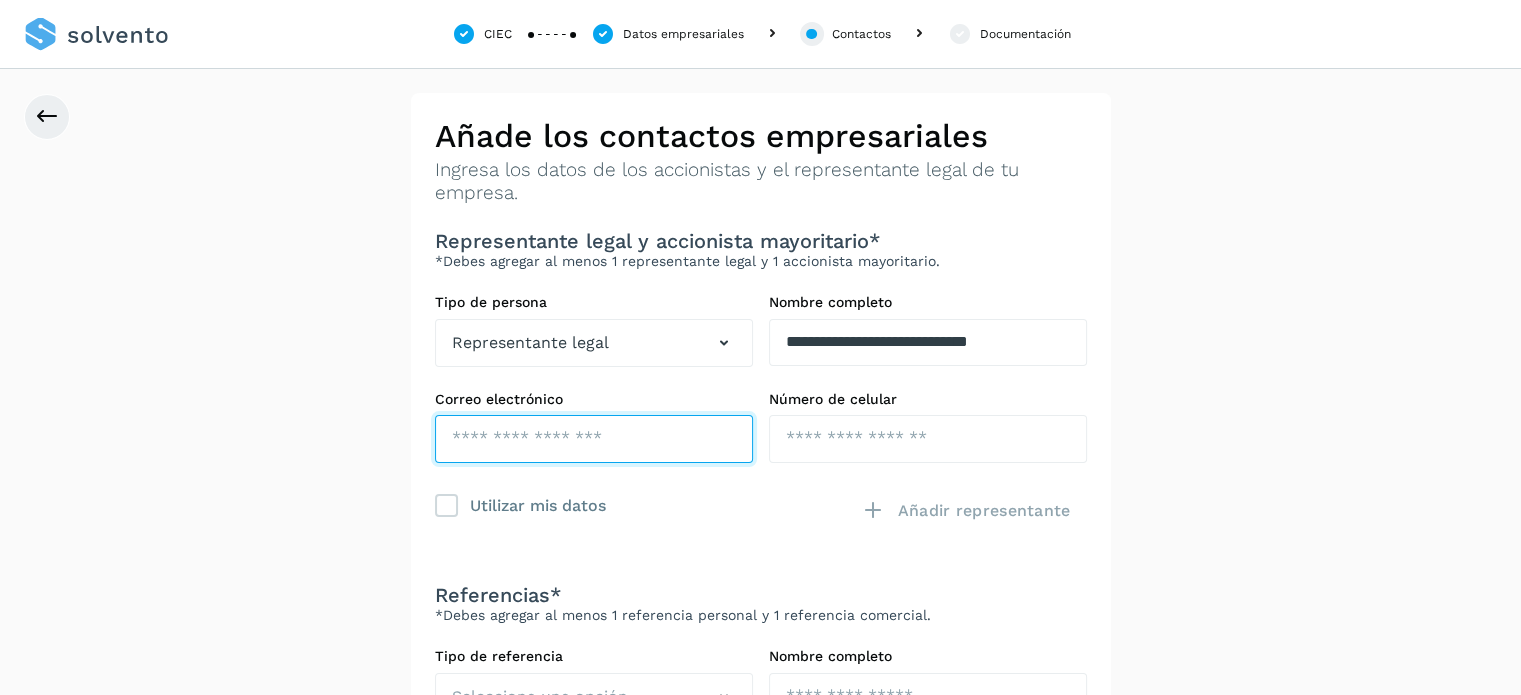 scroll, scrollTop: 0, scrollLeft: 0, axis: both 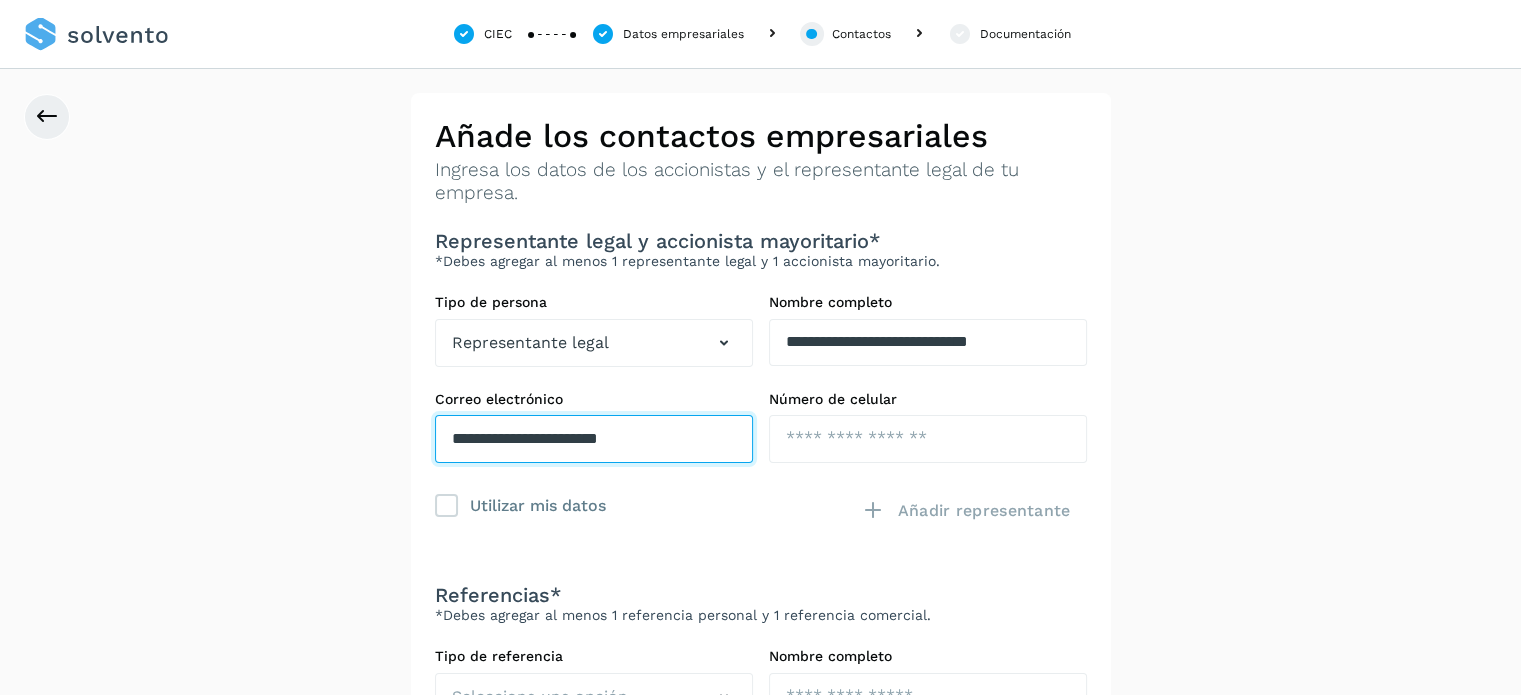 type on "**********" 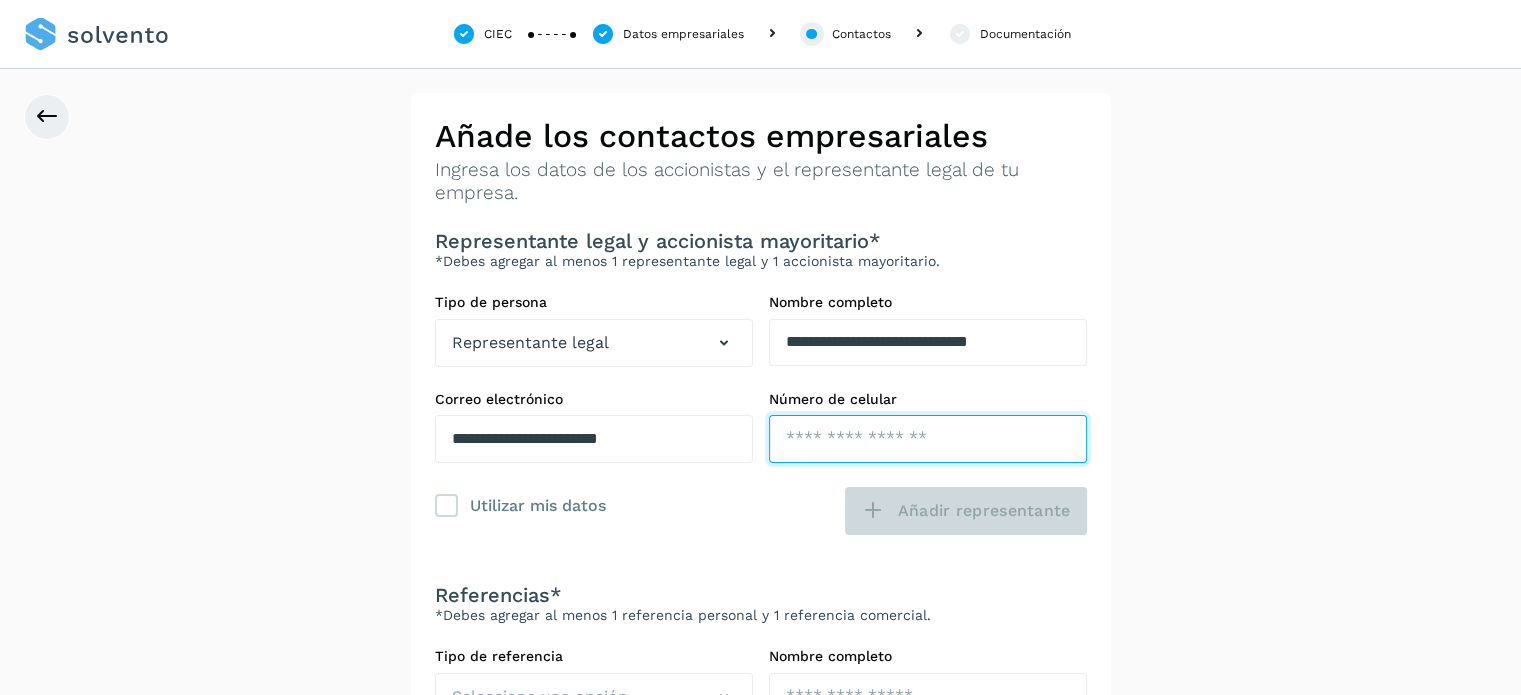 paste on "*" 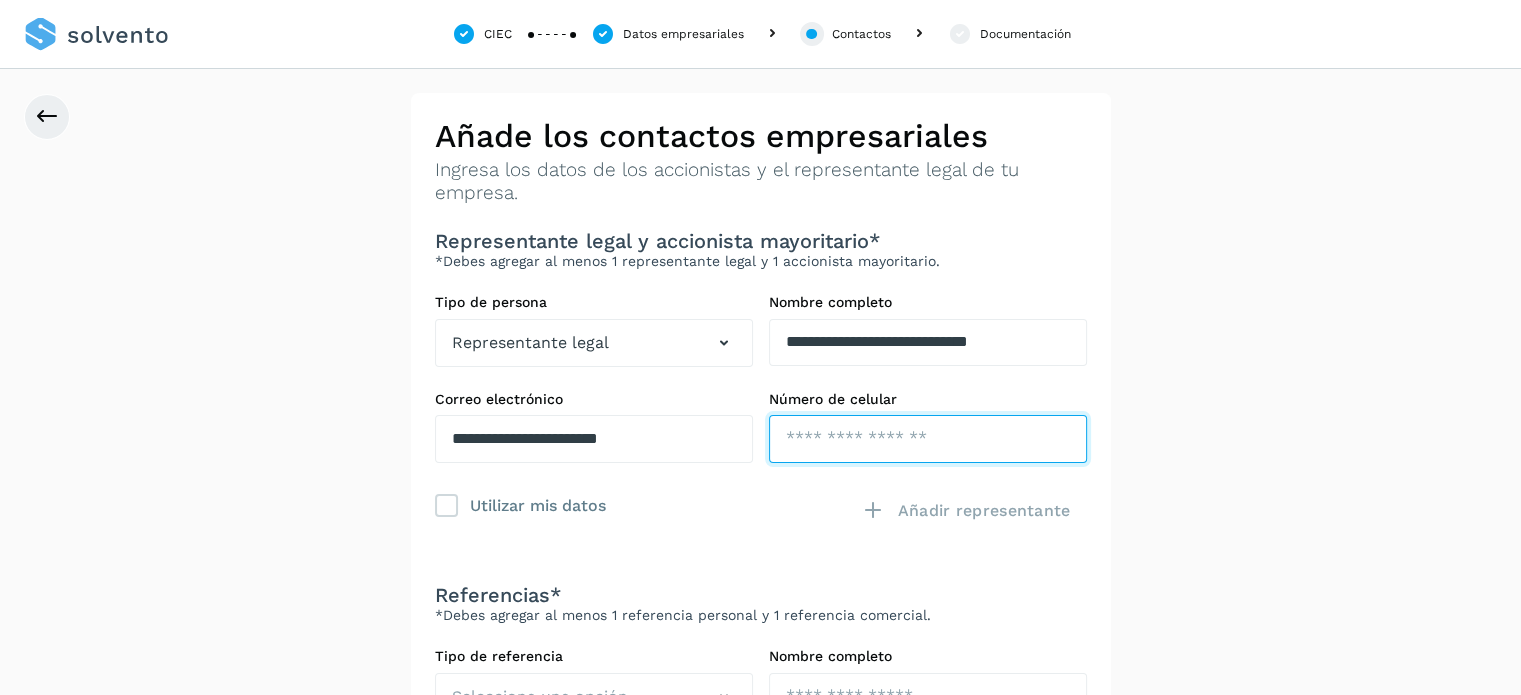 paste on "**********" 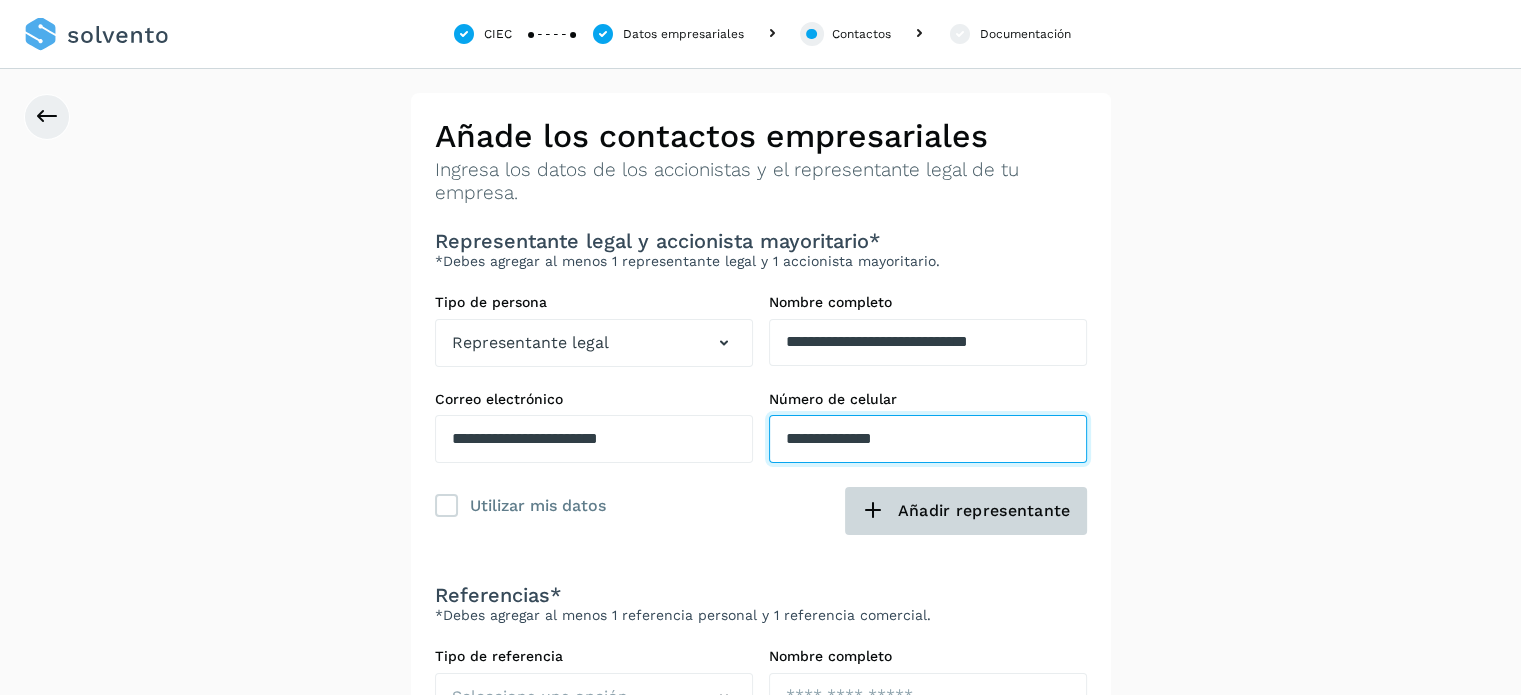 type on "**********" 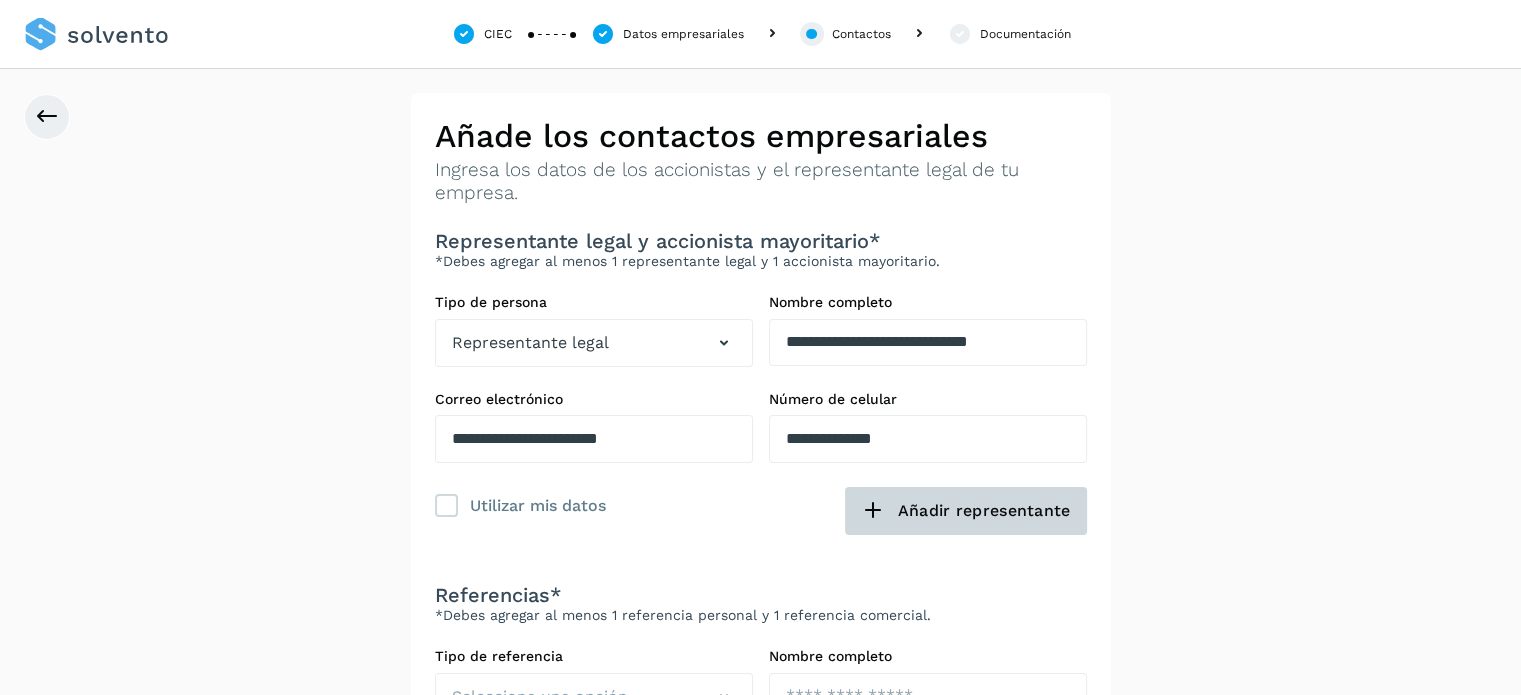 click on "Añadir representante" 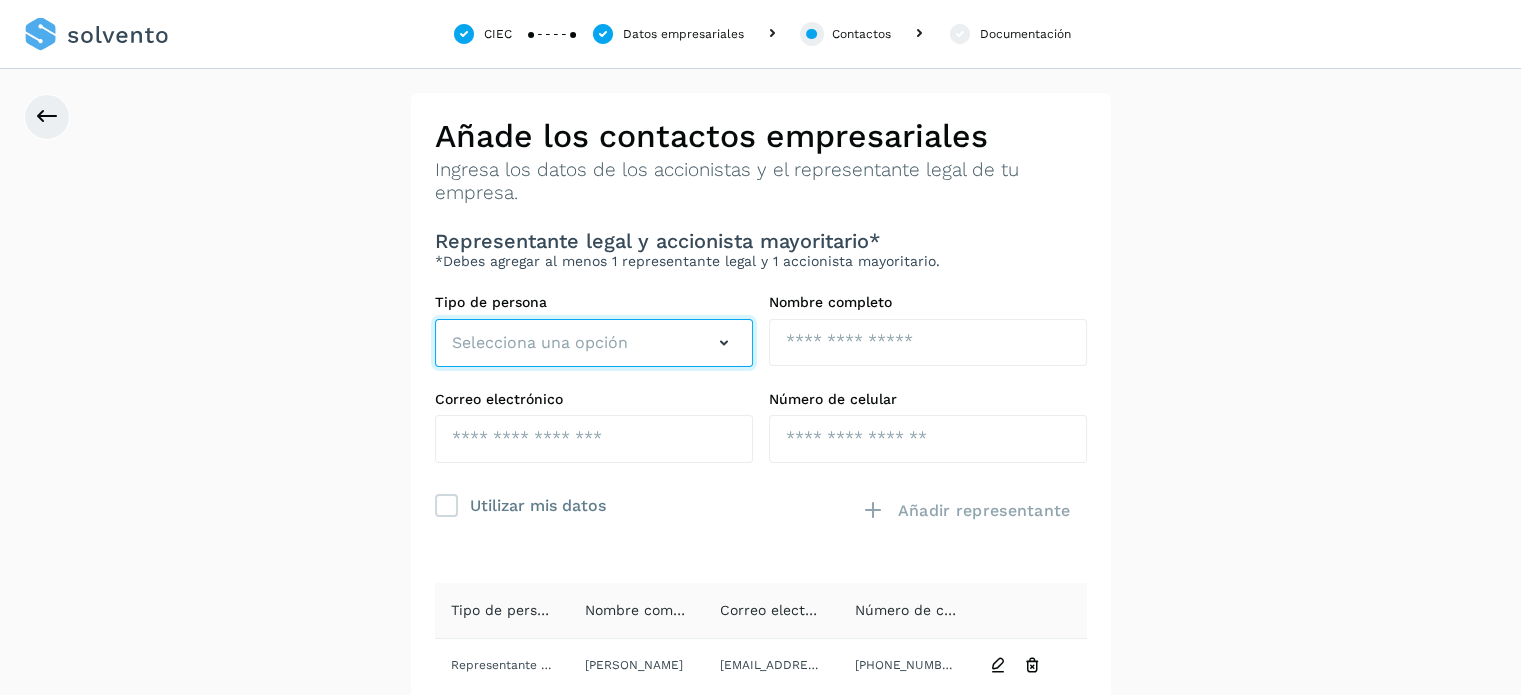 click on "Selecciona una opción" at bounding box center [594, 343] 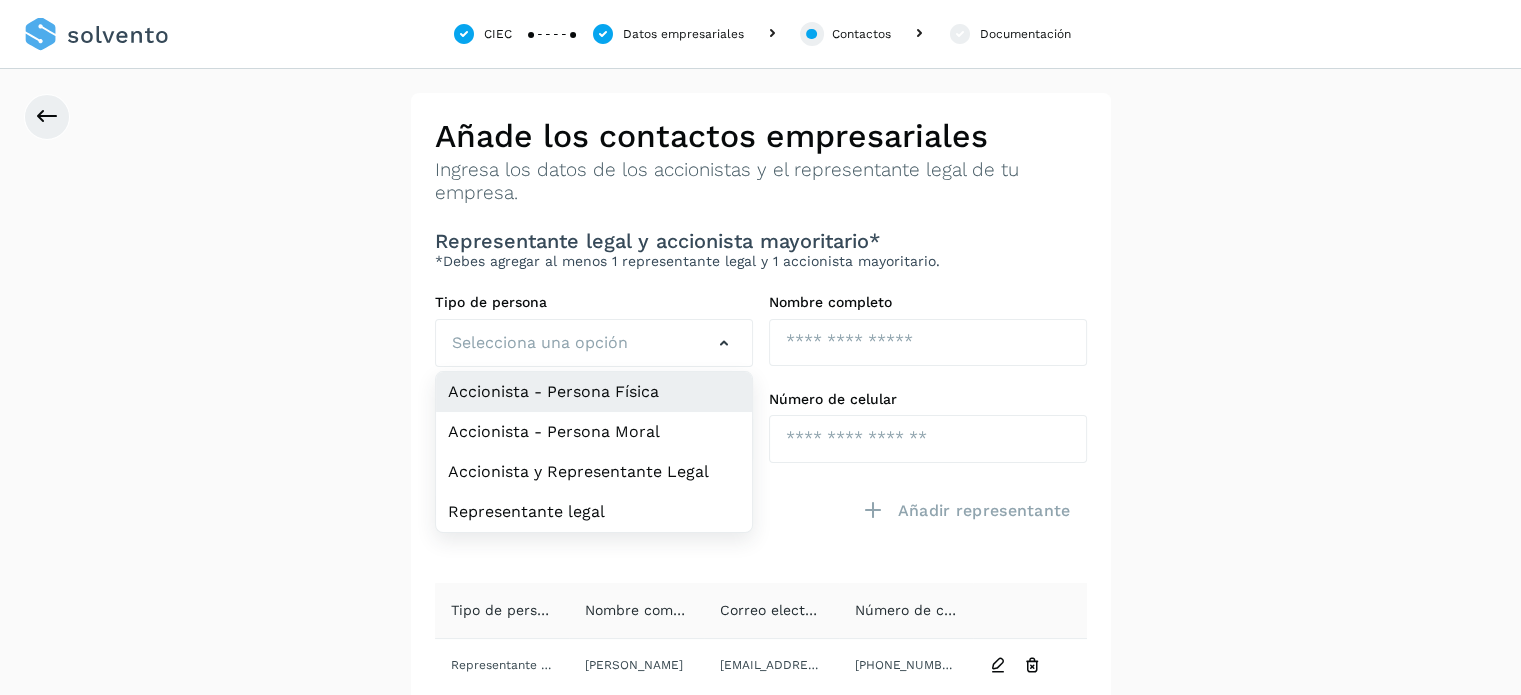 click on "Accionista - Persona Física" 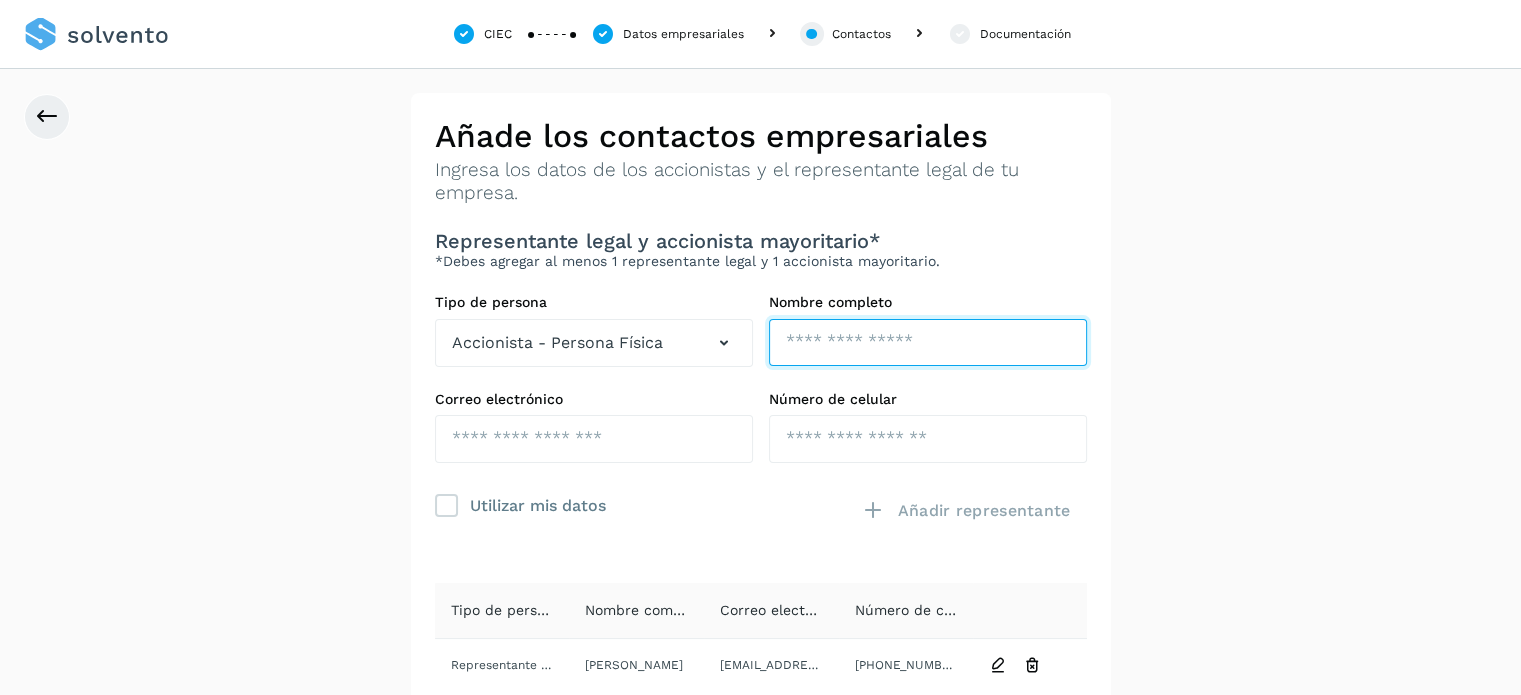 click at bounding box center [928, 343] 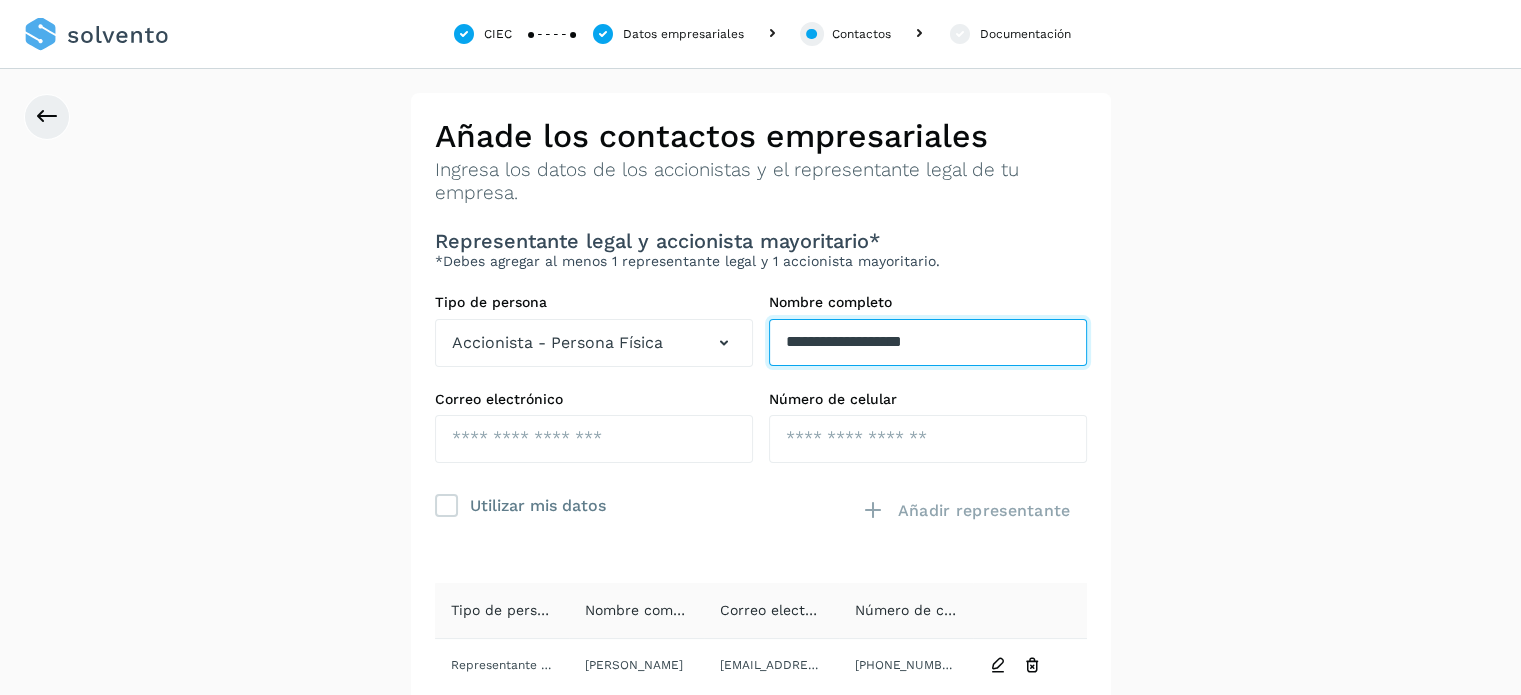 type on "**********" 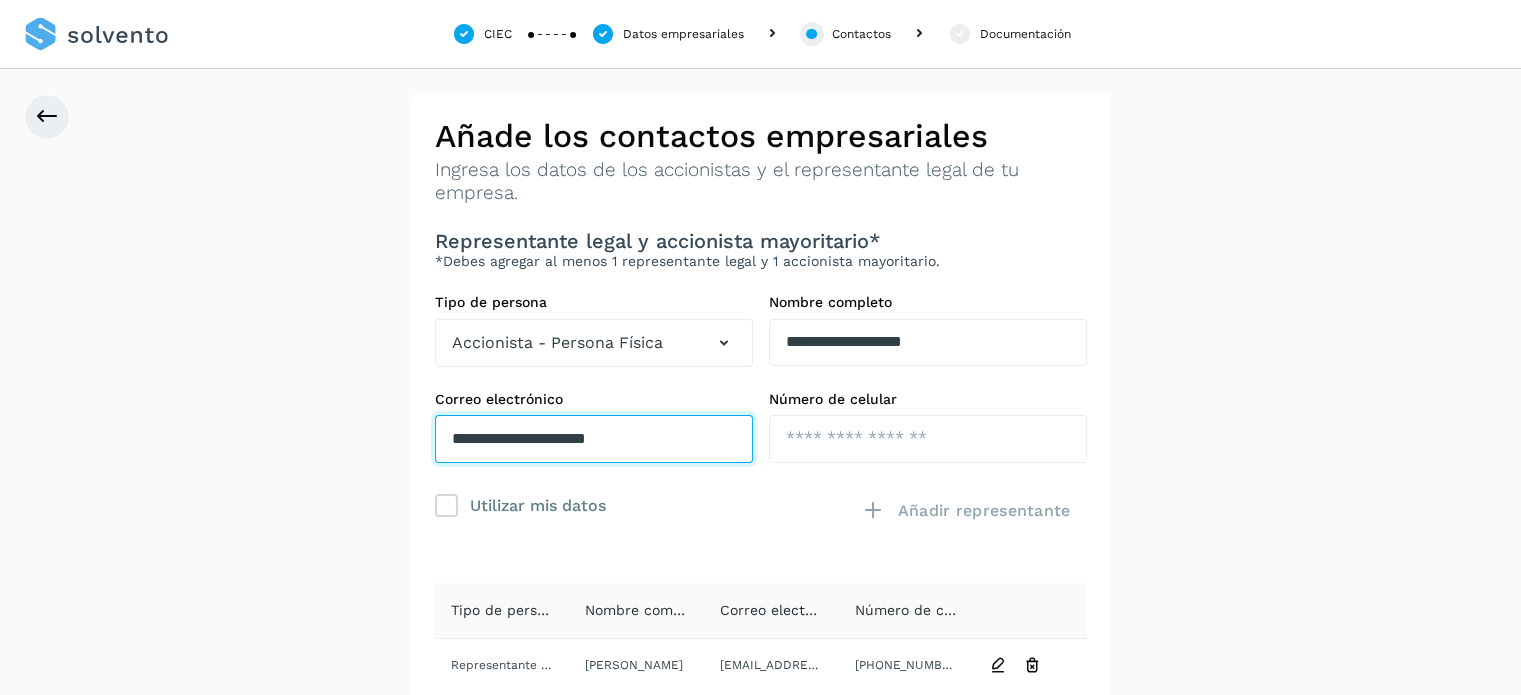 type on "**********" 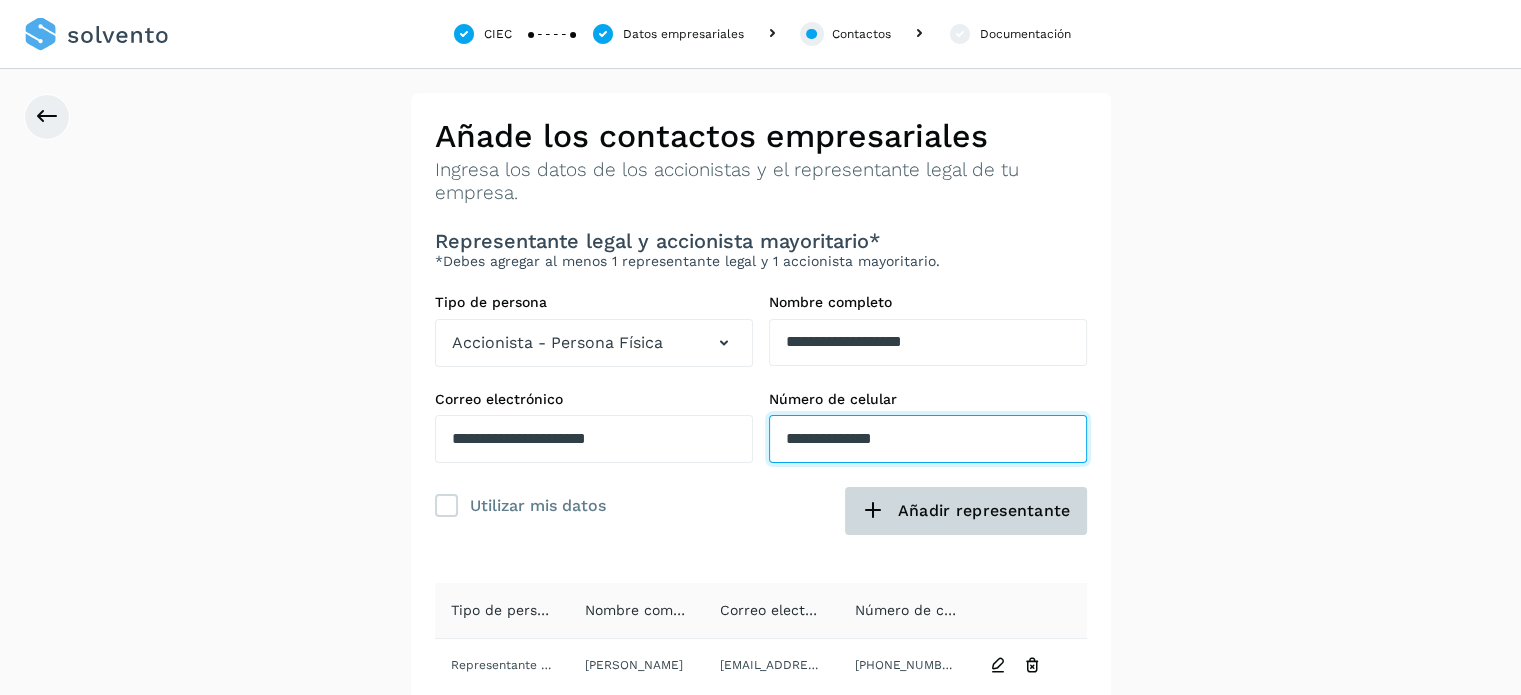 type on "**********" 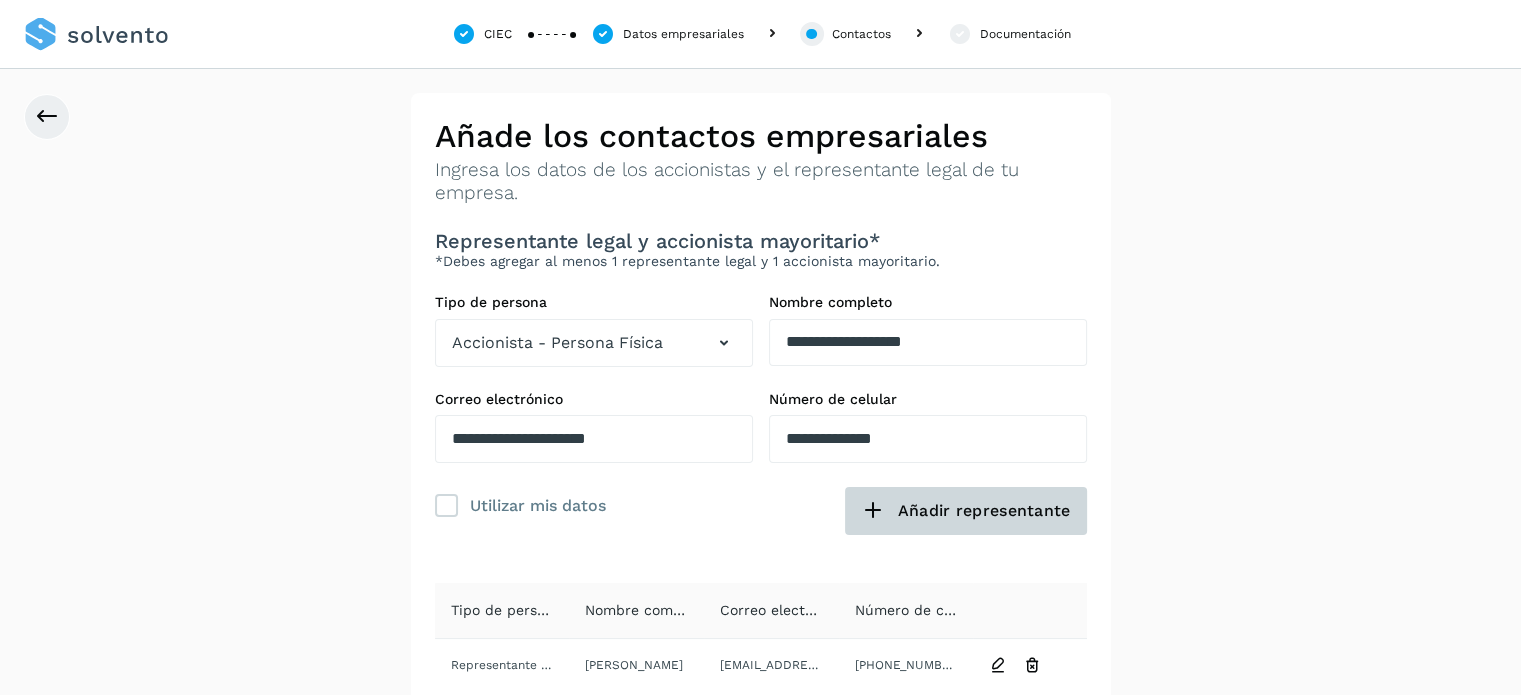 click on "Añadir representante" 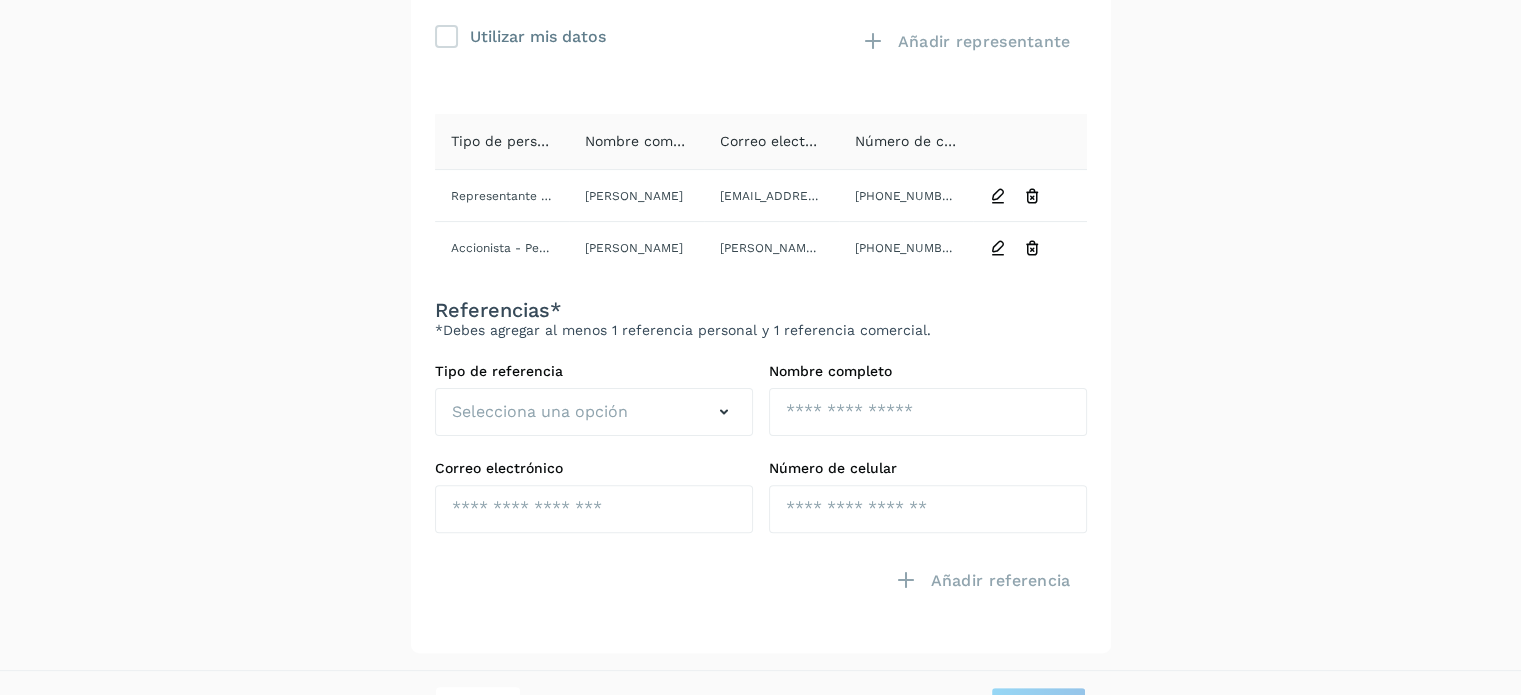 scroll, scrollTop: 515, scrollLeft: 0, axis: vertical 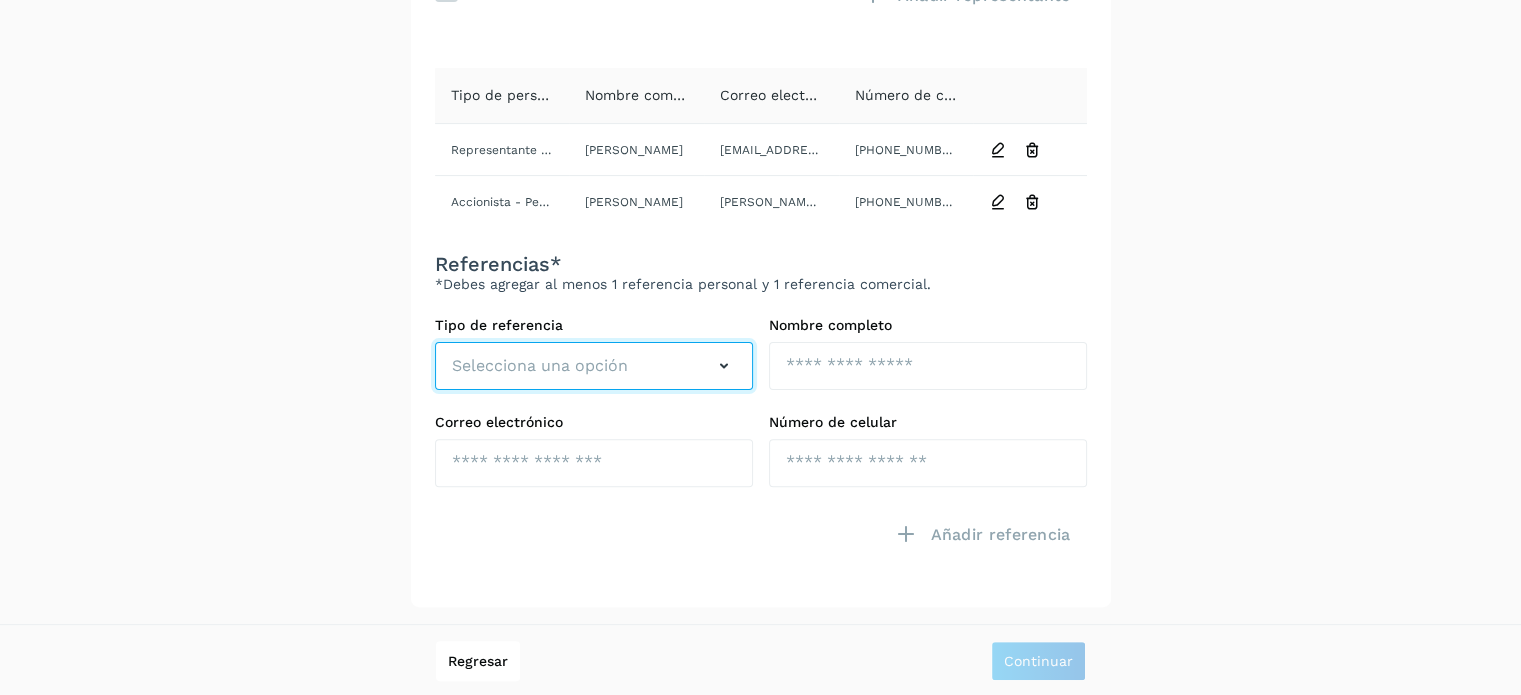 click on "Selecciona una opción" at bounding box center (594, 366) 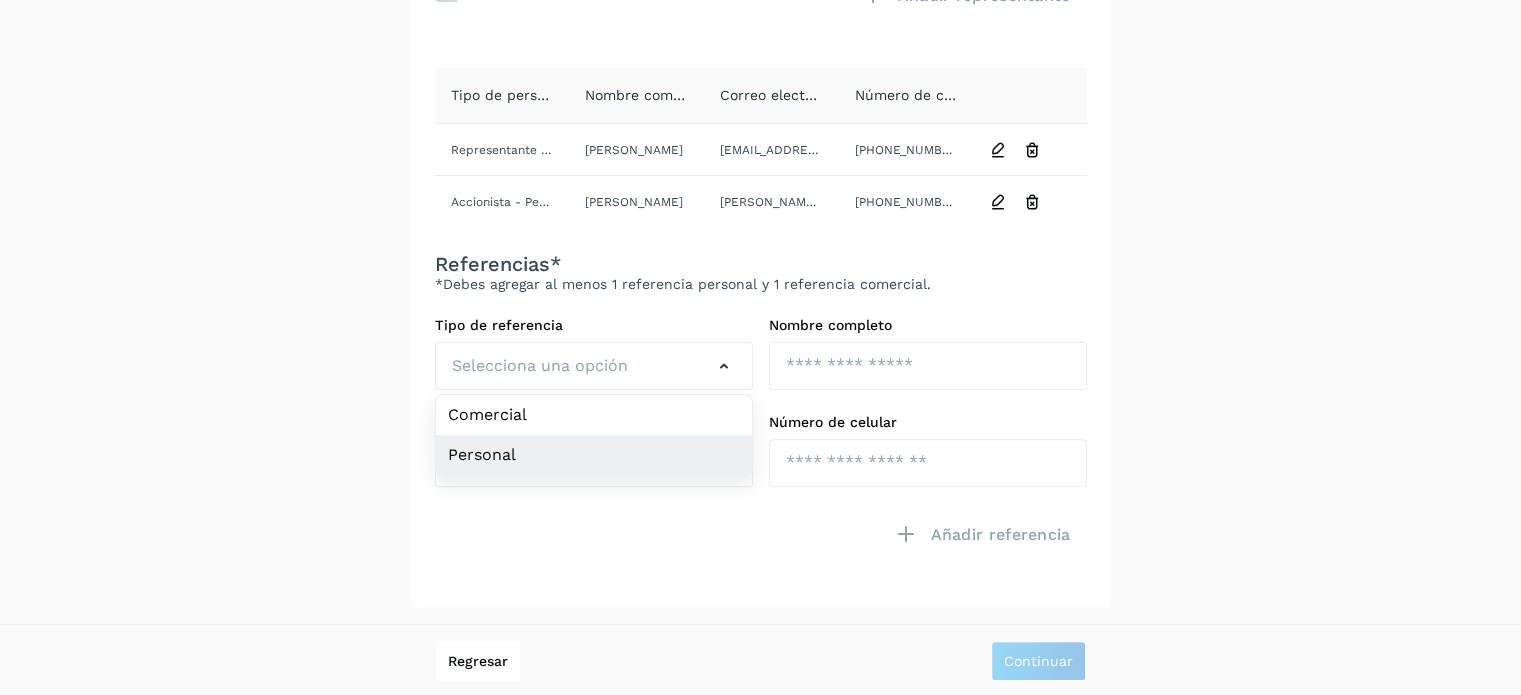 click on "Personal" 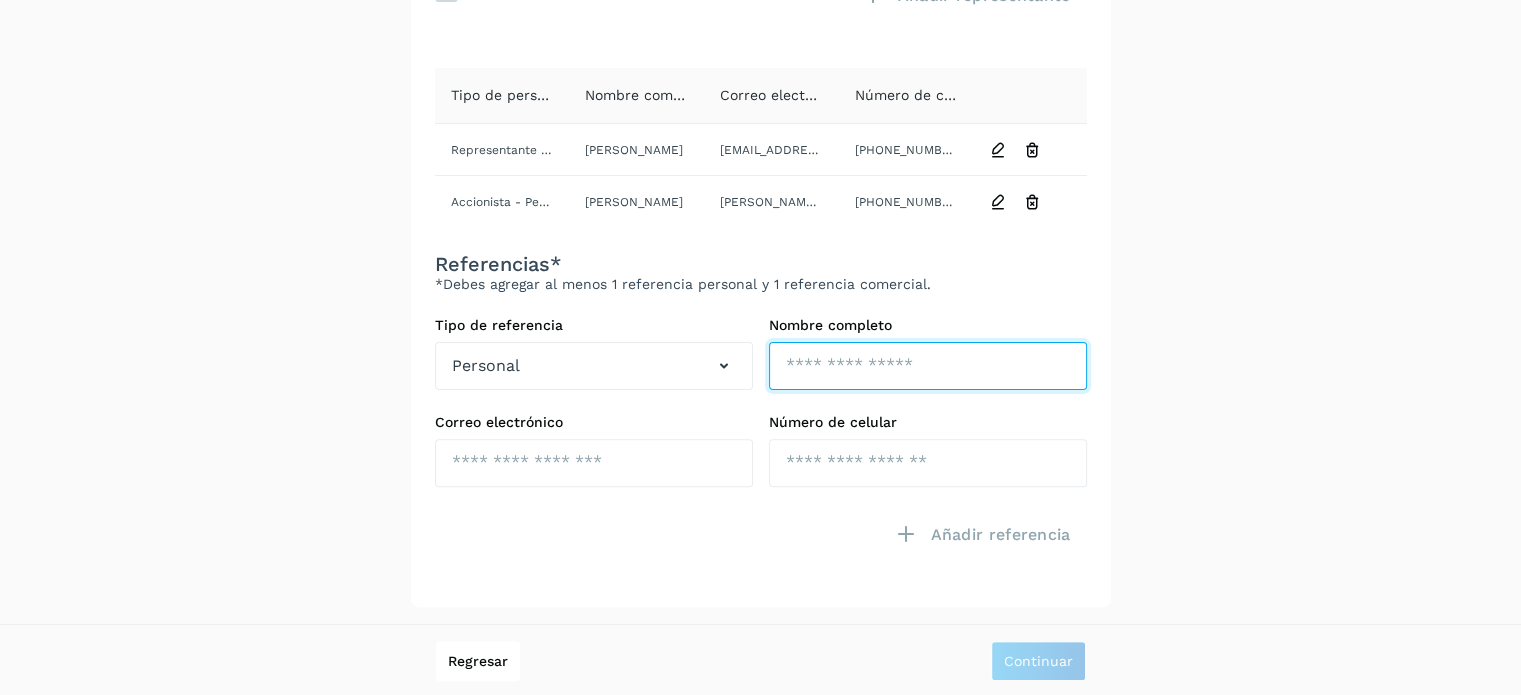 click at bounding box center [928, -172] 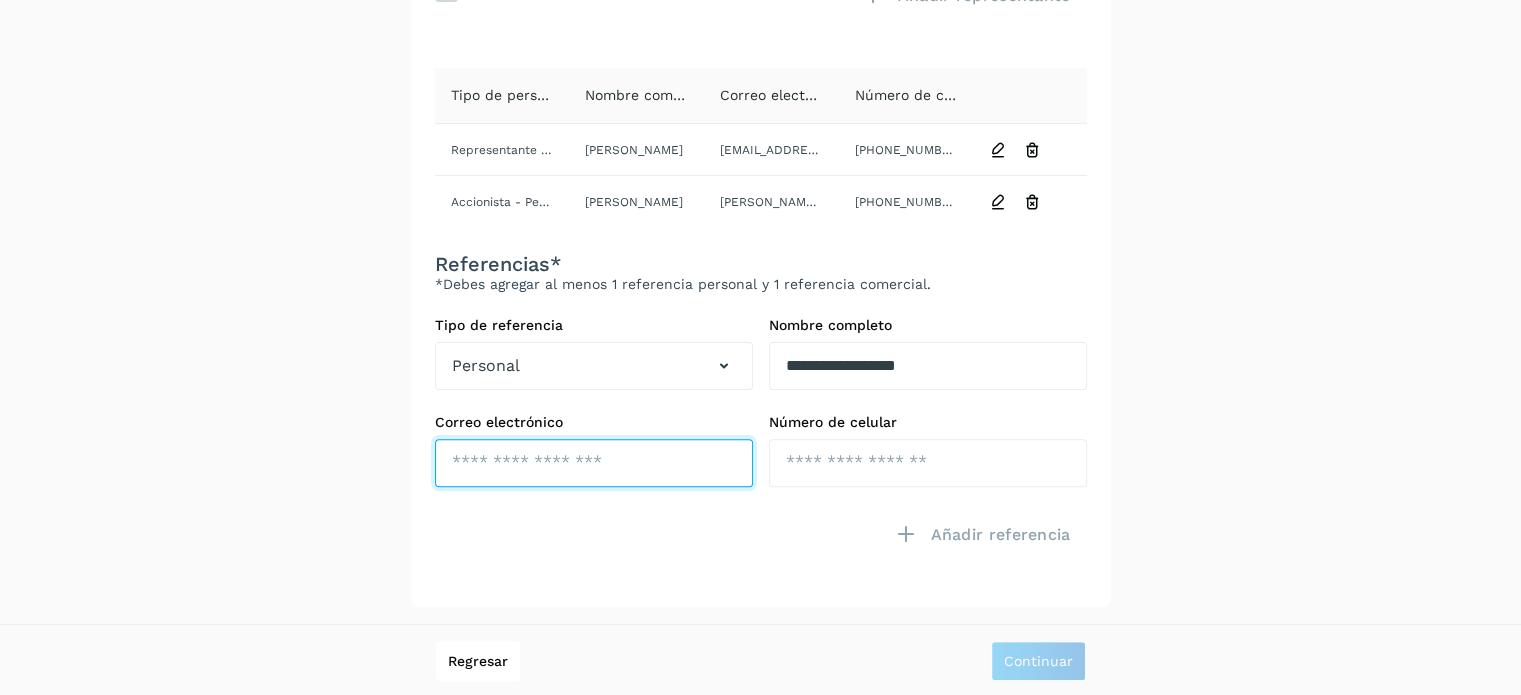 click at bounding box center [594, -76] 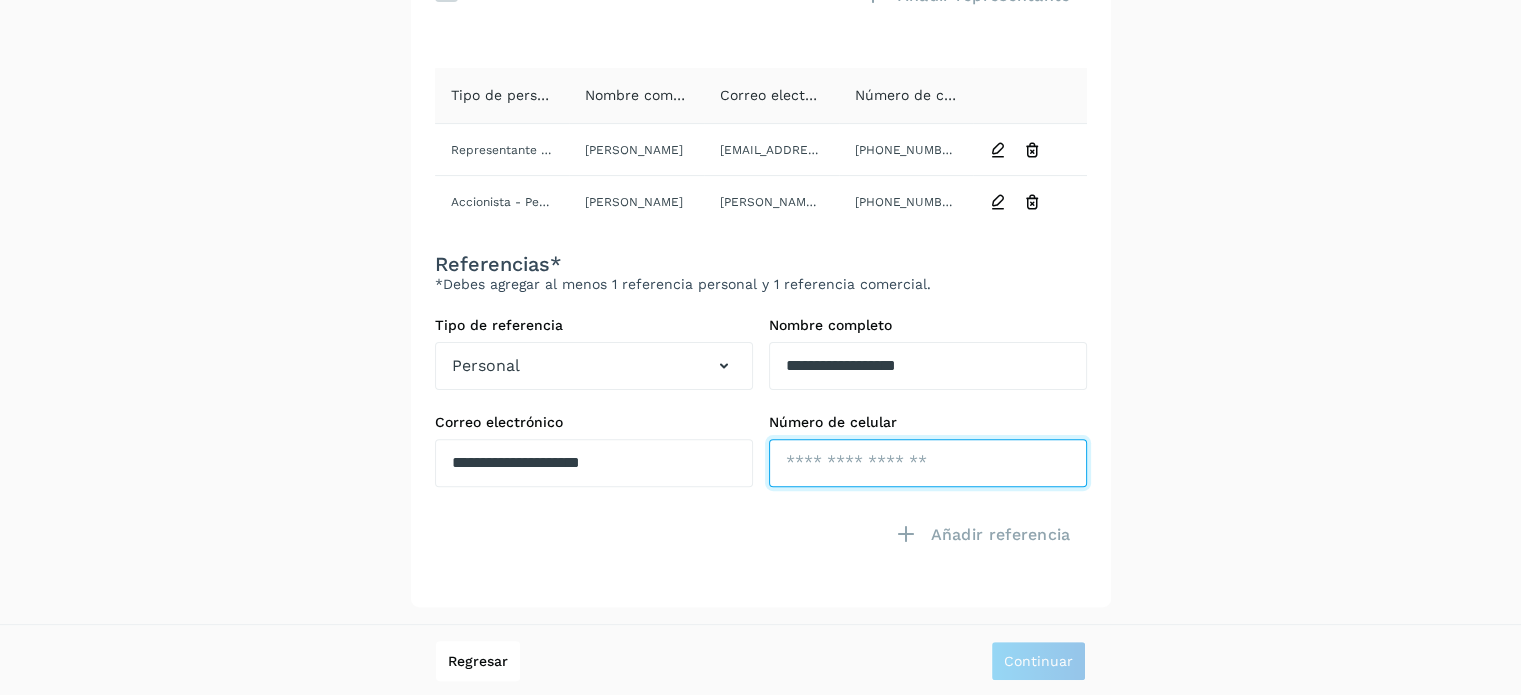 click at bounding box center [928, -76] 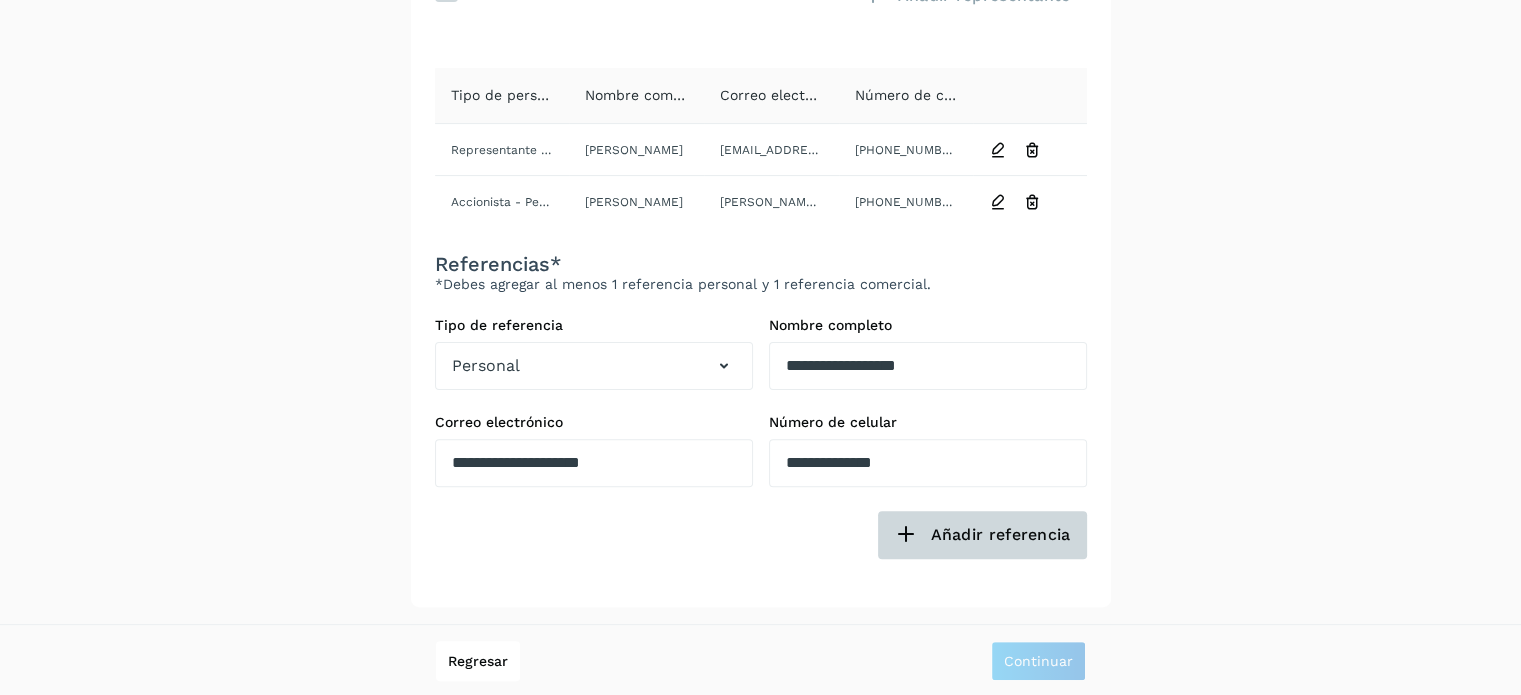 click on "Añadir referencia" 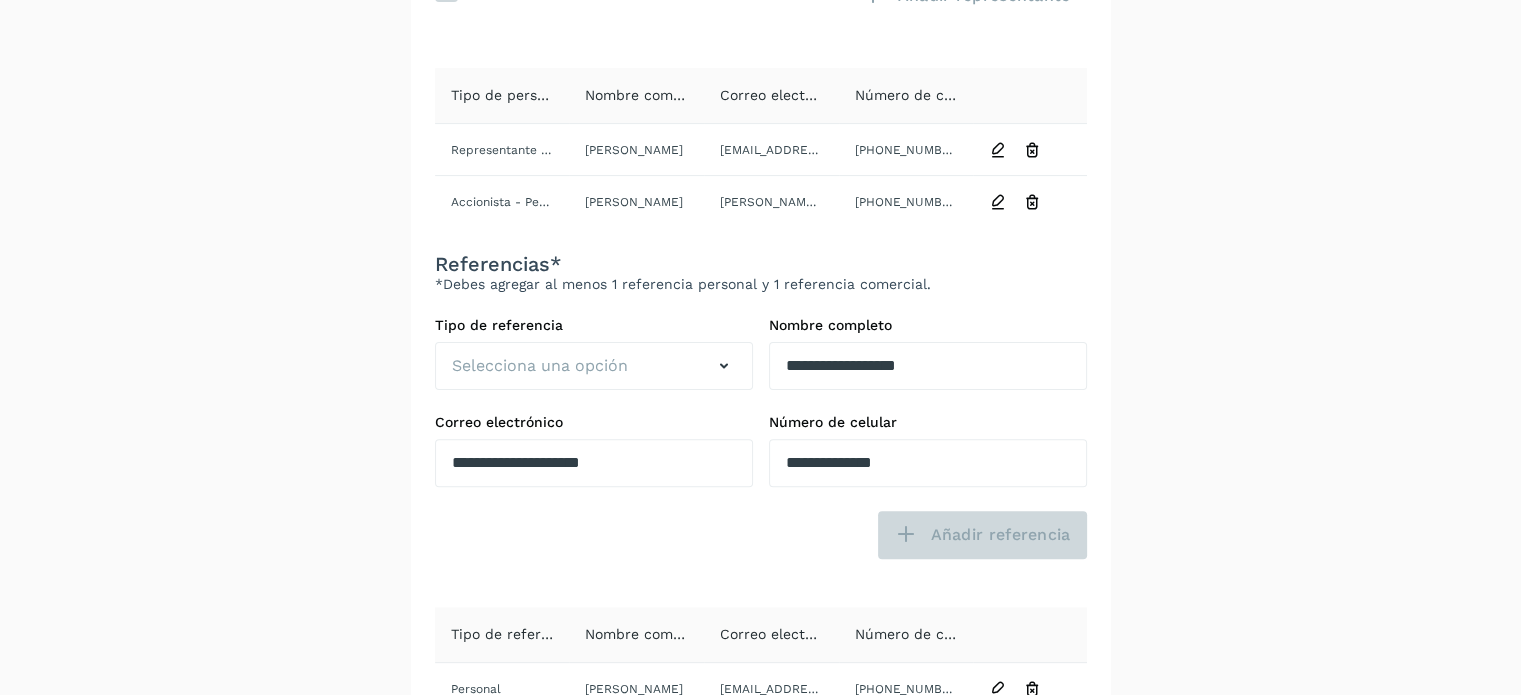 type 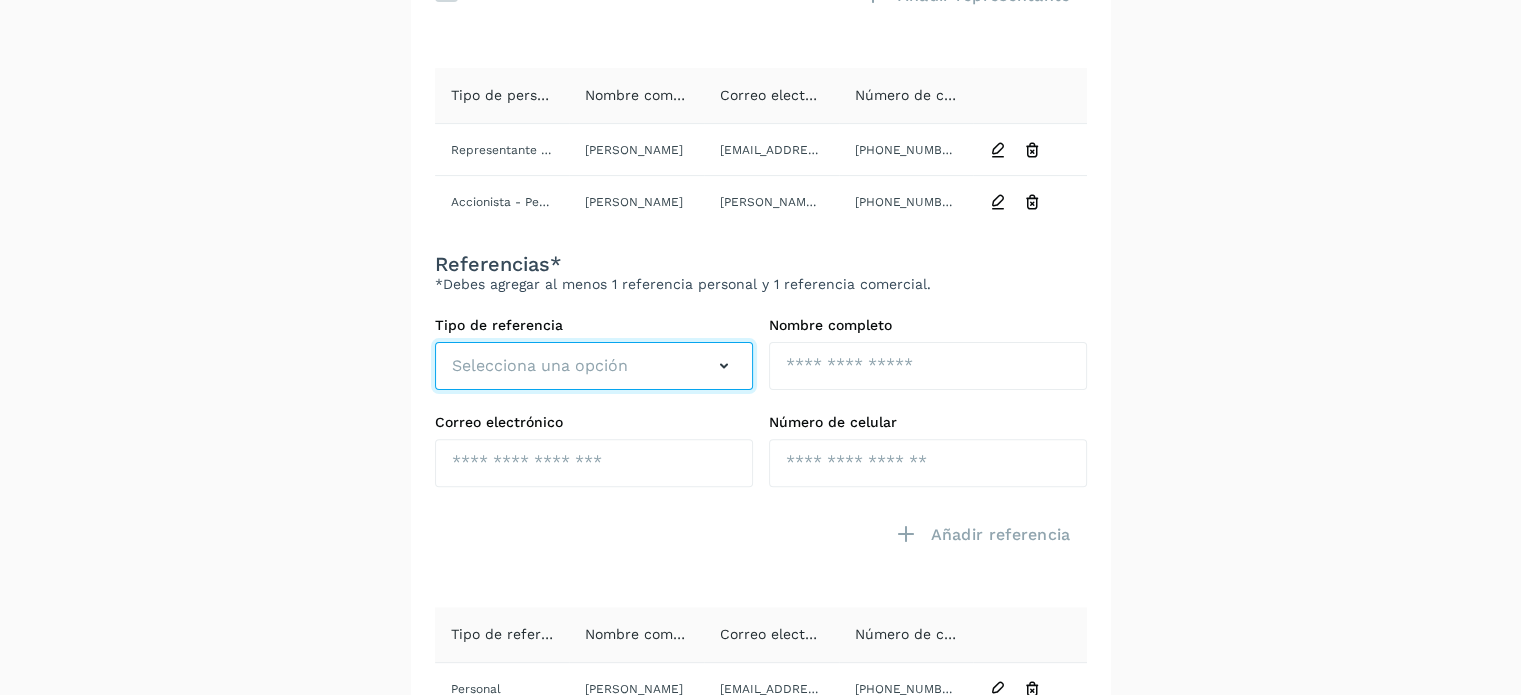 click at bounding box center [724, 366] 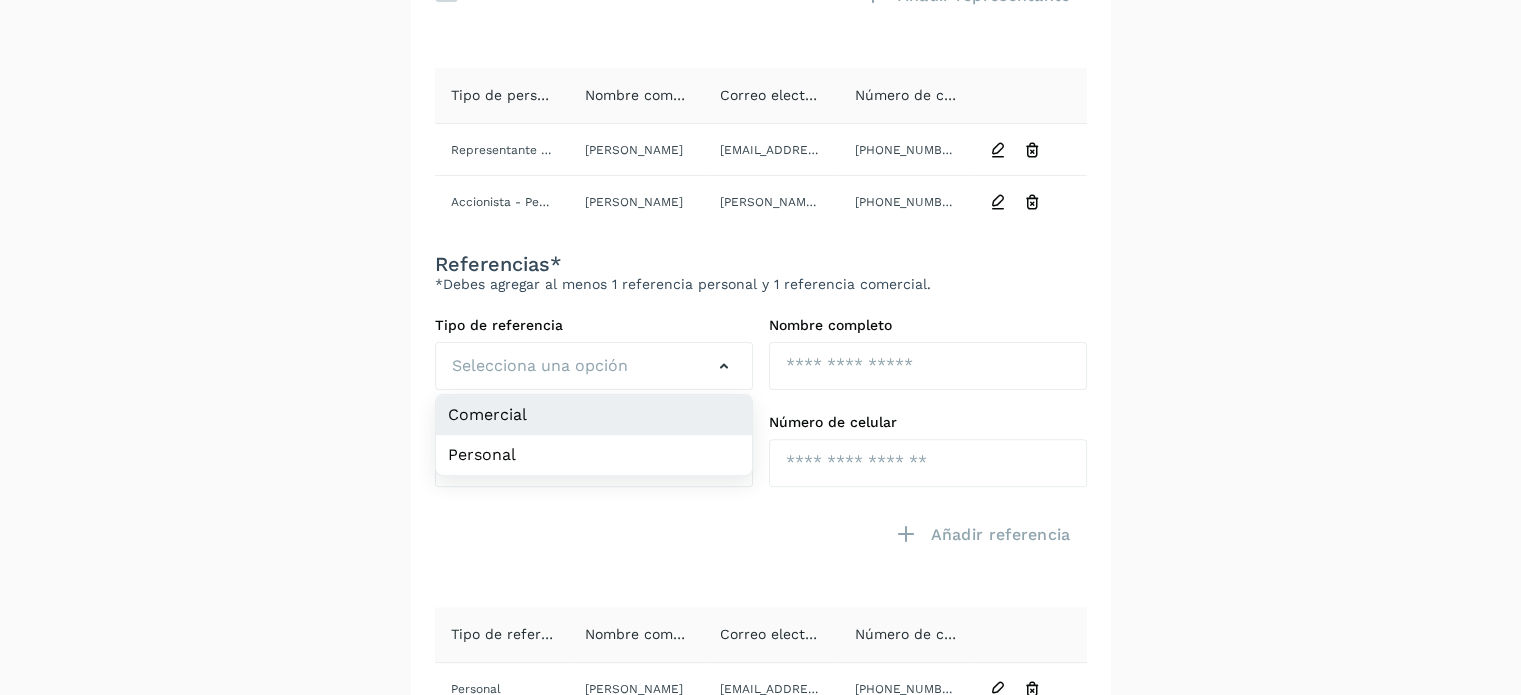 click on "Comercial" 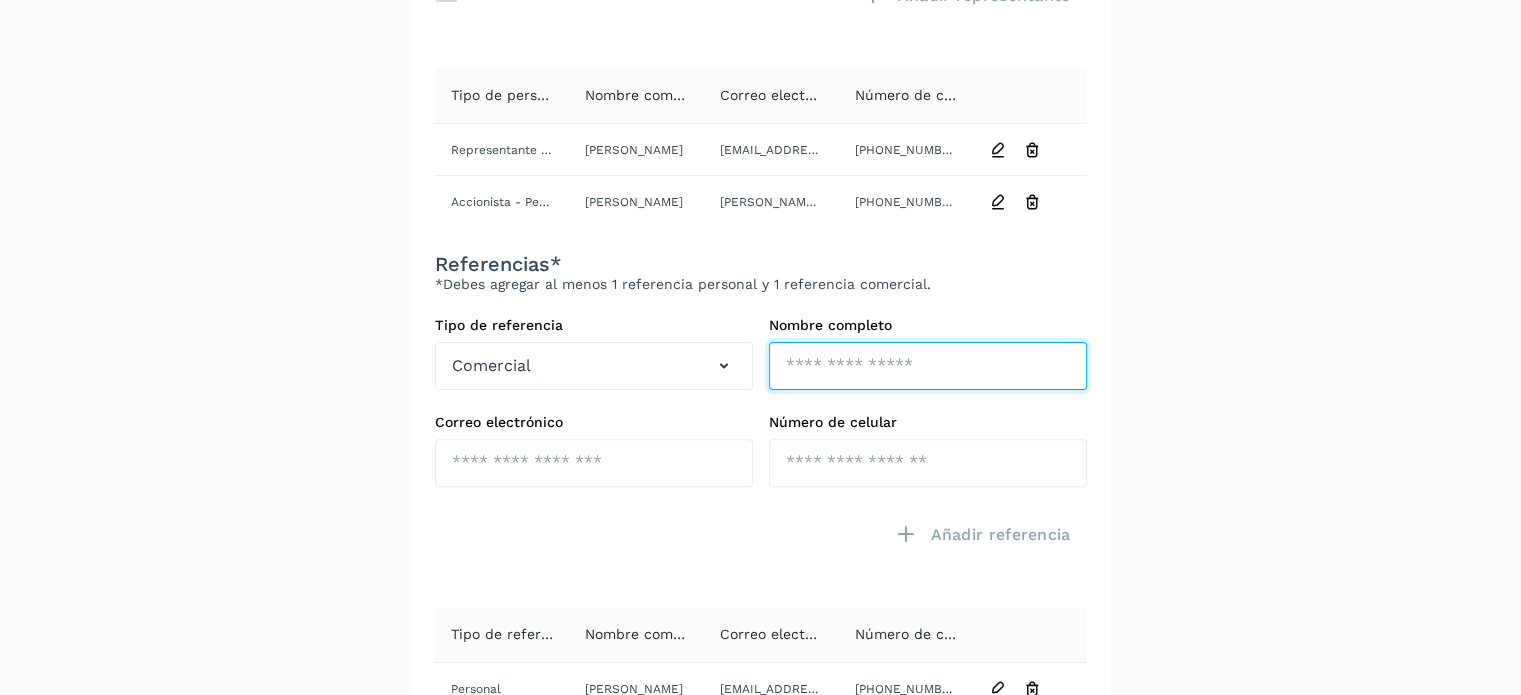 click at bounding box center [928, -172] 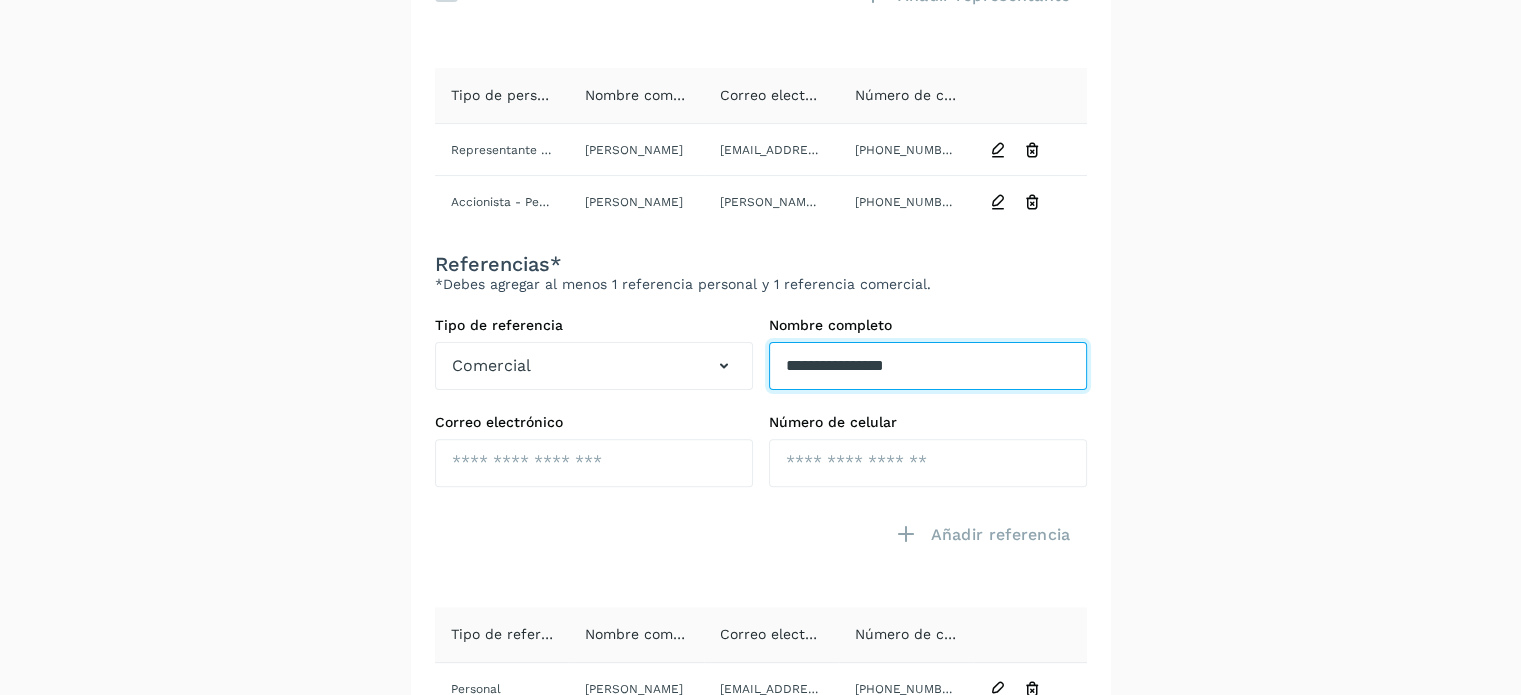 type on "**********" 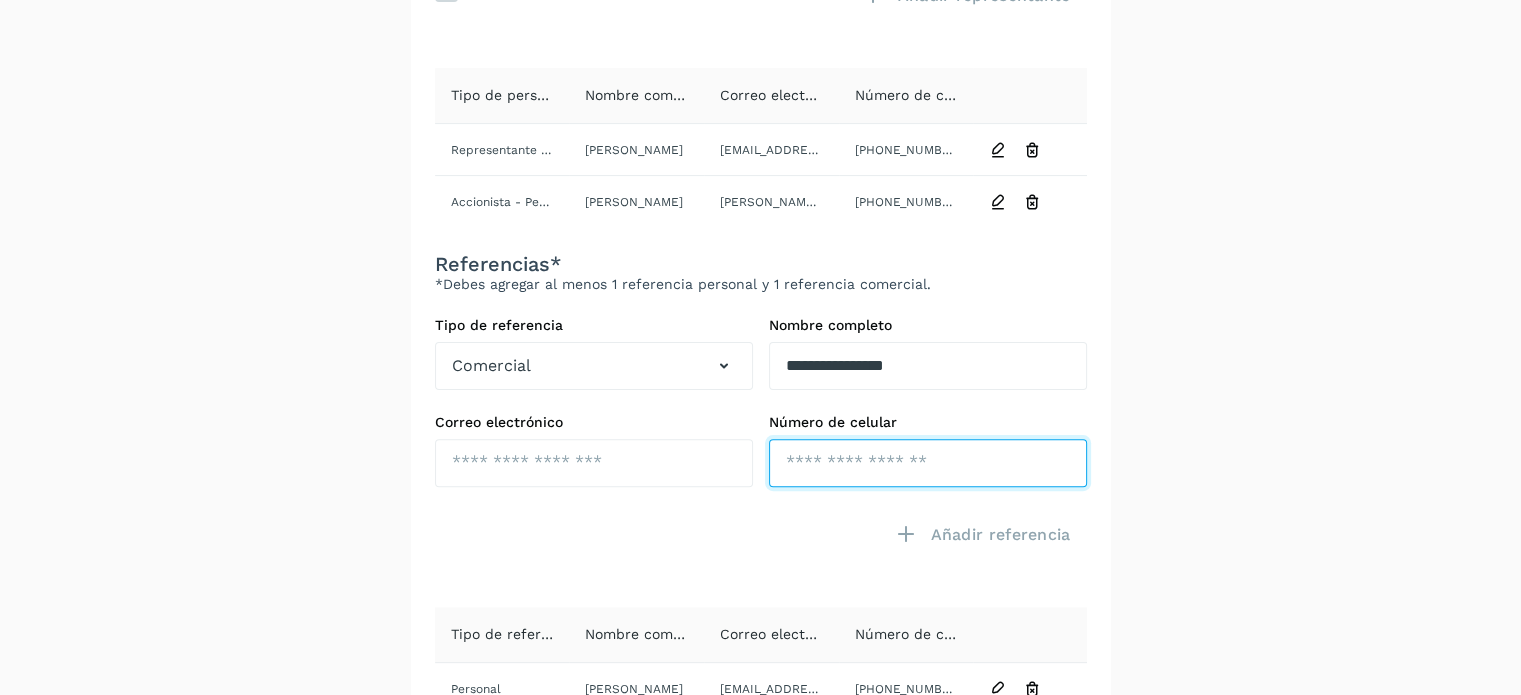 click at bounding box center (928, -76) 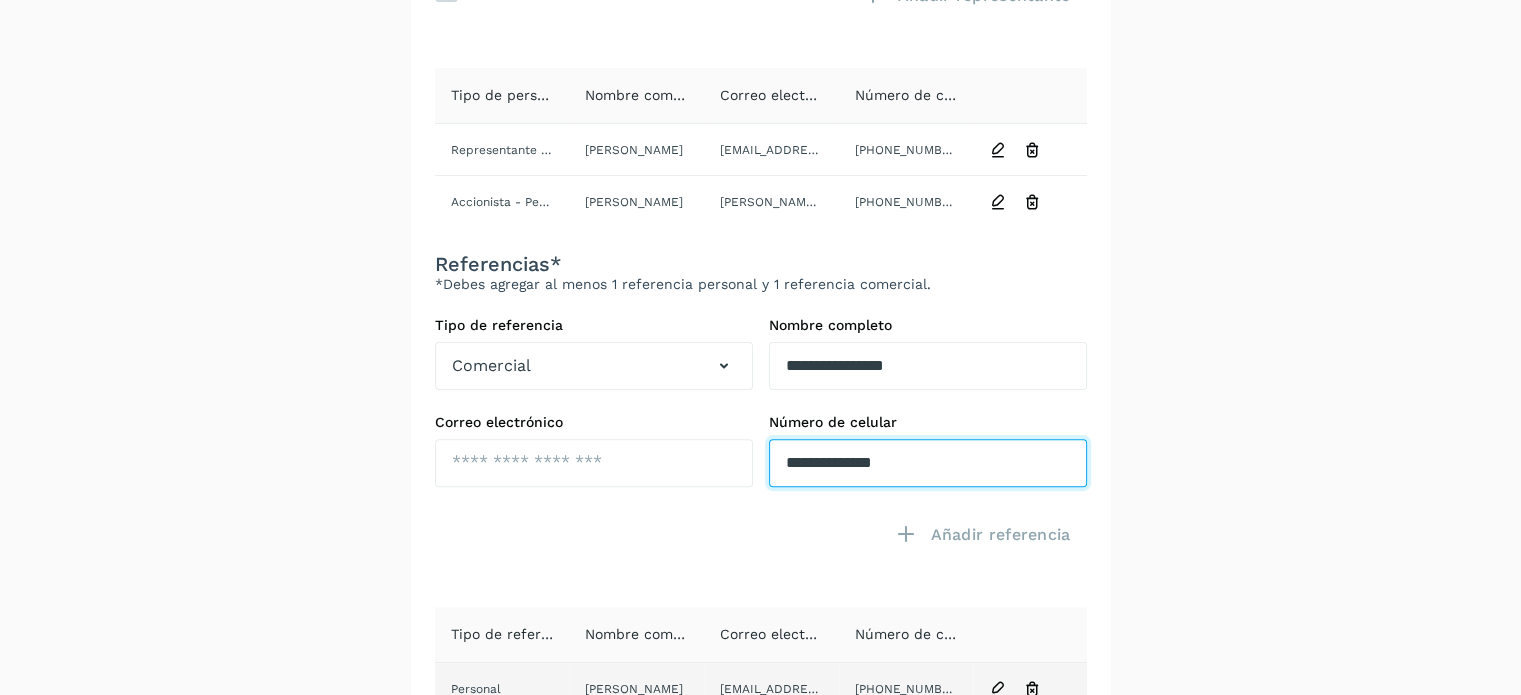 type on "**********" 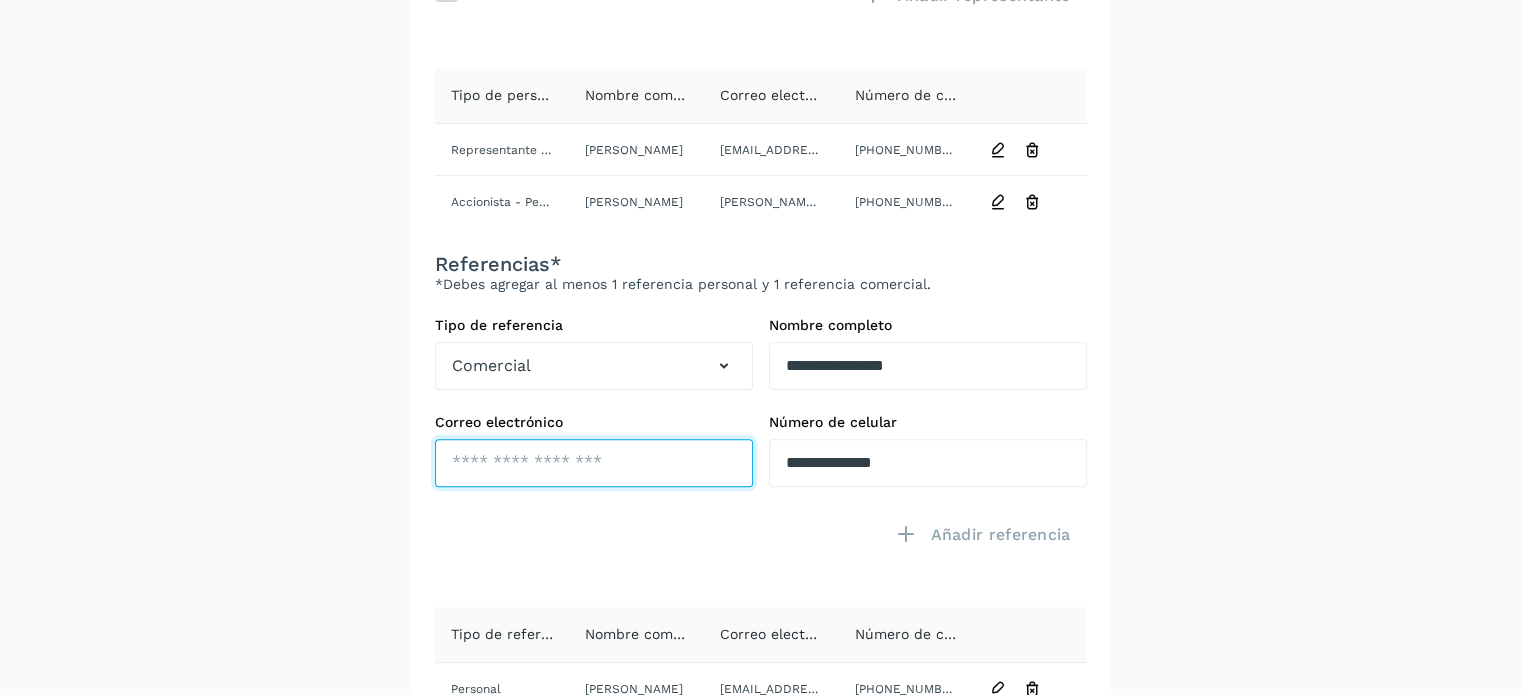click at bounding box center (594, -76) 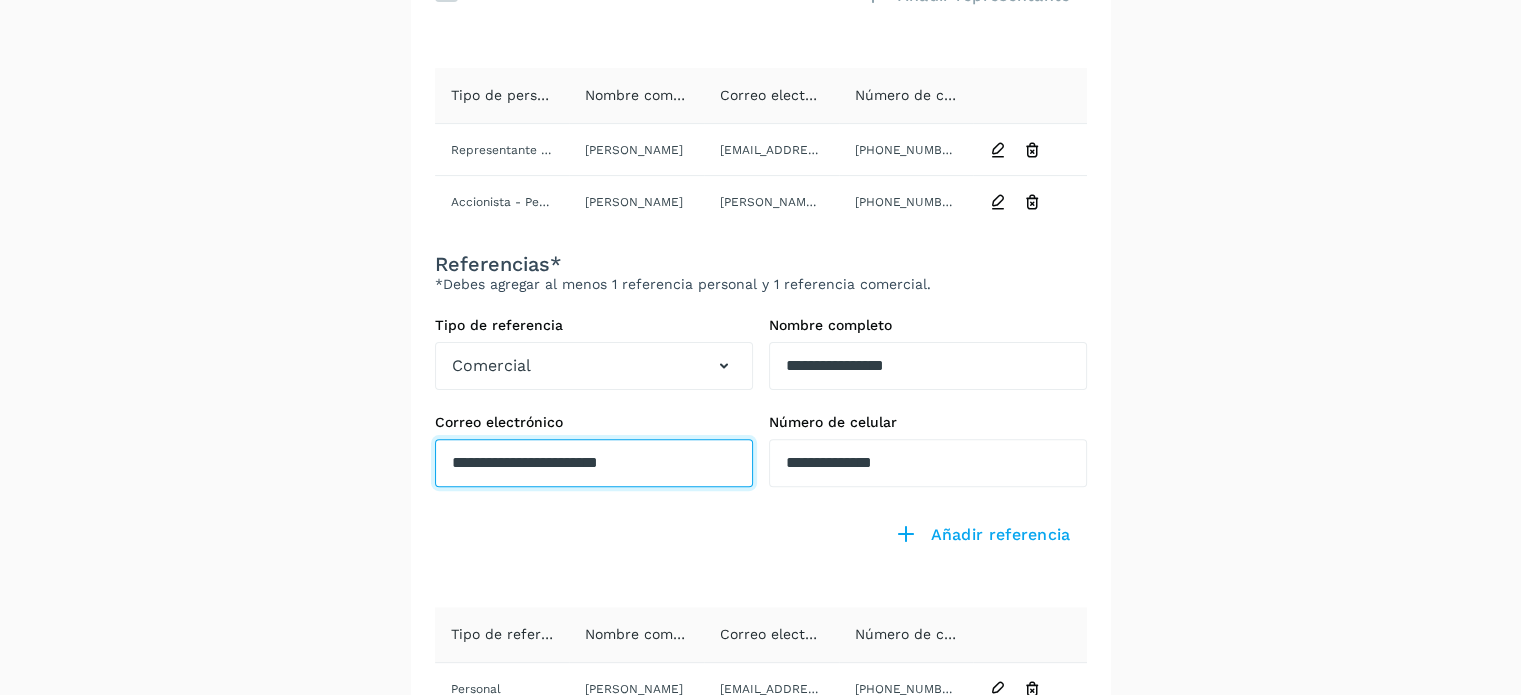 type on "**********" 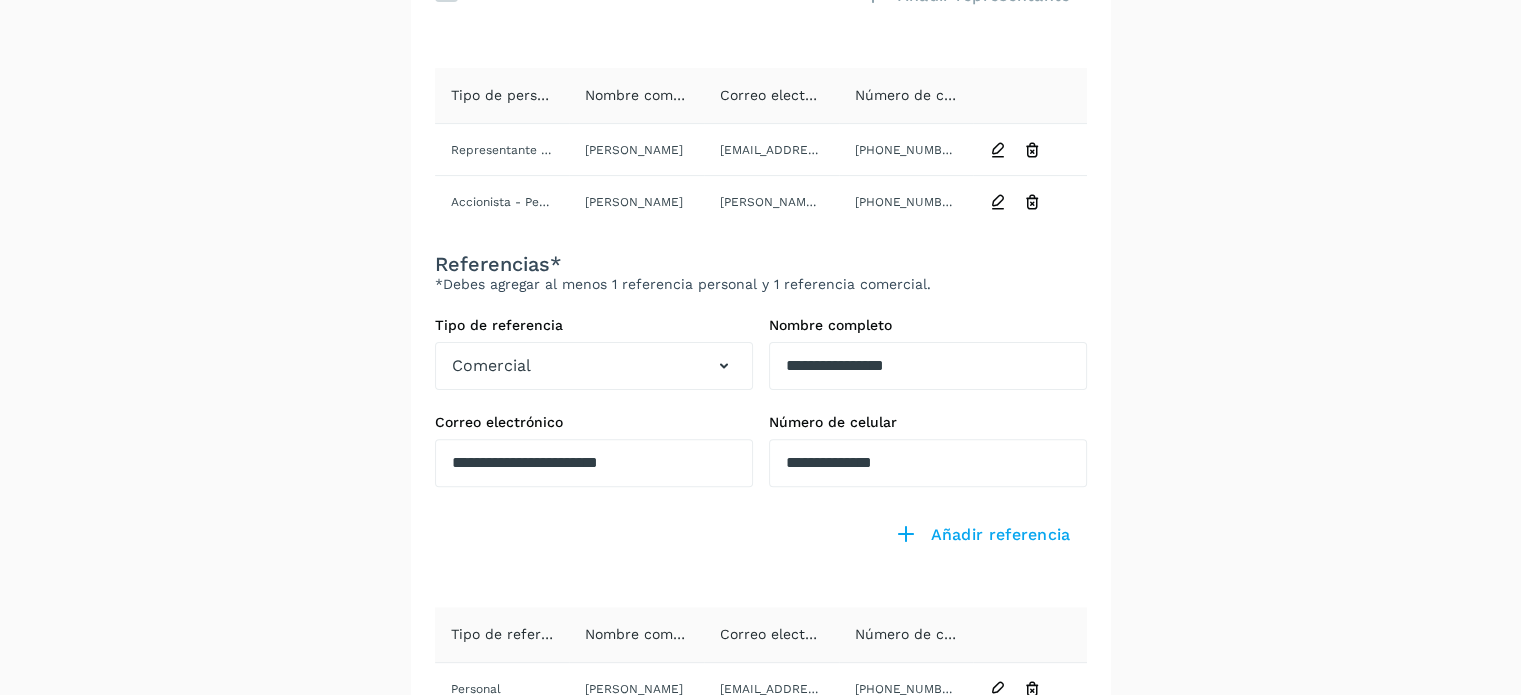 click at bounding box center [594, 549] 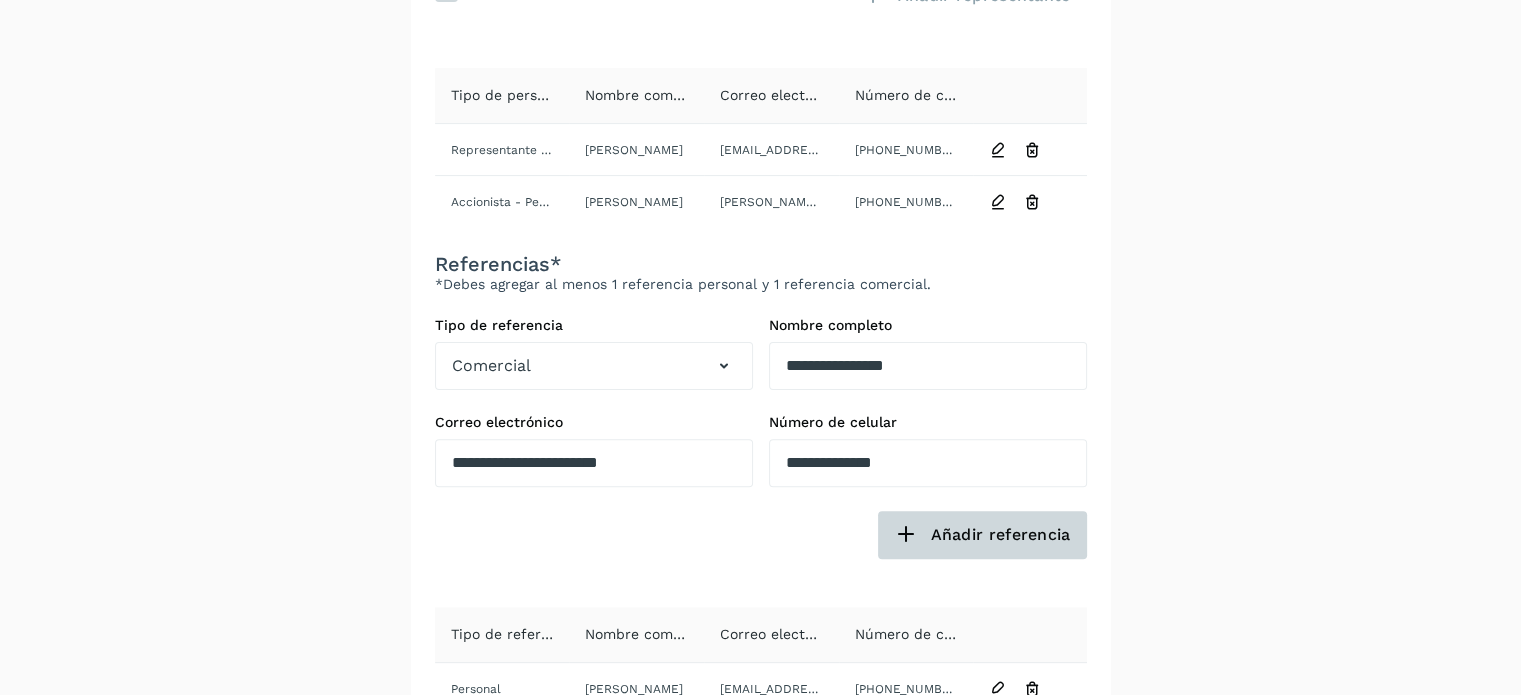 click on "Añadir referencia" 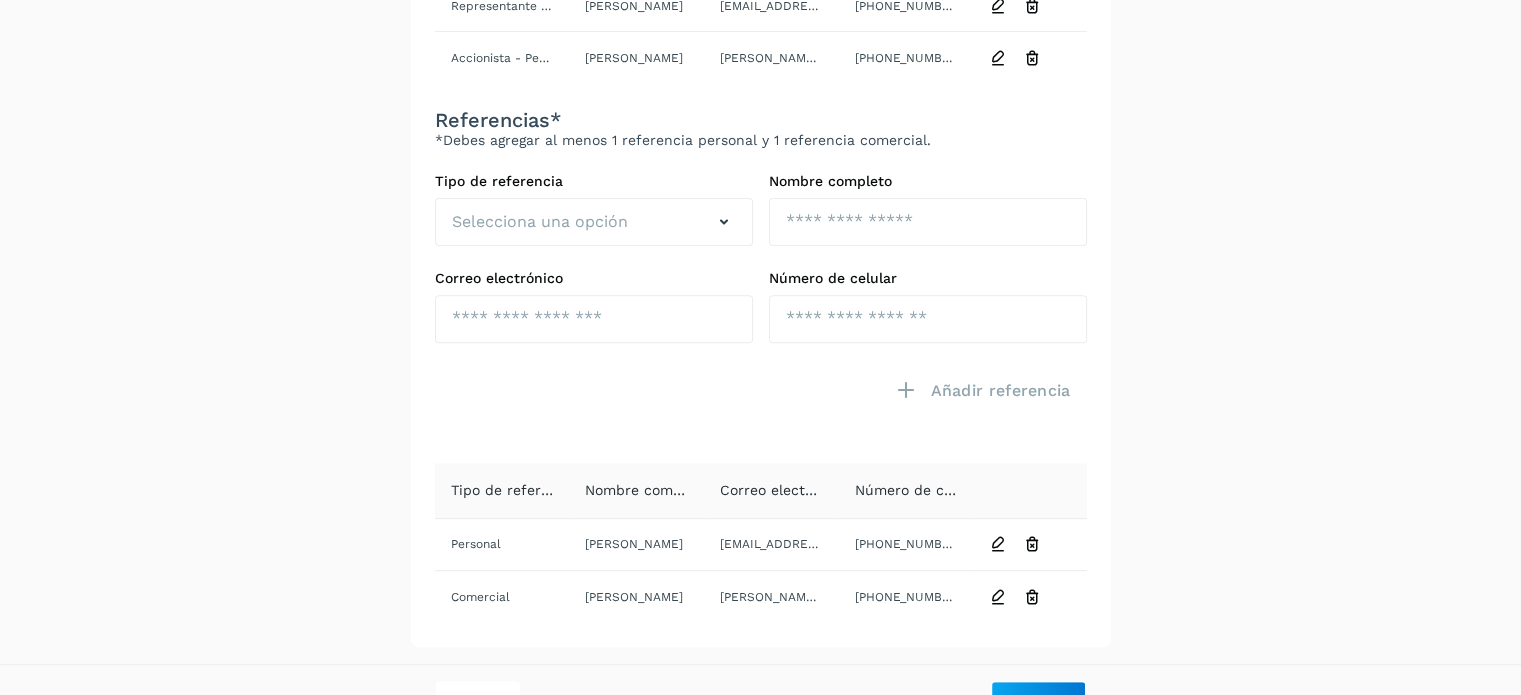 scroll, scrollTop: 699, scrollLeft: 0, axis: vertical 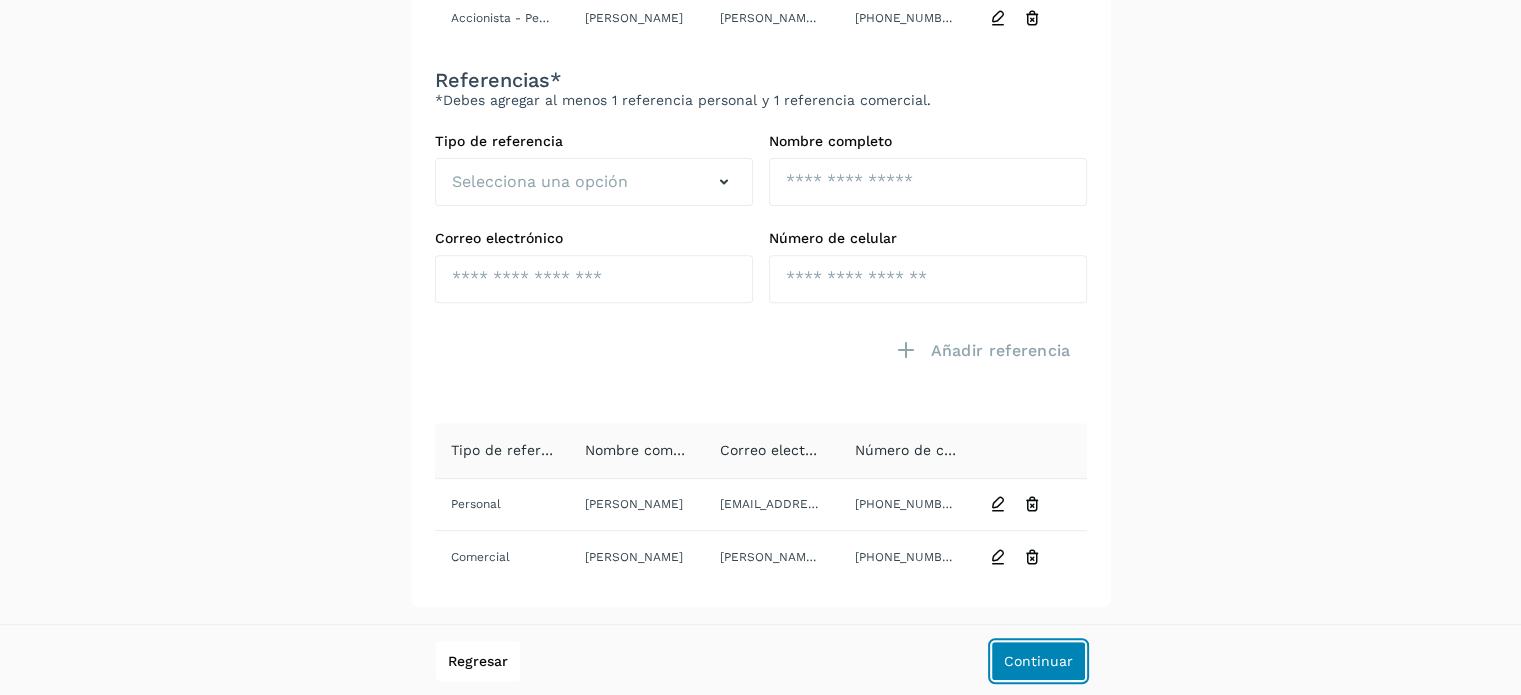 click on "Continuar" 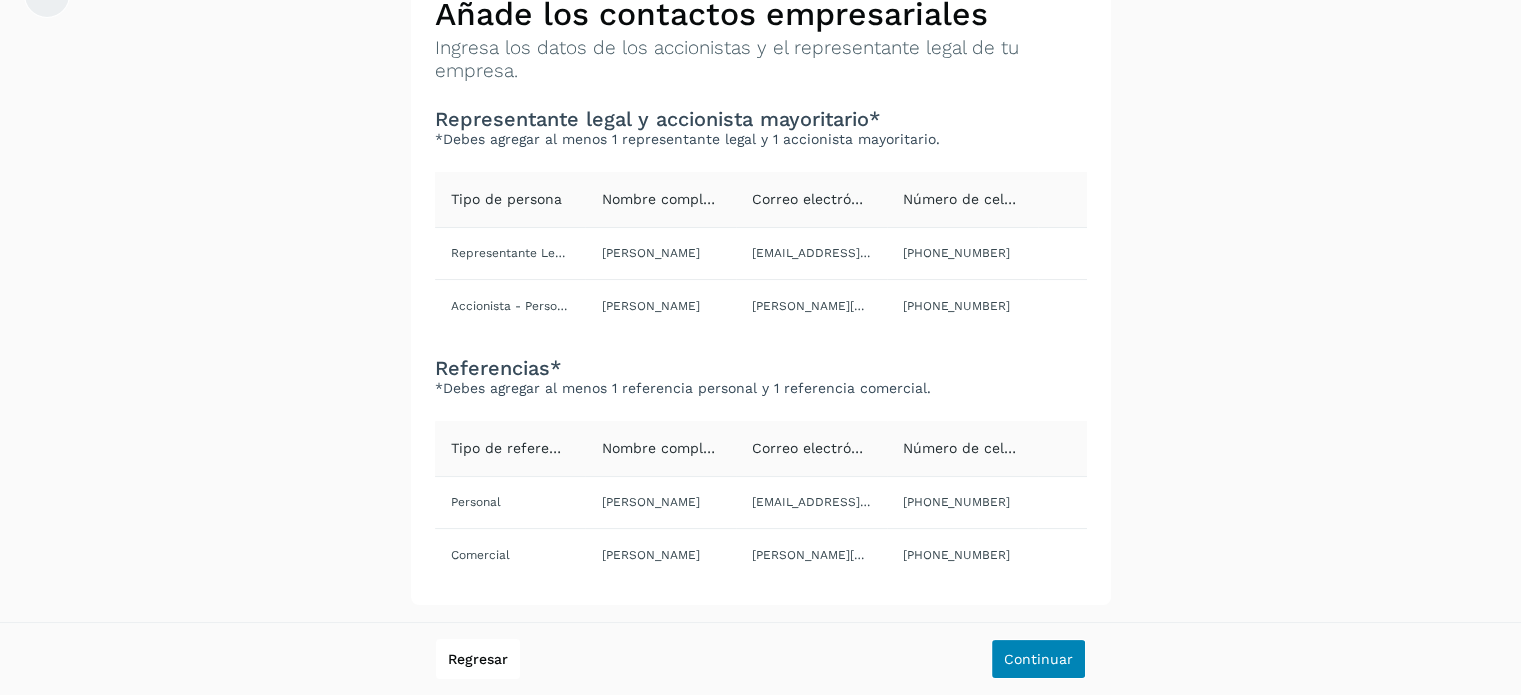 scroll, scrollTop: 121, scrollLeft: 0, axis: vertical 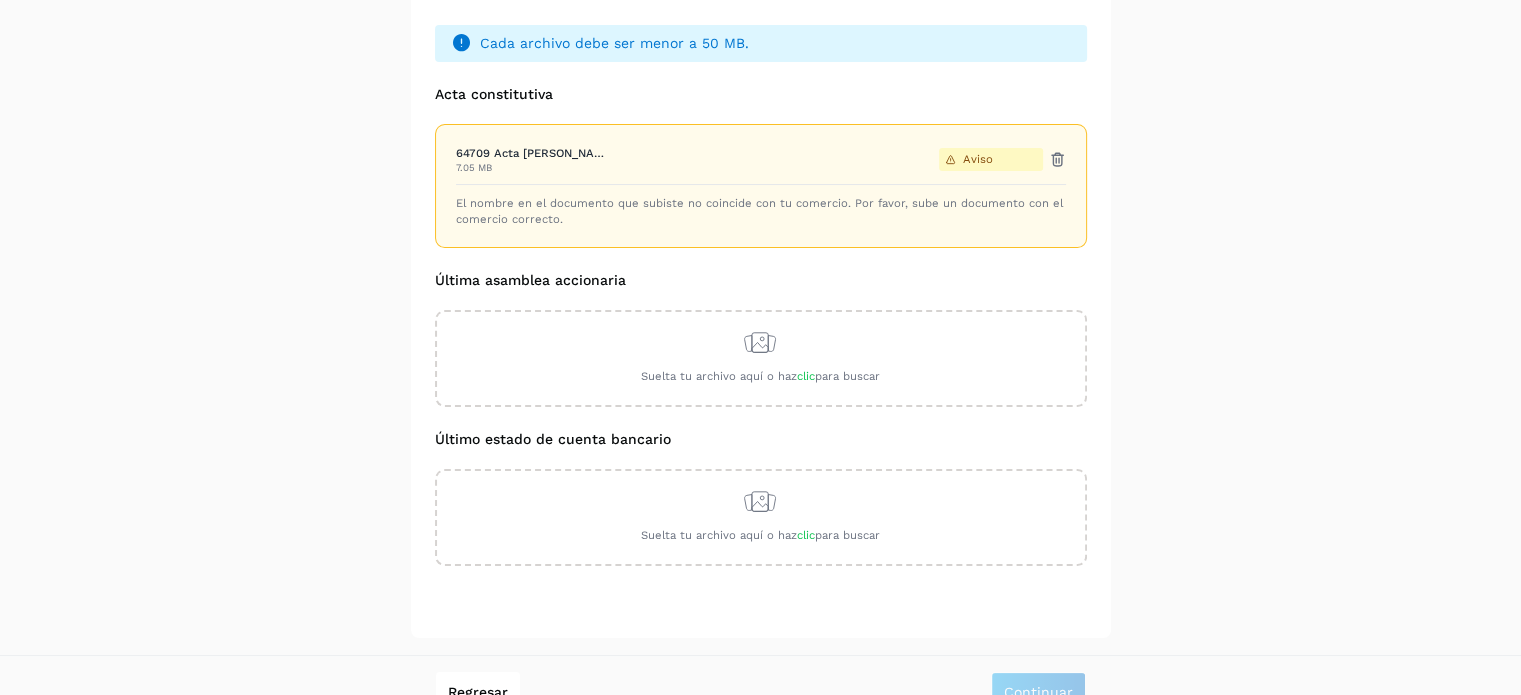 click on "**********" at bounding box center [760, 263] 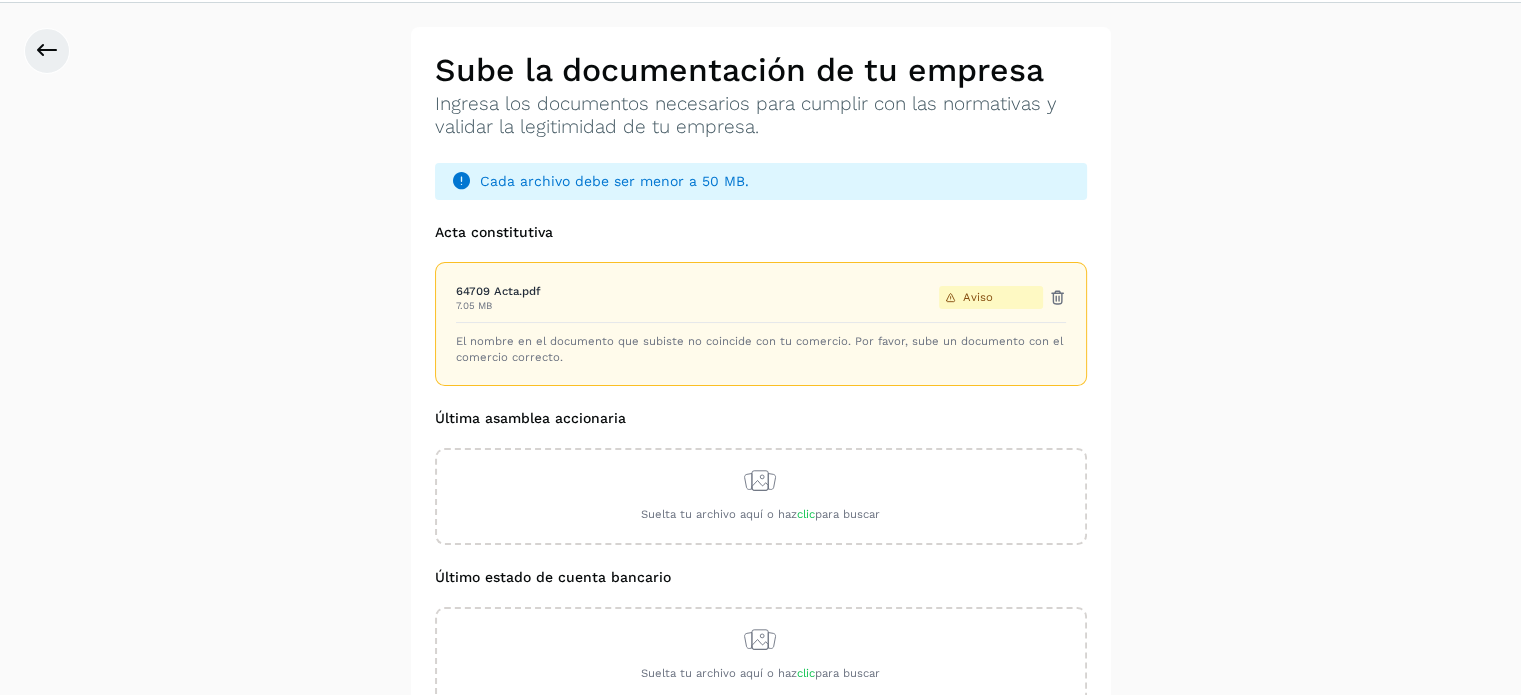 scroll, scrollTop: 63, scrollLeft: 0, axis: vertical 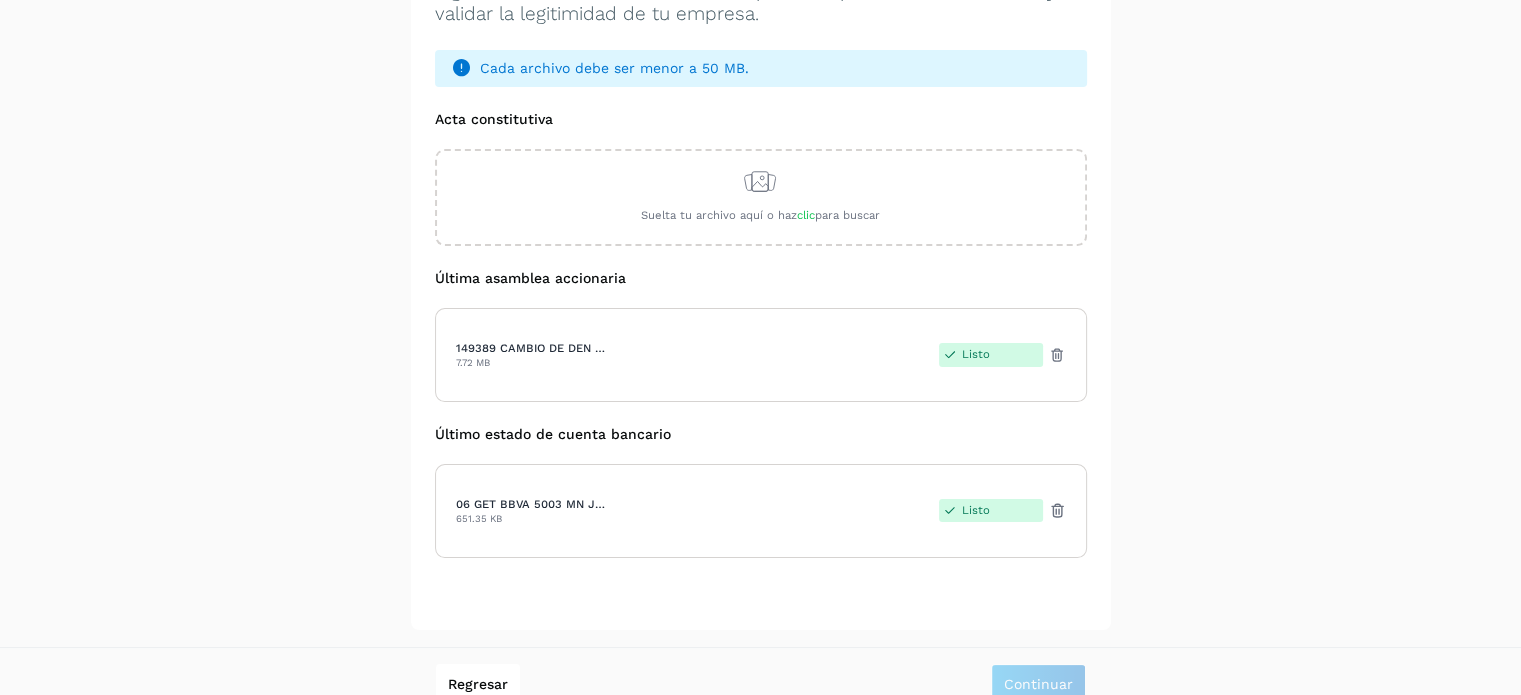 click on "**********" at bounding box center (760, 272) 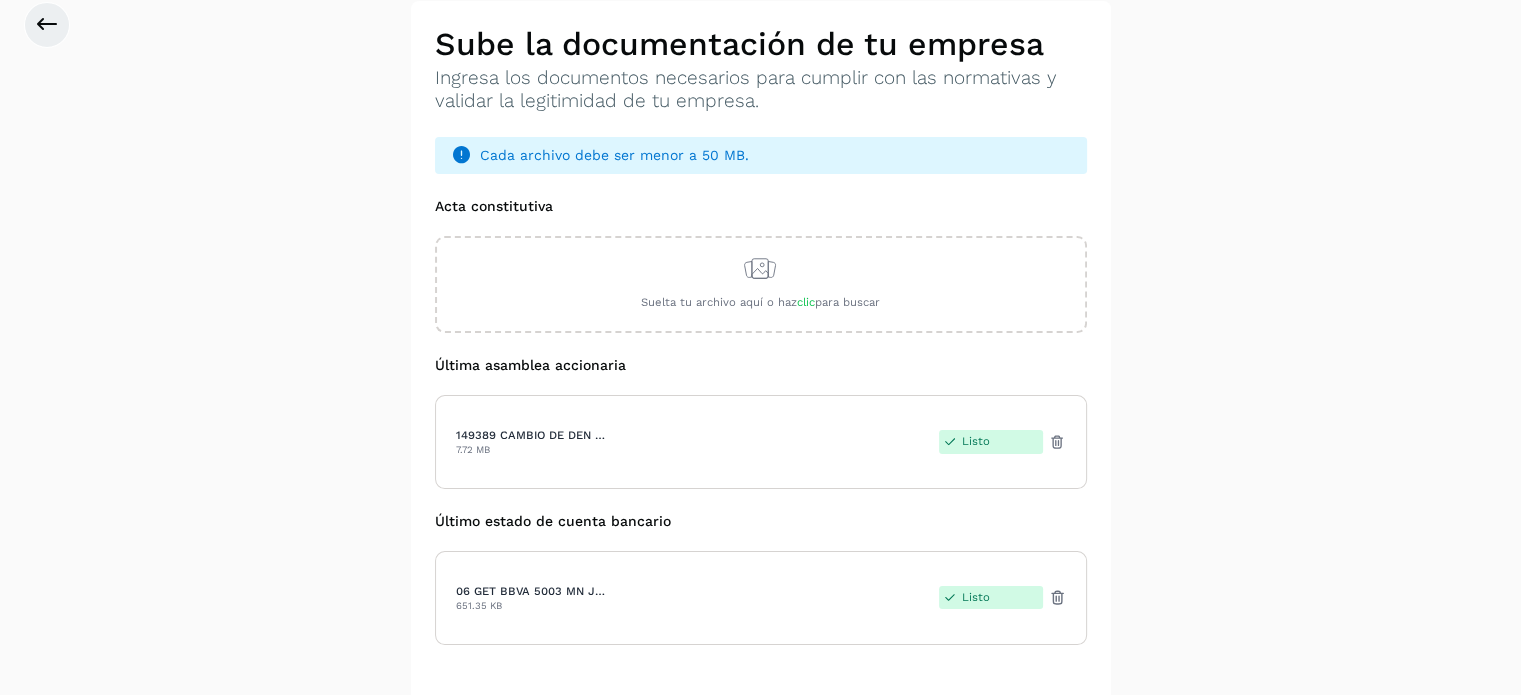 scroll, scrollTop: 0, scrollLeft: 0, axis: both 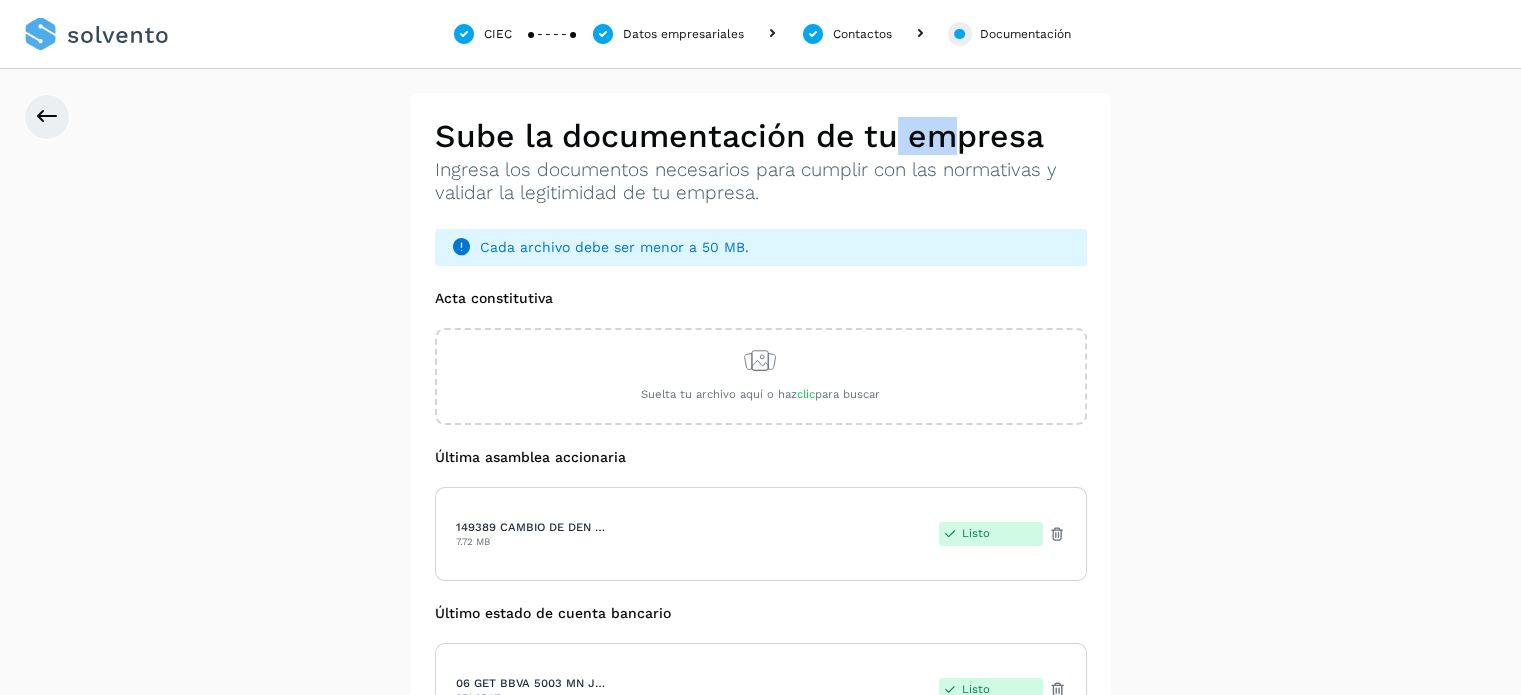 drag, startPoint x: 893, startPoint y: 123, endPoint x: 961, endPoint y: 135, distance: 69.050705 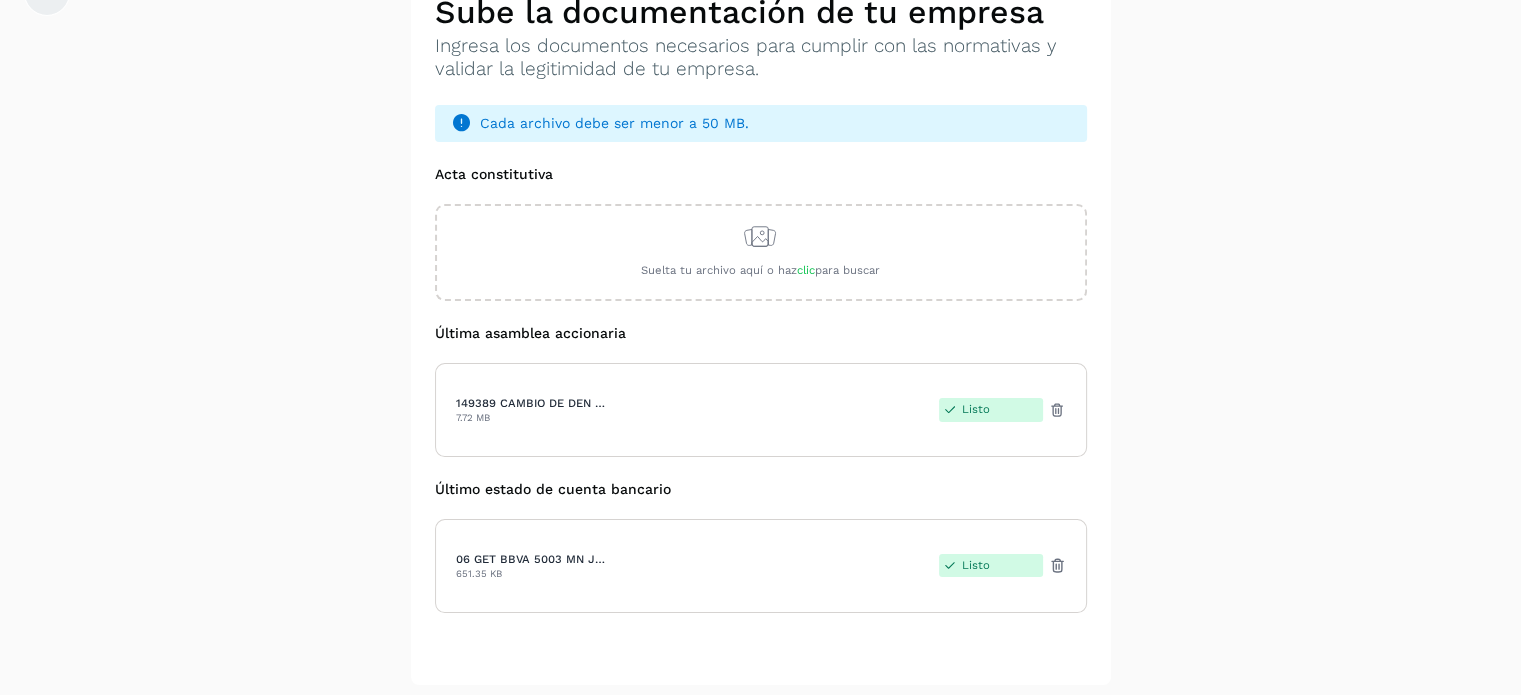 scroll, scrollTop: 135, scrollLeft: 0, axis: vertical 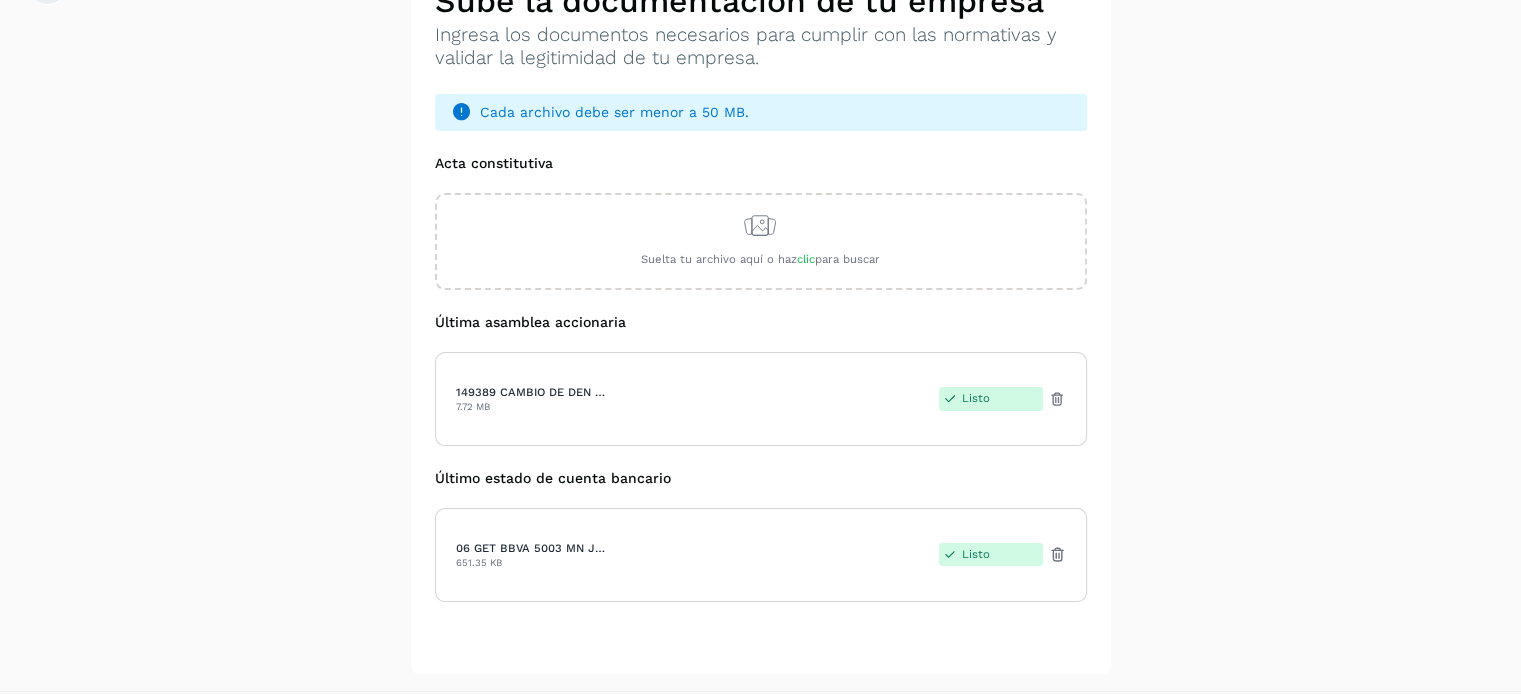 click on "Ingresa los documentos necesarios para cumplir con las normativas y validar la legitimidad de tu empresa." at bounding box center [761, 47] 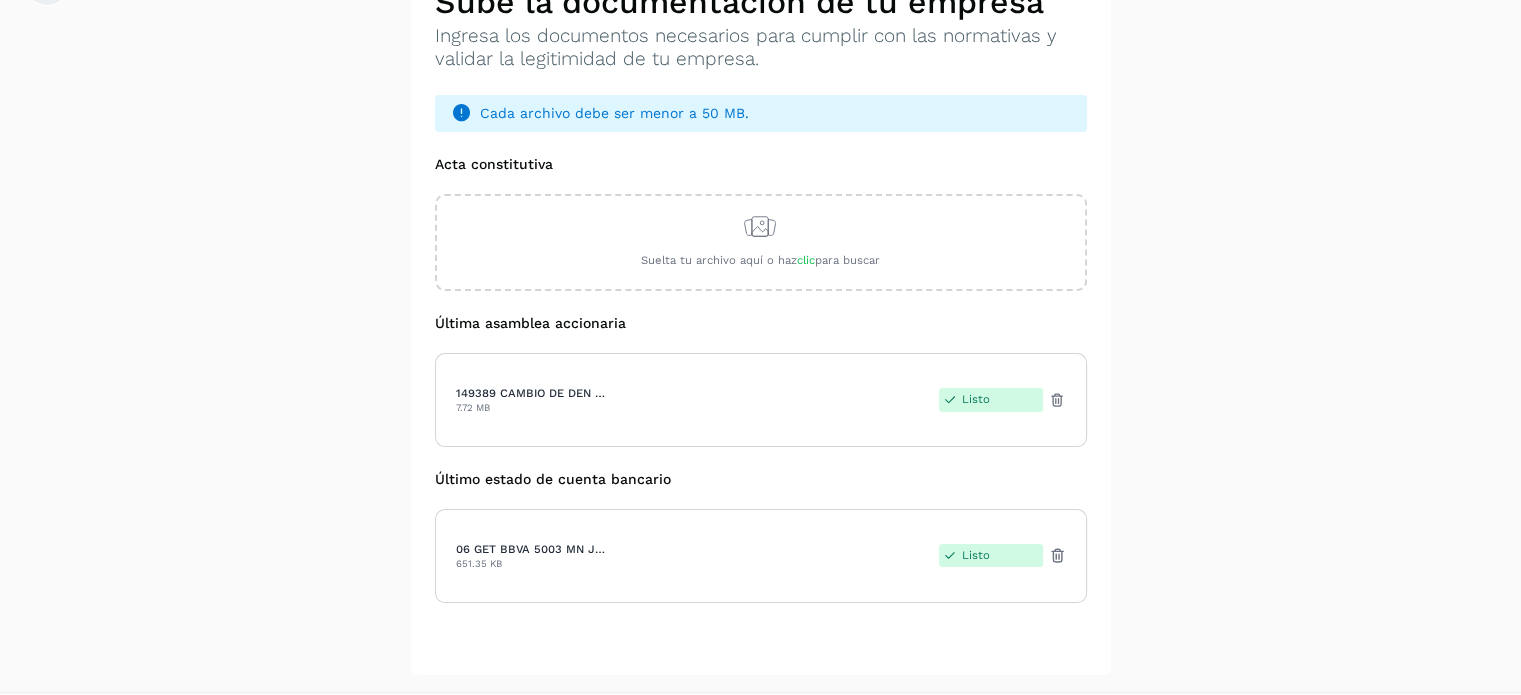 scroll, scrollTop: 201, scrollLeft: 0, axis: vertical 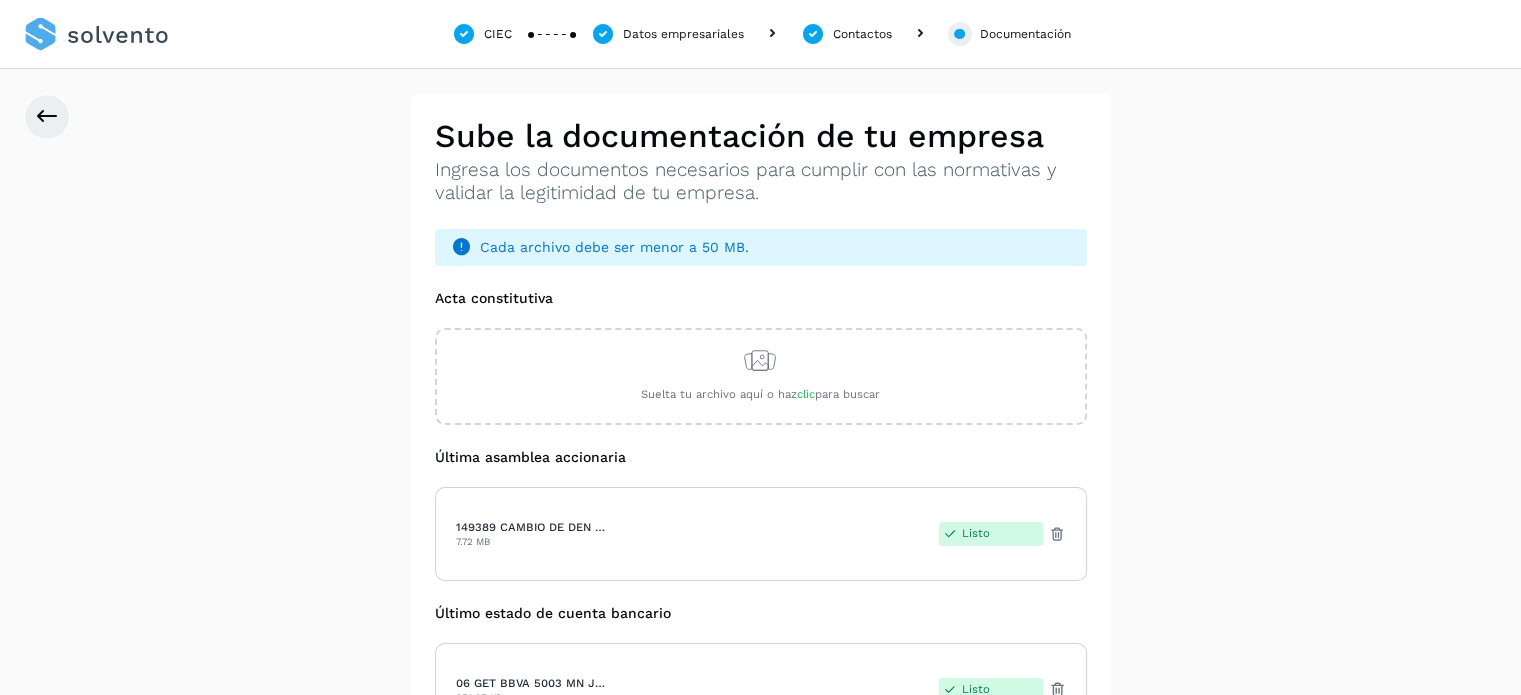 click on "CIEC Datos empresariales Contactos Documentación" at bounding box center [760, 34] 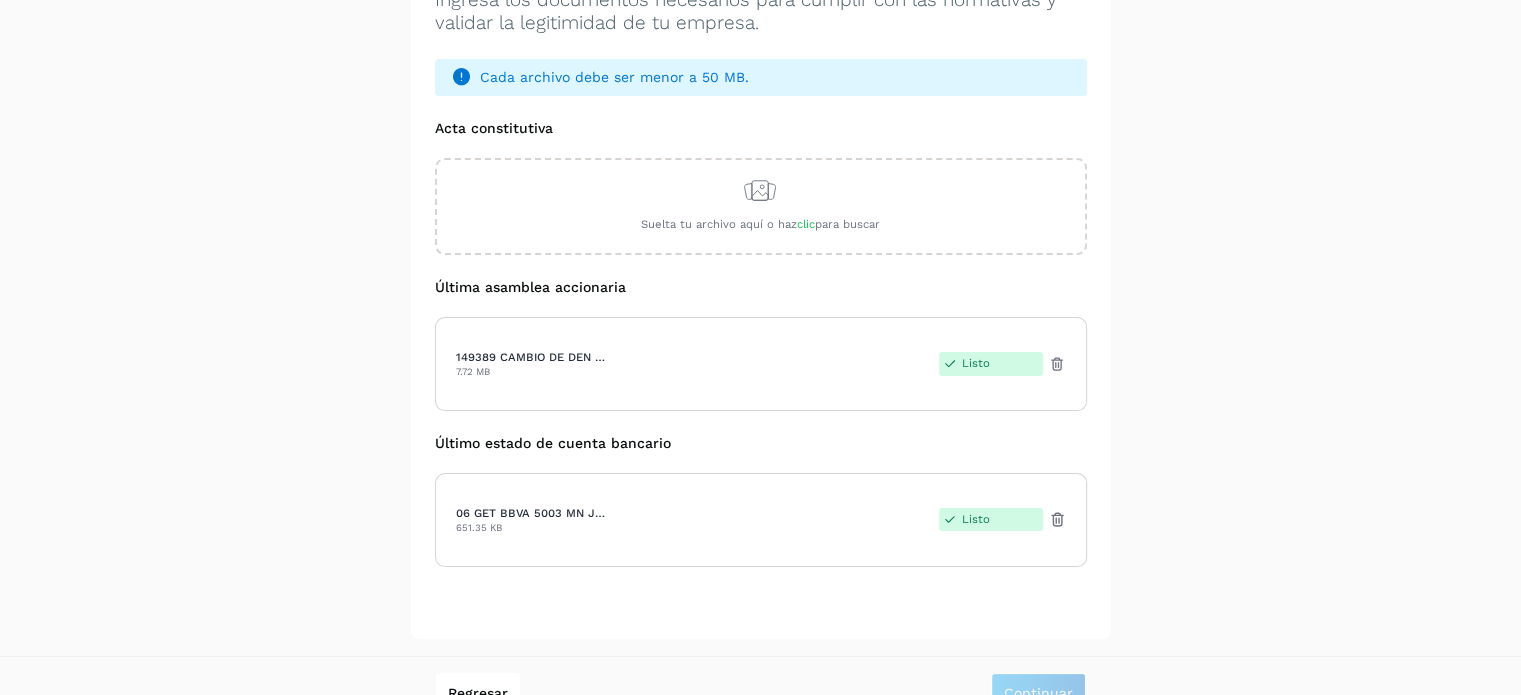 scroll, scrollTop: 201, scrollLeft: 0, axis: vertical 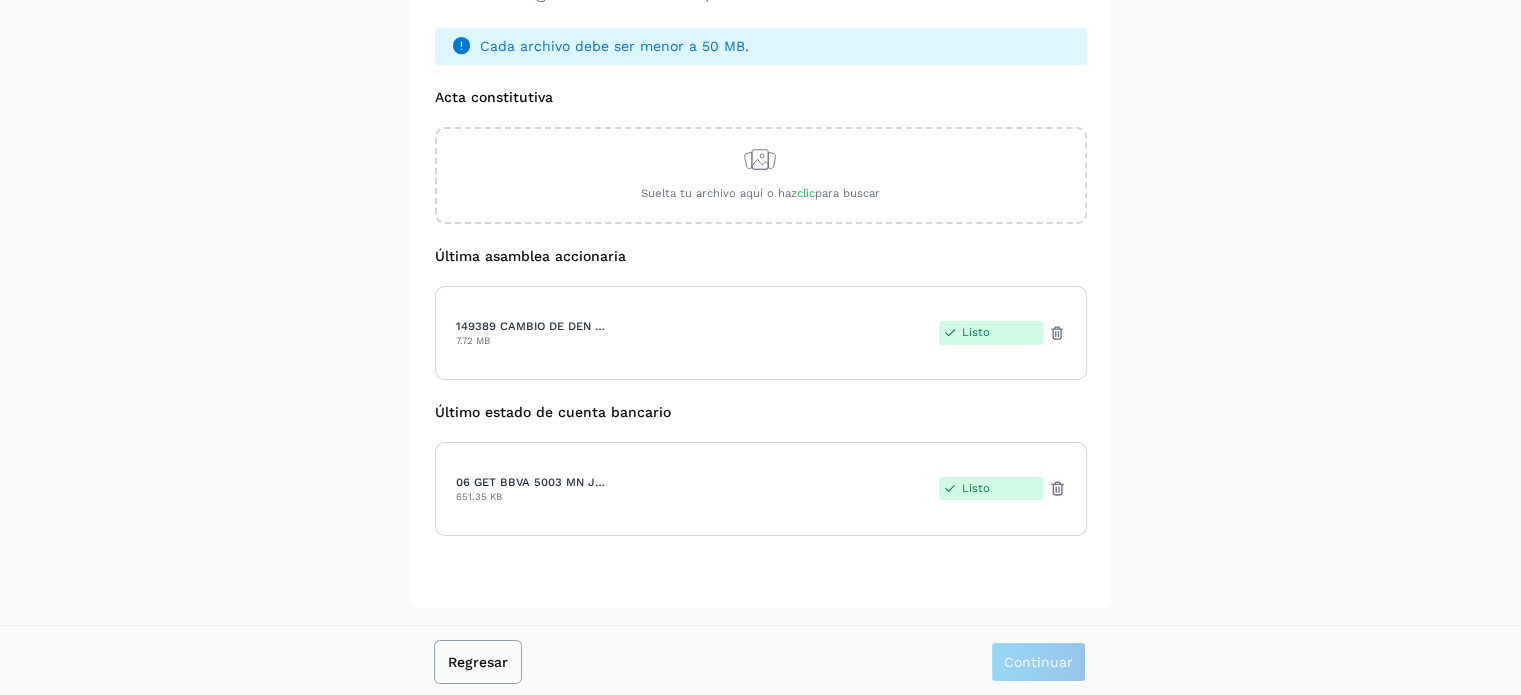 click on "Regresar" 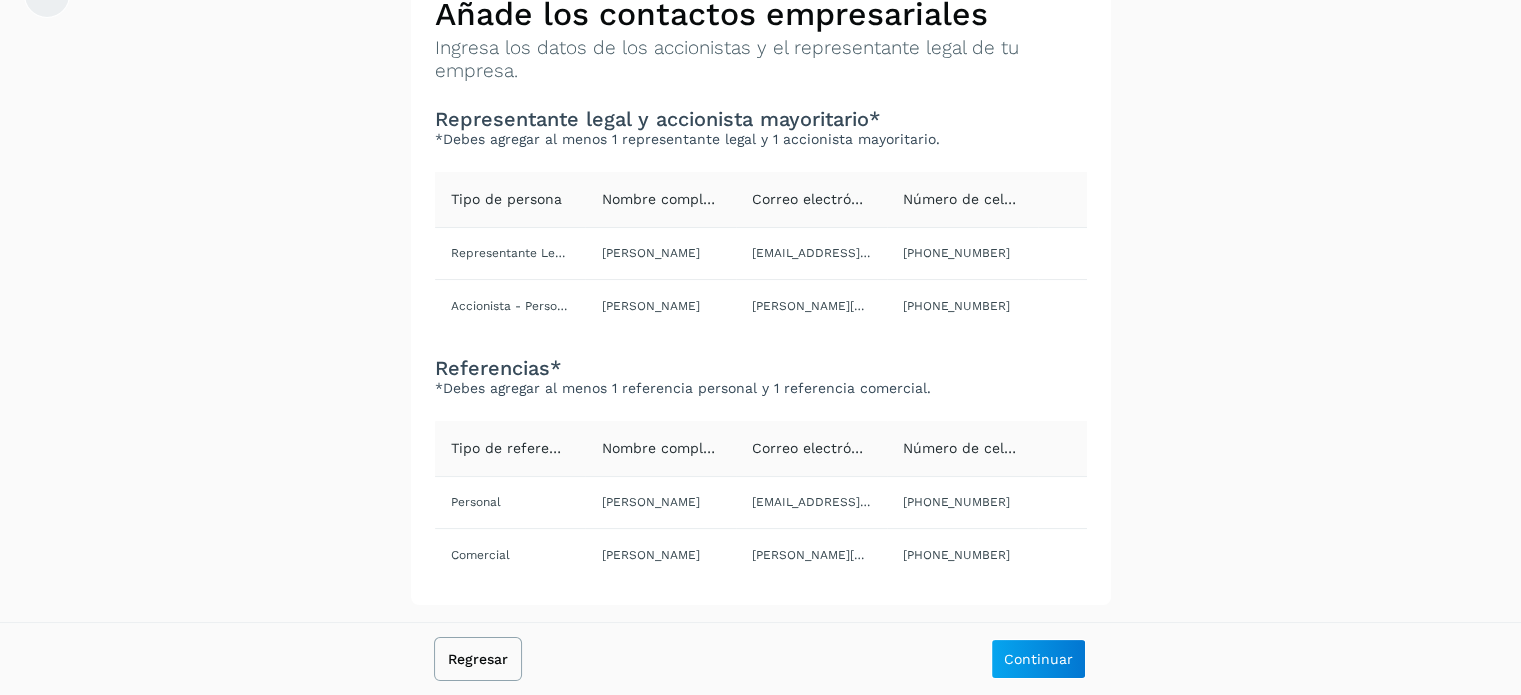 scroll, scrollTop: 121, scrollLeft: 0, axis: vertical 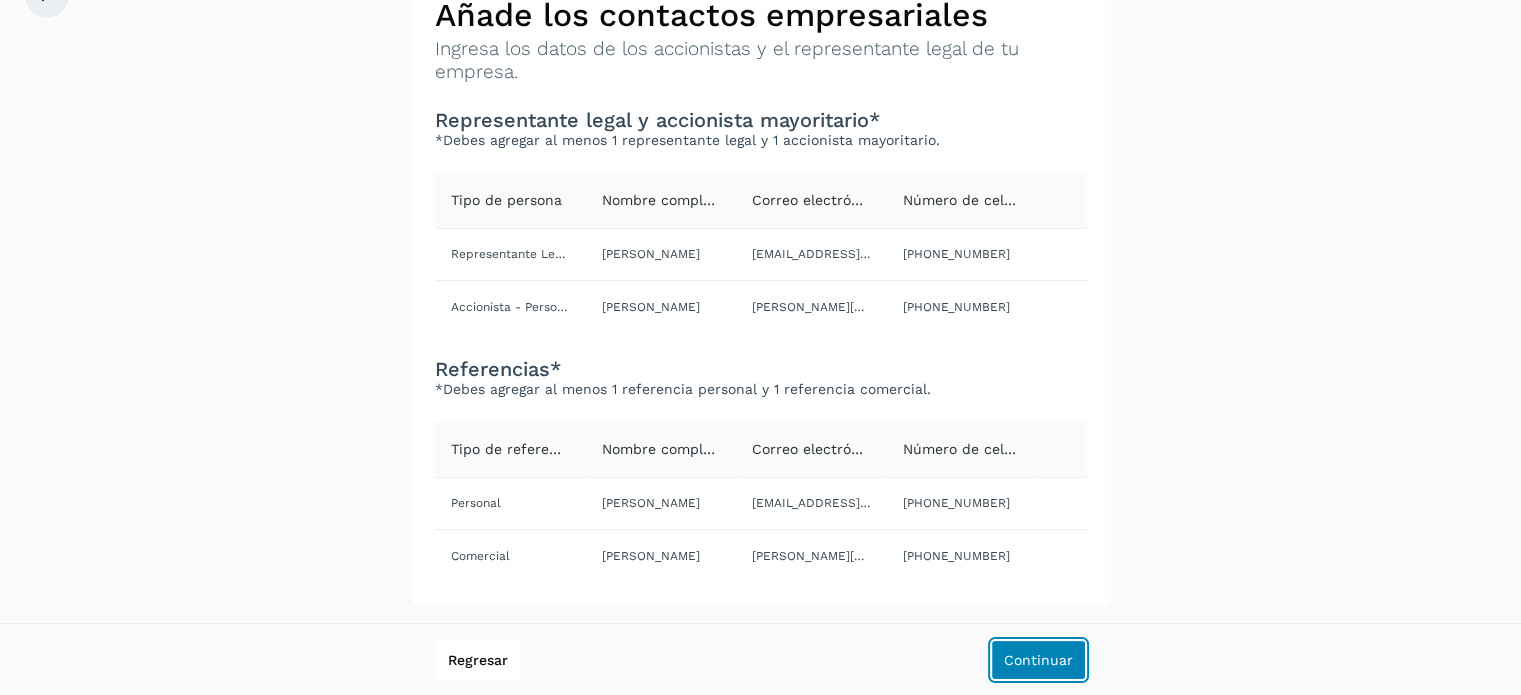 click on "Continuar" 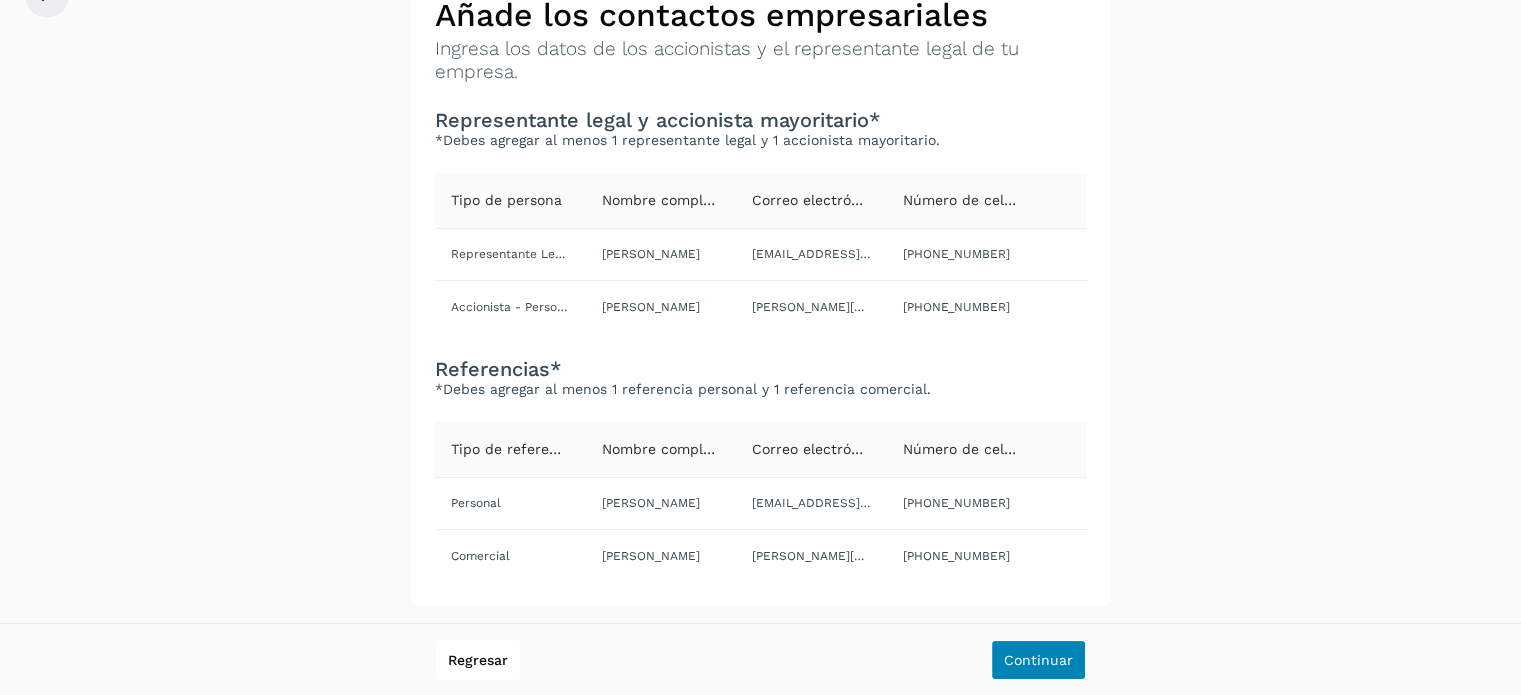 scroll, scrollTop: 0, scrollLeft: 0, axis: both 